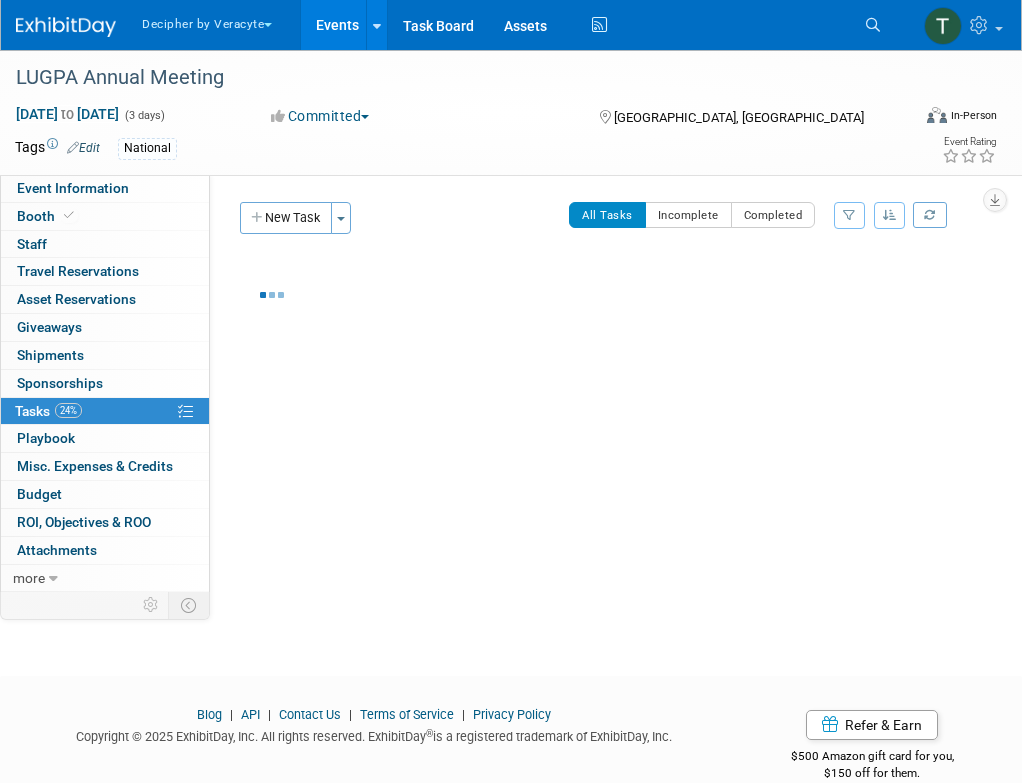 scroll, scrollTop: 0, scrollLeft: 0, axis: both 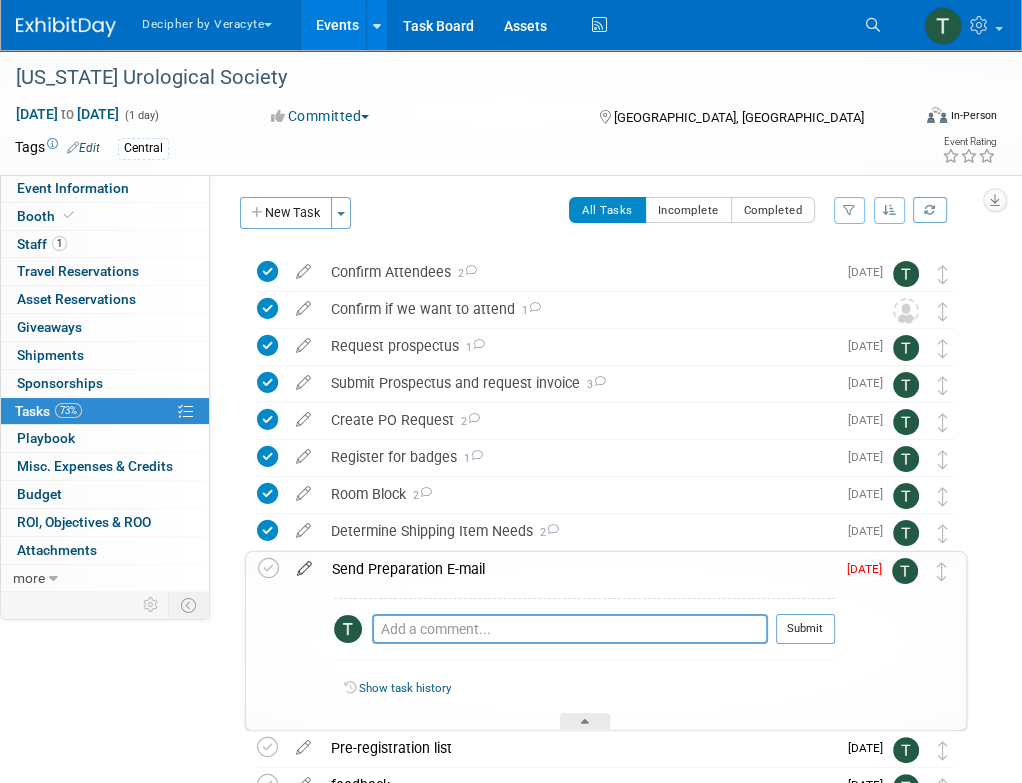 click at bounding box center [304, 564] 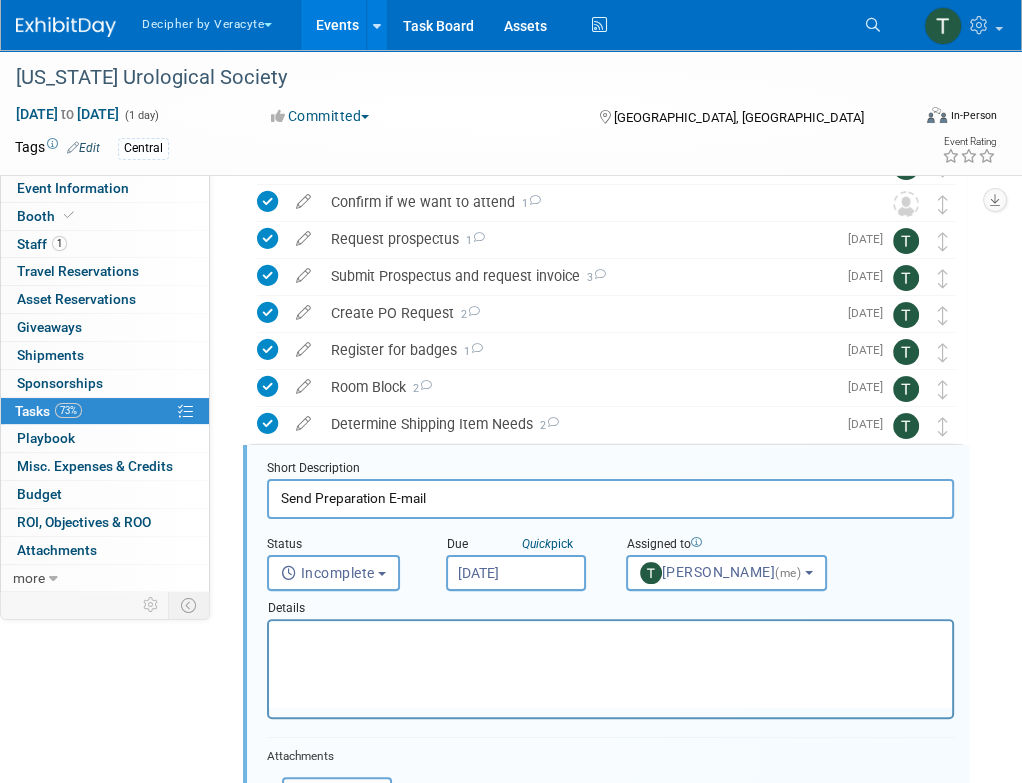 scroll, scrollTop: 263, scrollLeft: 0, axis: vertical 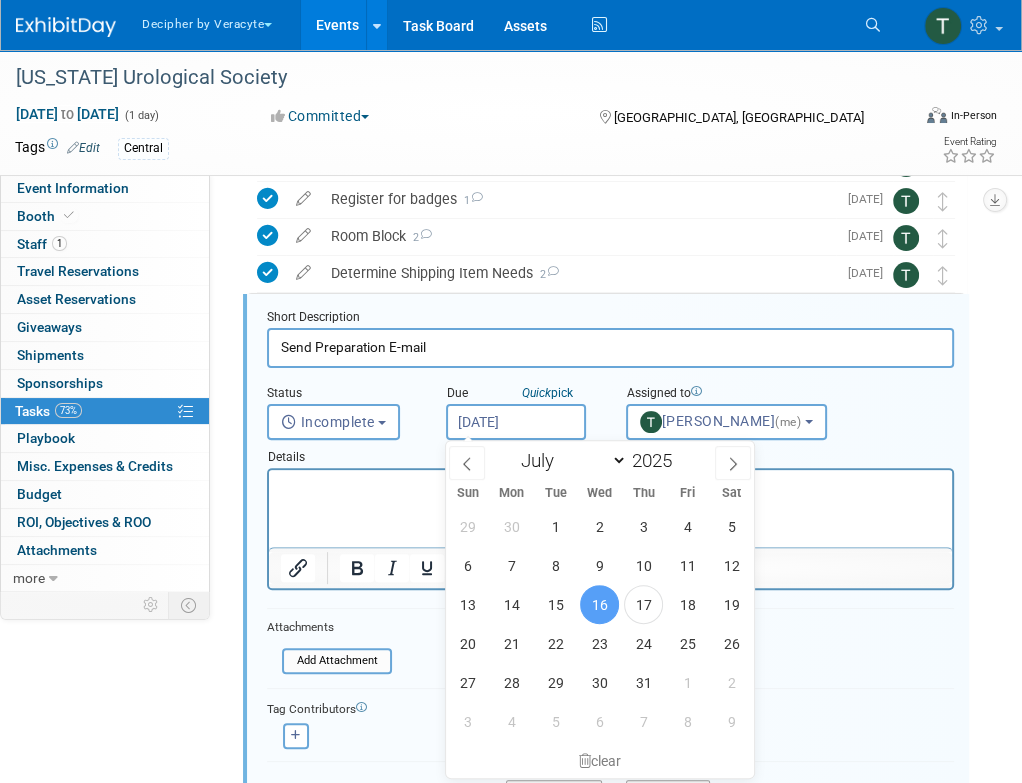 click on "[DATE]" at bounding box center (516, 422) 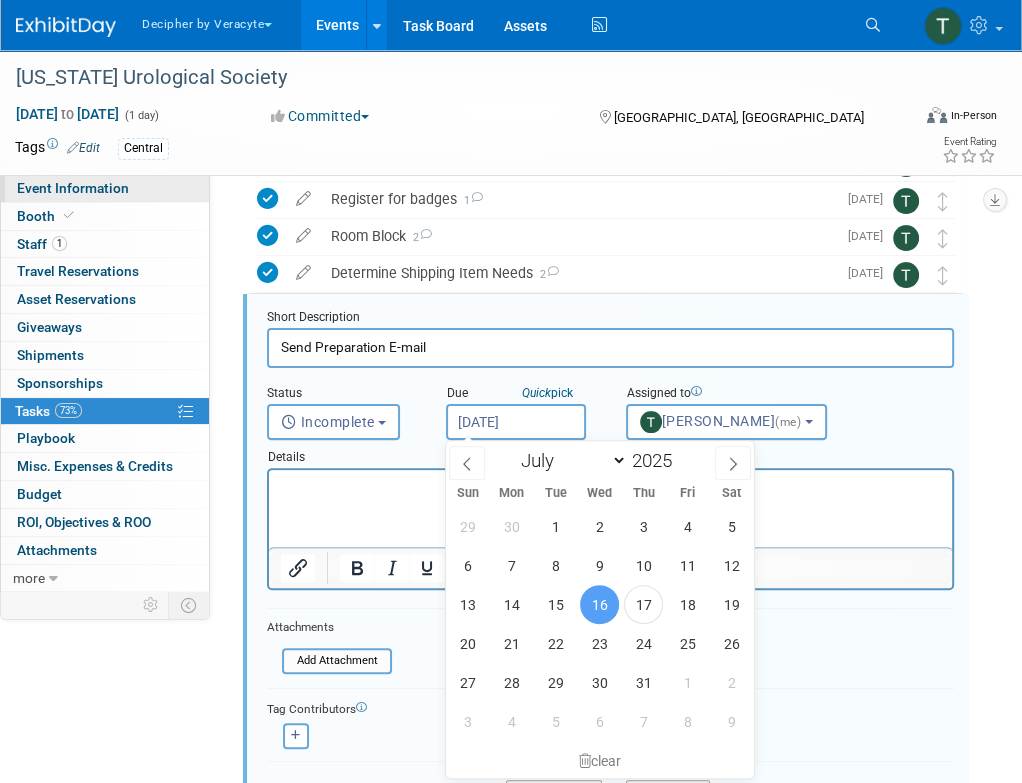 click on "Event Information" at bounding box center [105, 188] 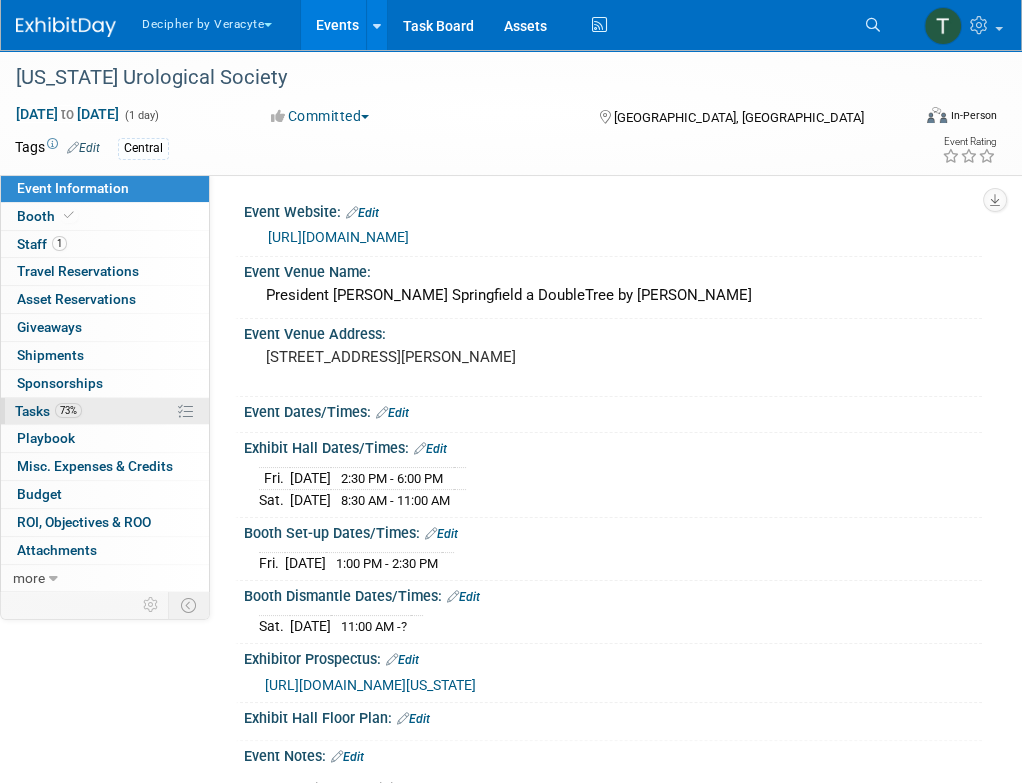 click on "73%
Tasks 73%" at bounding box center (105, 411) 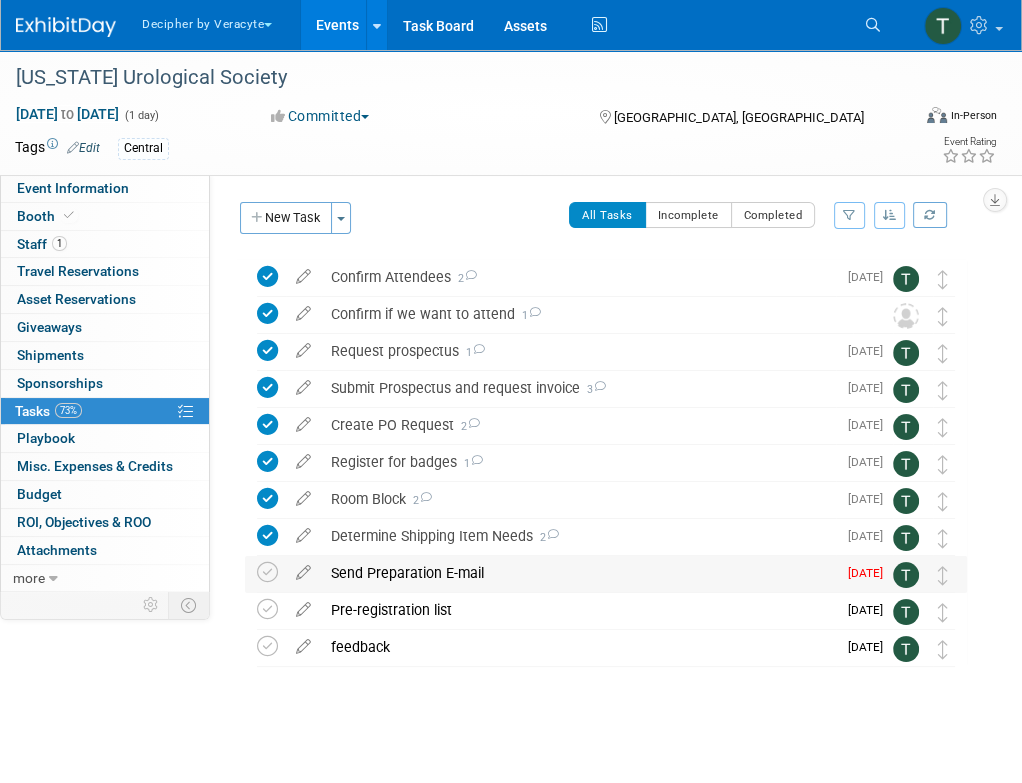 click at bounding box center [303, 574] 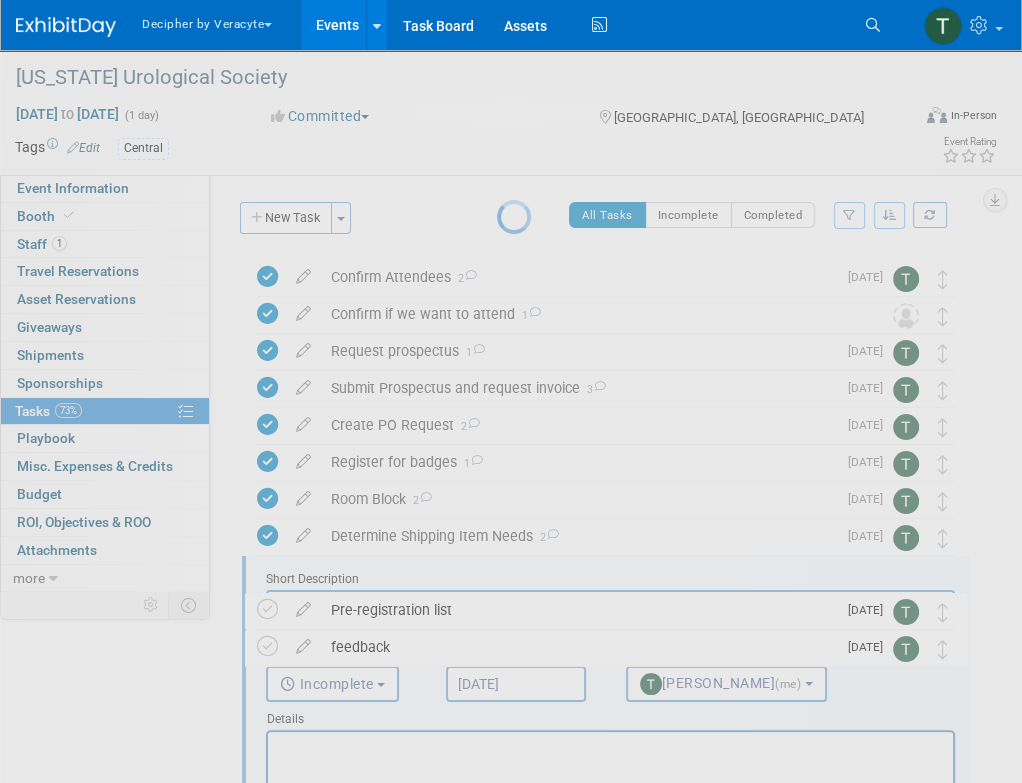 scroll, scrollTop: 0, scrollLeft: 0, axis: both 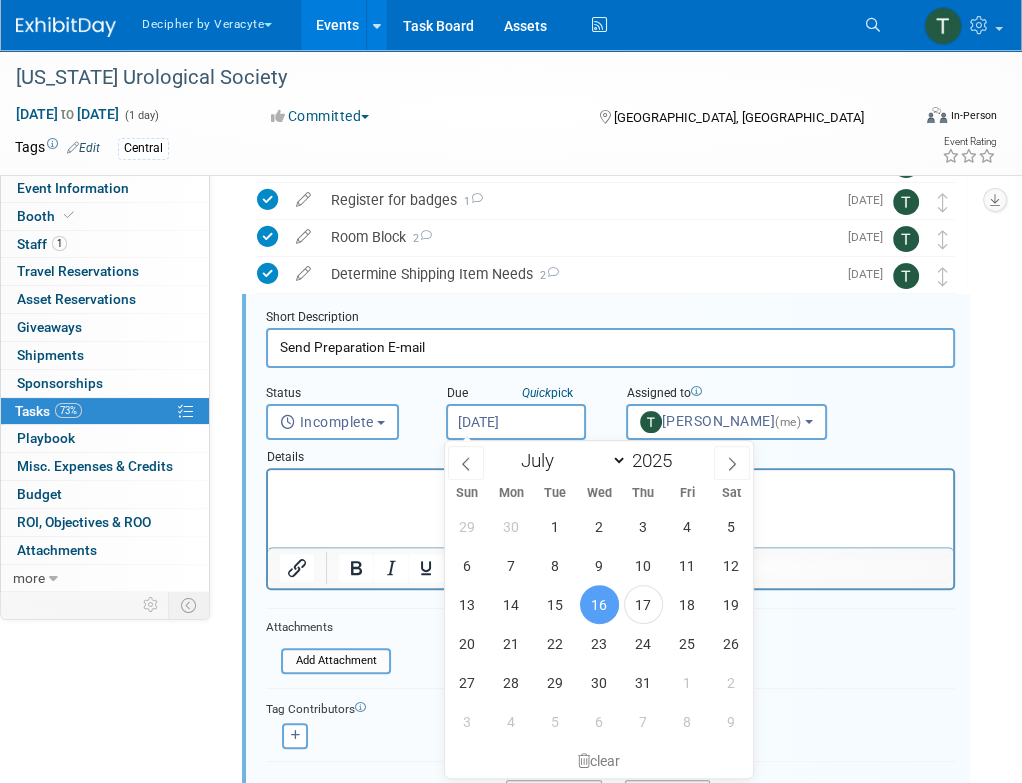 click on "[DATE]" at bounding box center [516, 422] 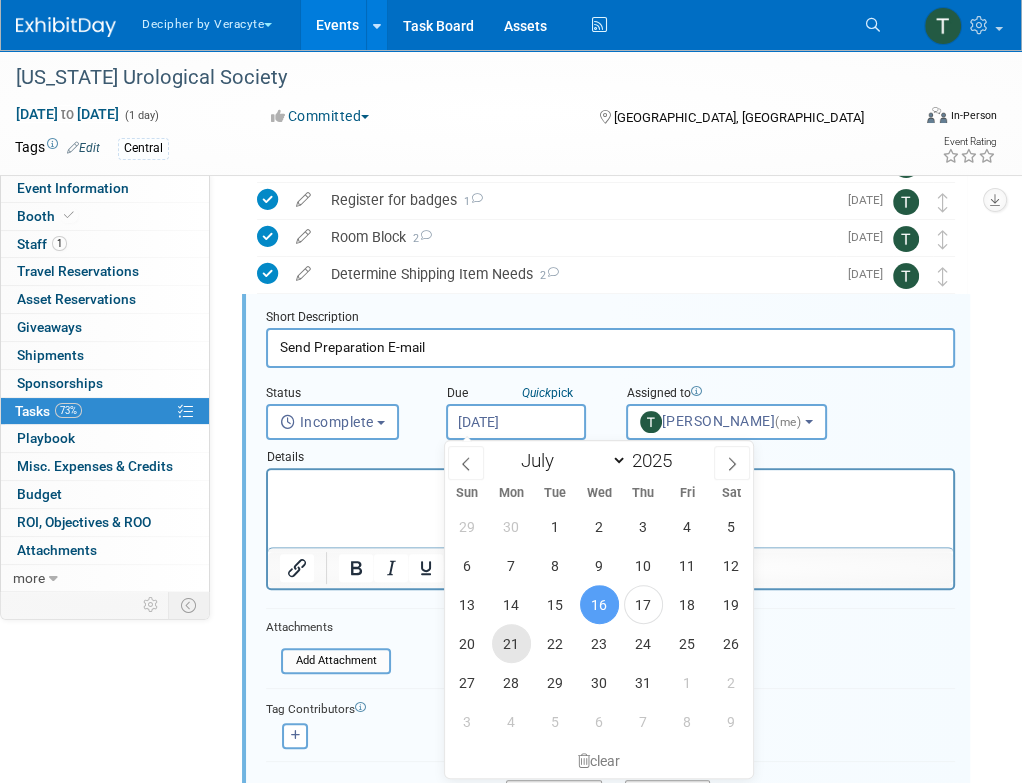 click on "21" at bounding box center [511, 643] 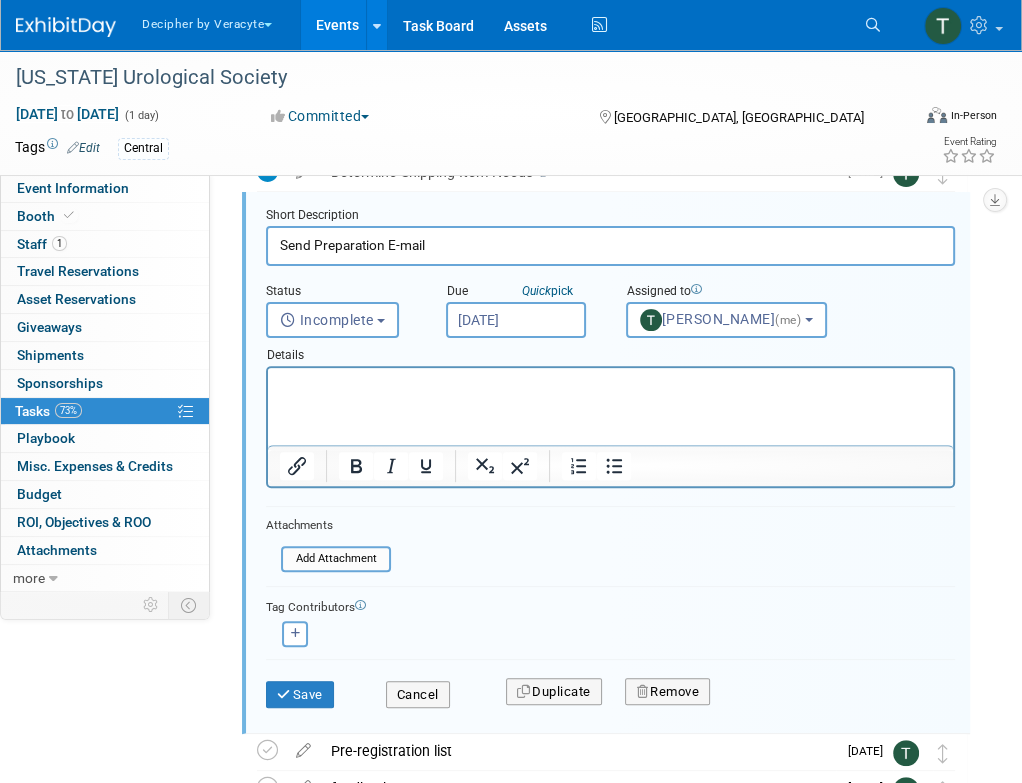 scroll, scrollTop: 365, scrollLeft: 0, axis: vertical 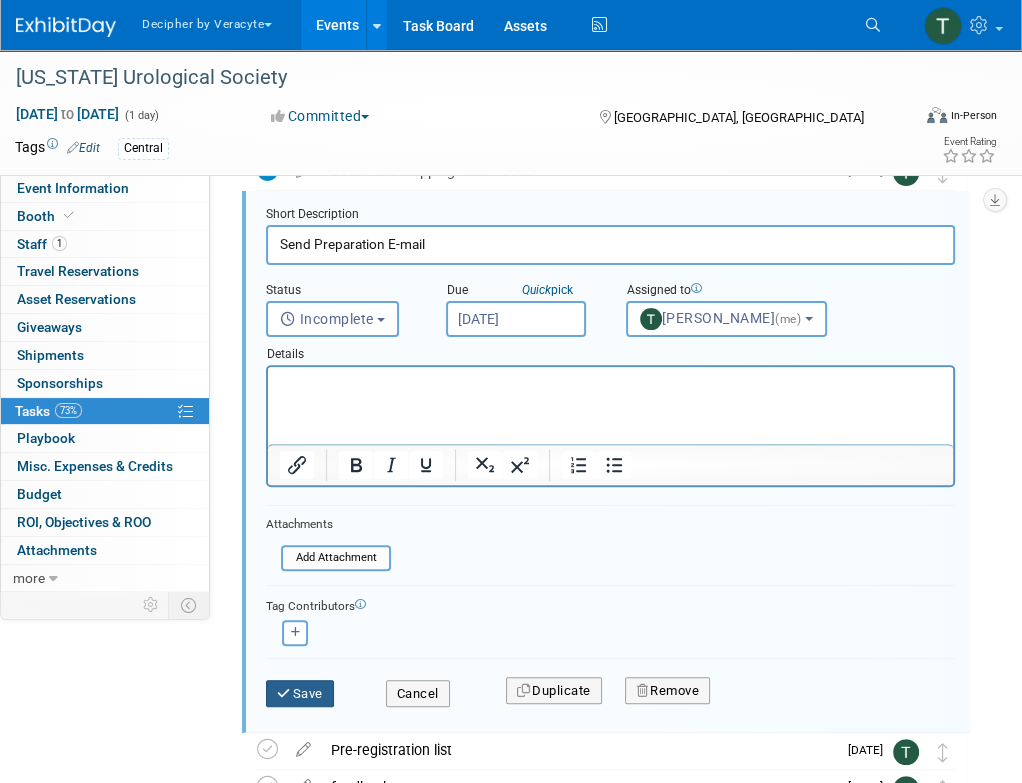 click on "Save" at bounding box center (300, 694) 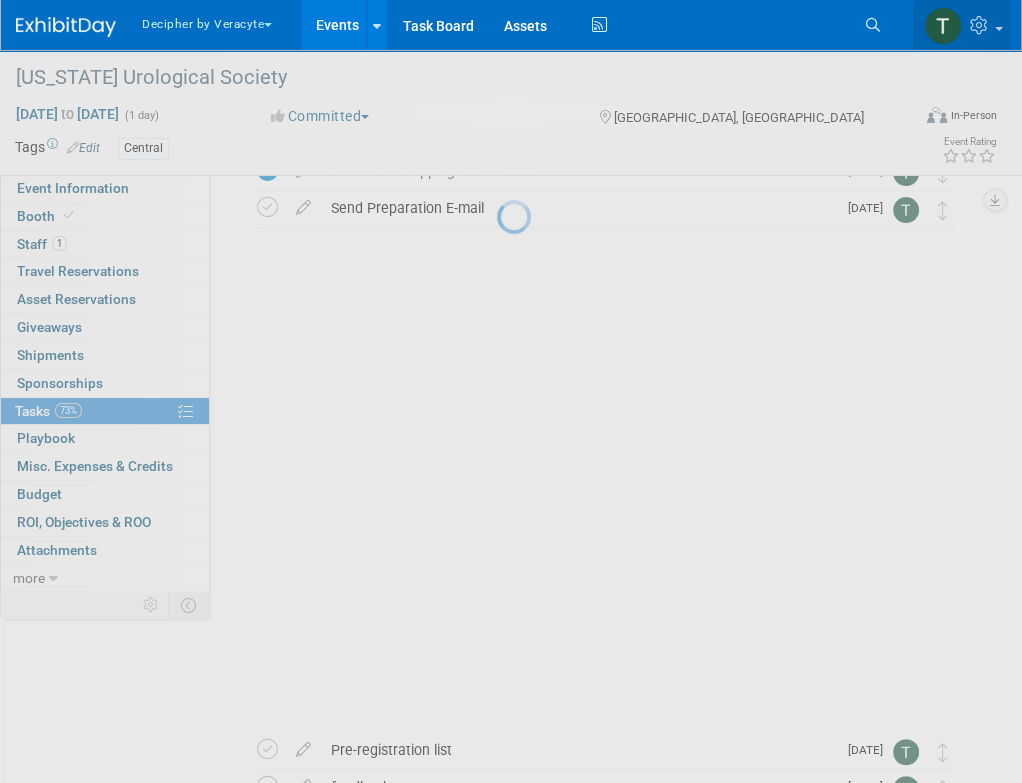 scroll, scrollTop: 5, scrollLeft: 0, axis: vertical 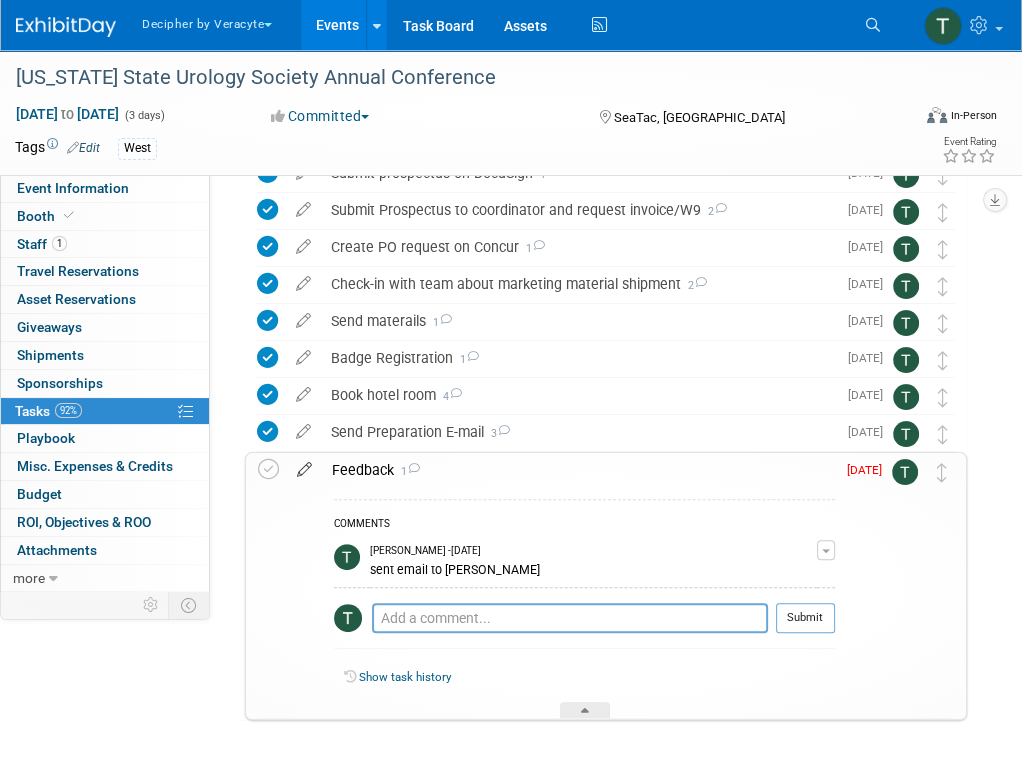click at bounding box center (304, 465) 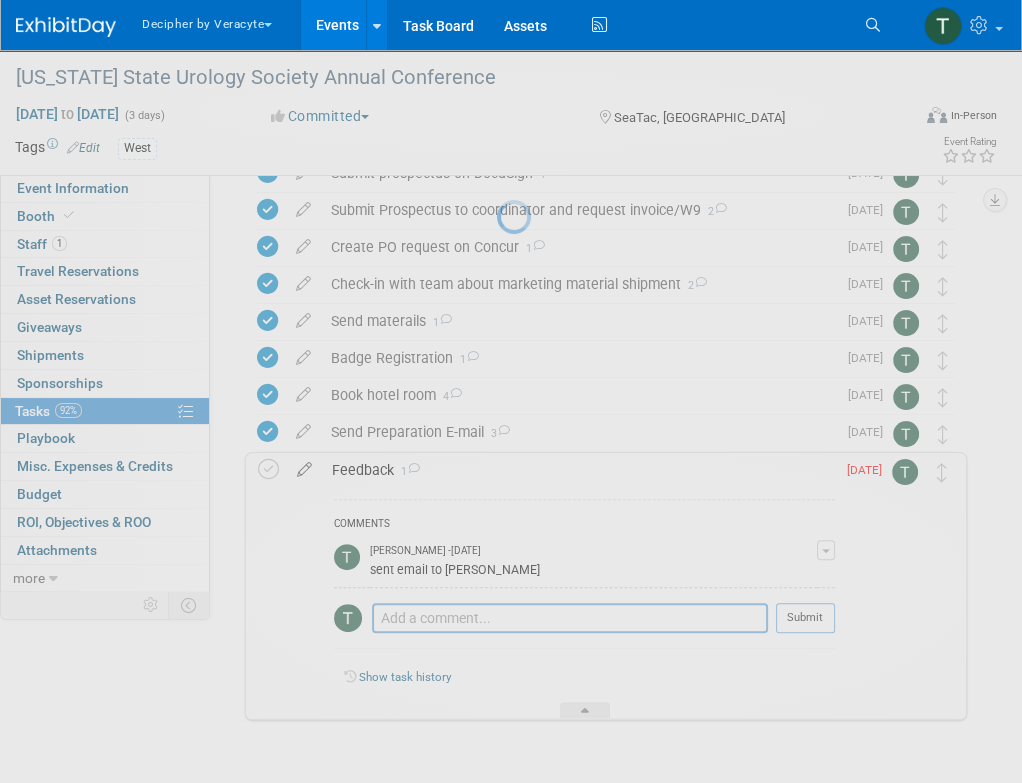 select on "6" 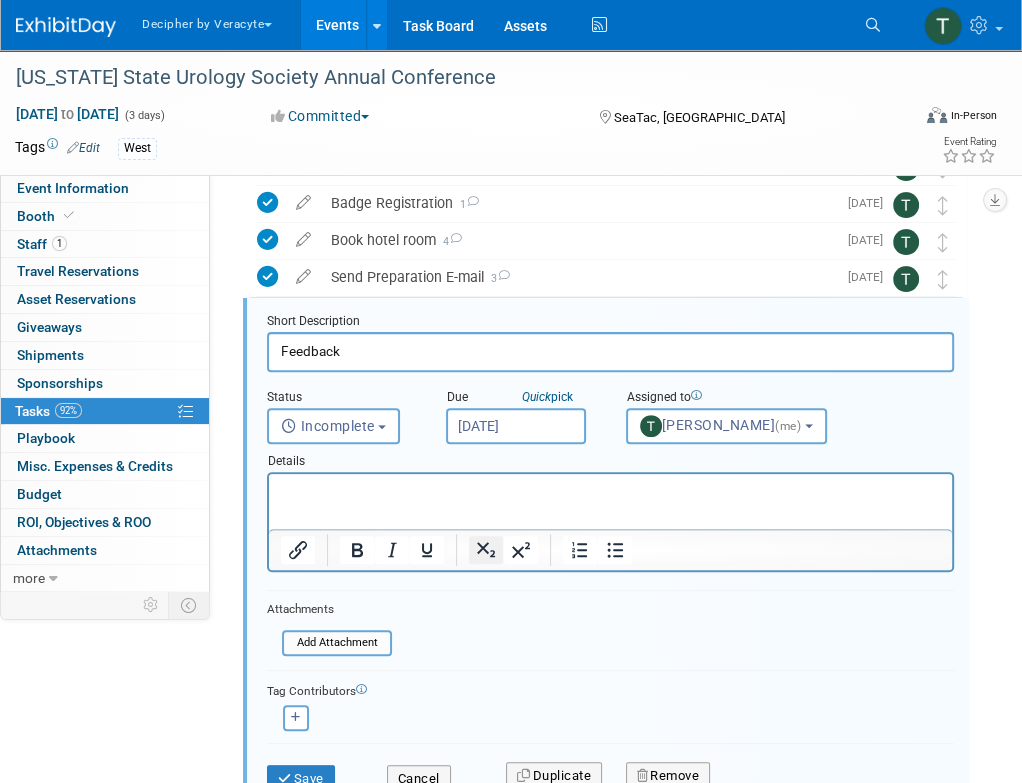 scroll, scrollTop: 374, scrollLeft: 0, axis: vertical 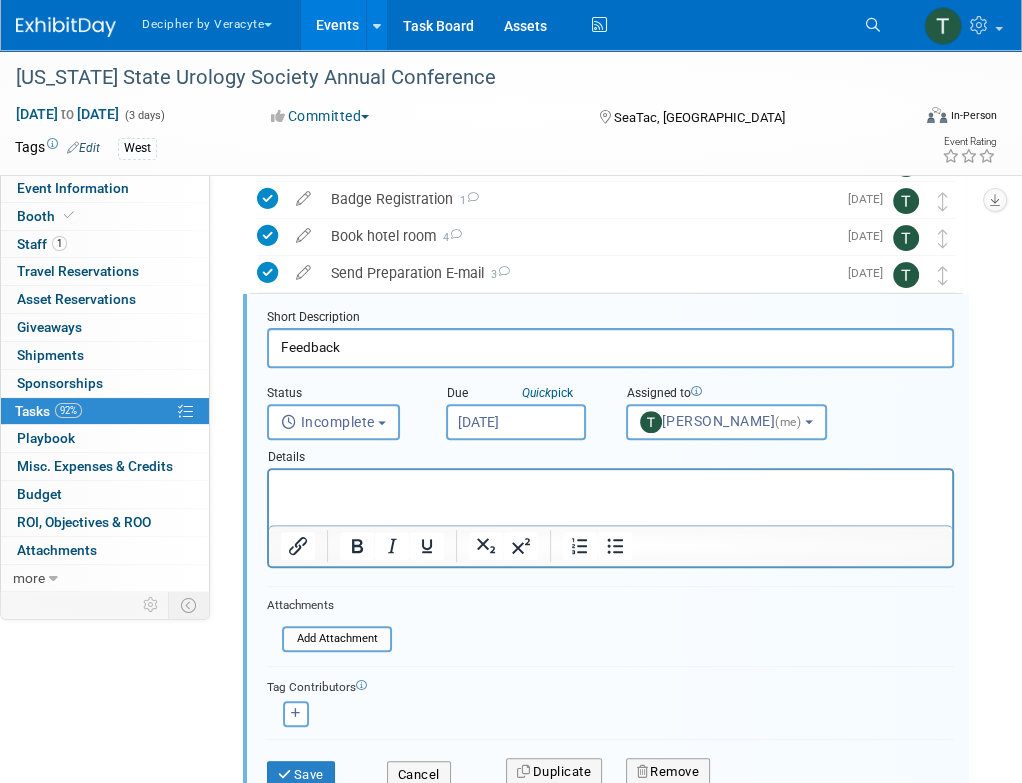 click on "[DATE]" at bounding box center (516, 422) 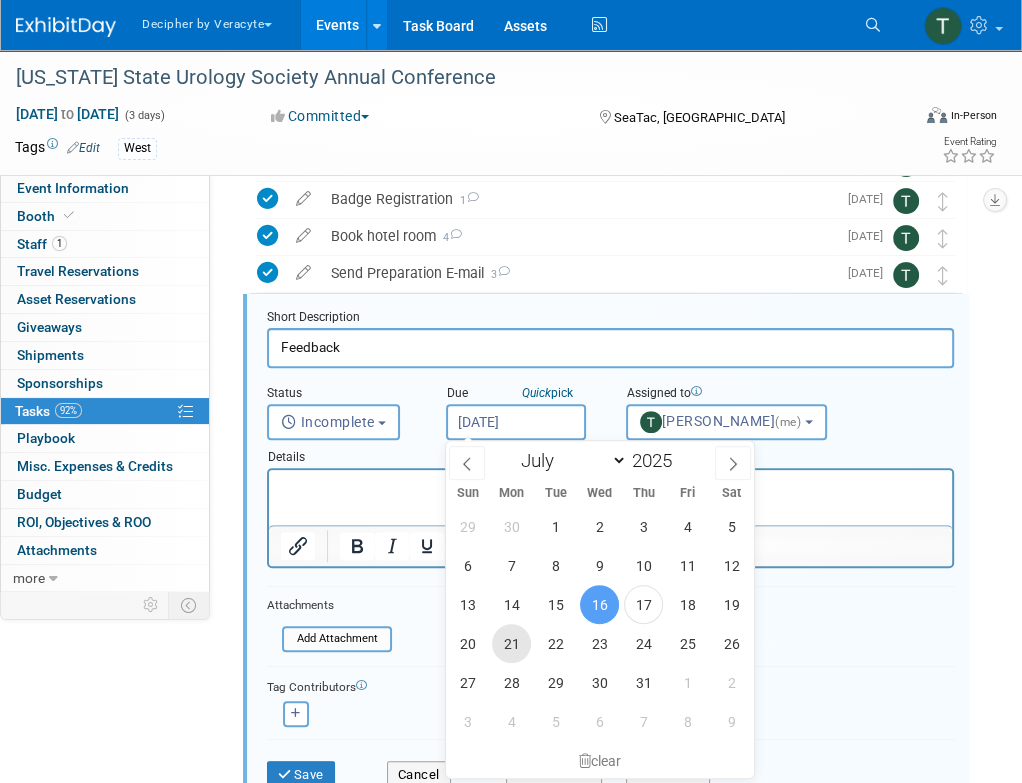 click on "21" at bounding box center (511, 643) 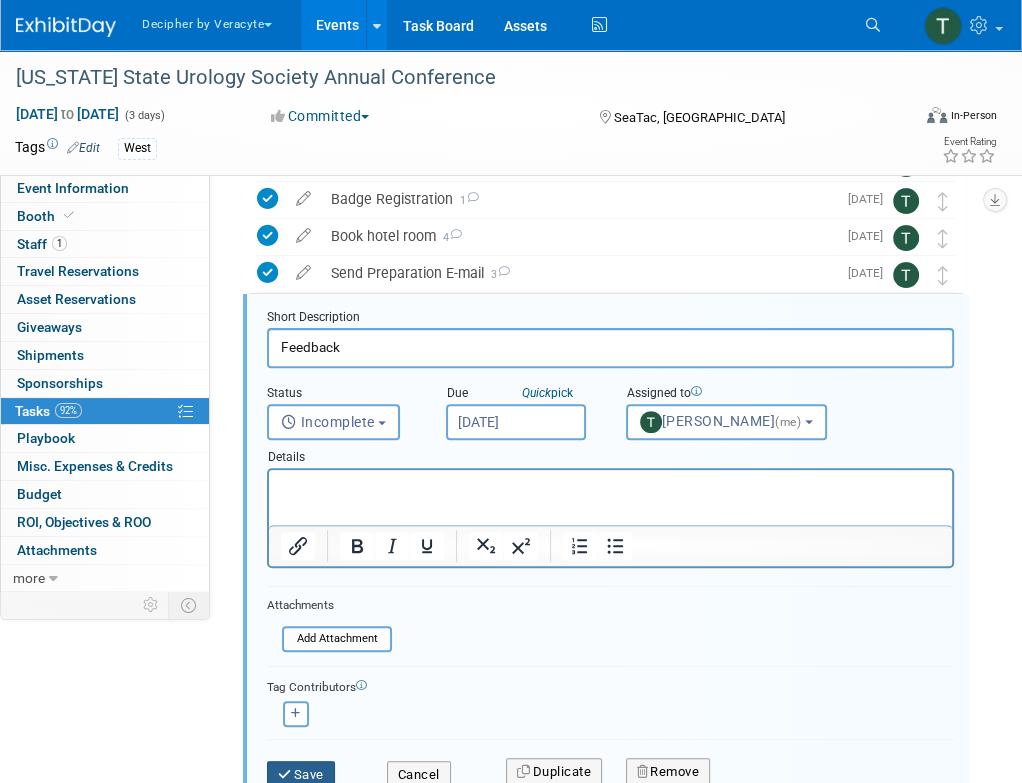click on "Save" at bounding box center (301, 775) 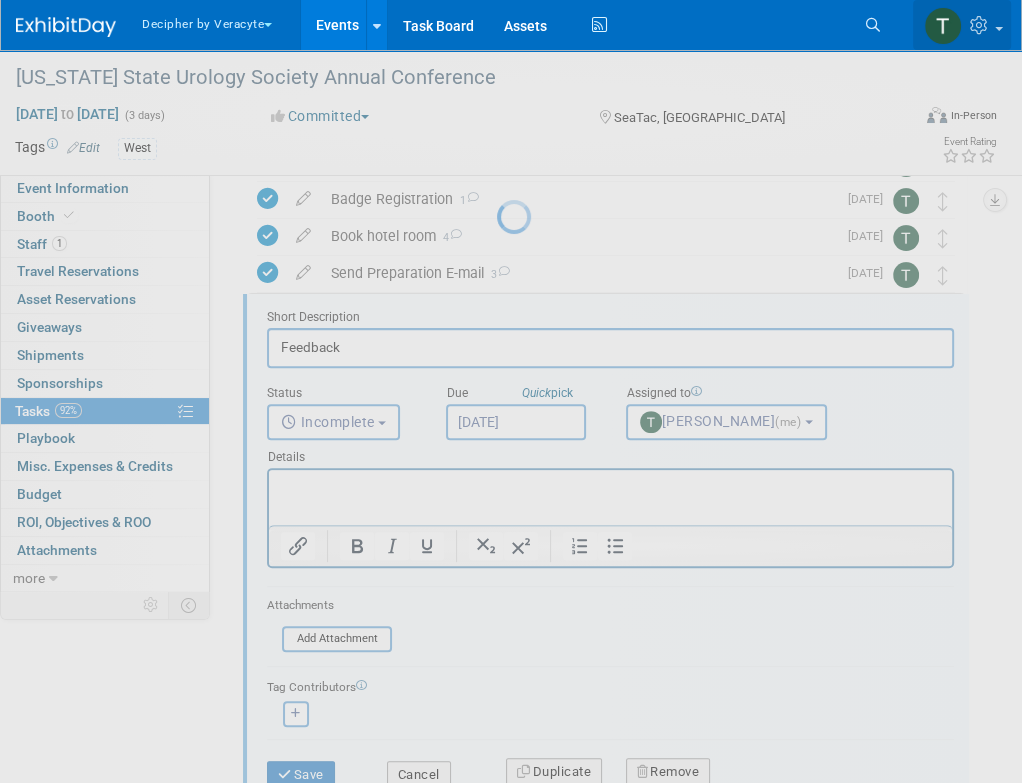 scroll, scrollTop: 273, scrollLeft: 0, axis: vertical 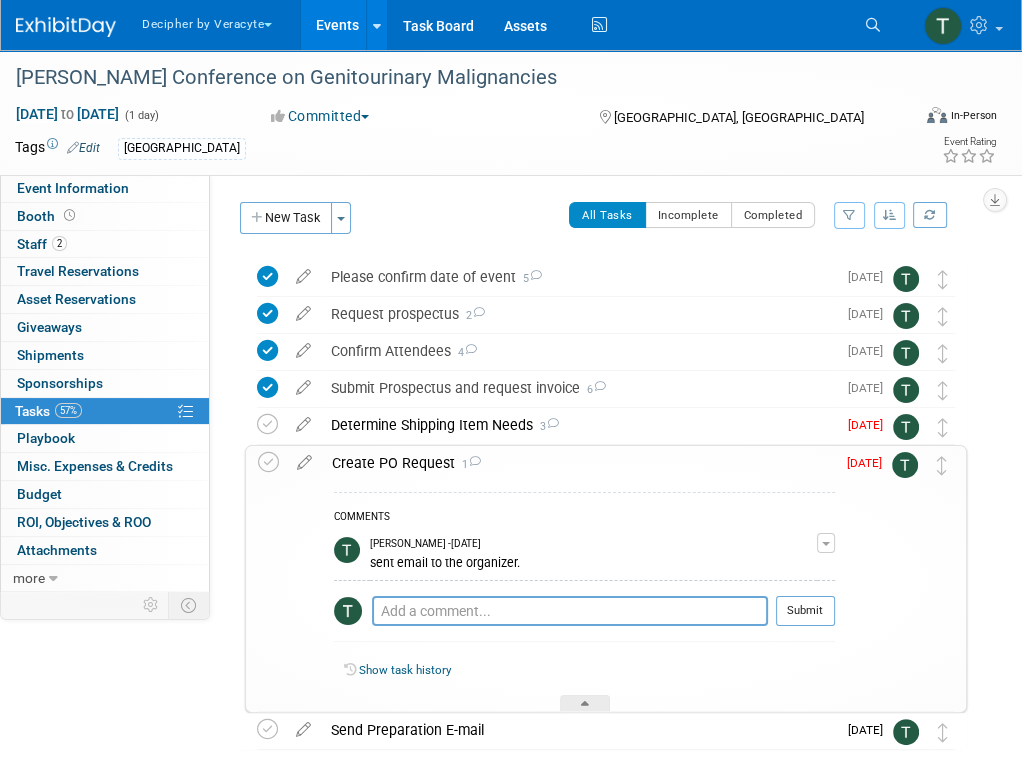 click on "COMMENTS
Tony Alvarado -   8 days ago
sent email to the organizer.
Edit Comment
Remove
Pro tip: Press Ctrl-Enter to submit comment.
Submit
Show task history" at bounding box center (578, 596) 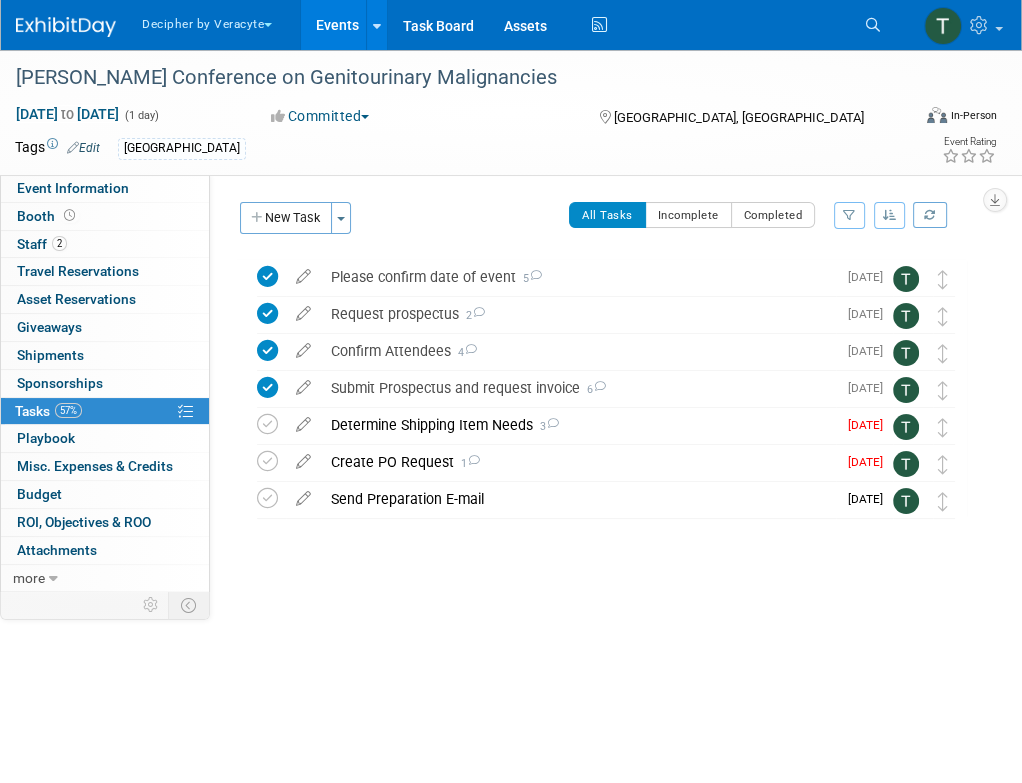 click on "Create PO Request
1" at bounding box center (578, 462) 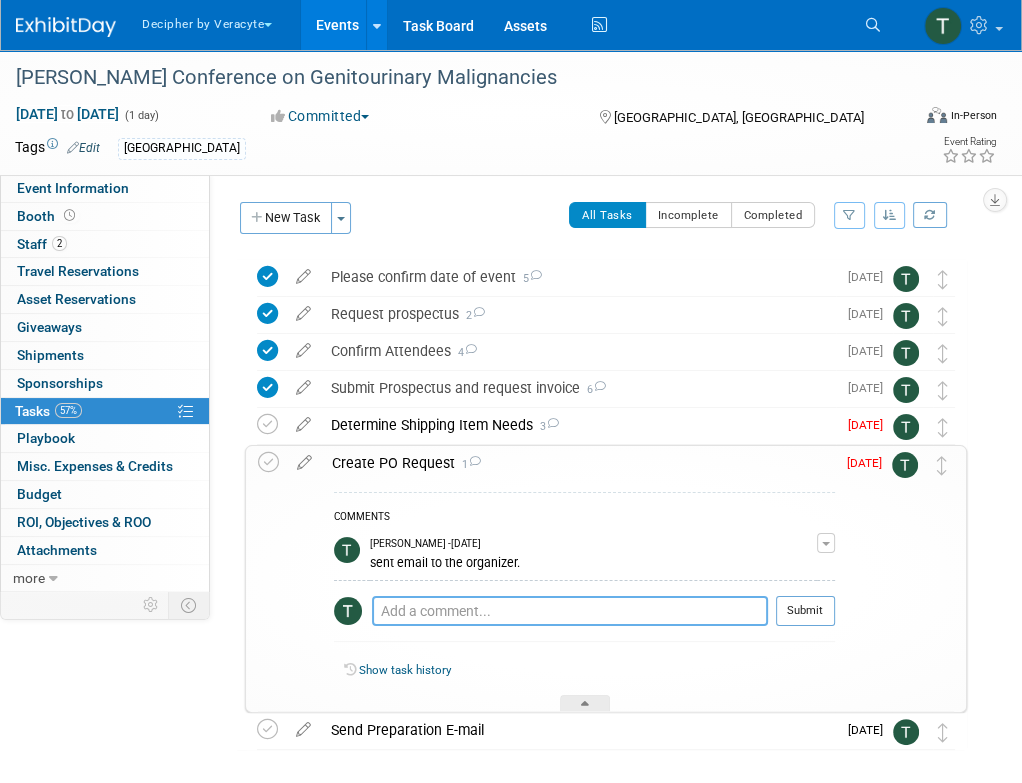 click at bounding box center [570, 611] 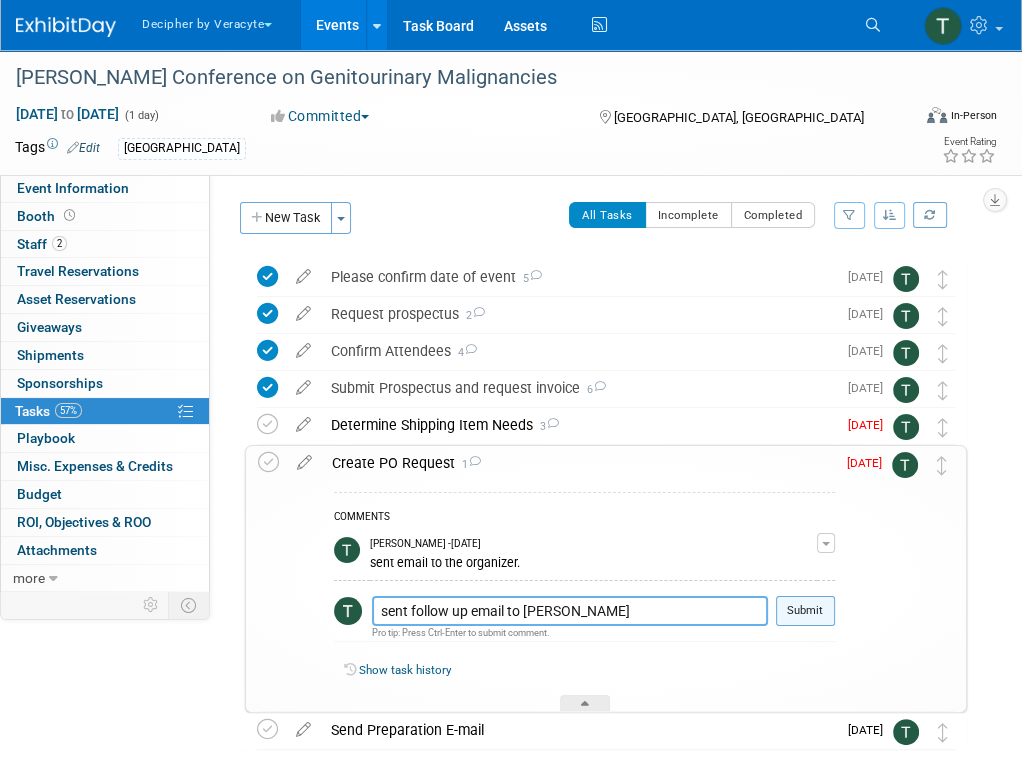 type on "sent follow up email to Lucy" 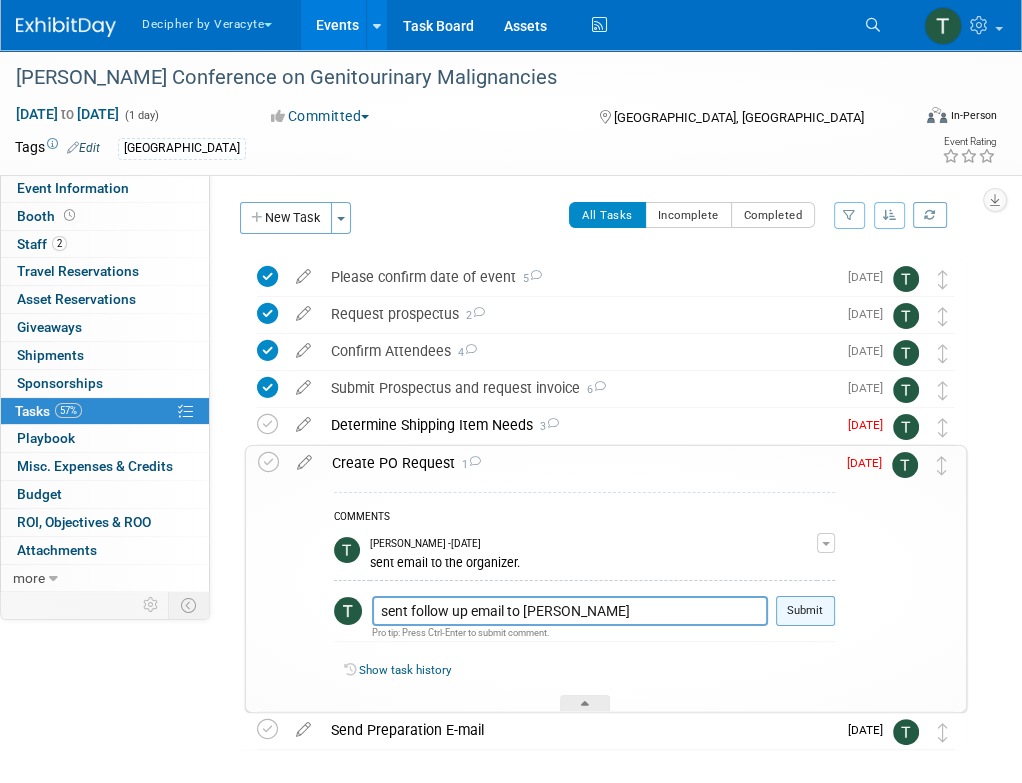 click on "Submit" at bounding box center [805, 611] 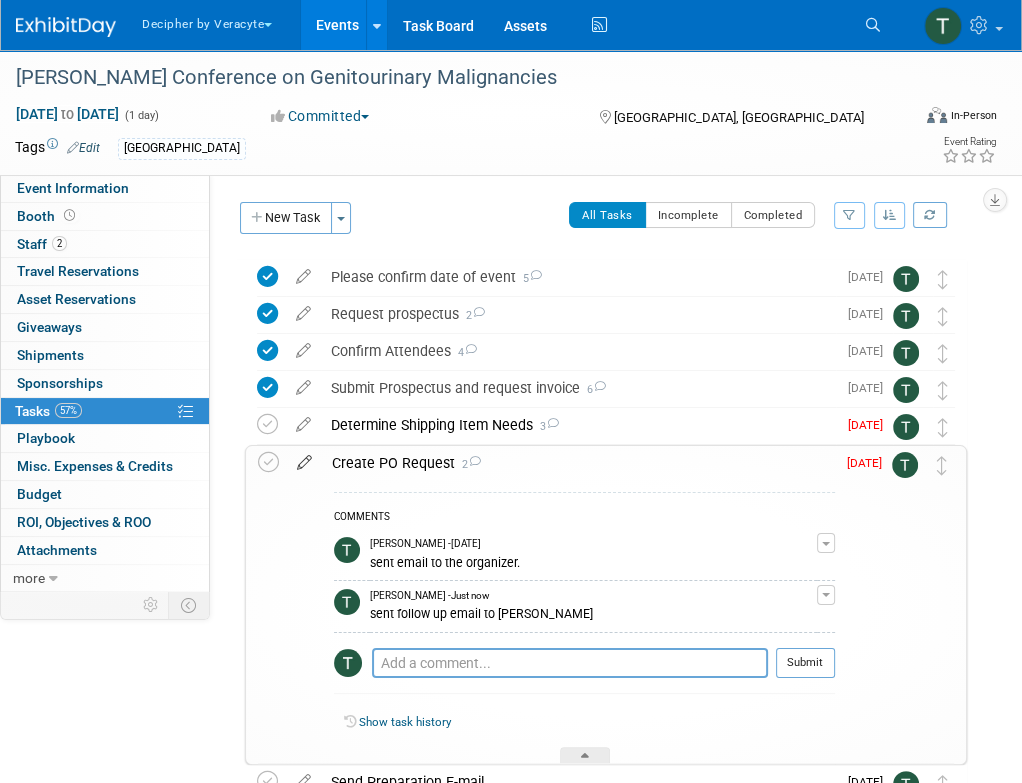 click at bounding box center [304, 458] 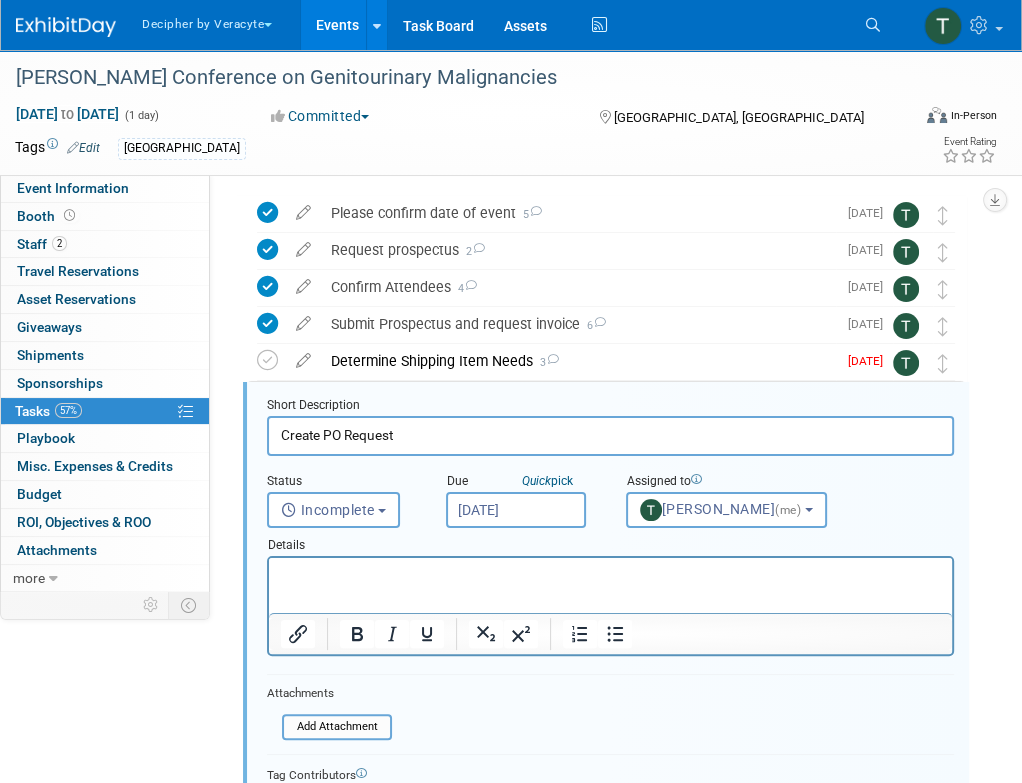 scroll, scrollTop: 152, scrollLeft: 0, axis: vertical 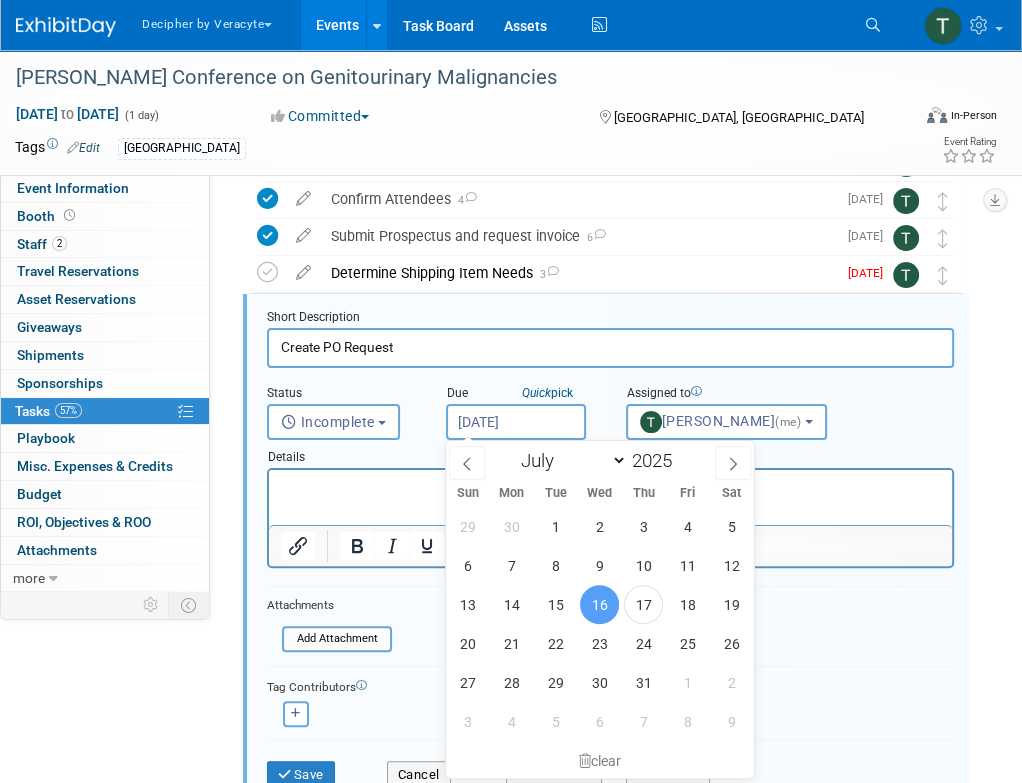 click on "[DATE]" at bounding box center (516, 422) 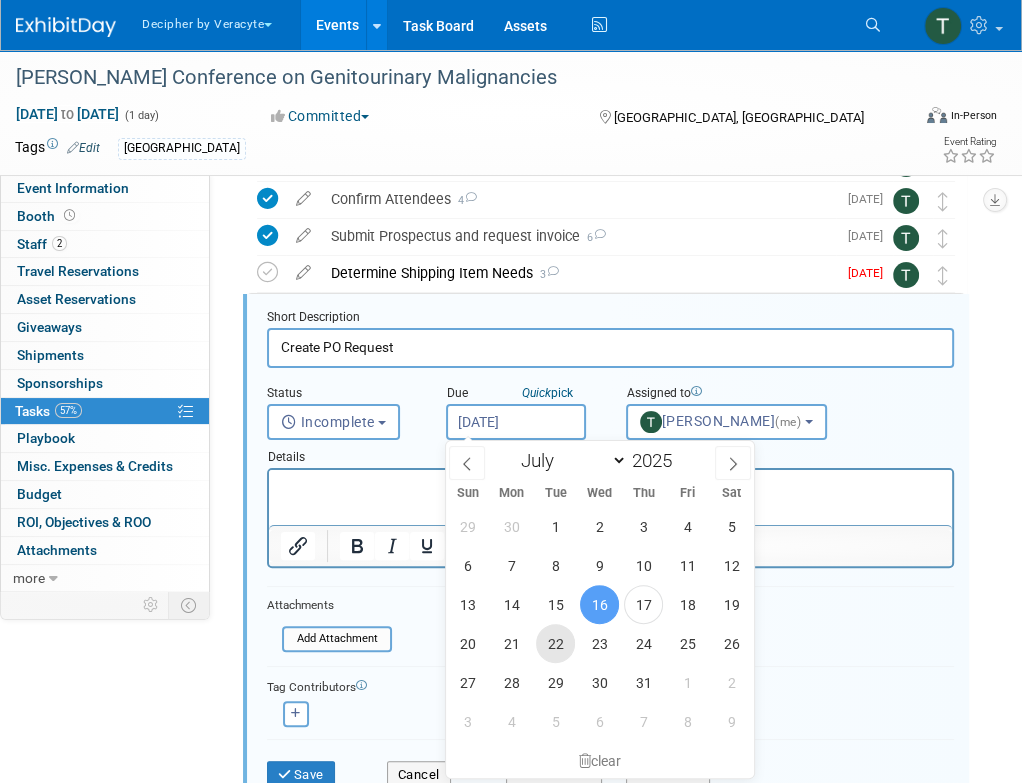 click on "22" at bounding box center (555, 643) 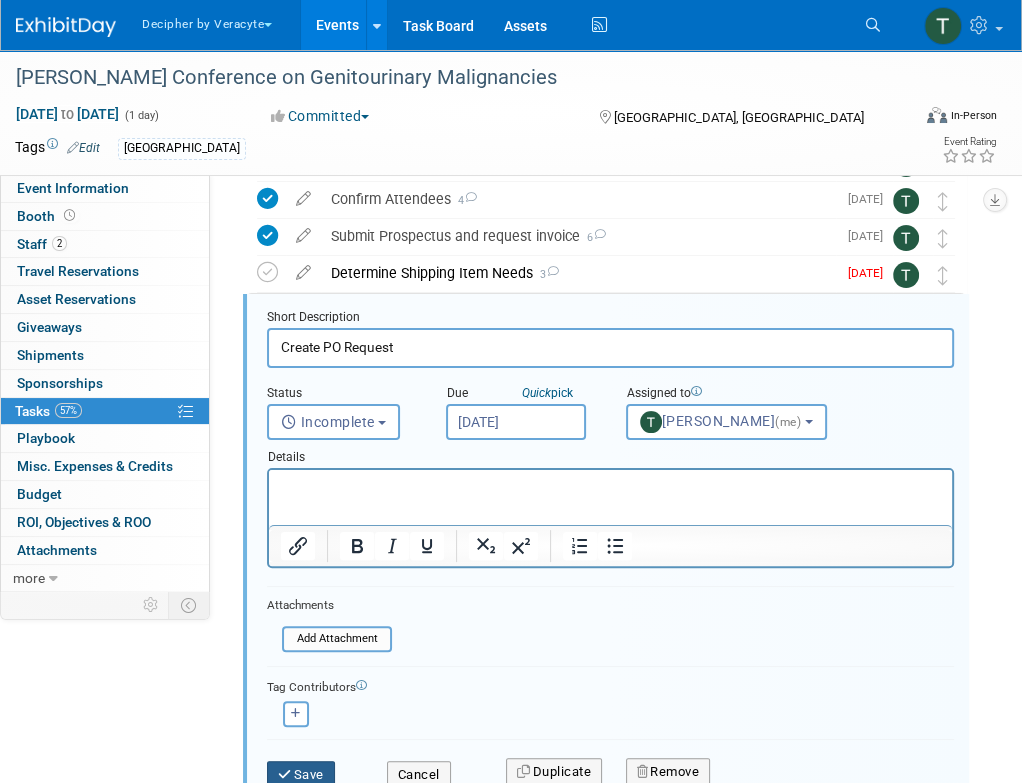 click on "Save" at bounding box center (301, 775) 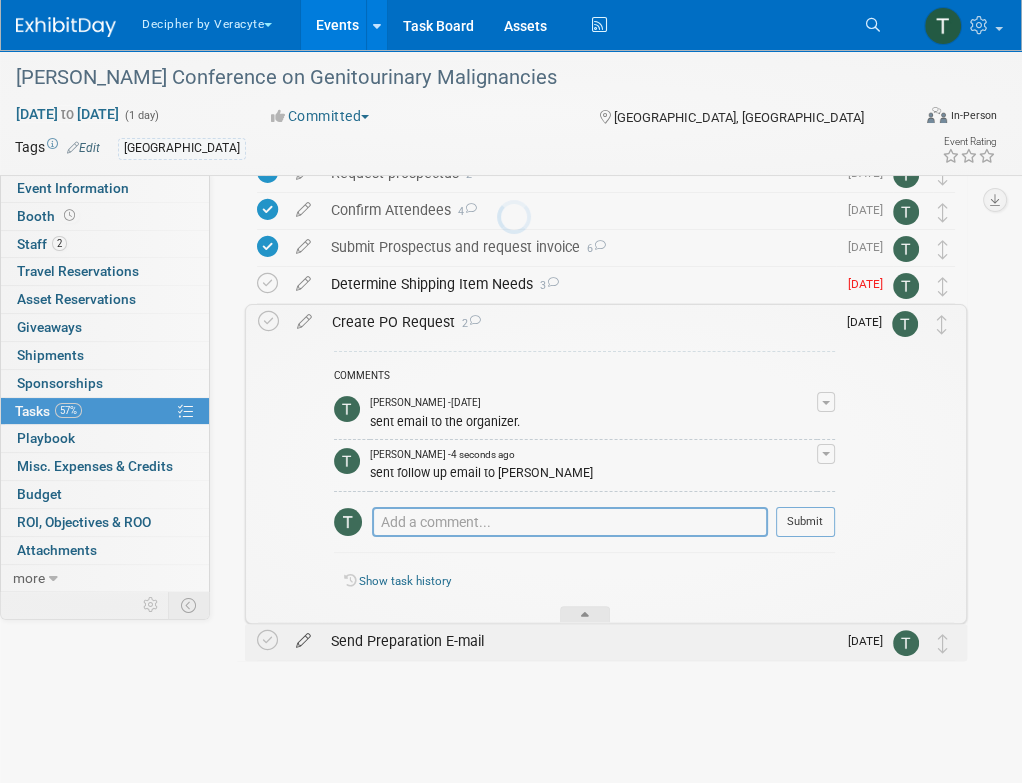scroll, scrollTop: 140, scrollLeft: 0, axis: vertical 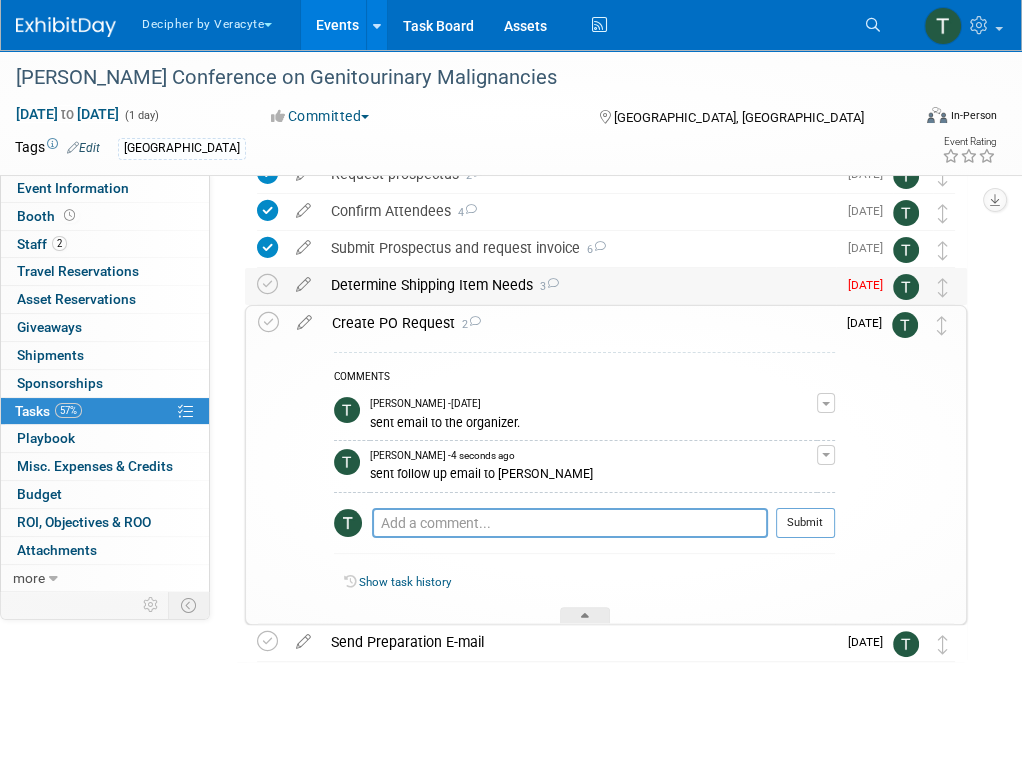 click on "Determine Shipping Item Needs
3" at bounding box center [578, 285] 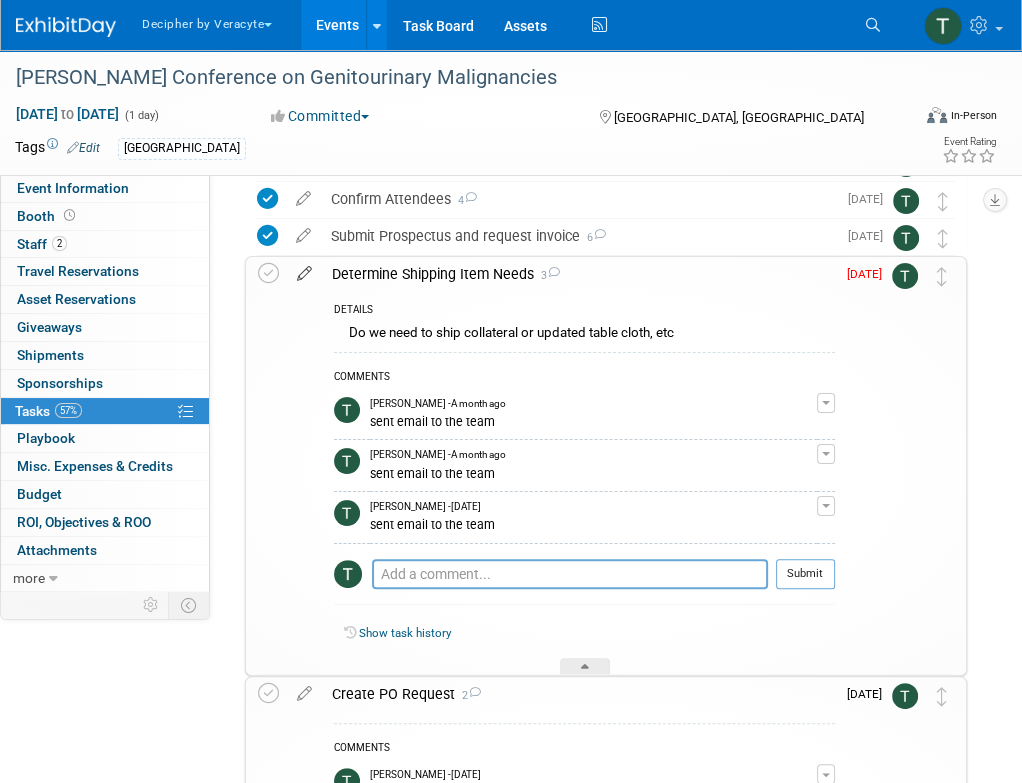 click at bounding box center (304, 269) 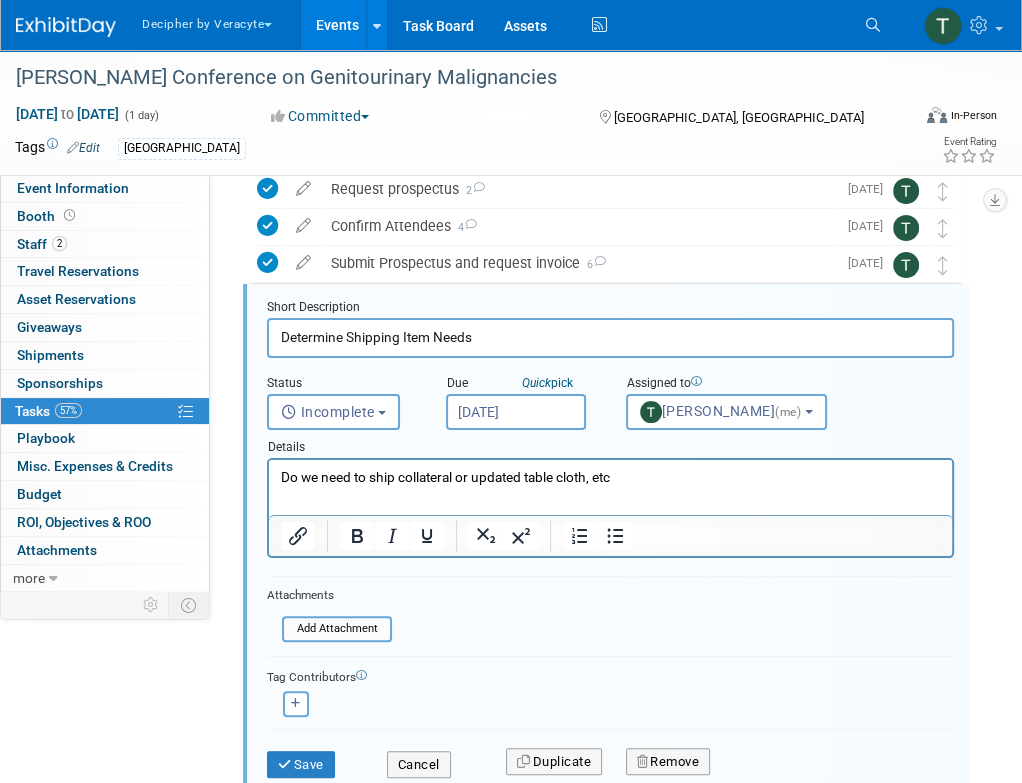 scroll, scrollTop: 115, scrollLeft: 0, axis: vertical 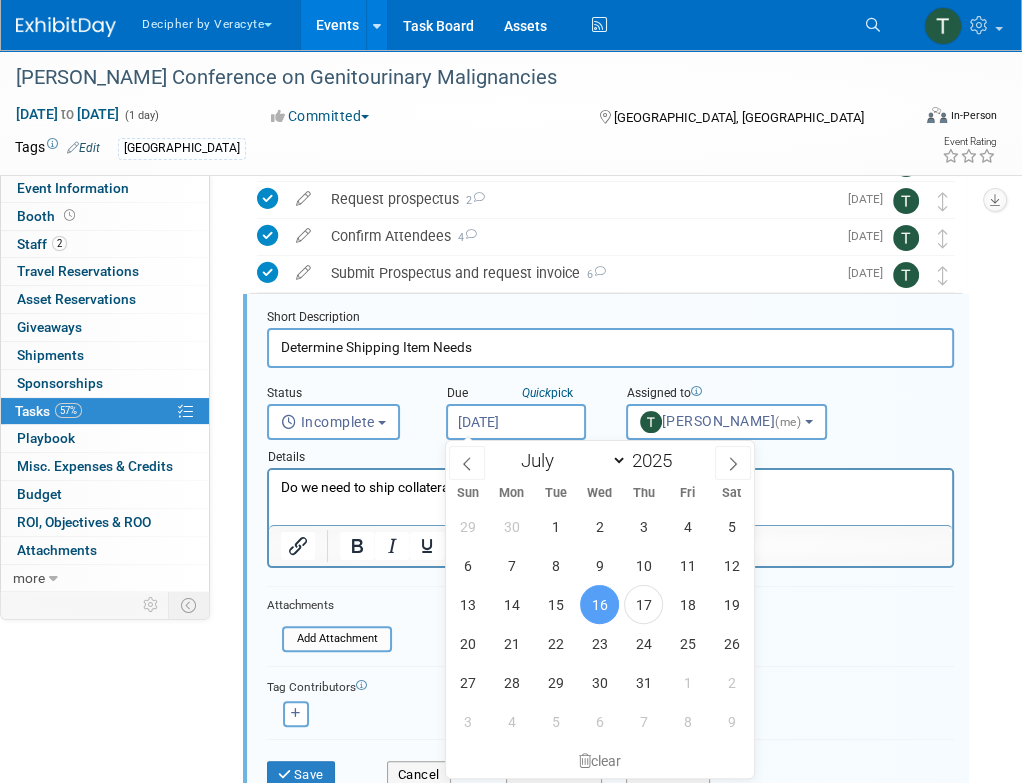 click on "Jul 16, 2025" at bounding box center [516, 422] 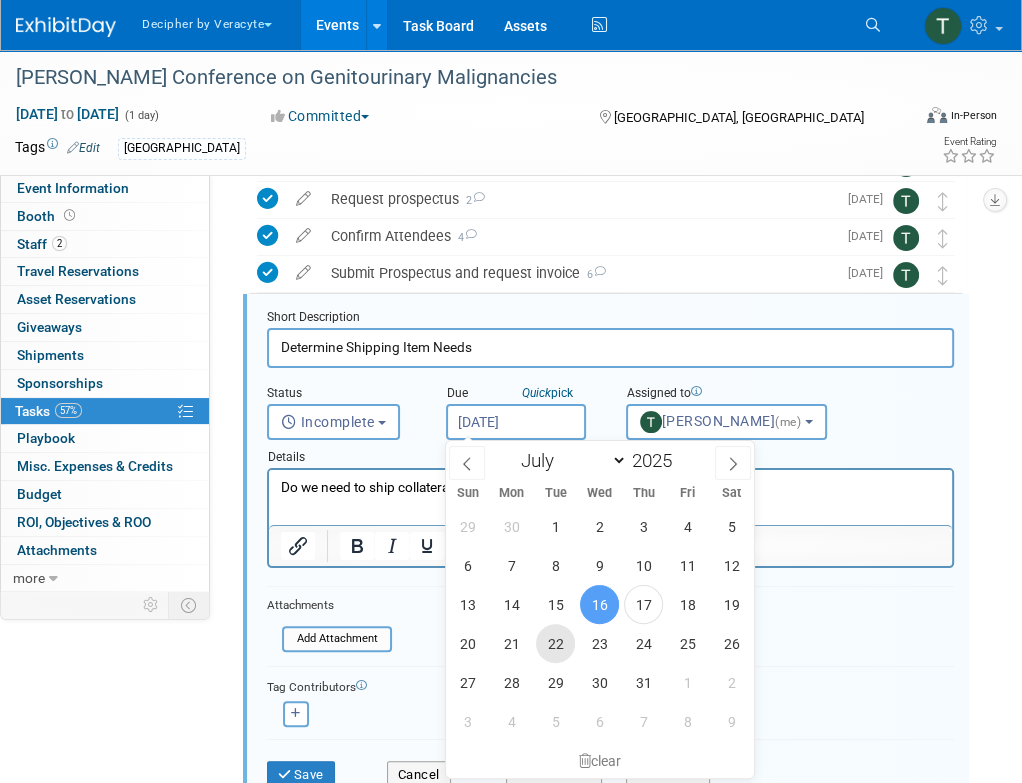 click on "22" at bounding box center (555, 643) 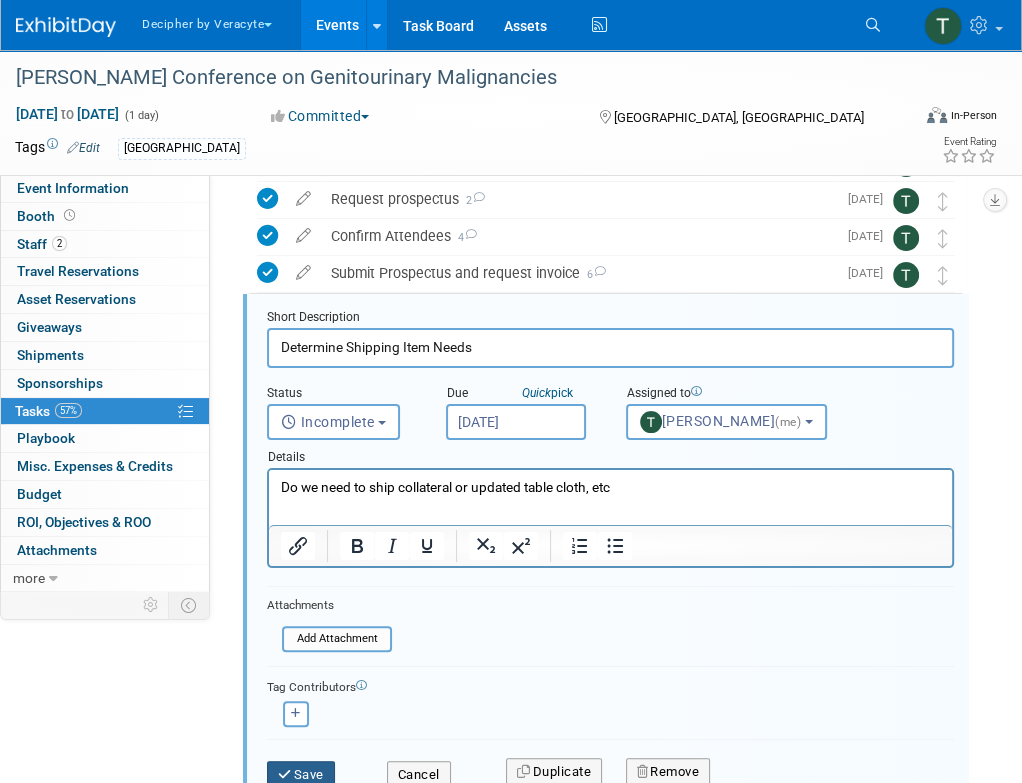 click on "Save" at bounding box center [301, 775] 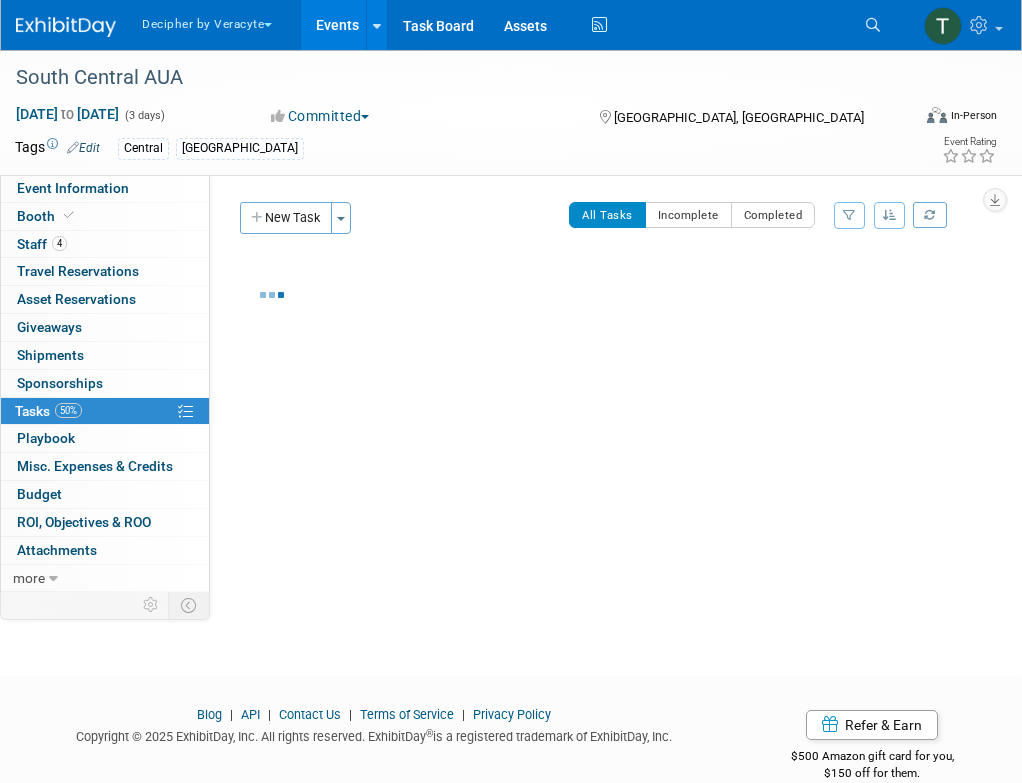 scroll, scrollTop: 0, scrollLeft: 0, axis: both 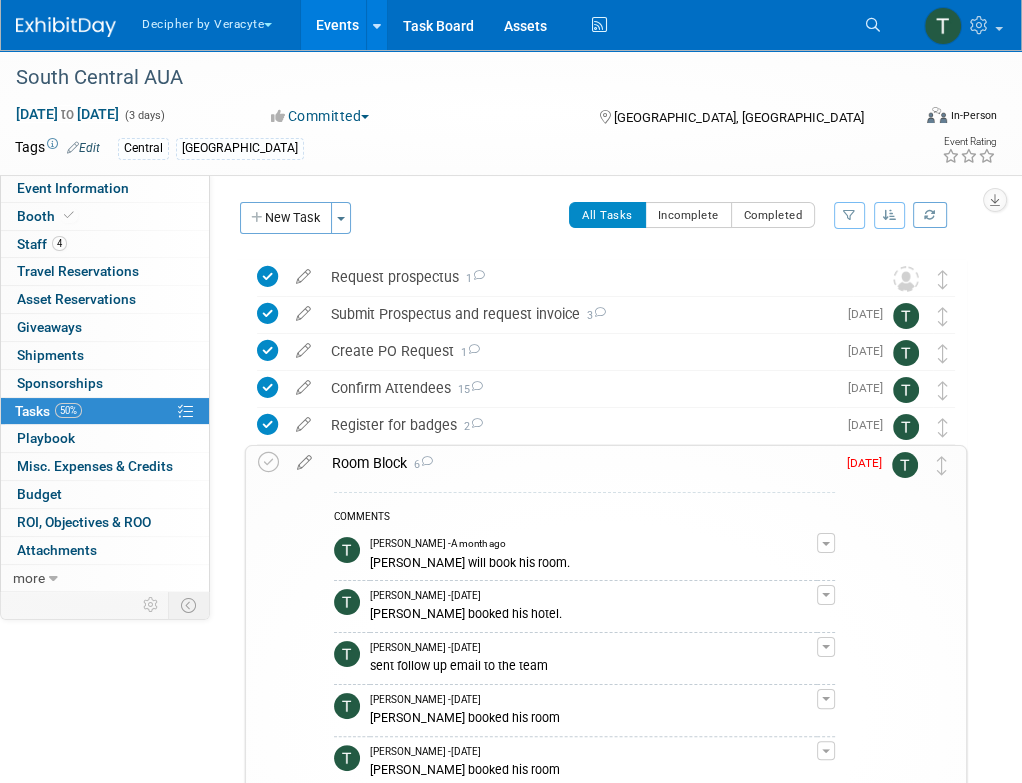 click on "Room Block
6" at bounding box center [578, 463] 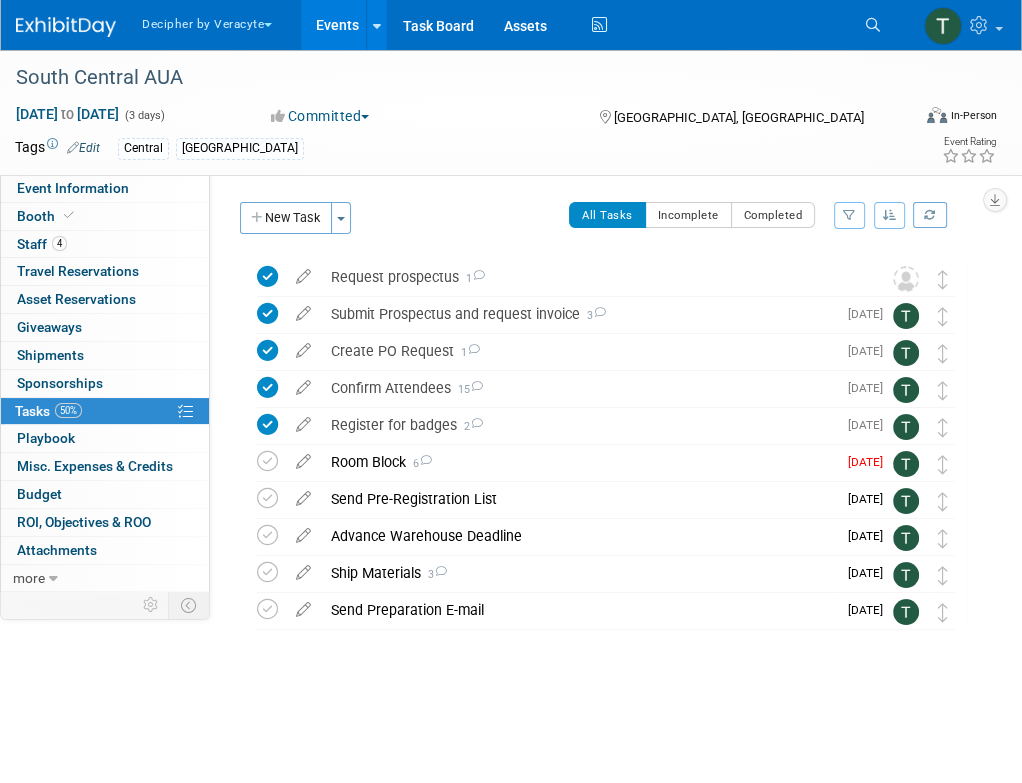 click on "Room Block
6" at bounding box center (578, 462) 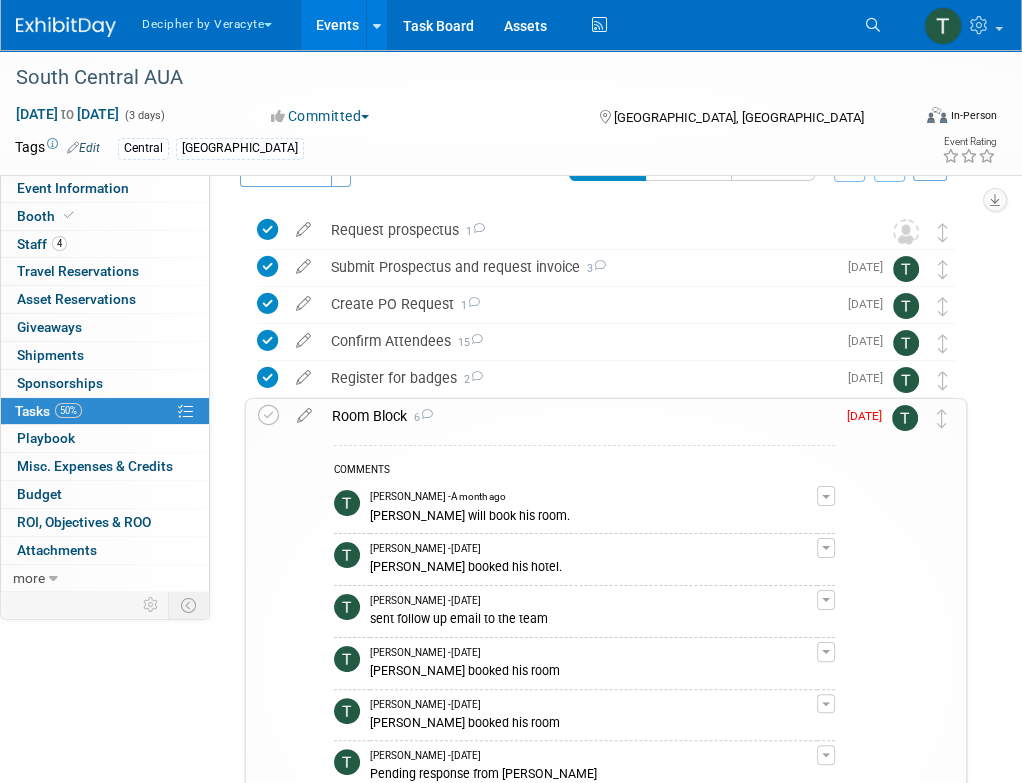 scroll, scrollTop: 42, scrollLeft: 0, axis: vertical 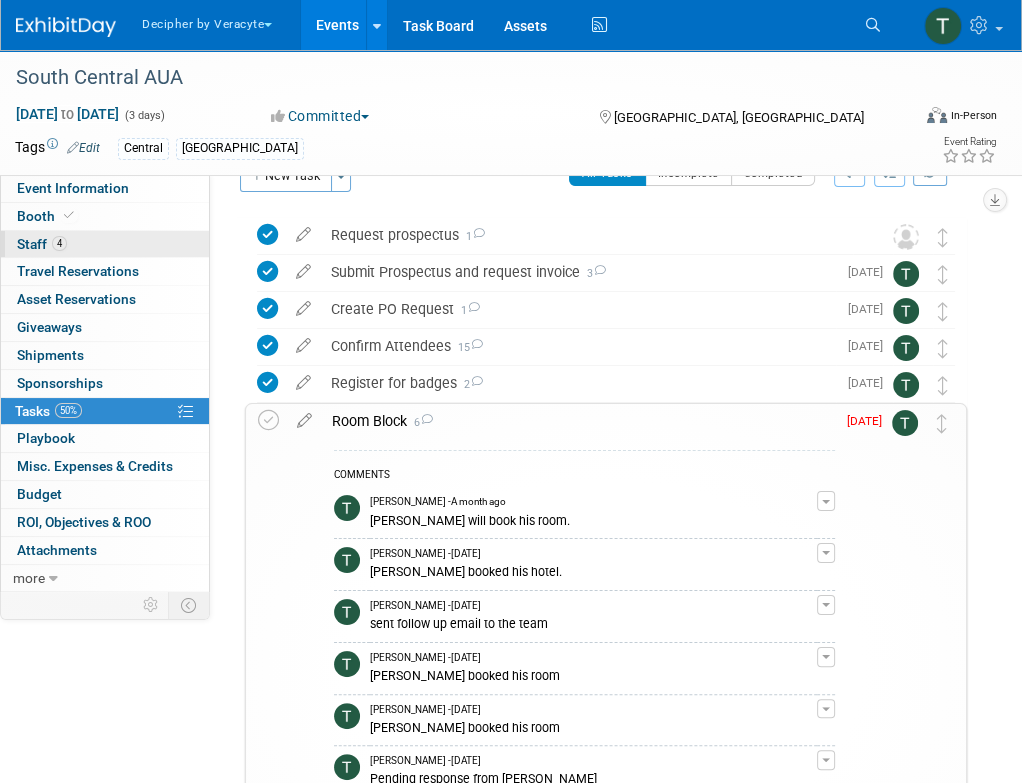 click on "4
Staff 4" at bounding box center (105, 244) 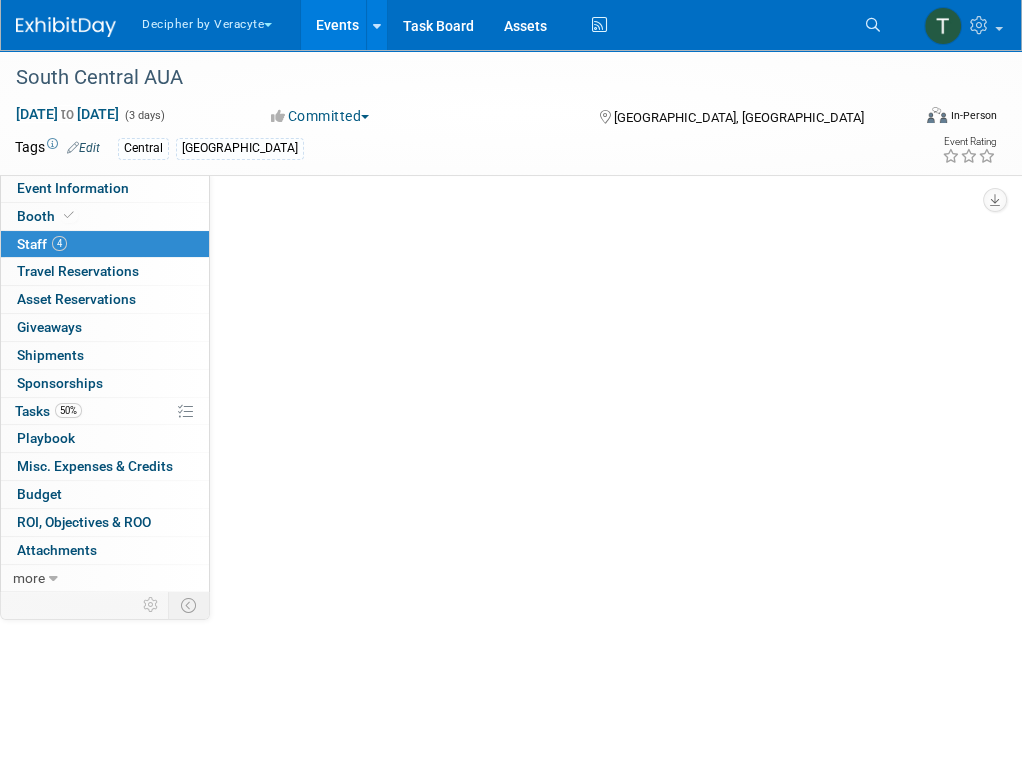 scroll, scrollTop: 0, scrollLeft: 0, axis: both 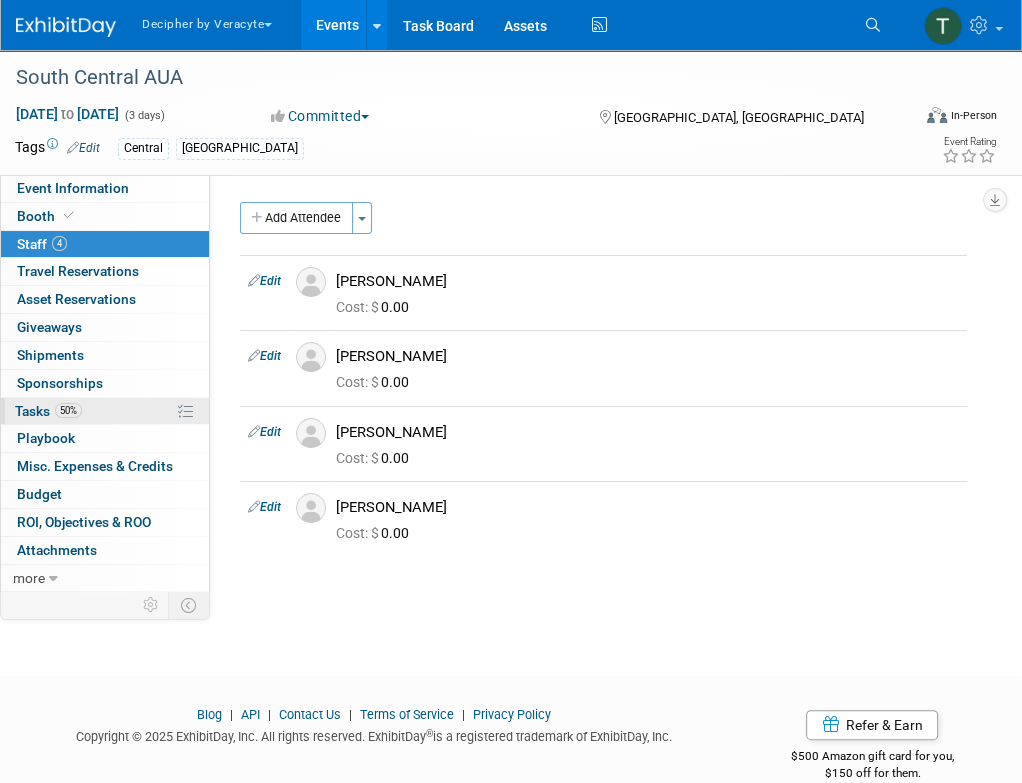 click on "50%
Tasks 50%" at bounding box center (105, 411) 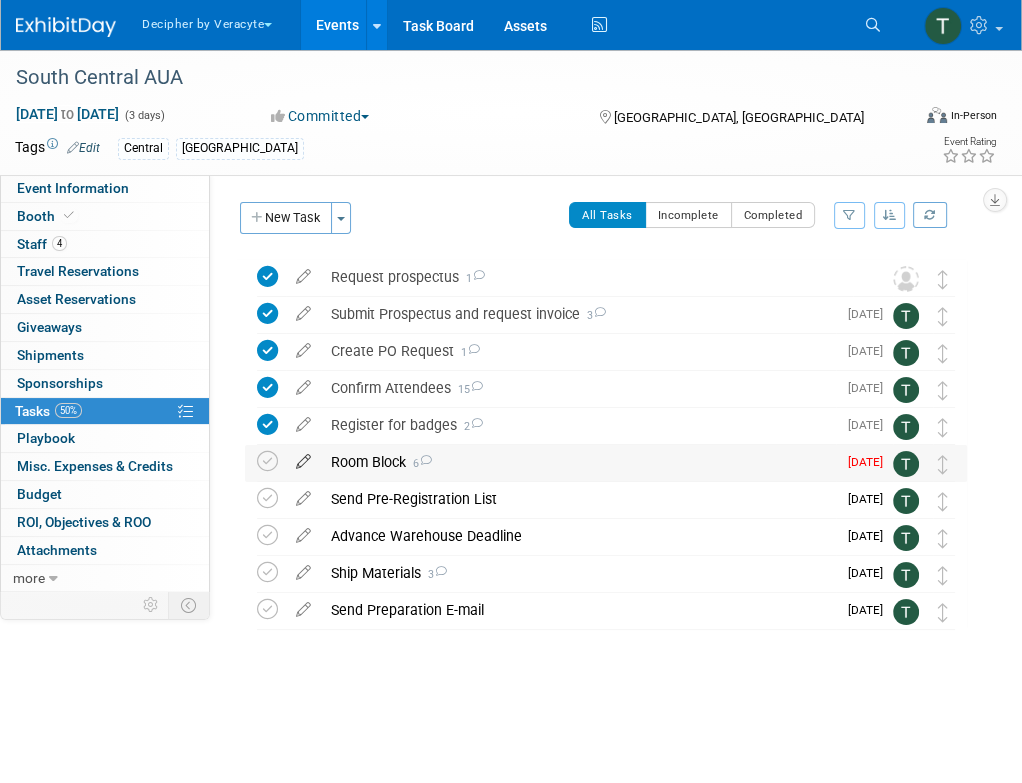 click at bounding box center (303, 457) 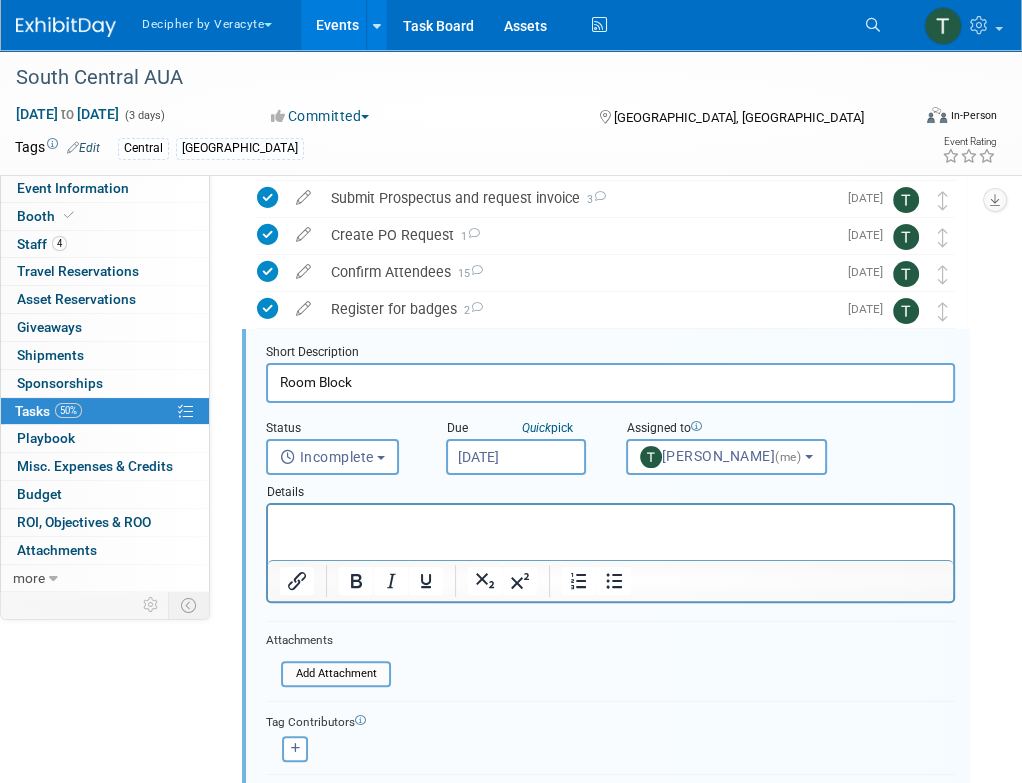 scroll, scrollTop: 151, scrollLeft: 0, axis: vertical 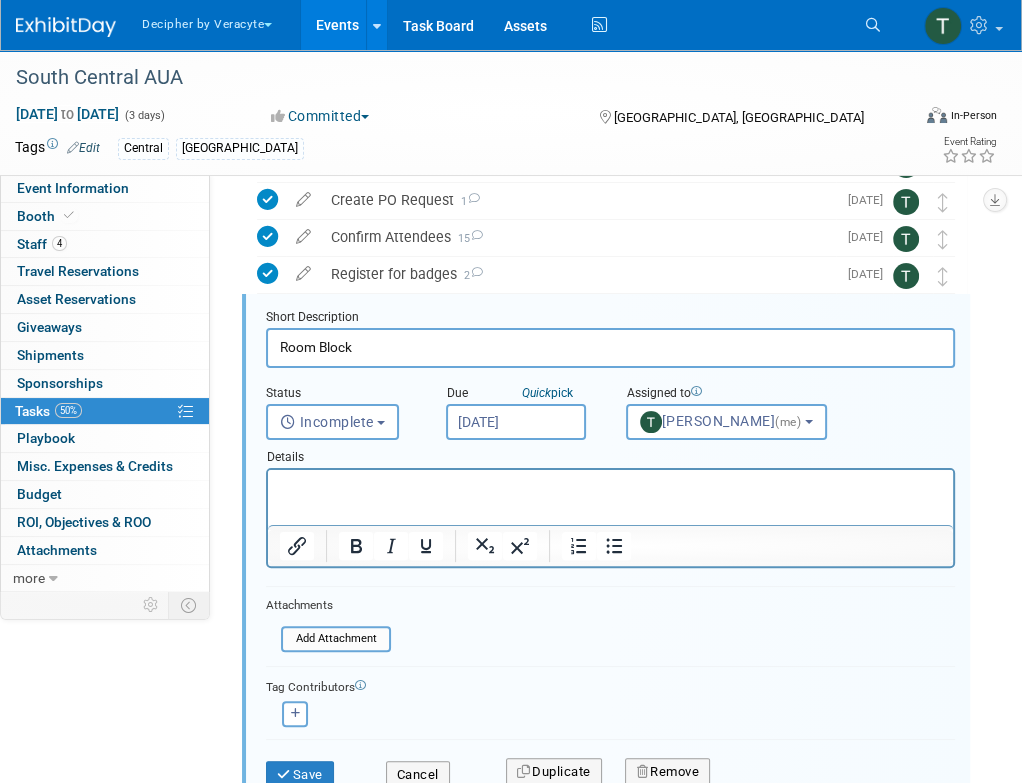 click on "[DATE]" at bounding box center [516, 422] 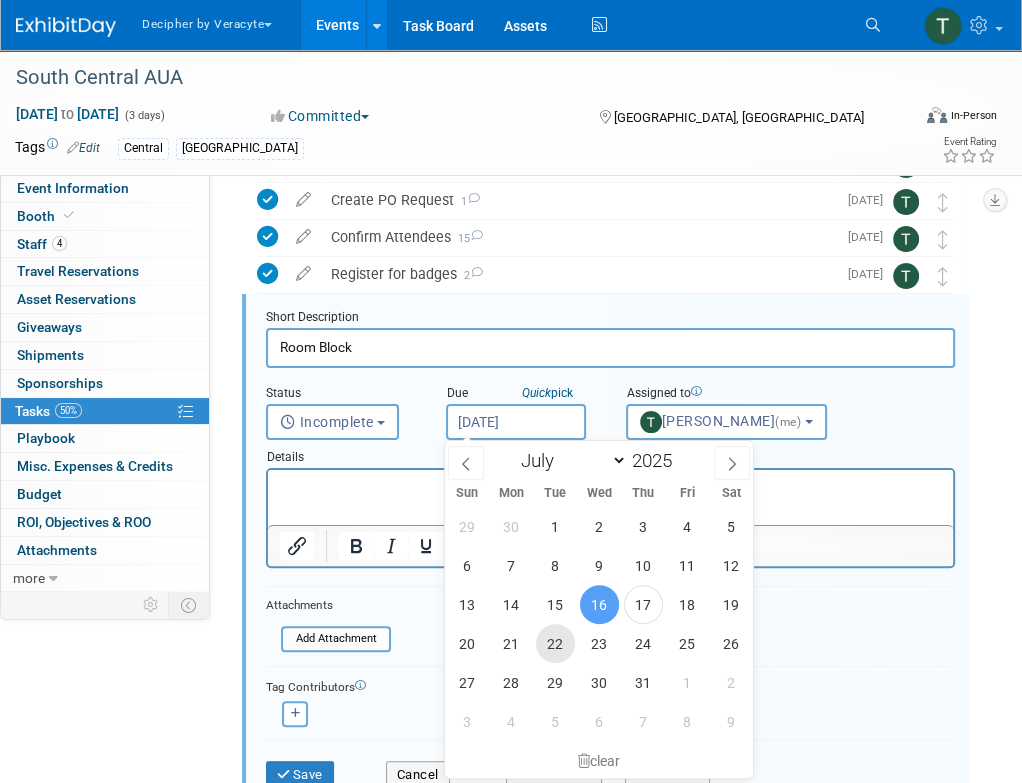 click on "22" at bounding box center [555, 643] 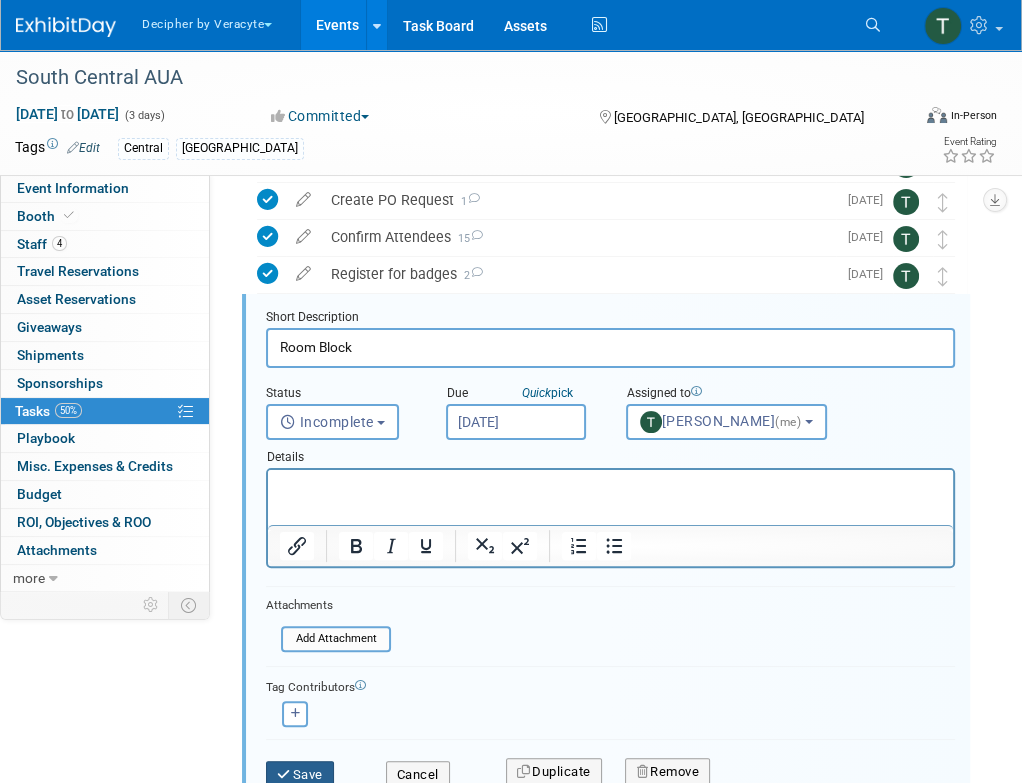 click on "Save" at bounding box center [300, 775] 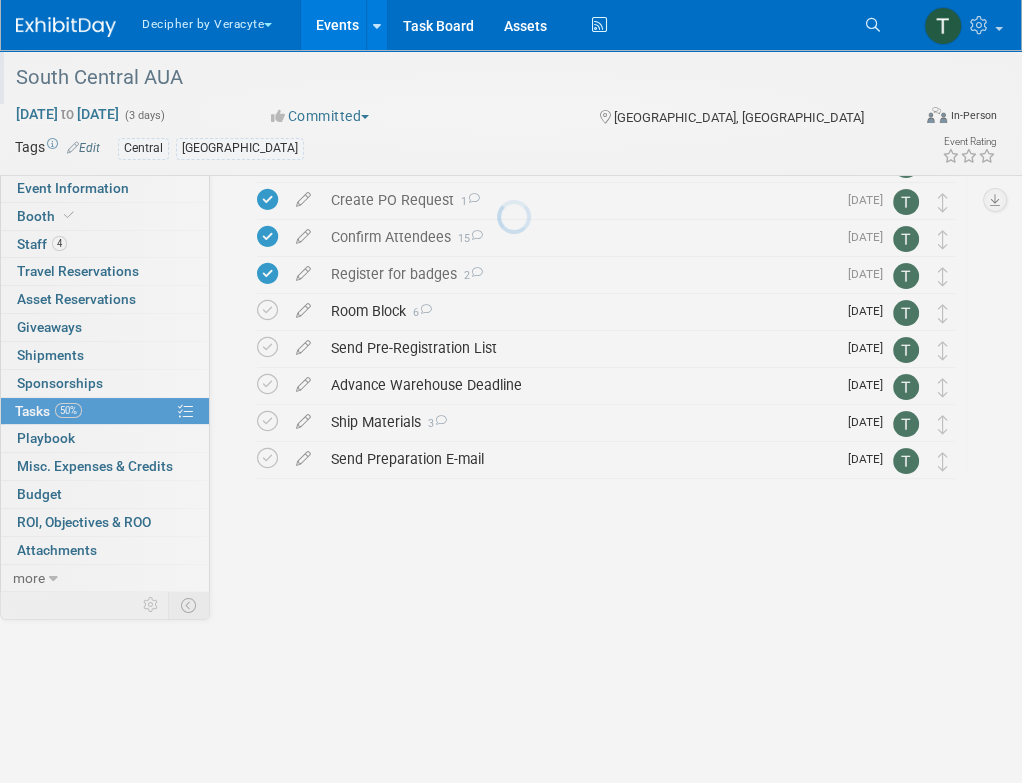scroll, scrollTop: 0, scrollLeft: 0, axis: both 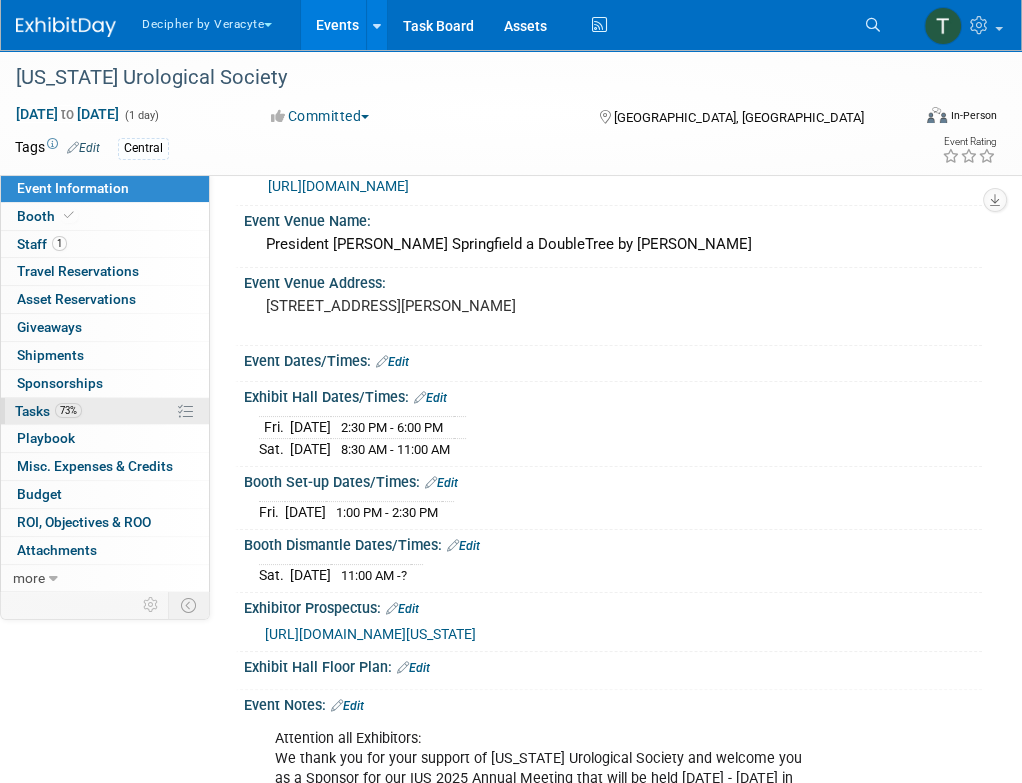 click on "73%
Tasks 73%" at bounding box center [105, 411] 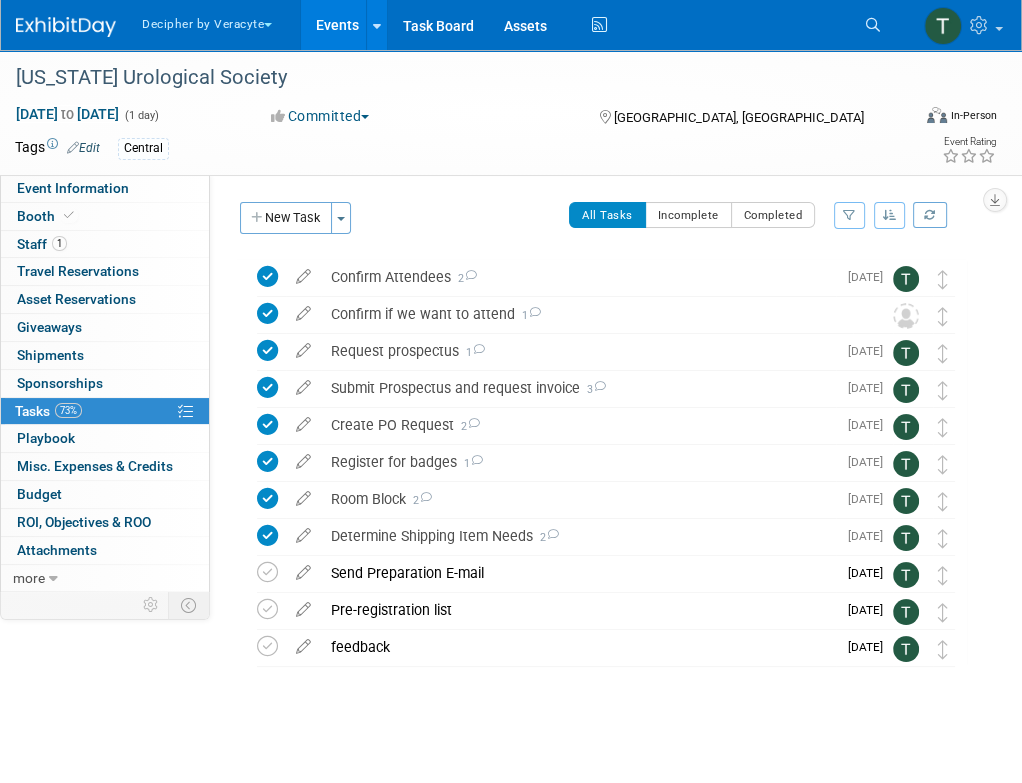 scroll, scrollTop: 5, scrollLeft: 0, axis: vertical 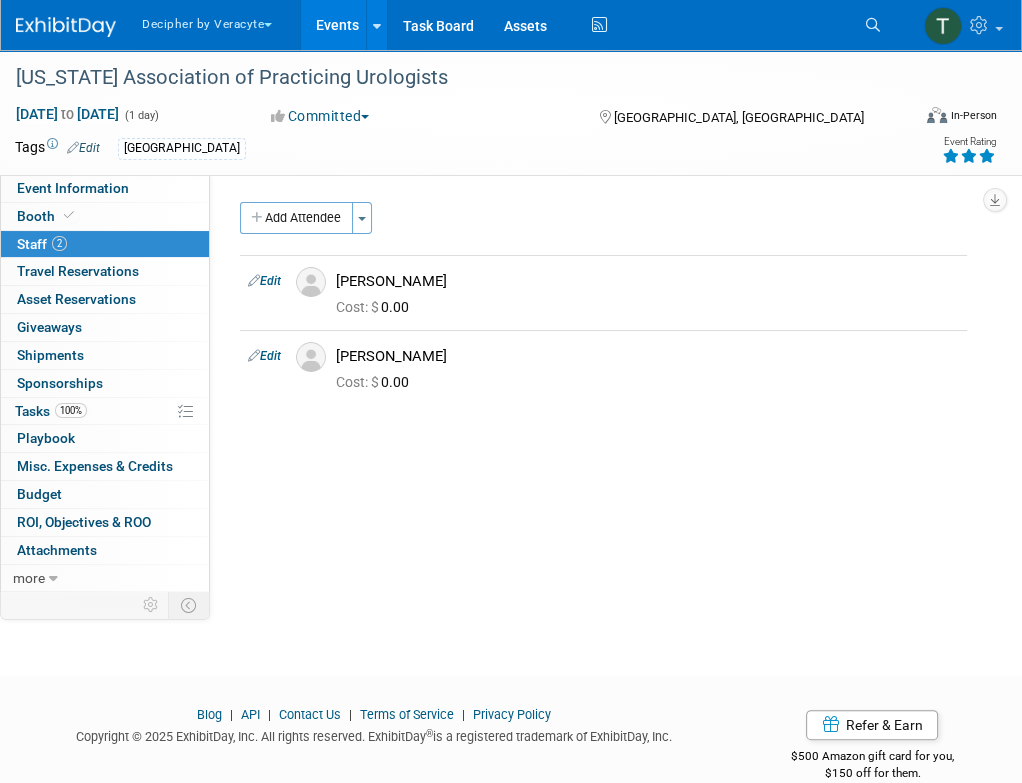 click on "Events" at bounding box center [337, 25] 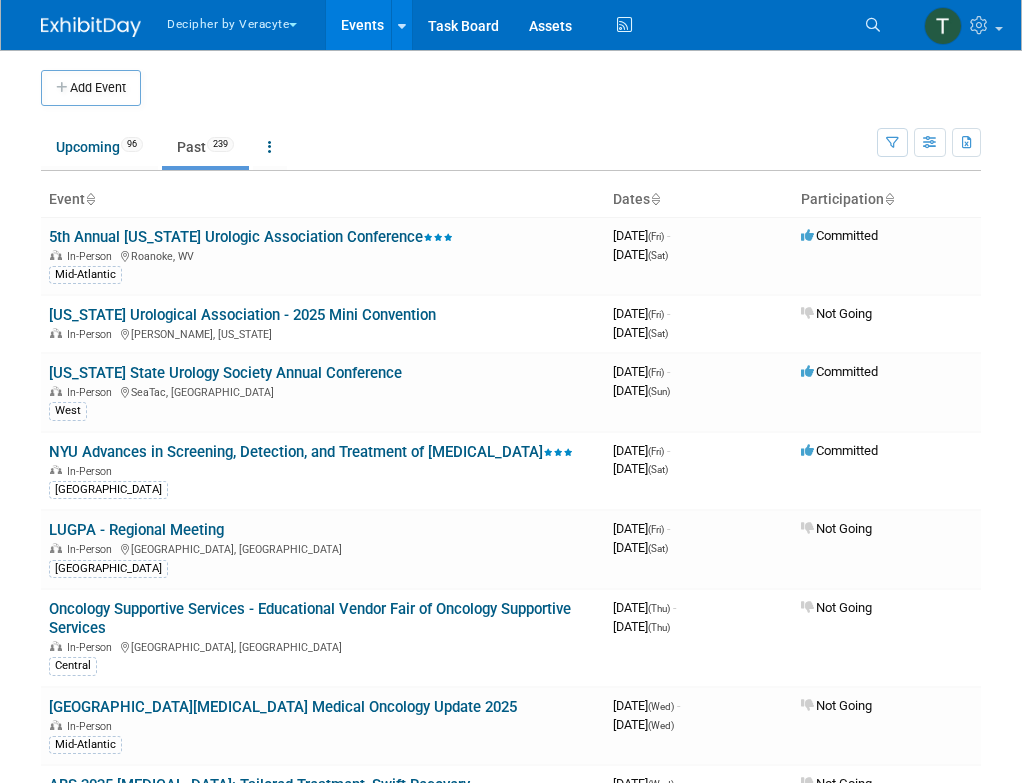 scroll, scrollTop: 0, scrollLeft: 0, axis: both 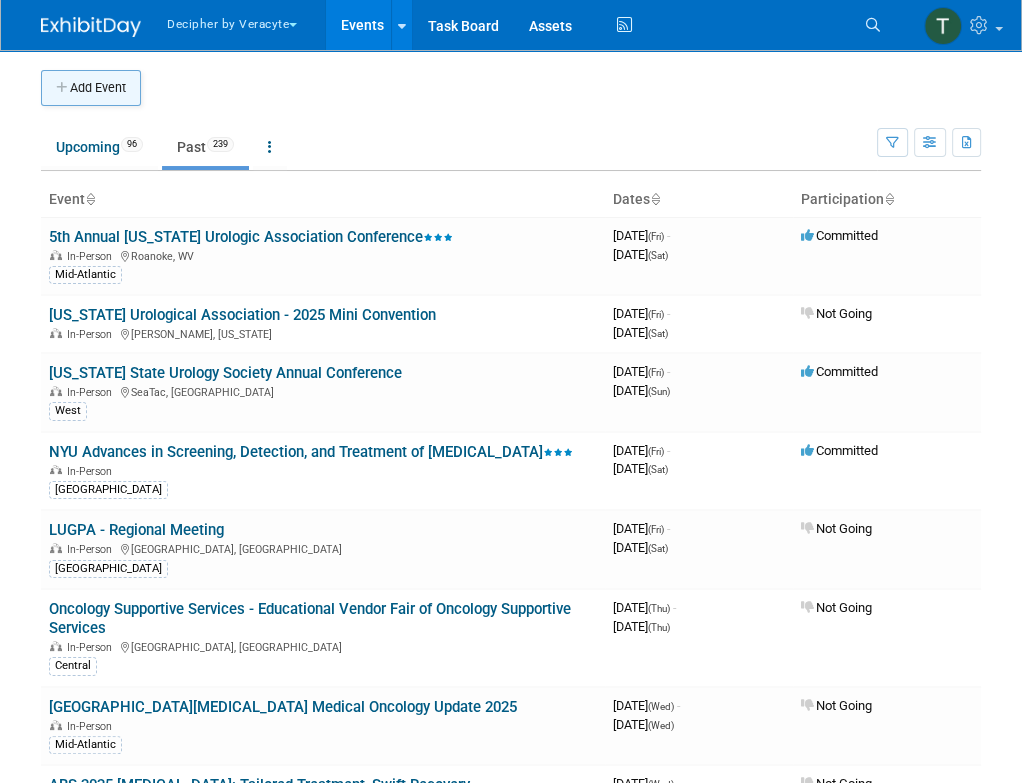 click on "Add Event" at bounding box center [91, 88] 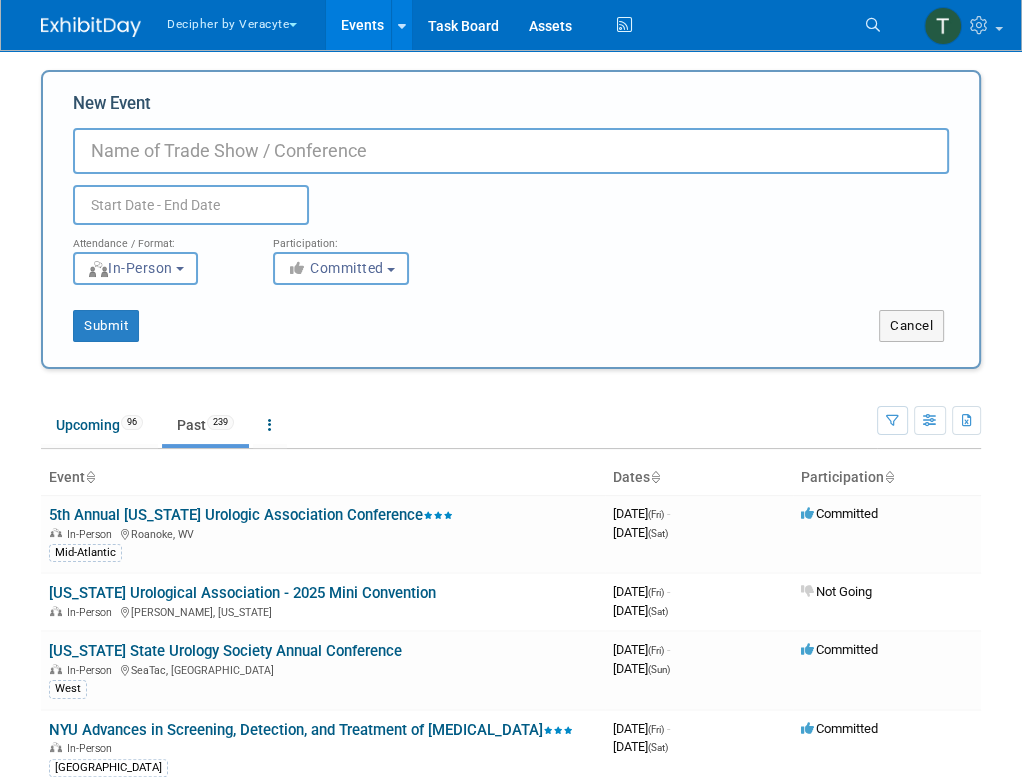 paste on "[US_STATE] Association of Practicing Urologists" 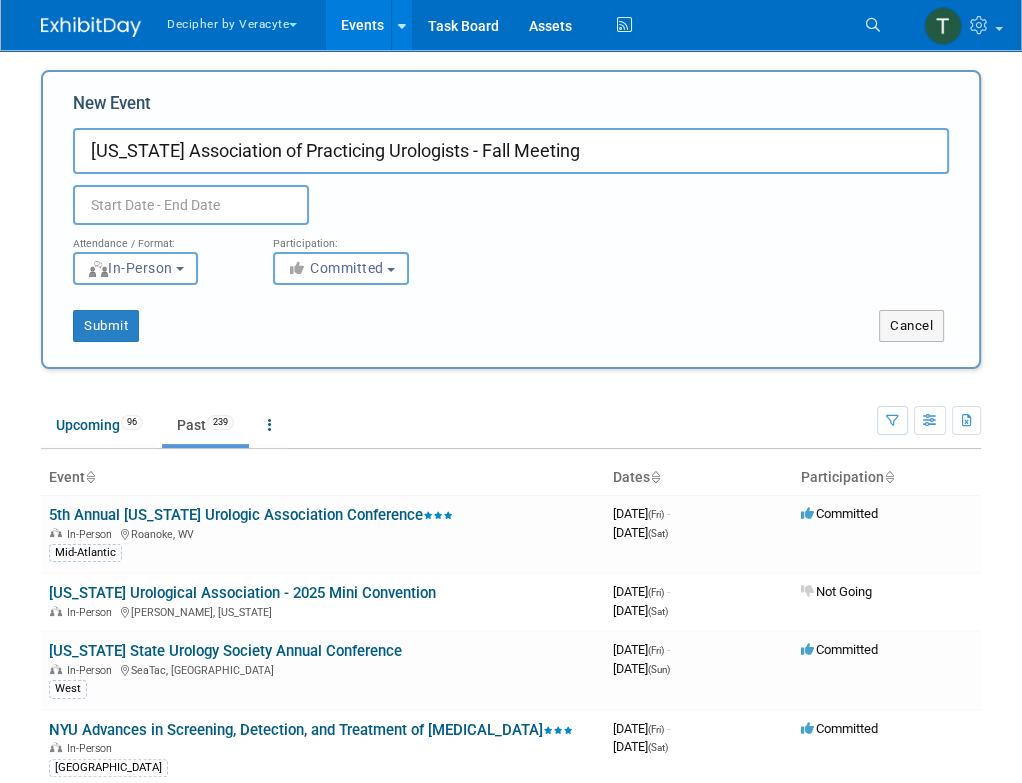 type on "[US_STATE] Association of Practicing Urologists - Fall Meeting" 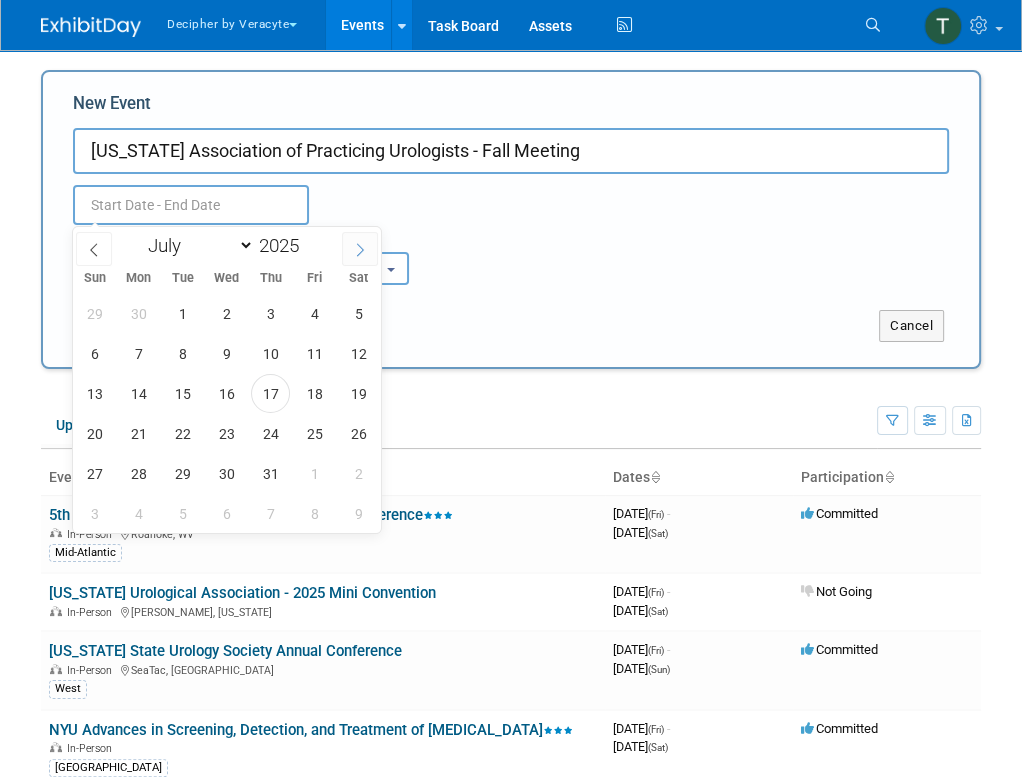 click at bounding box center (360, 249) 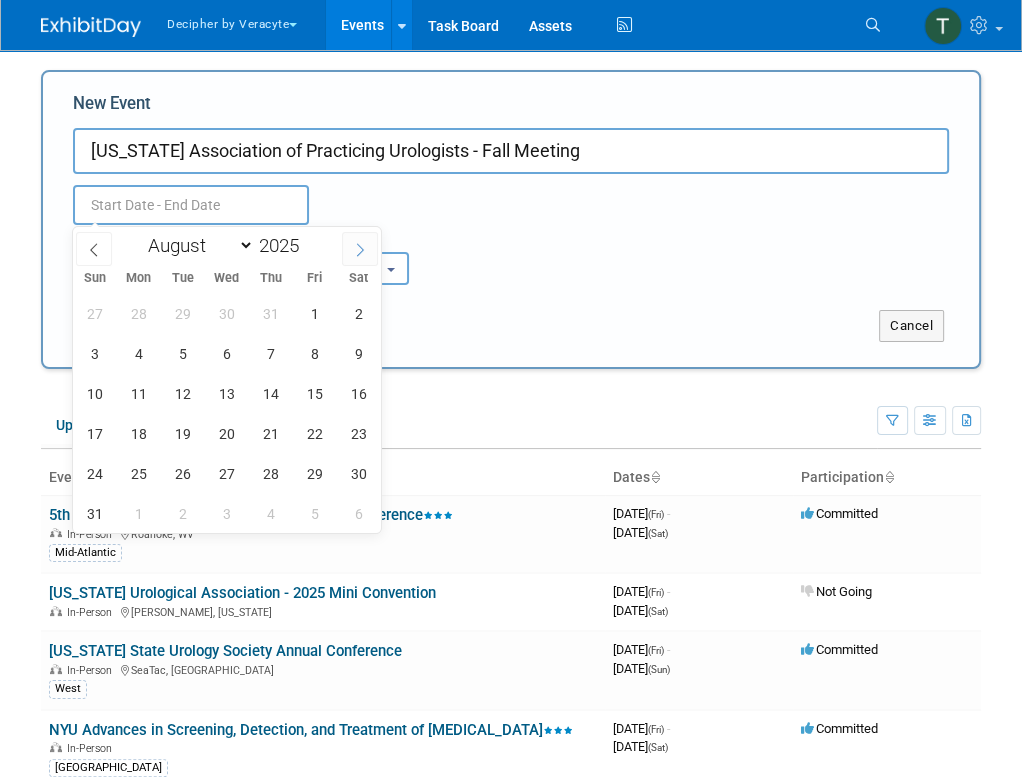 click at bounding box center [360, 249] 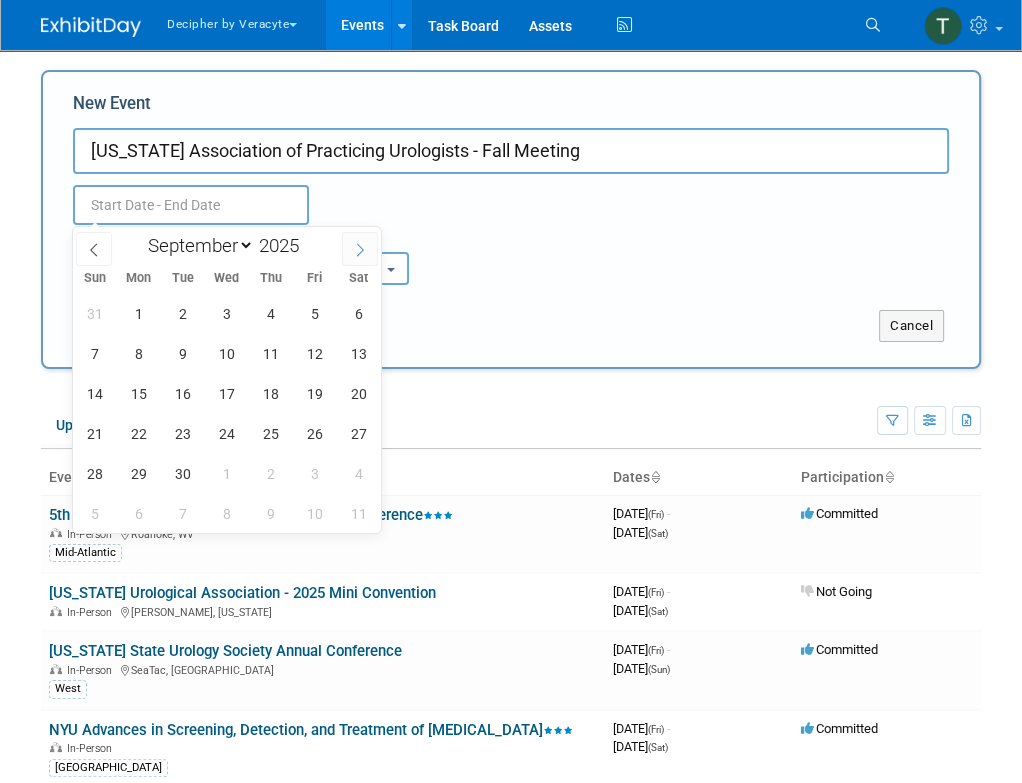 click at bounding box center (360, 249) 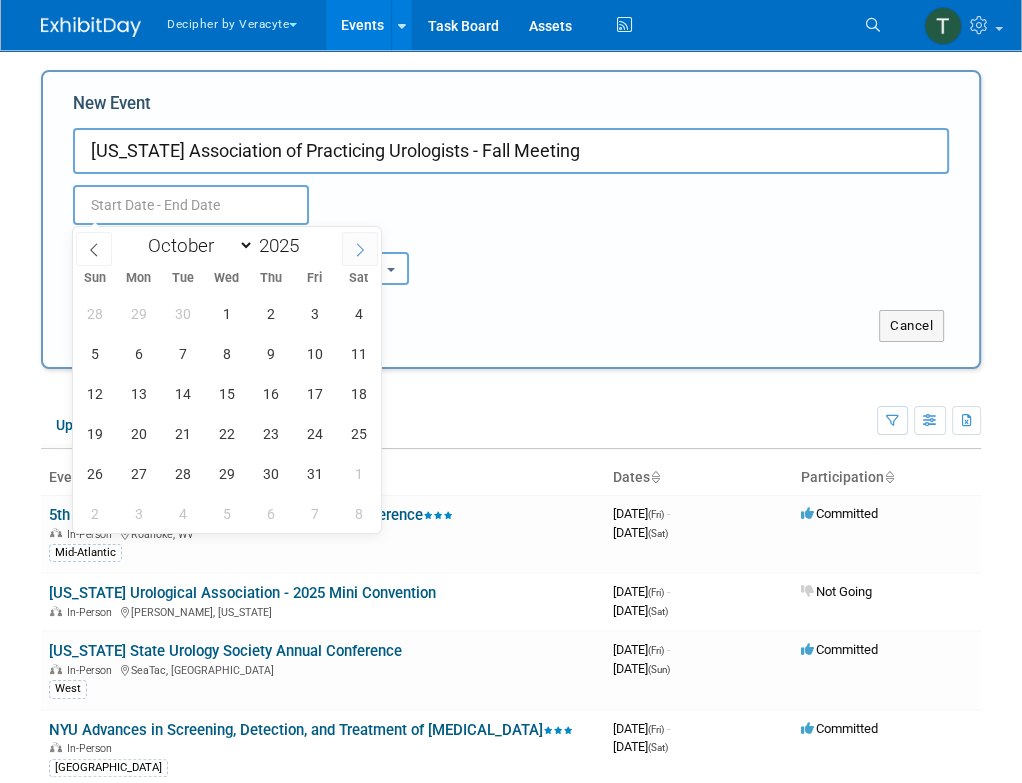 click at bounding box center [360, 249] 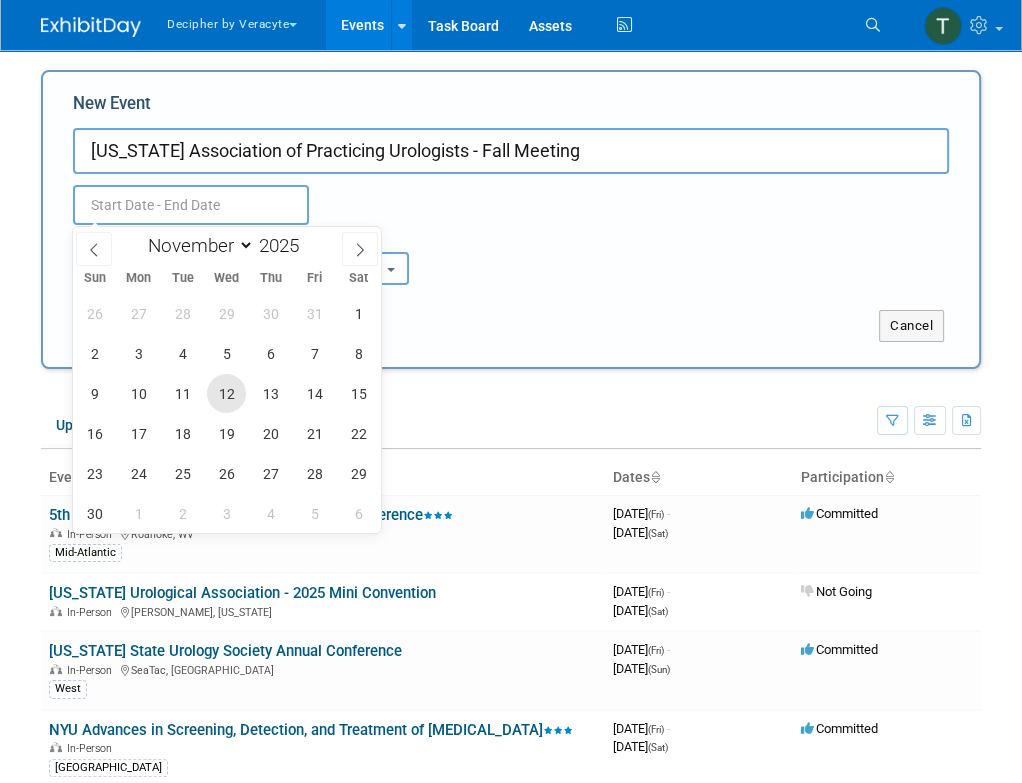 click on "12" at bounding box center [226, 393] 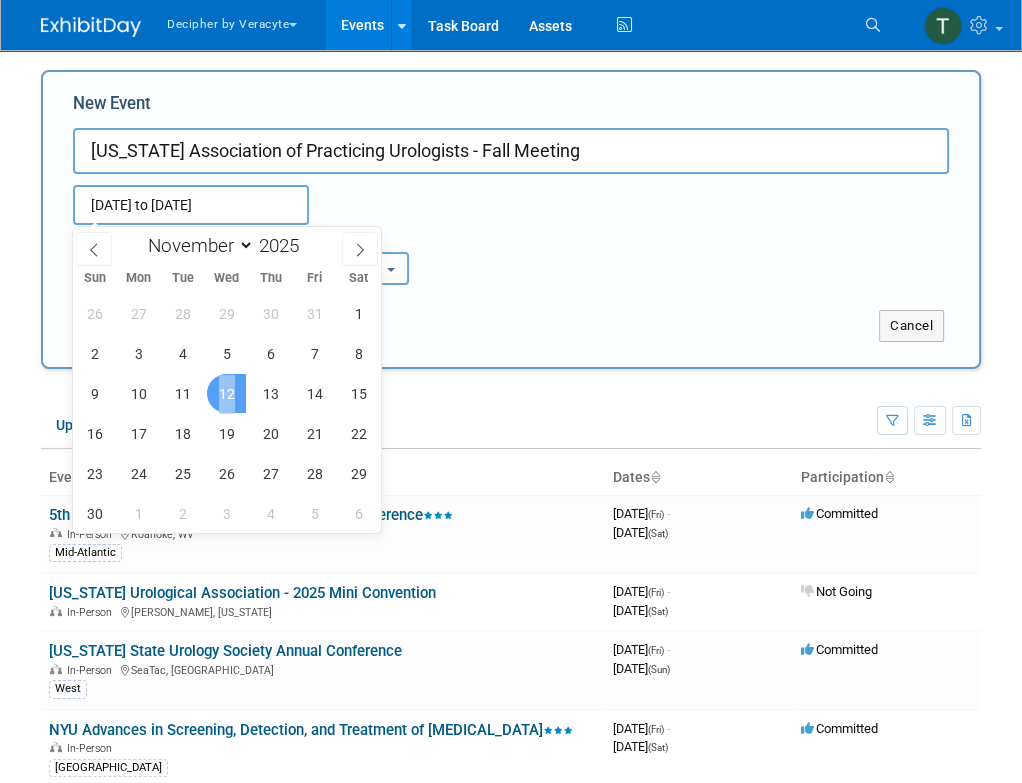 click on "12" at bounding box center (226, 393) 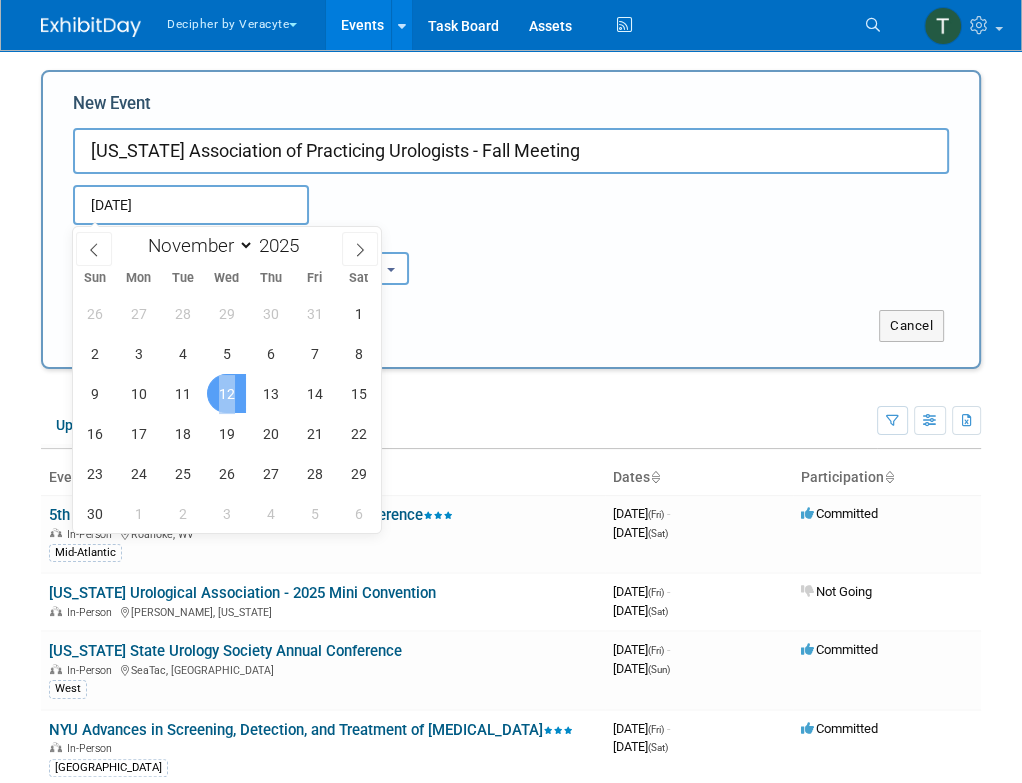 type on "Nov 12, 2025 to Nov 12, 2025" 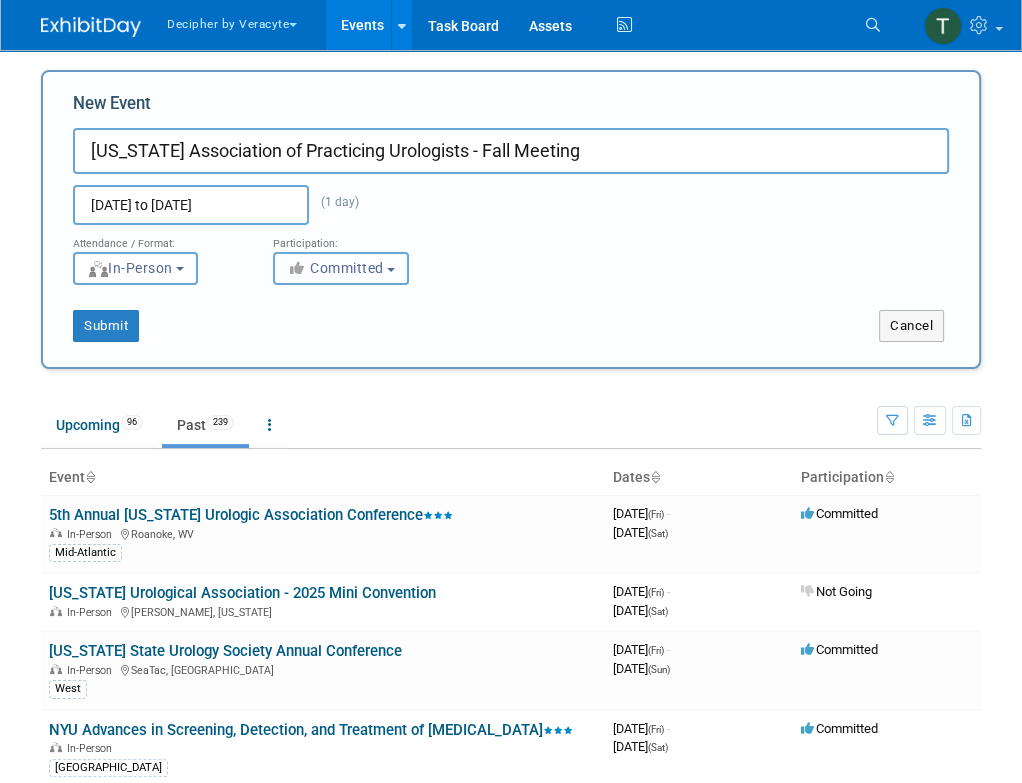 click on "Committed" at bounding box center (341, 268) 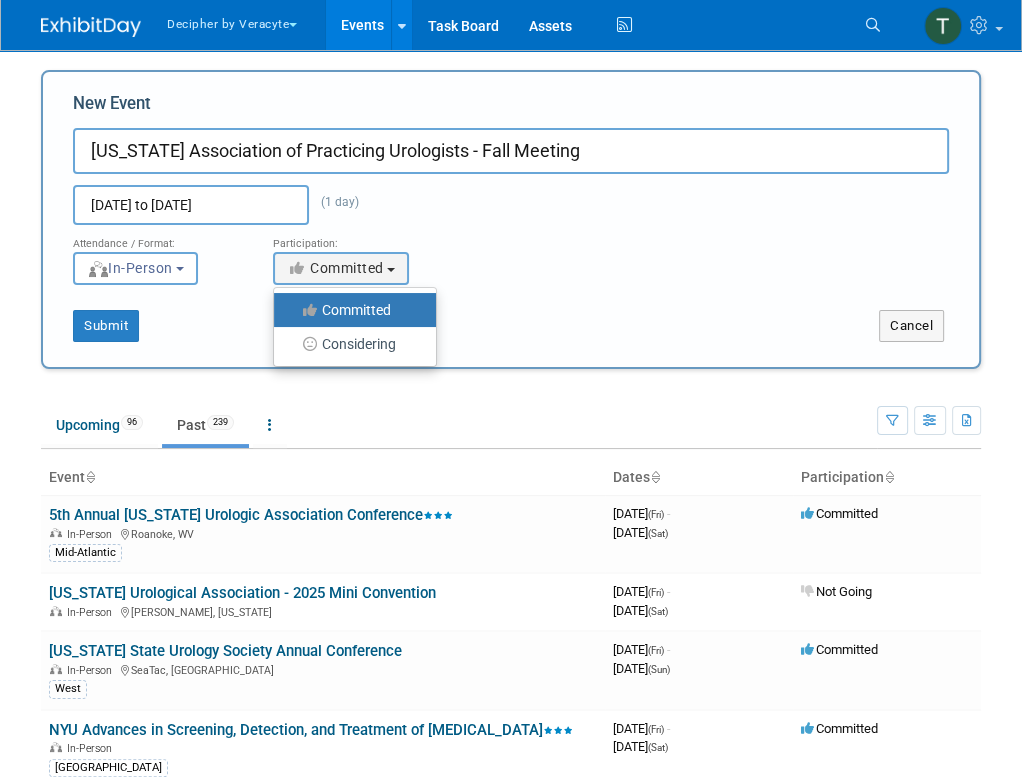 click at bounding box center [310, 310] 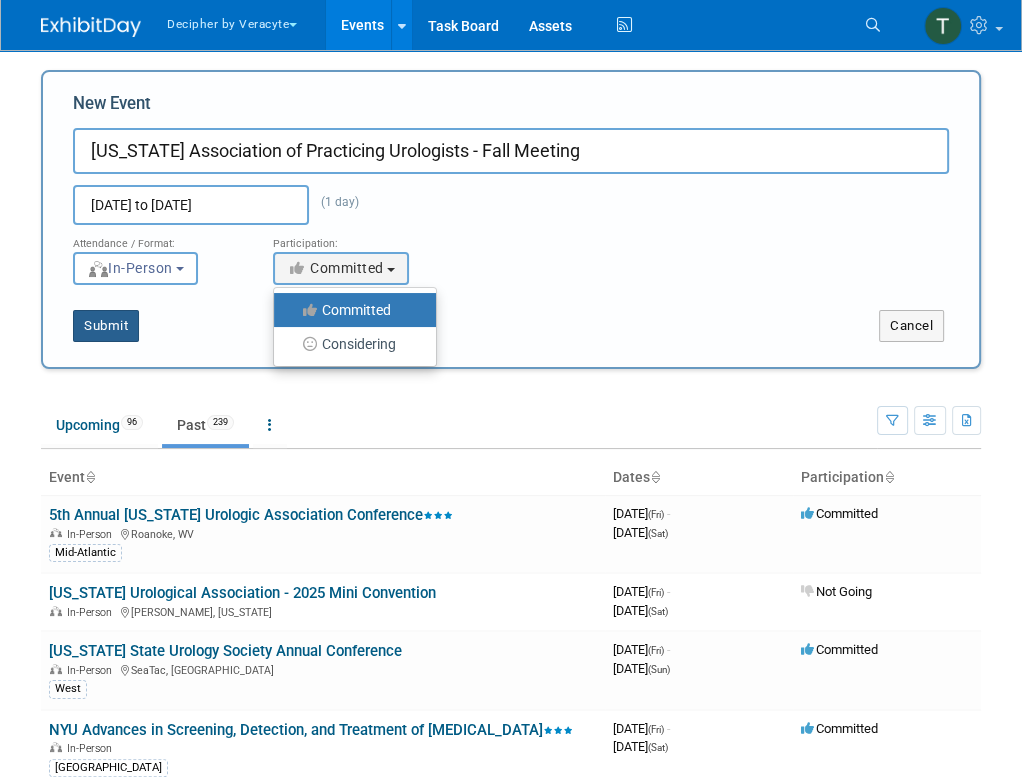 click on "Submit" at bounding box center [106, 326] 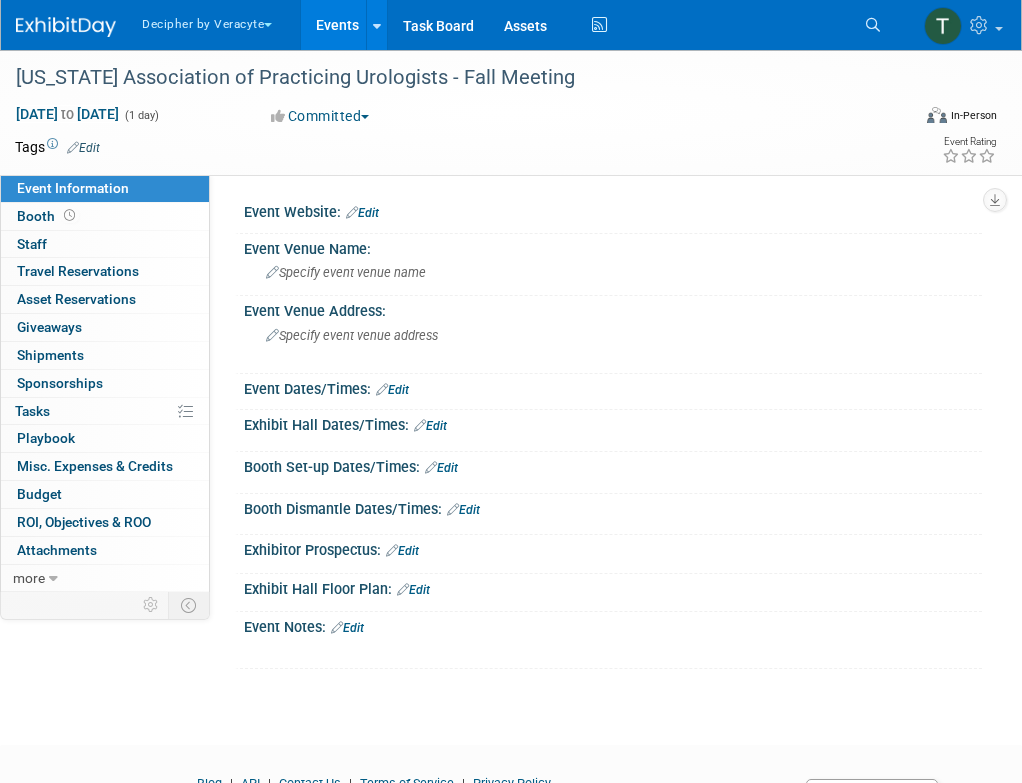 scroll, scrollTop: 0, scrollLeft: 0, axis: both 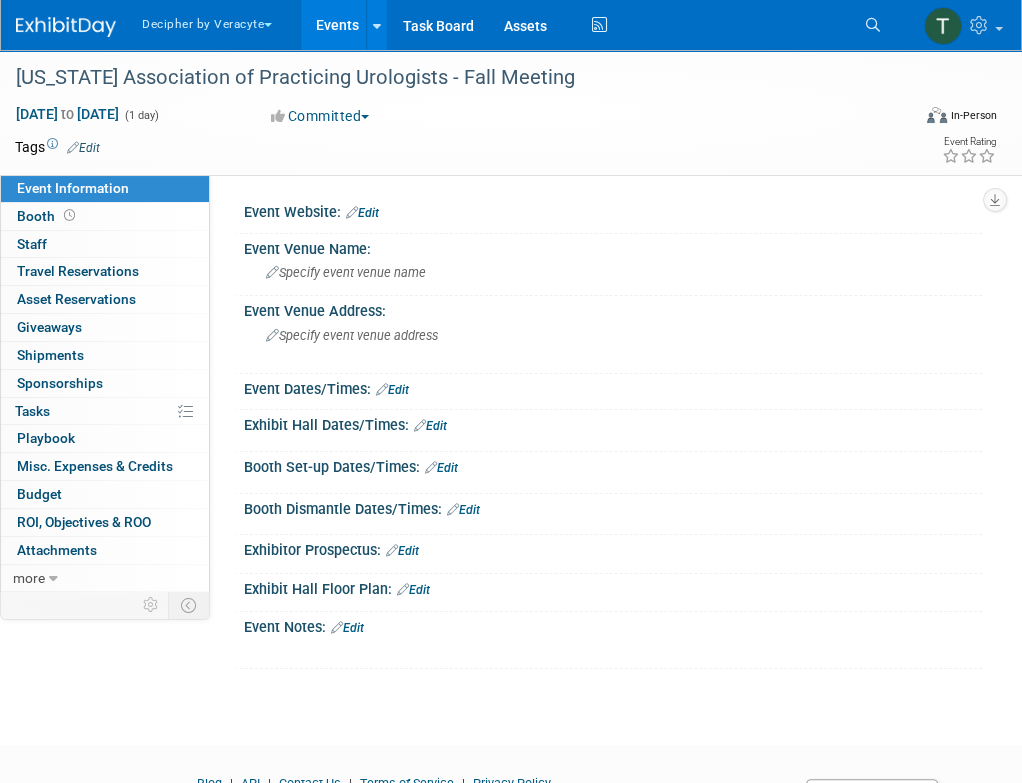 click on "Tags
Edit" at bounding box center (415, 147) 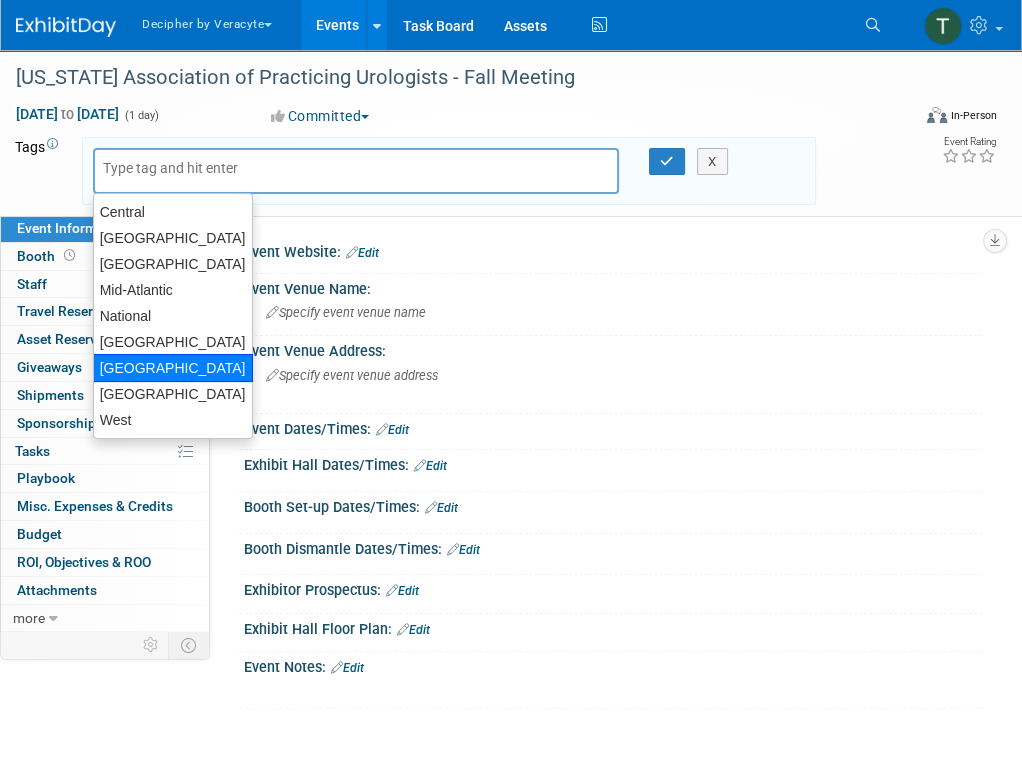 click on "[GEOGRAPHIC_DATA]" at bounding box center [173, 368] 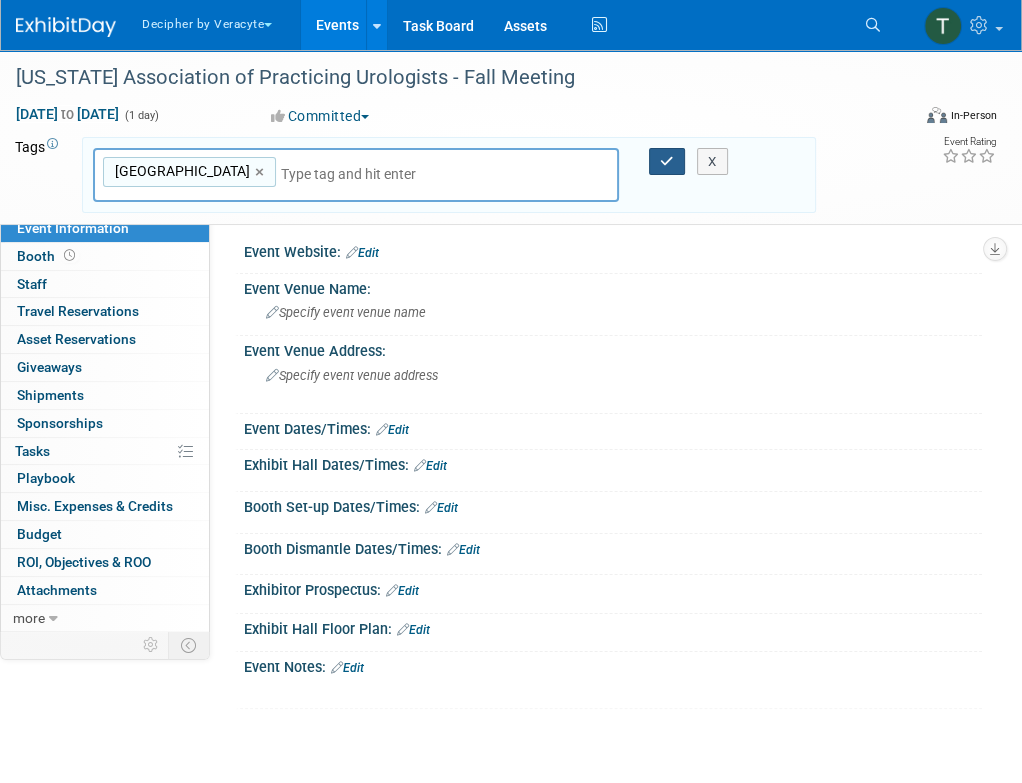 click at bounding box center [667, 161] 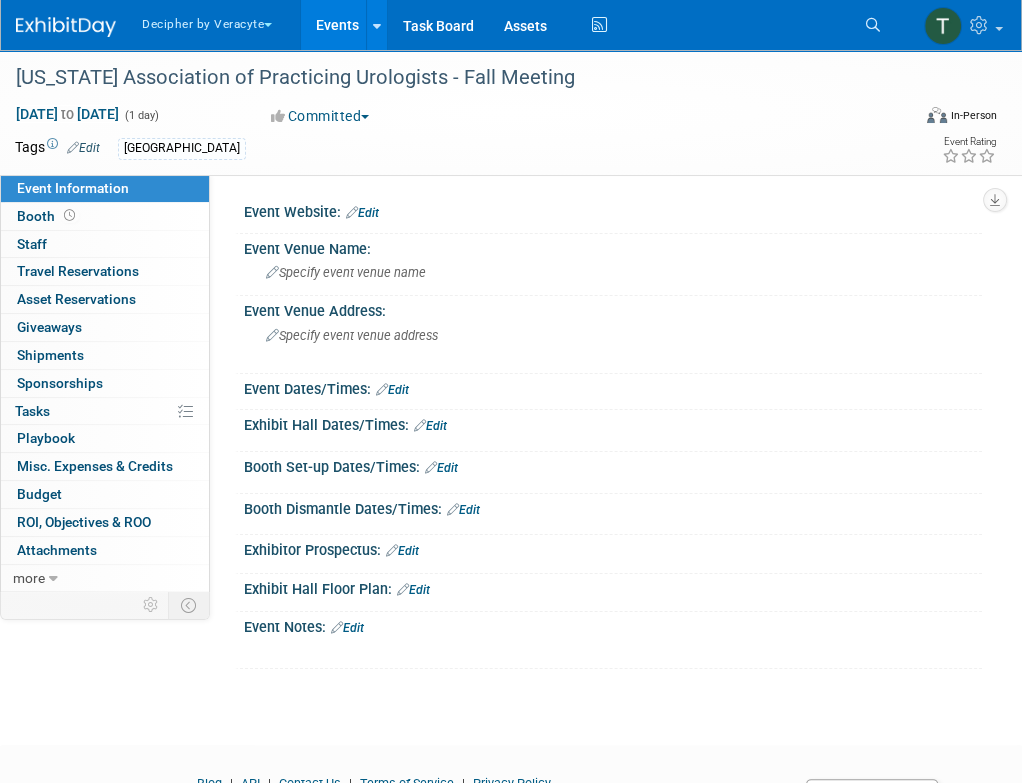 click on "Edit" at bounding box center (430, 426) 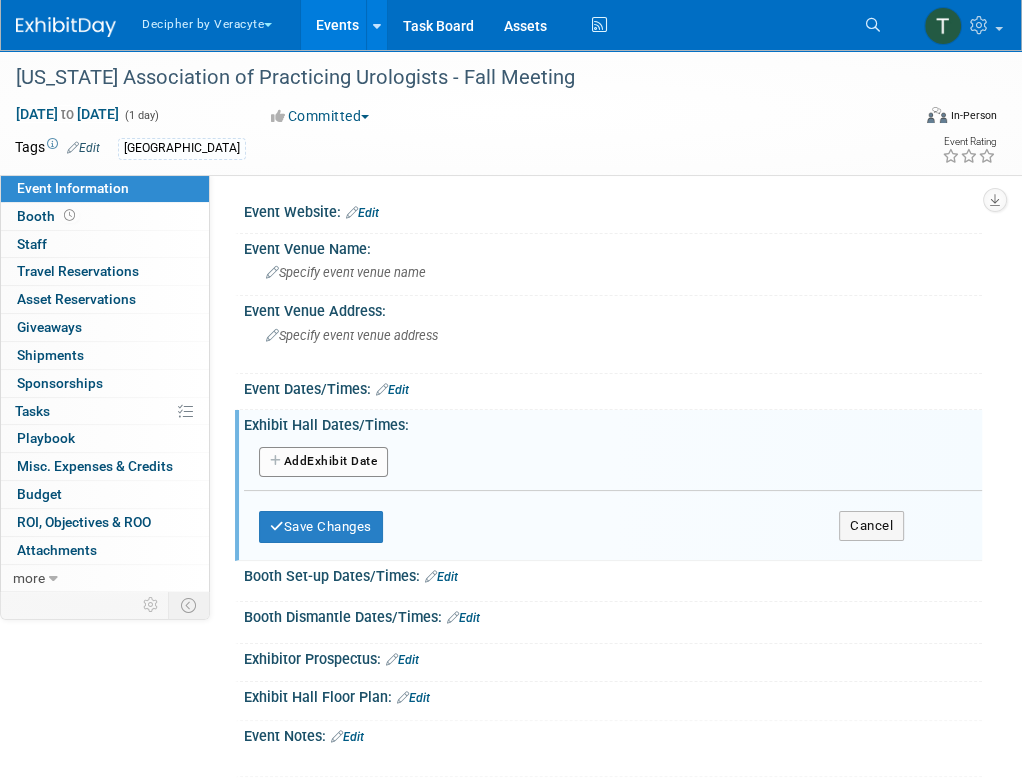 click on "Add  Another  Exhibit Date" at bounding box center (323, 462) 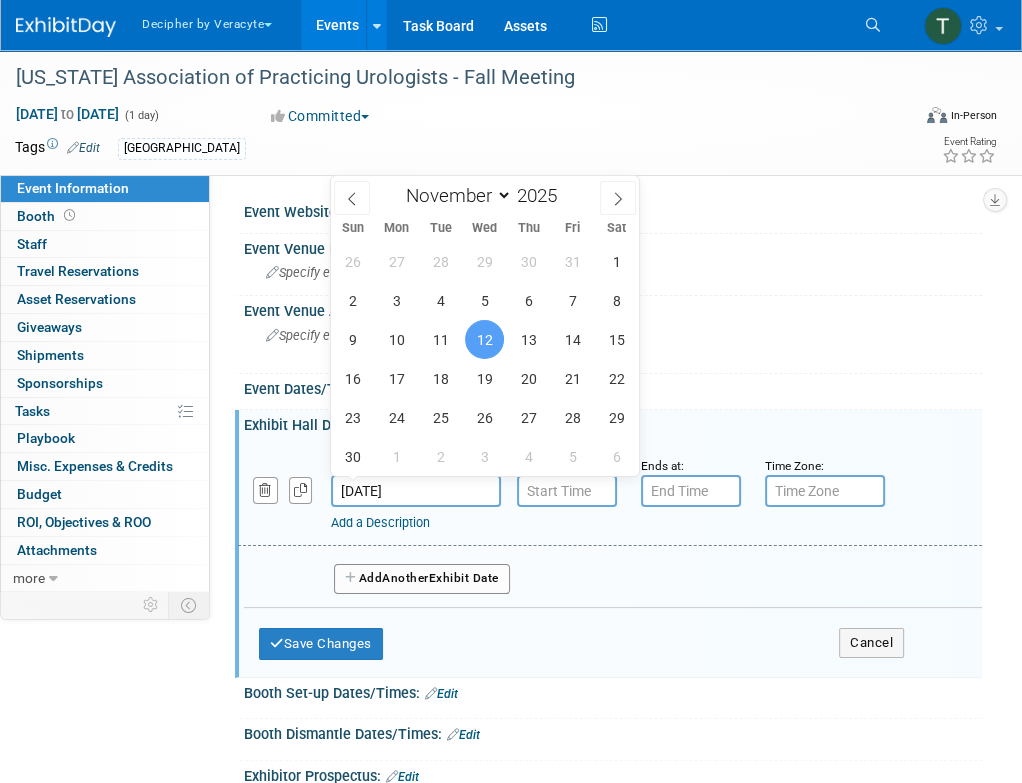 click on "Nov 12, 2025" at bounding box center [416, 491] 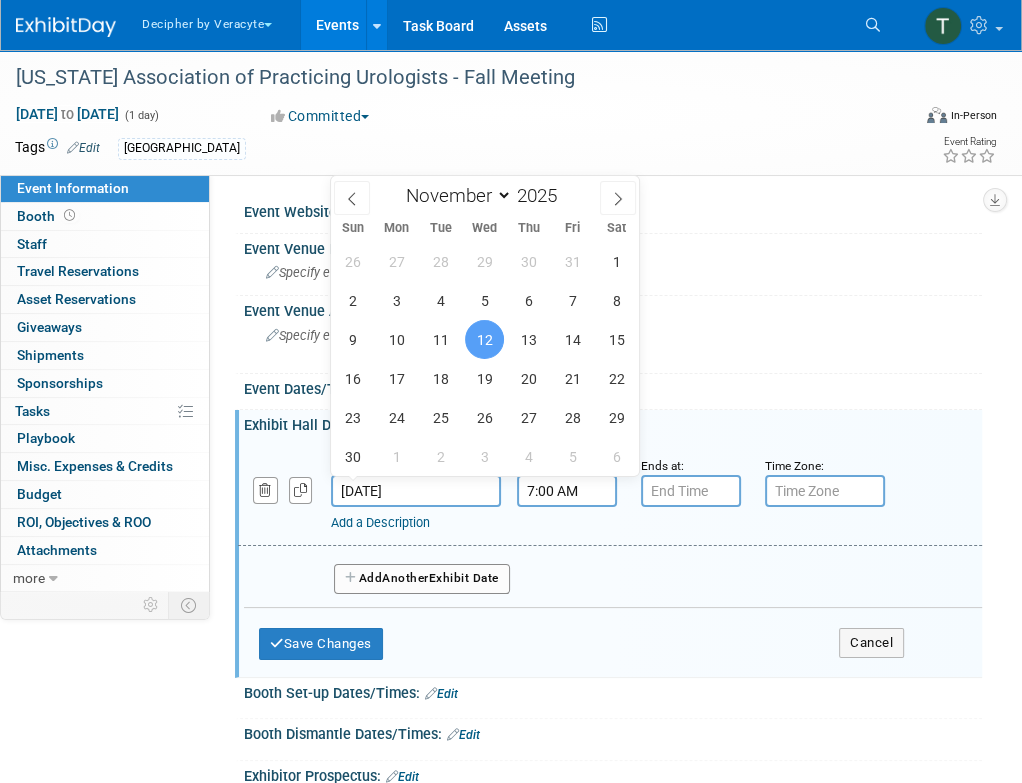click on "7:00 AM" at bounding box center [567, 491] 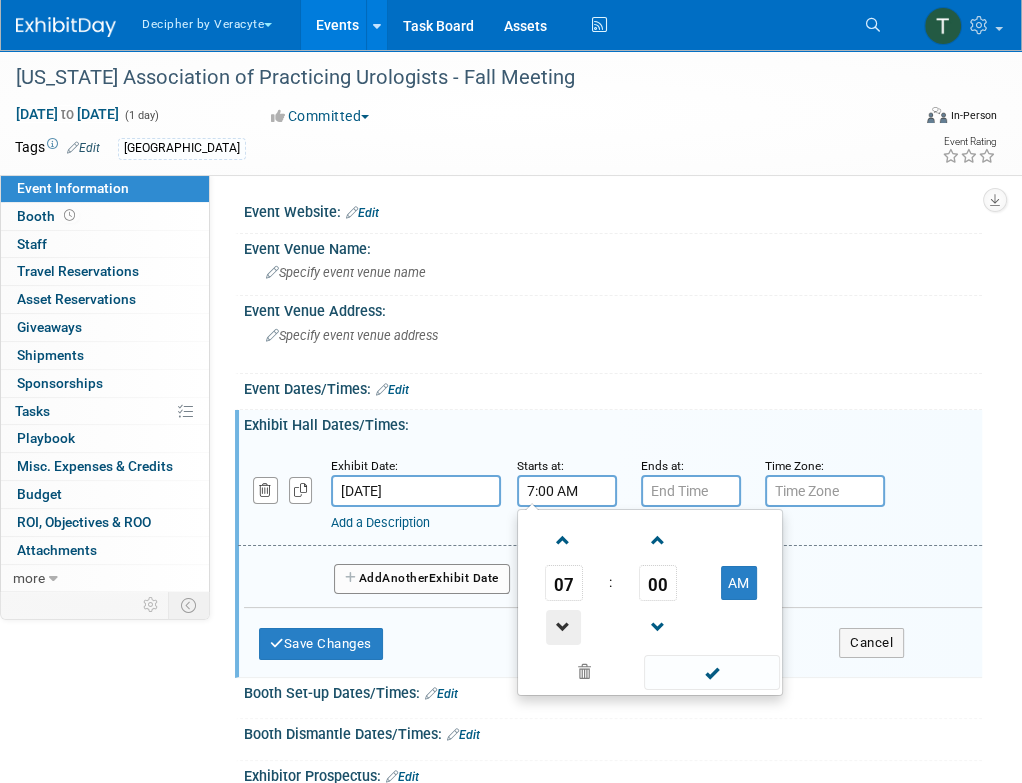 click at bounding box center (563, 627) 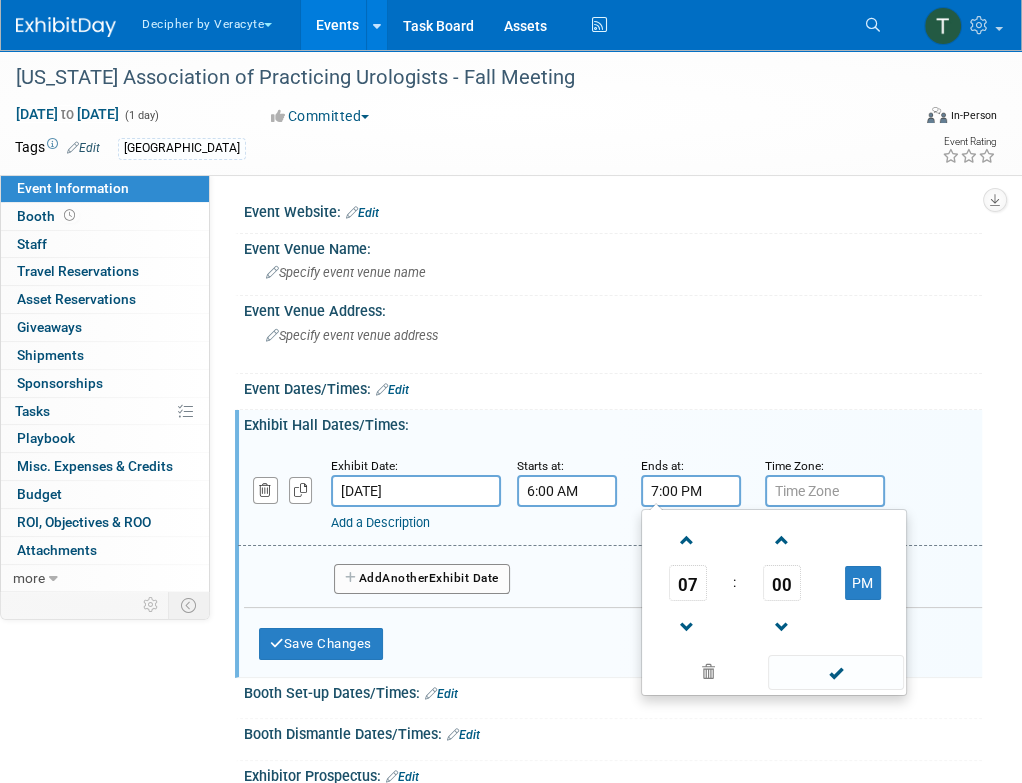 click on "7:00 PM" at bounding box center [691, 491] 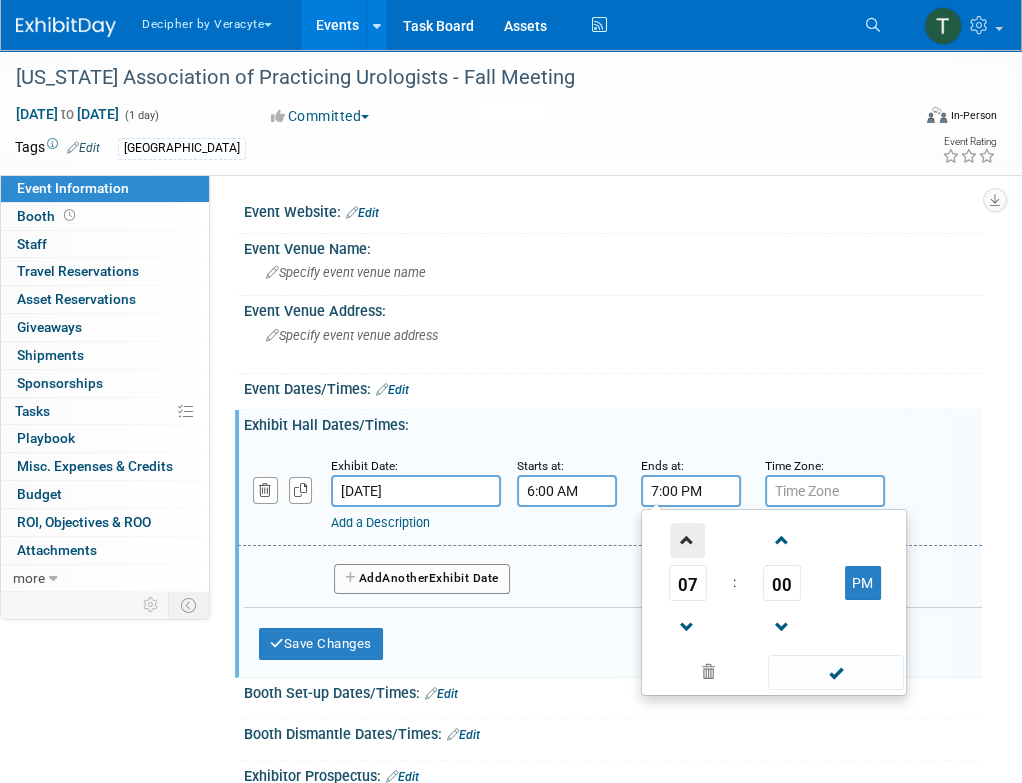 click at bounding box center (687, 540) 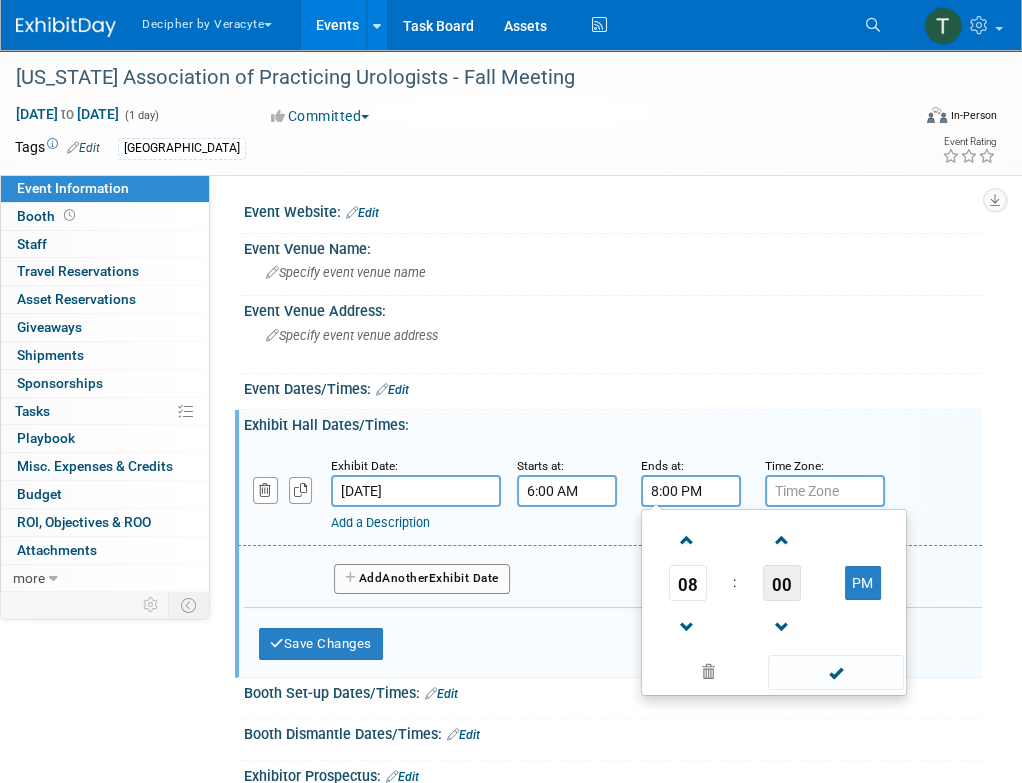 click on "00" at bounding box center [782, 583] 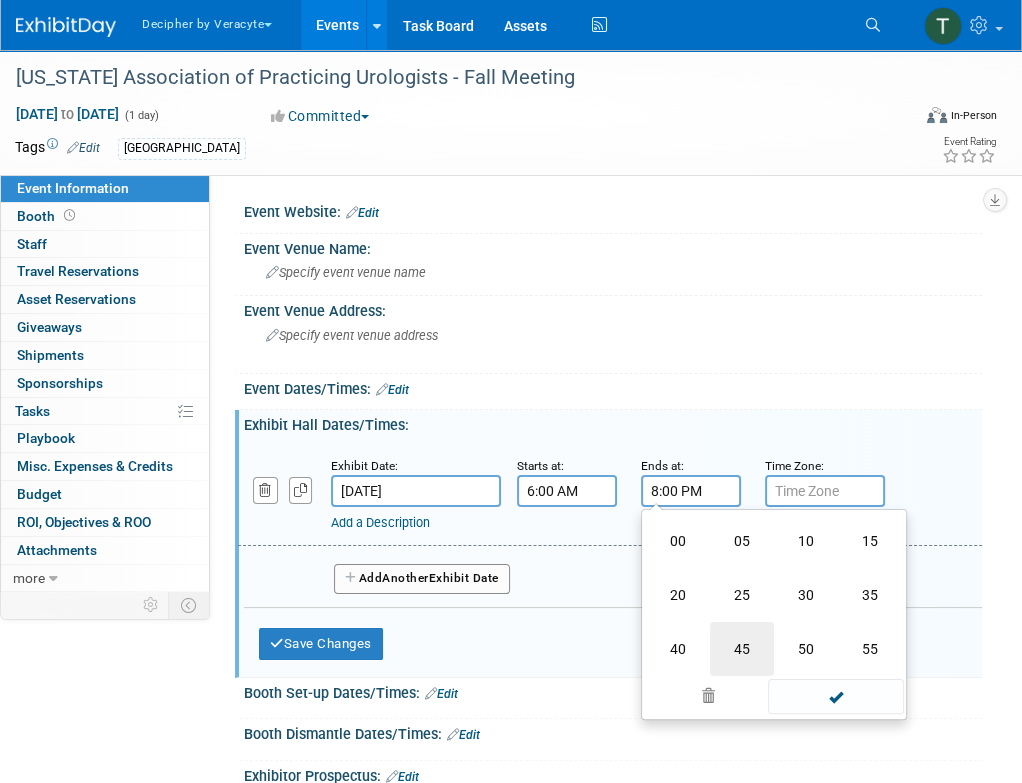 click on "45" at bounding box center (742, 649) 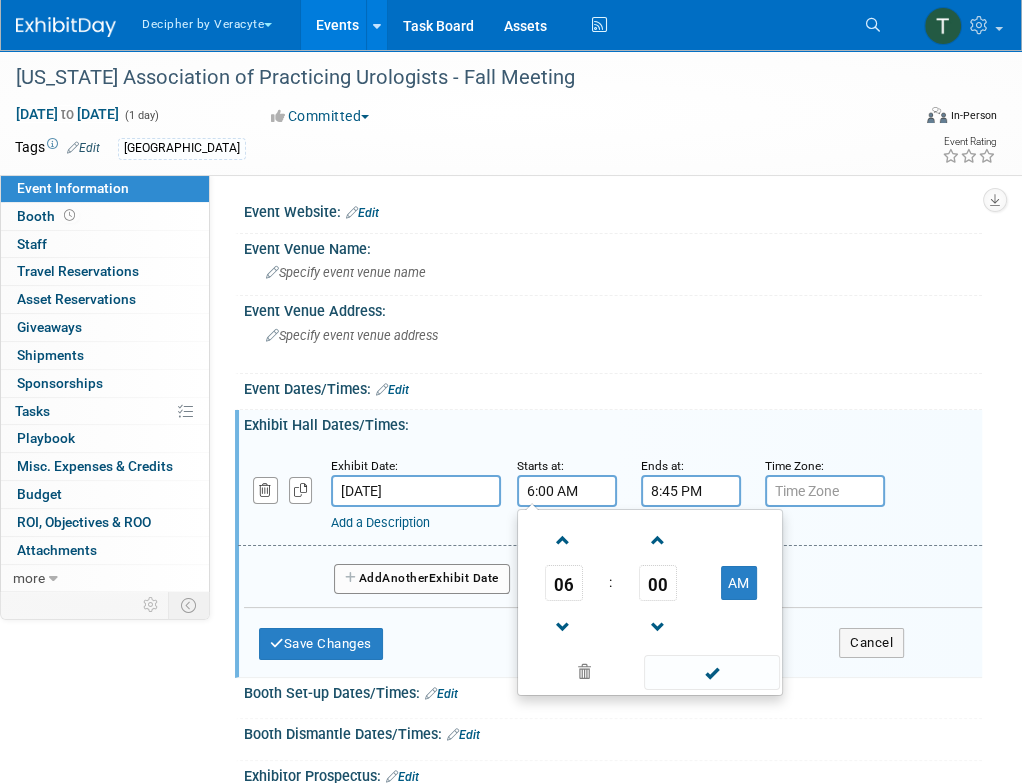 click on "6:00 AM" at bounding box center (567, 491) 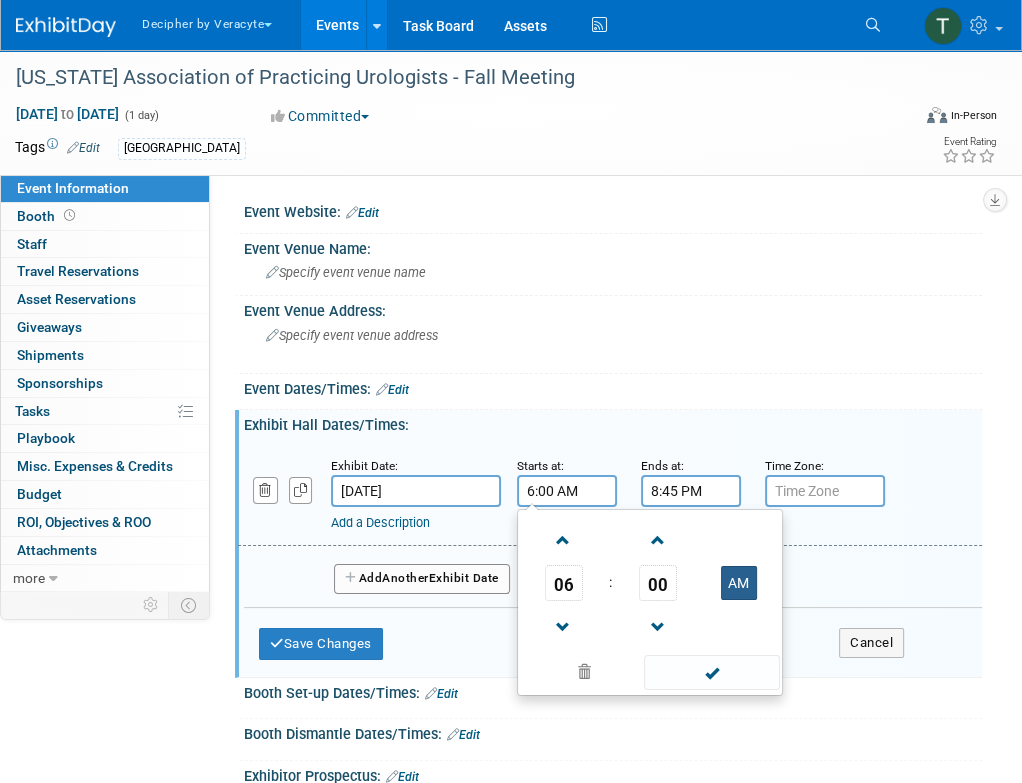 click on "AM" at bounding box center (739, 583) 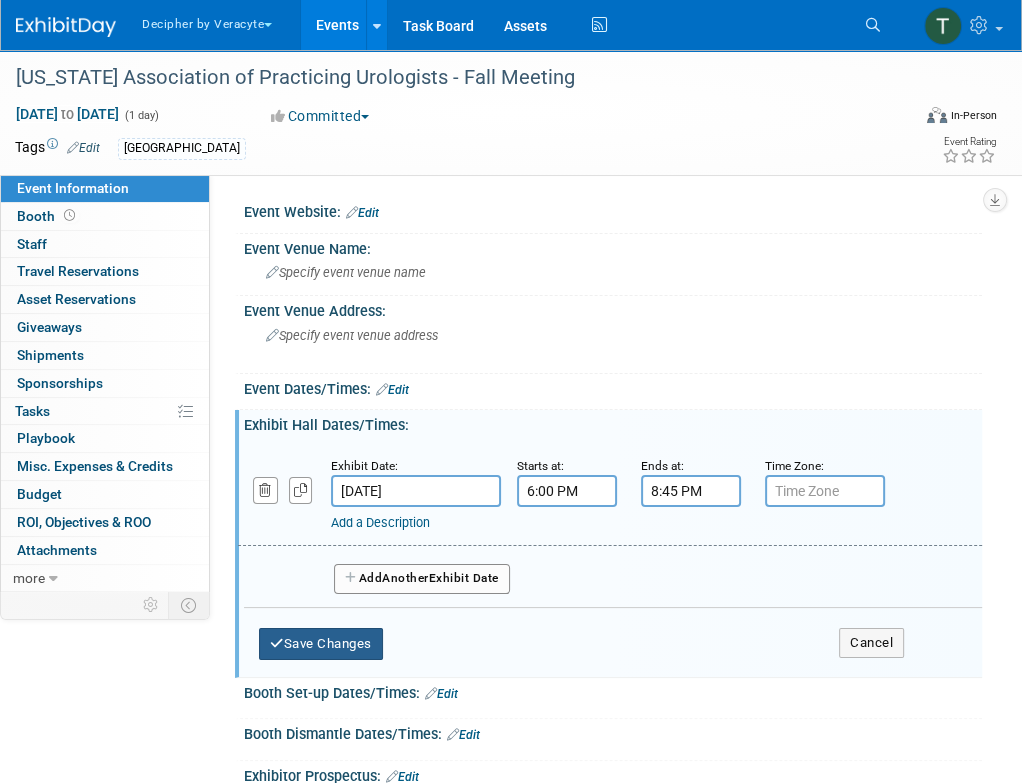 click on "Save Changes" at bounding box center [321, 644] 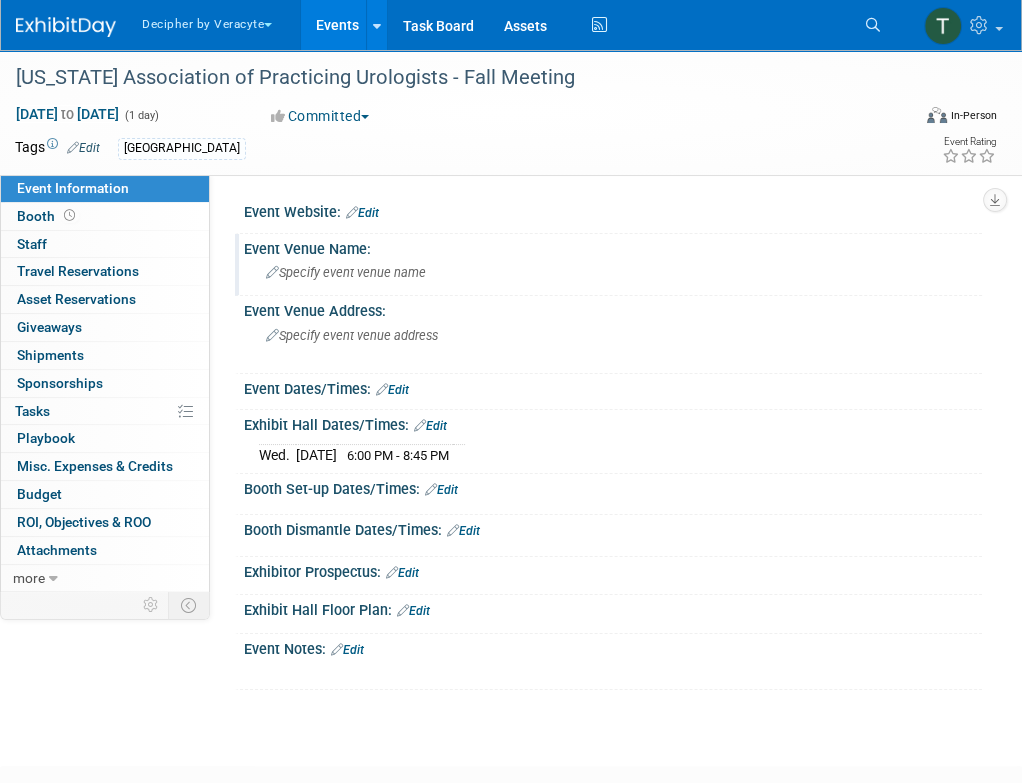 click on "Specify event venue name" at bounding box center (613, 272) 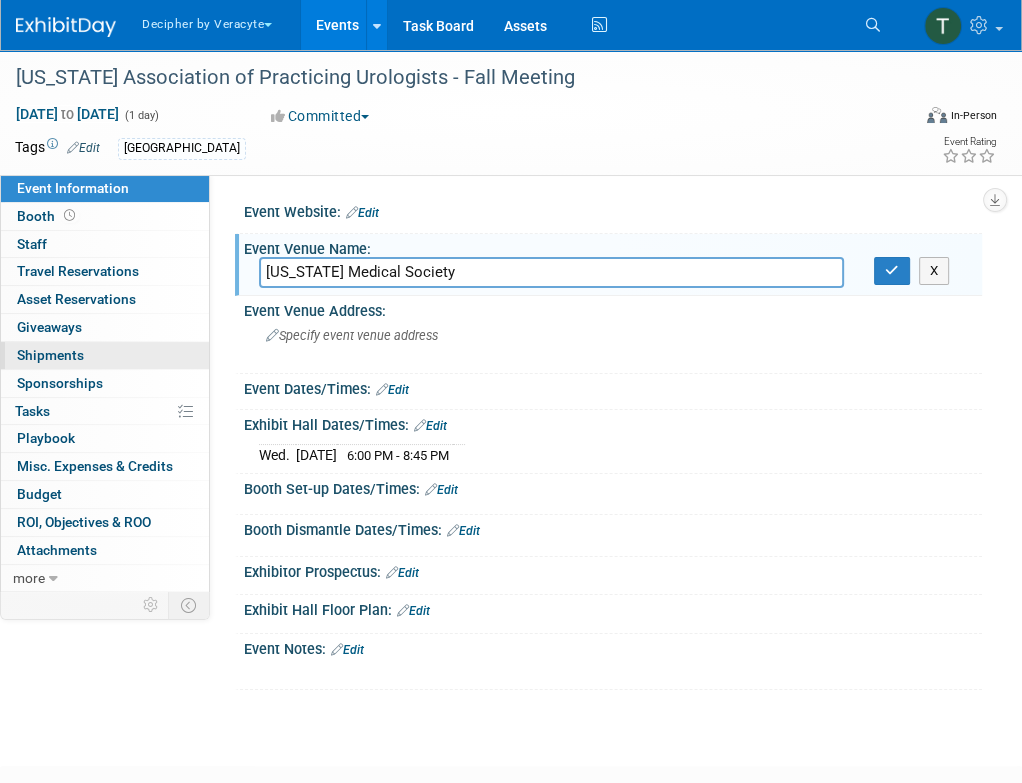type on "Massachusetts Medical Society" 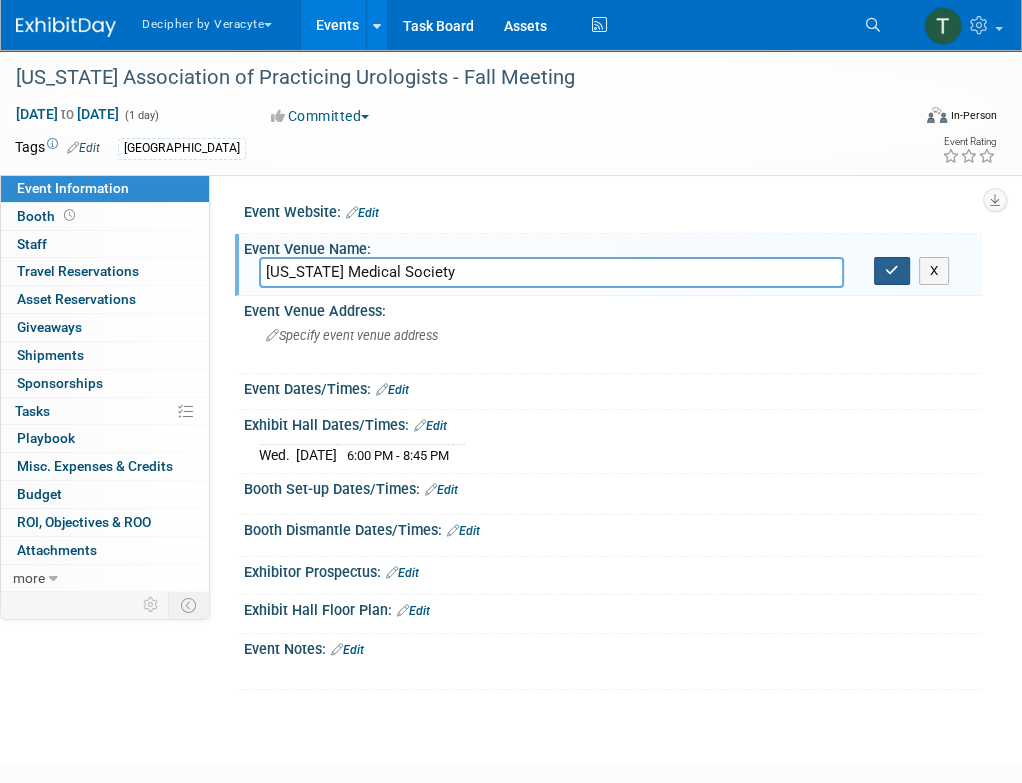 click at bounding box center [892, 270] 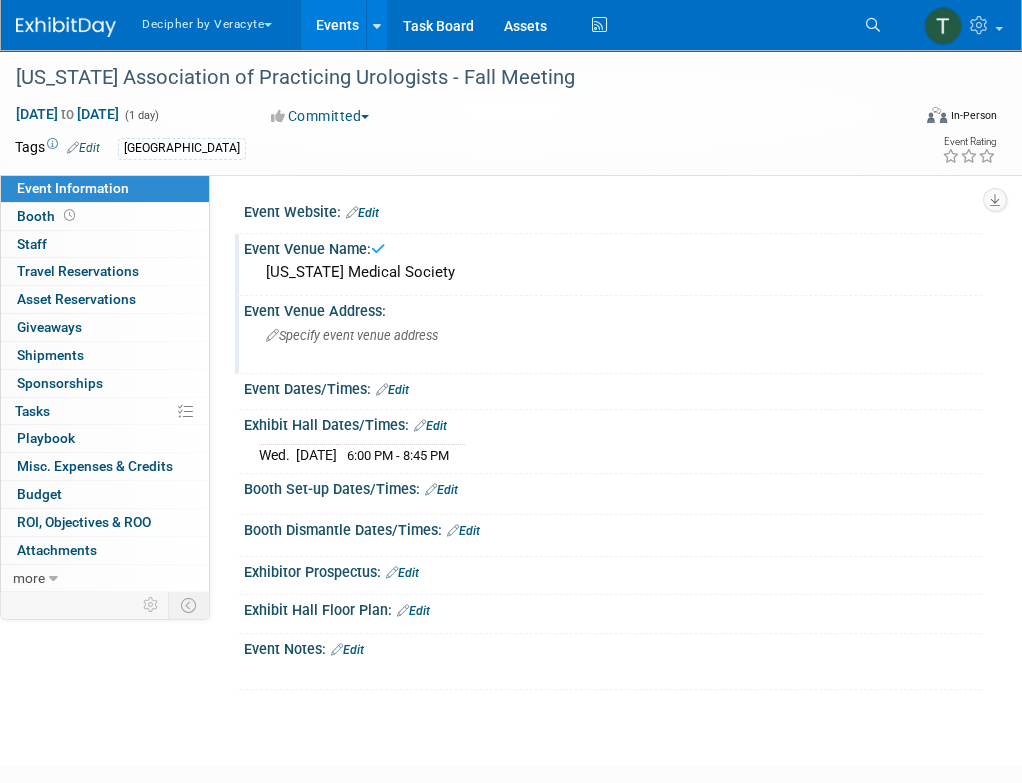click on "Specify event venue address" at bounding box center [352, 335] 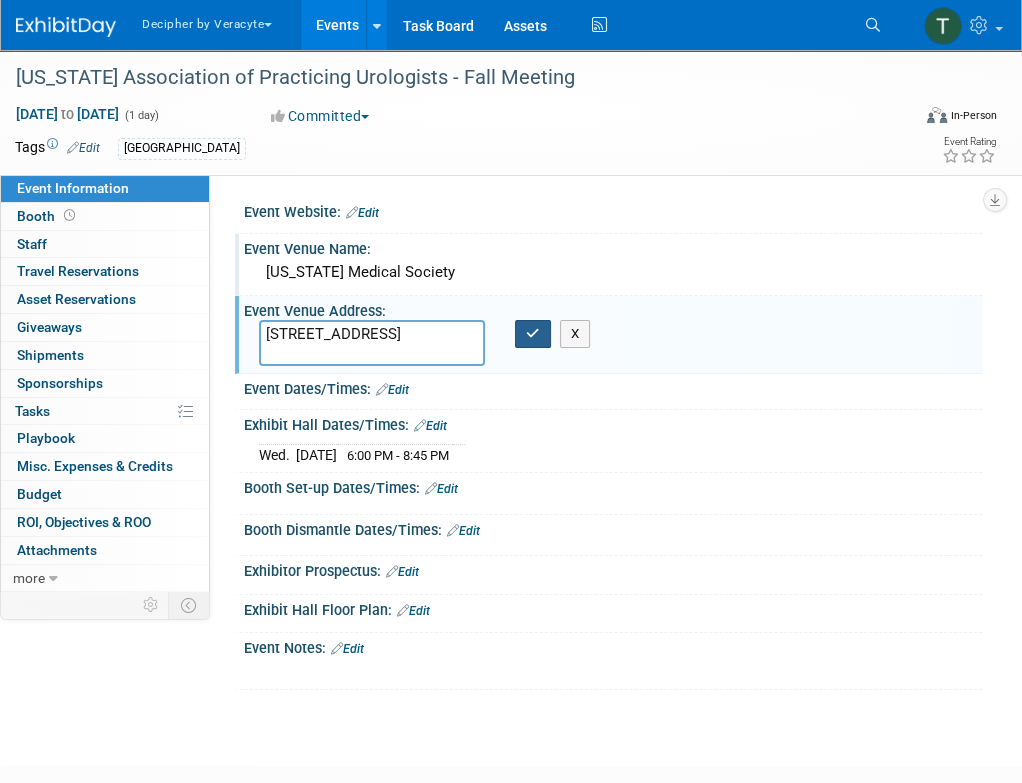 type on "860 Winter St., Waltham, MA." 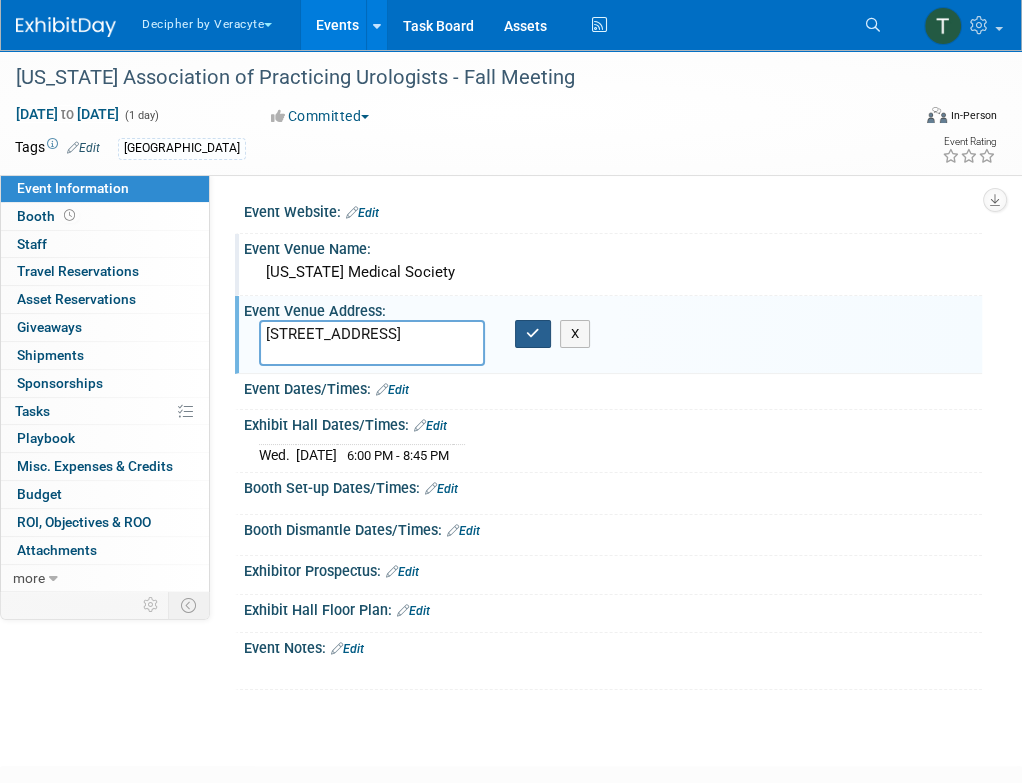 click at bounding box center [533, 333] 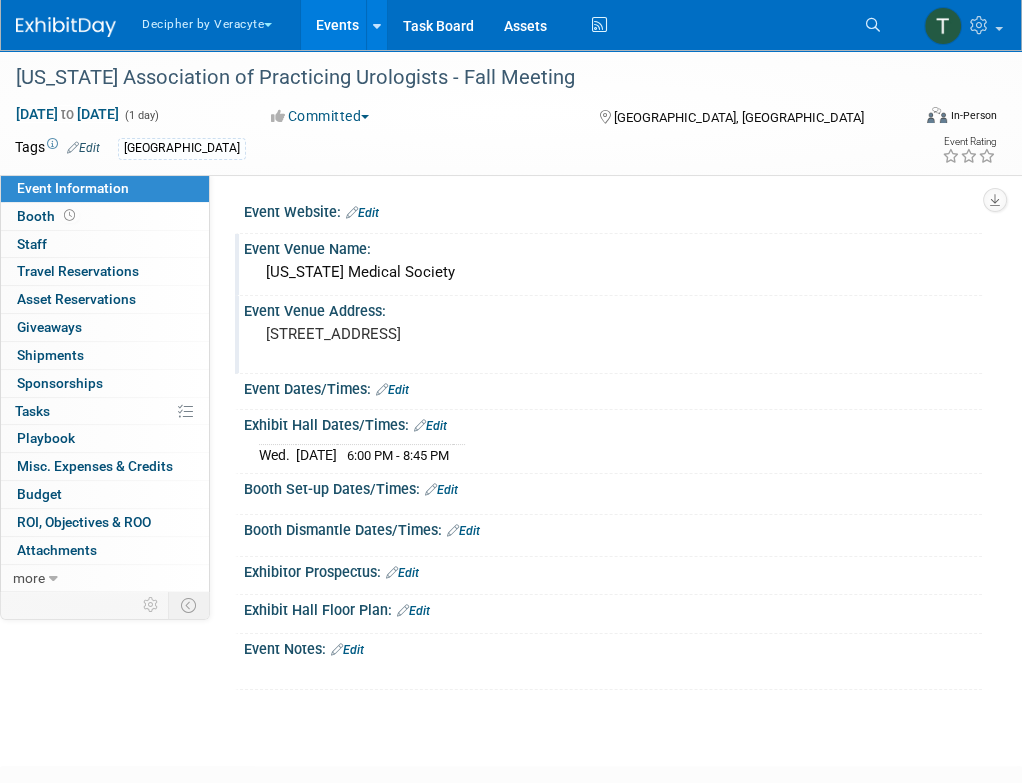 click on "X" at bounding box center (610, 662) 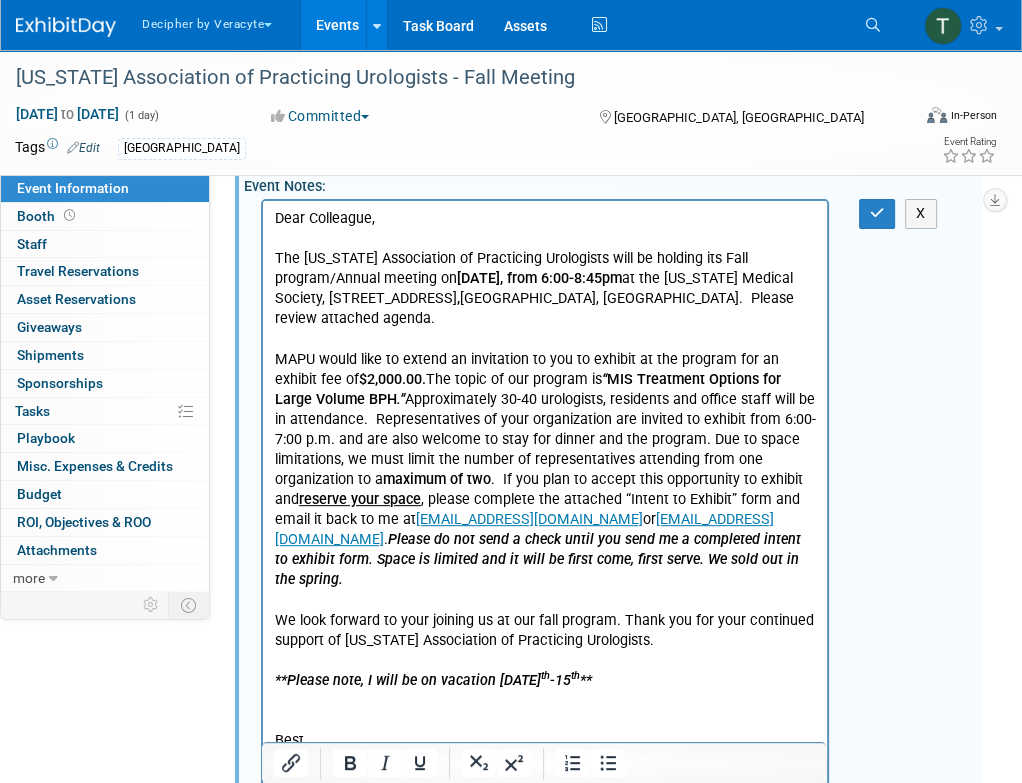 scroll, scrollTop: 447, scrollLeft: 0, axis: vertical 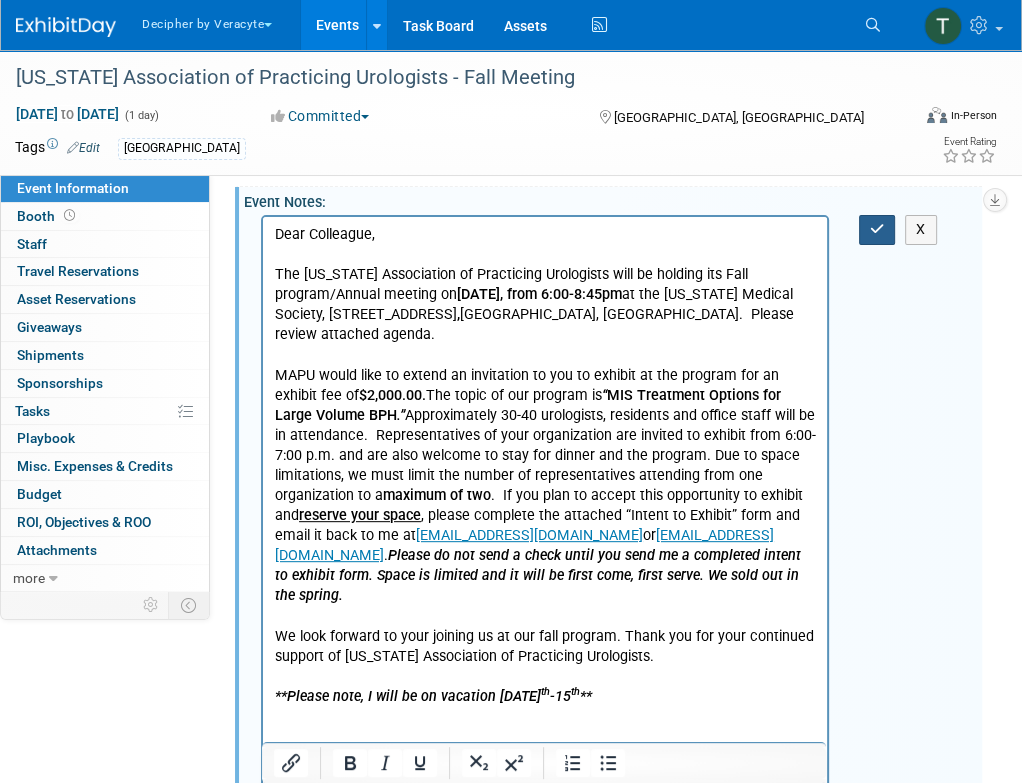 click at bounding box center (877, 229) 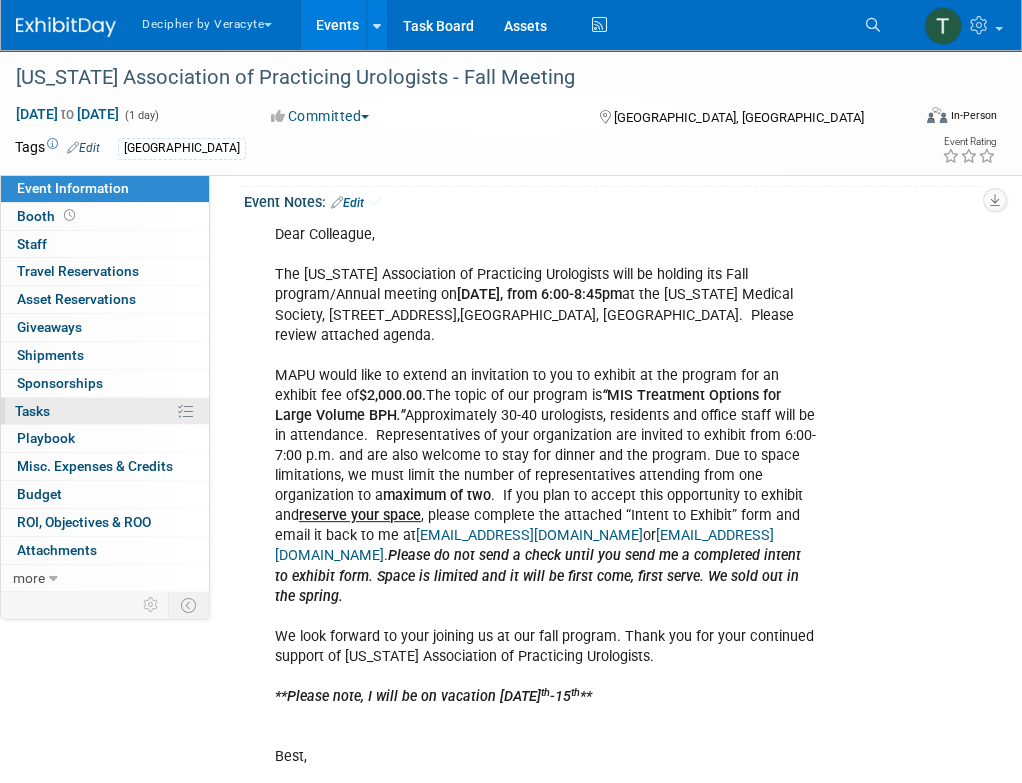 click on "0%
Tasks 0%" at bounding box center (105, 411) 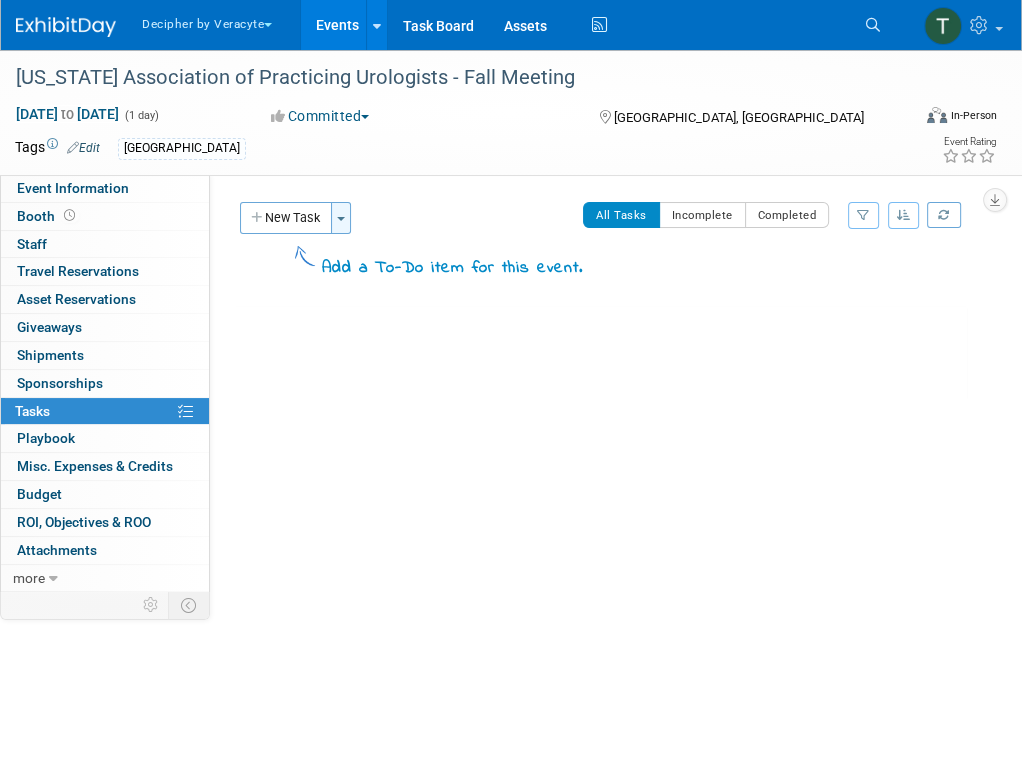 click on "Toggle Dropdown" at bounding box center [341, 218] 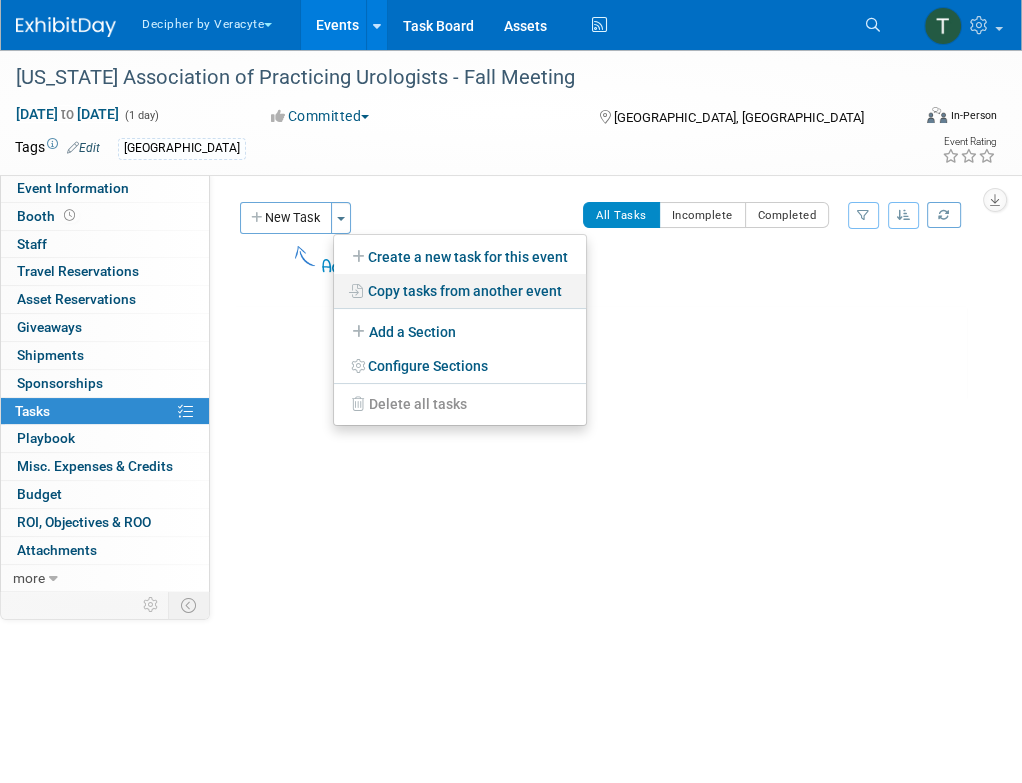 click on "Copy tasks from another event" at bounding box center (460, 291) 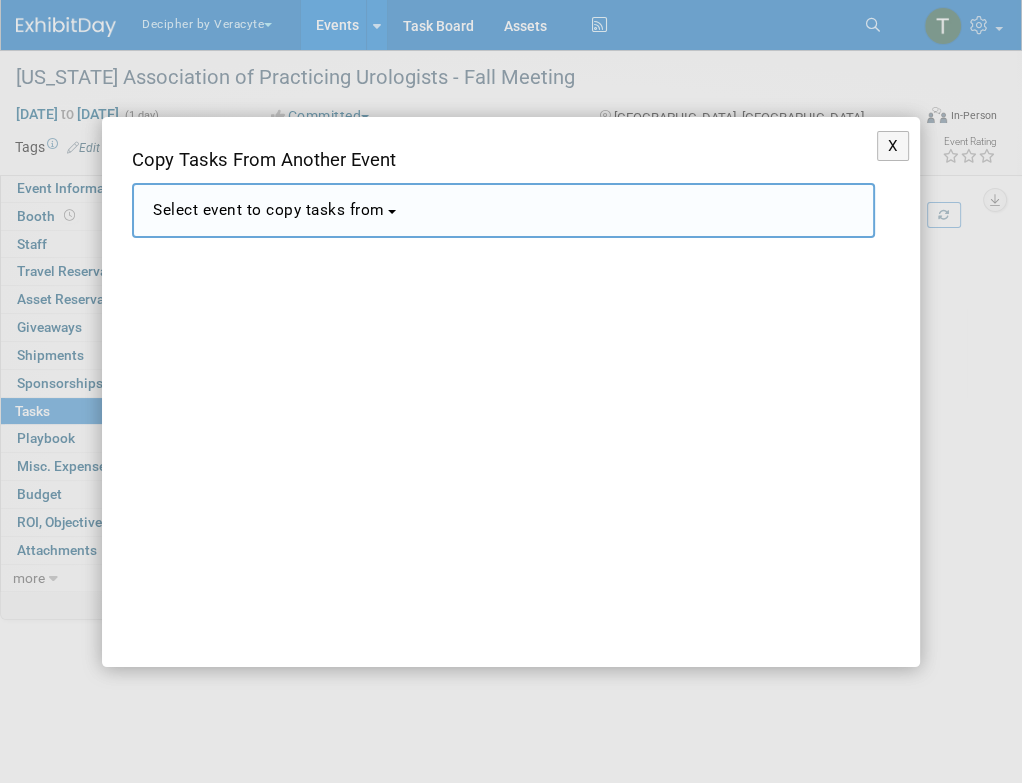 click on "Select event to copy tasks from" at bounding box center (503, 210) 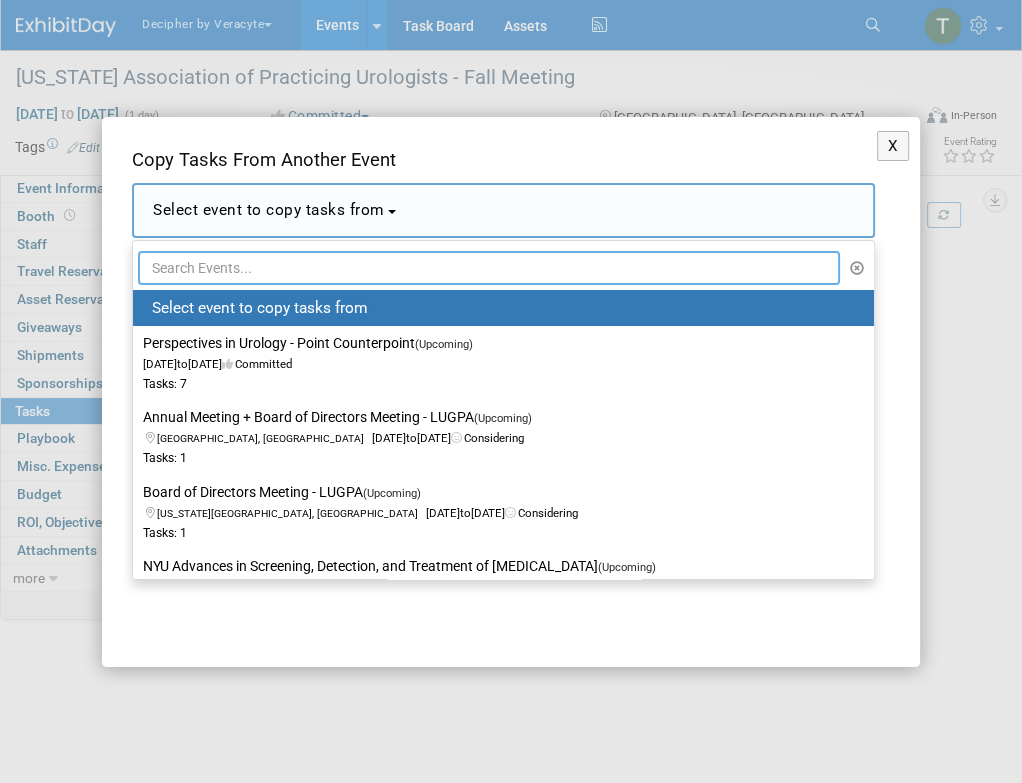 click at bounding box center [489, 268] 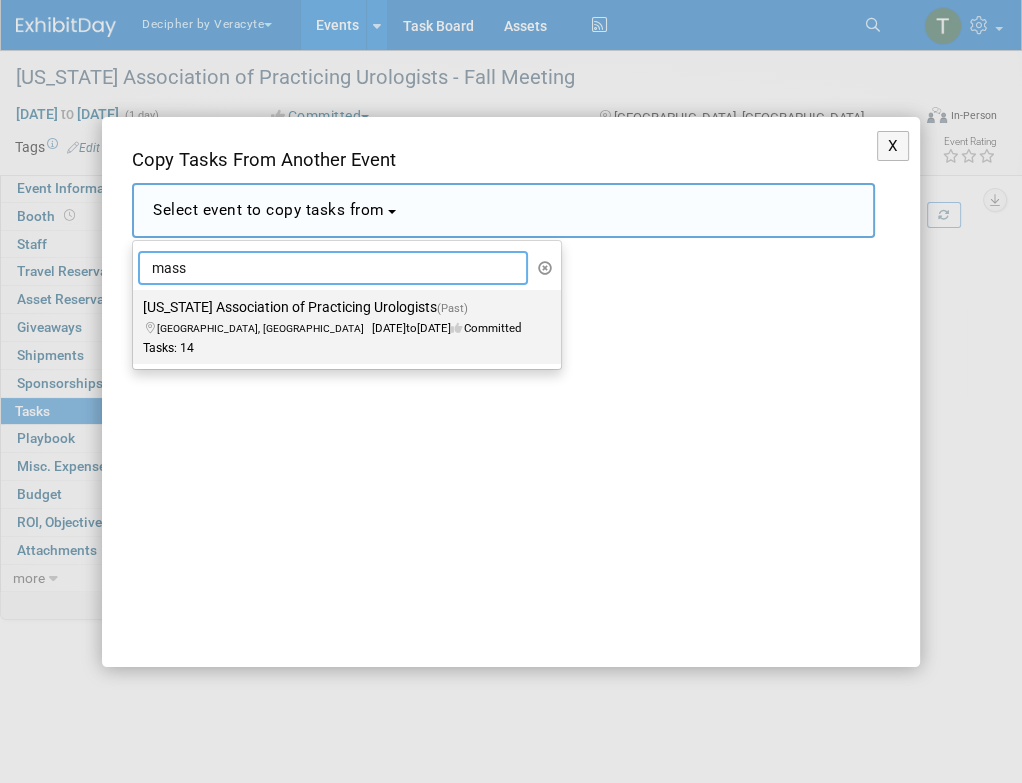 type on "mass" 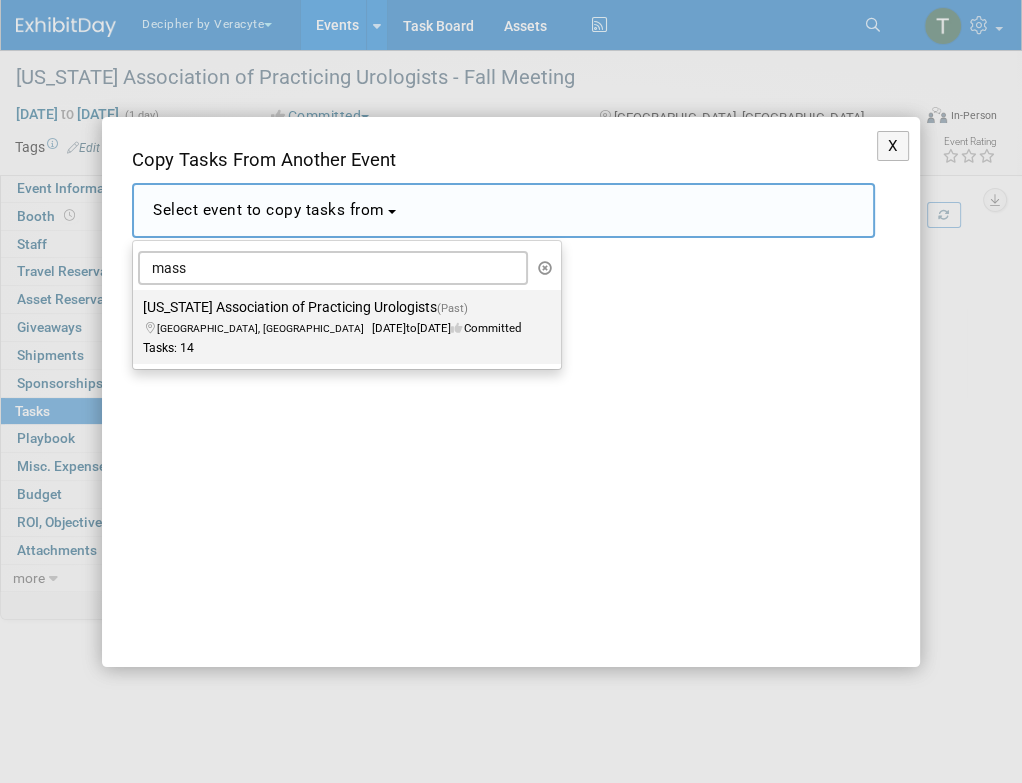 click on "Waltham, MA  May 13, 2025   to   May 13, 2025       Committed" at bounding box center [332, 318] 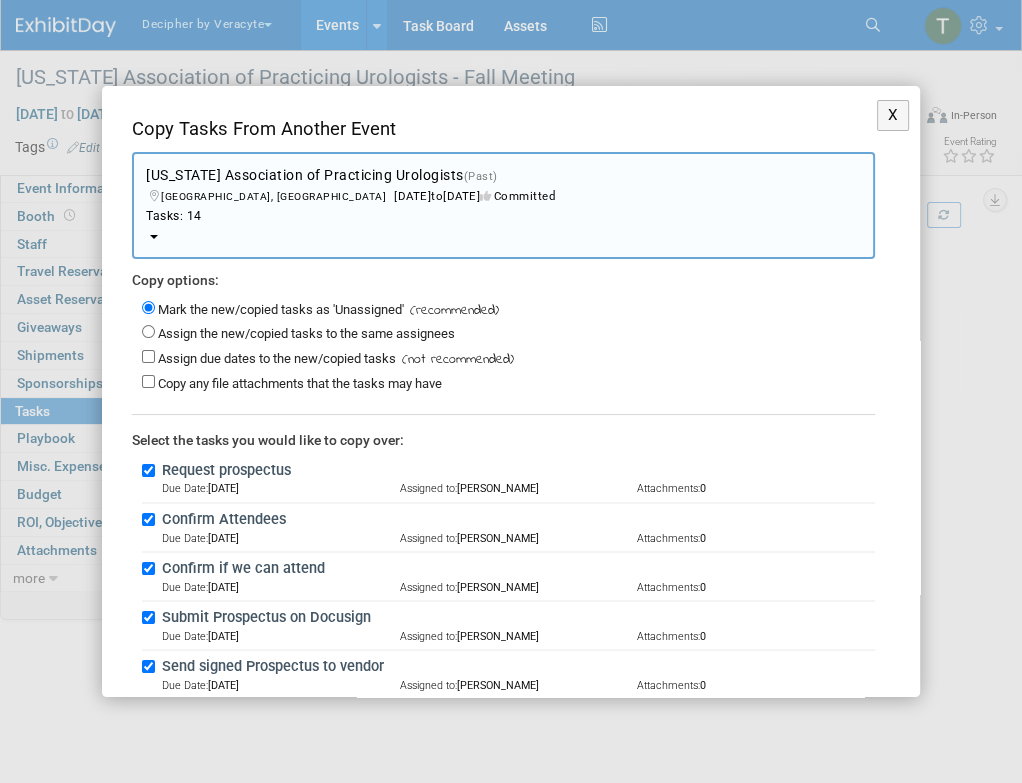 scroll, scrollTop: 530, scrollLeft: 0, axis: vertical 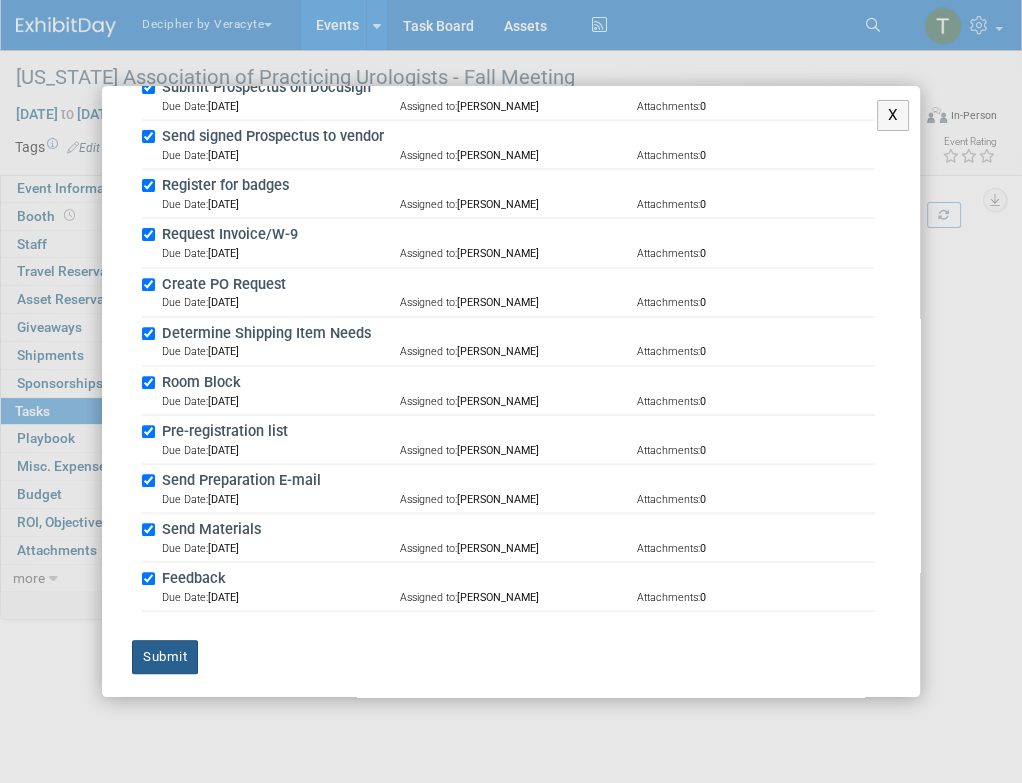 click on "Submit" at bounding box center [165, 657] 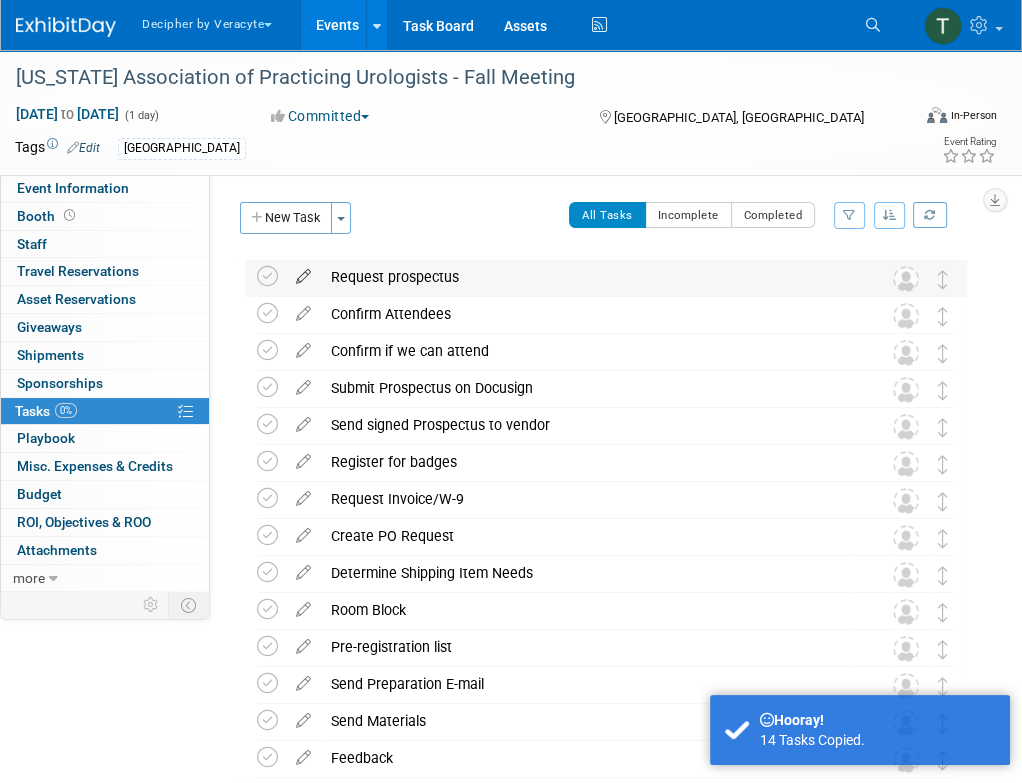 click at bounding box center (303, 272) 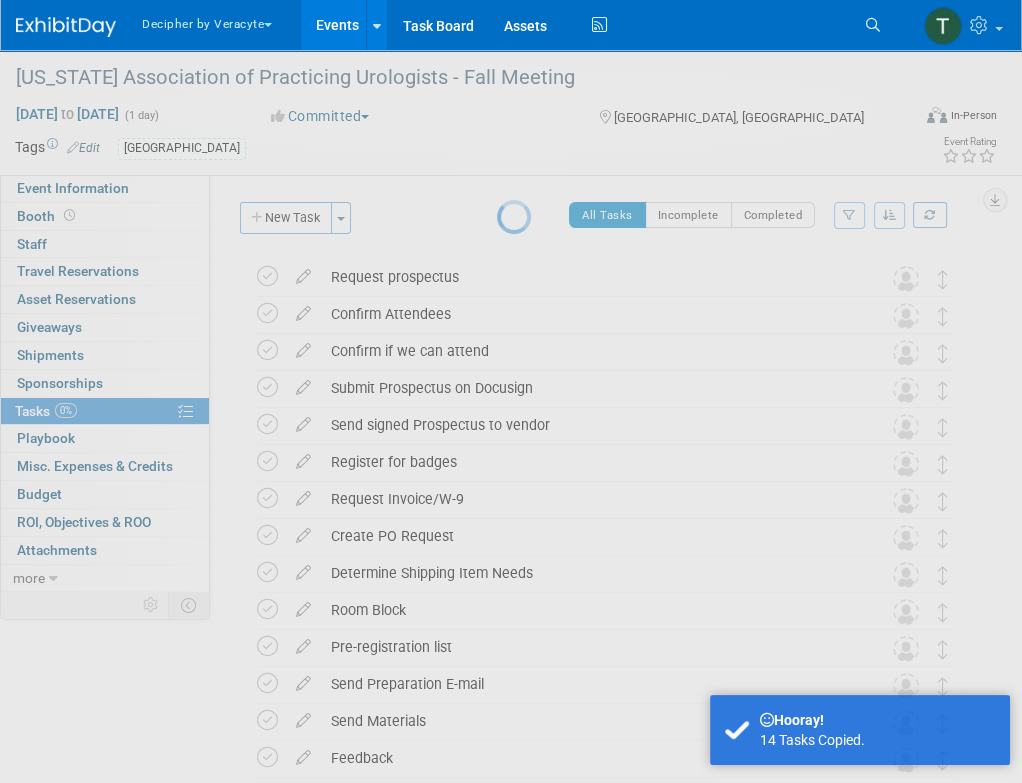 select on "6" 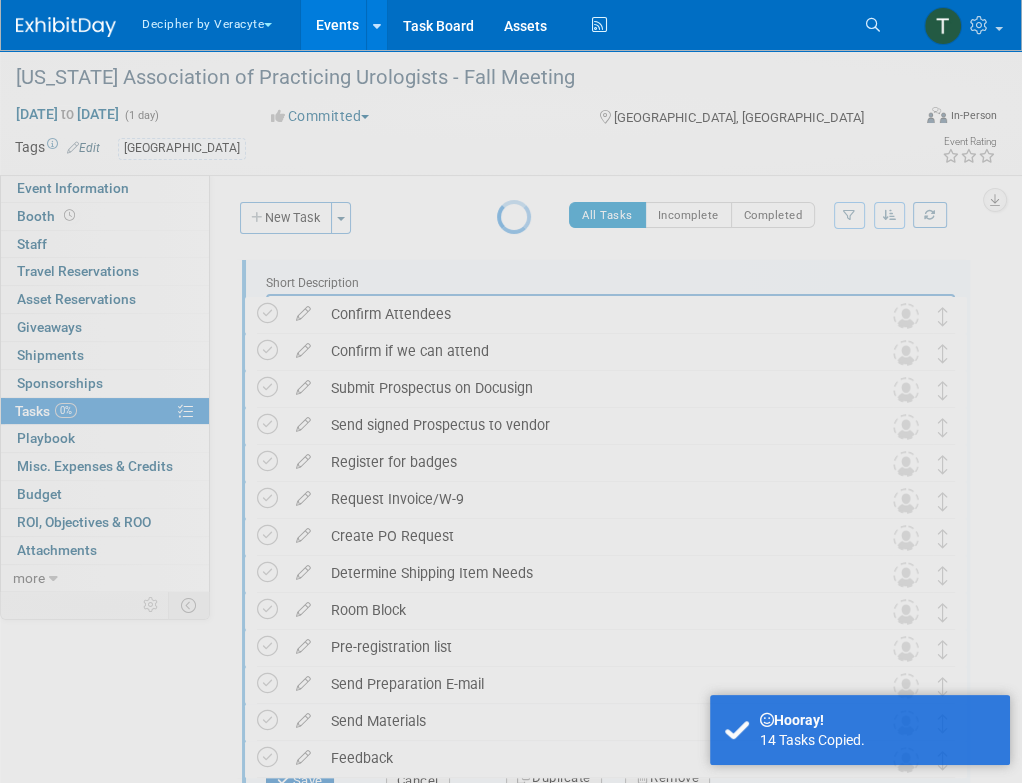 scroll, scrollTop: 0, scrollLeft: 0, axis: both 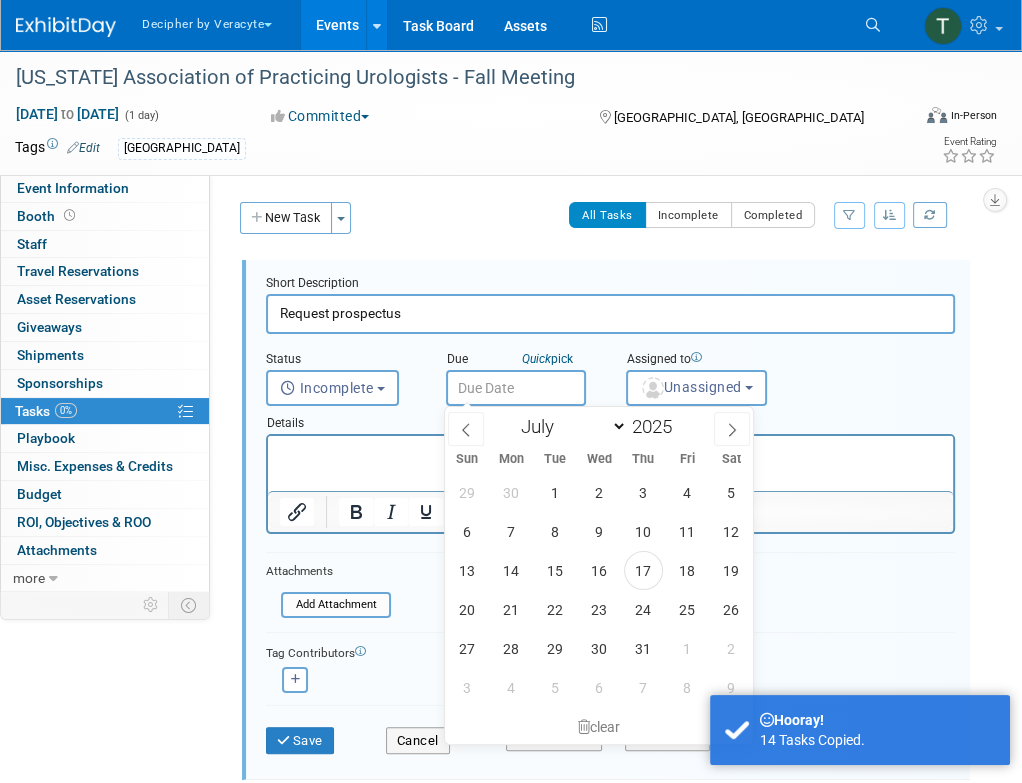 click at bounding box center (516, 388) 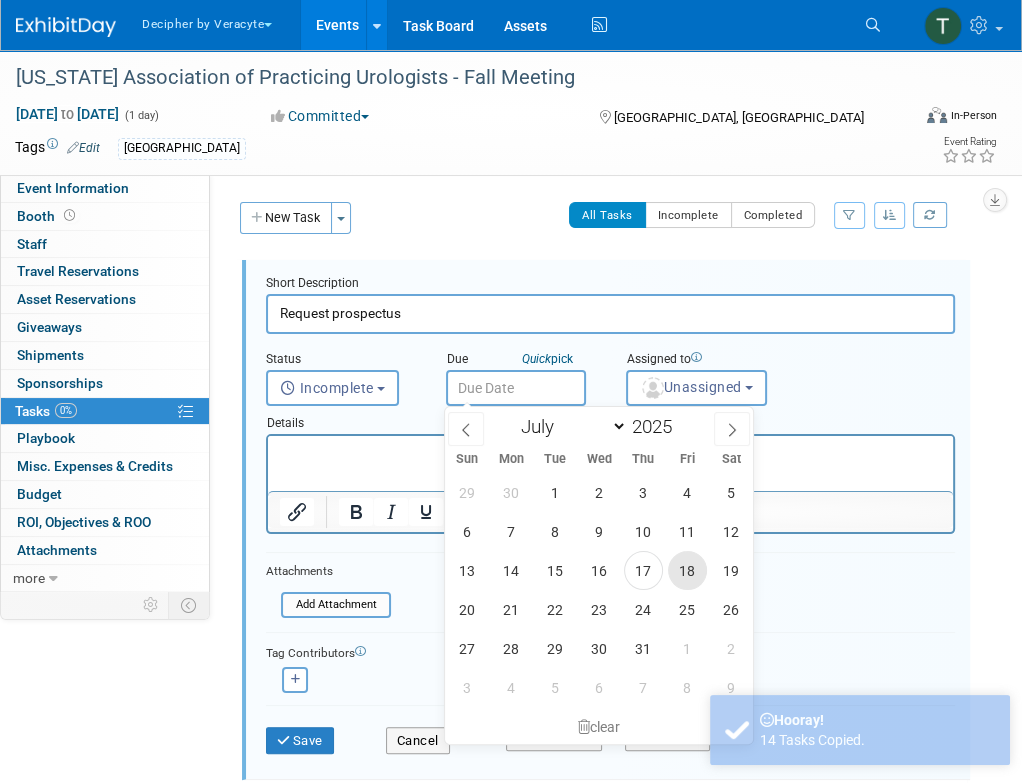 click on "18" at bounding box center [687, 570] 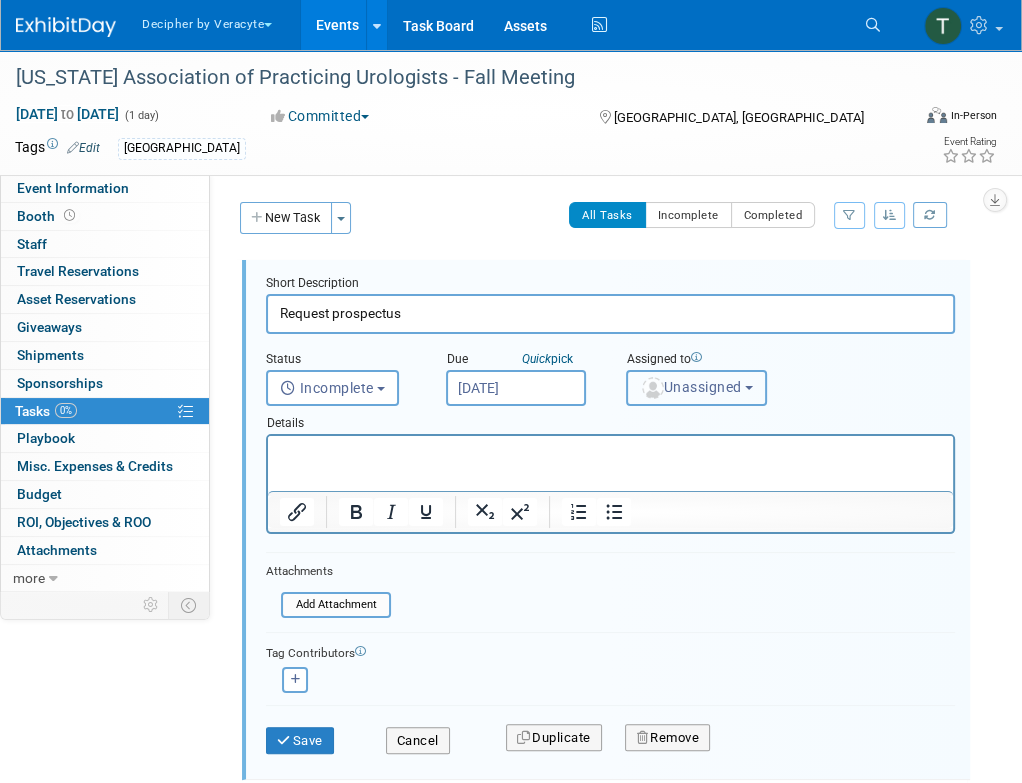 click on "Unassigned" at bounding box center (691, 387) 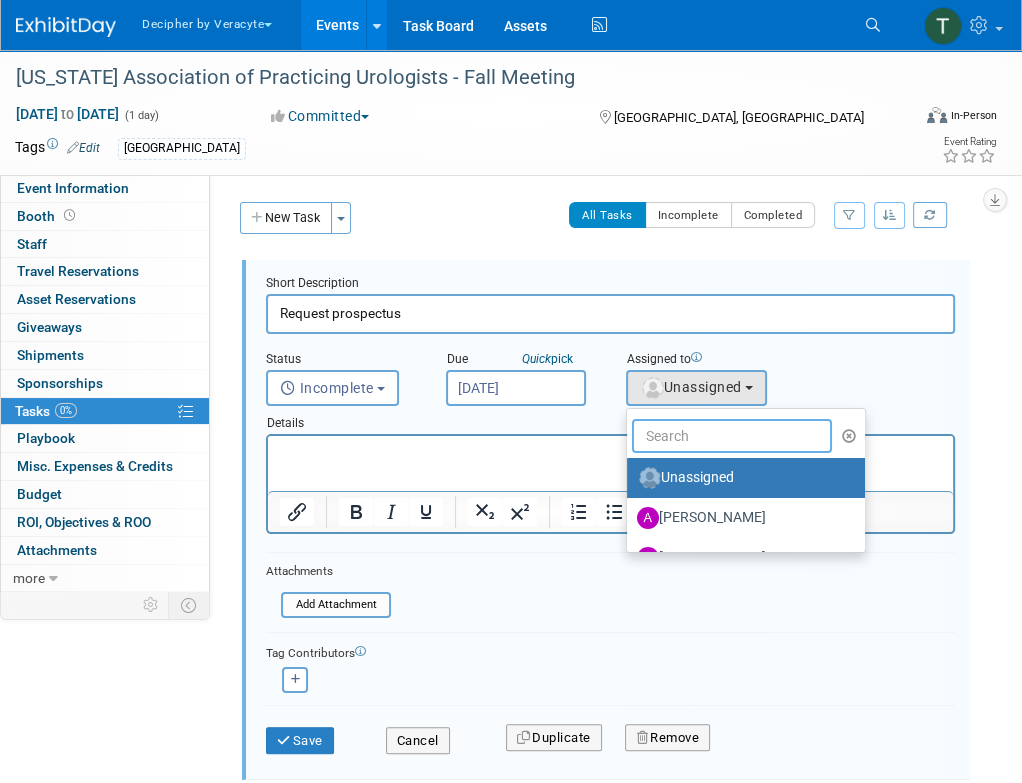 click at bounding box center (732, 436) 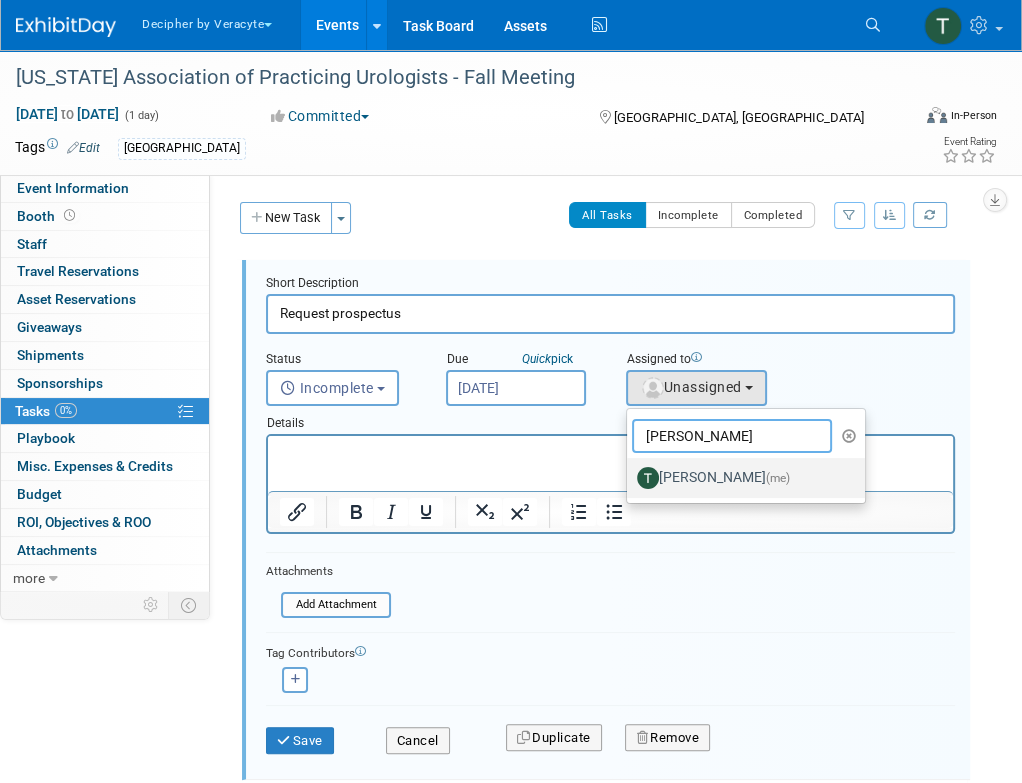type on "tony" 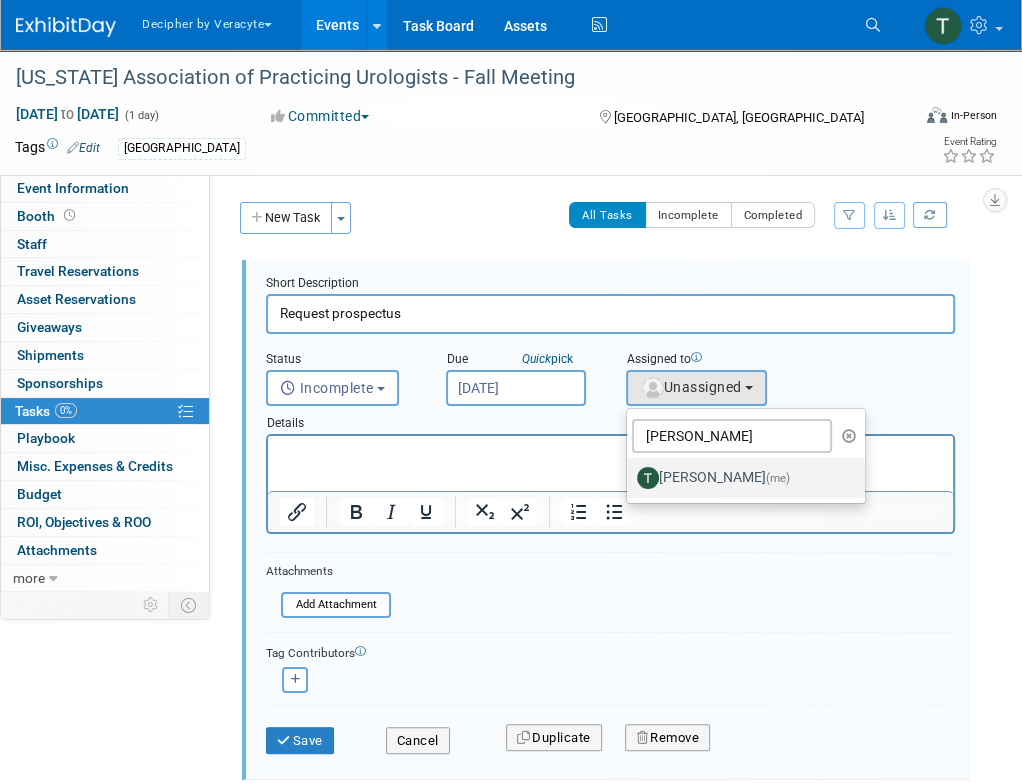 click at bounding box center (648, 478) 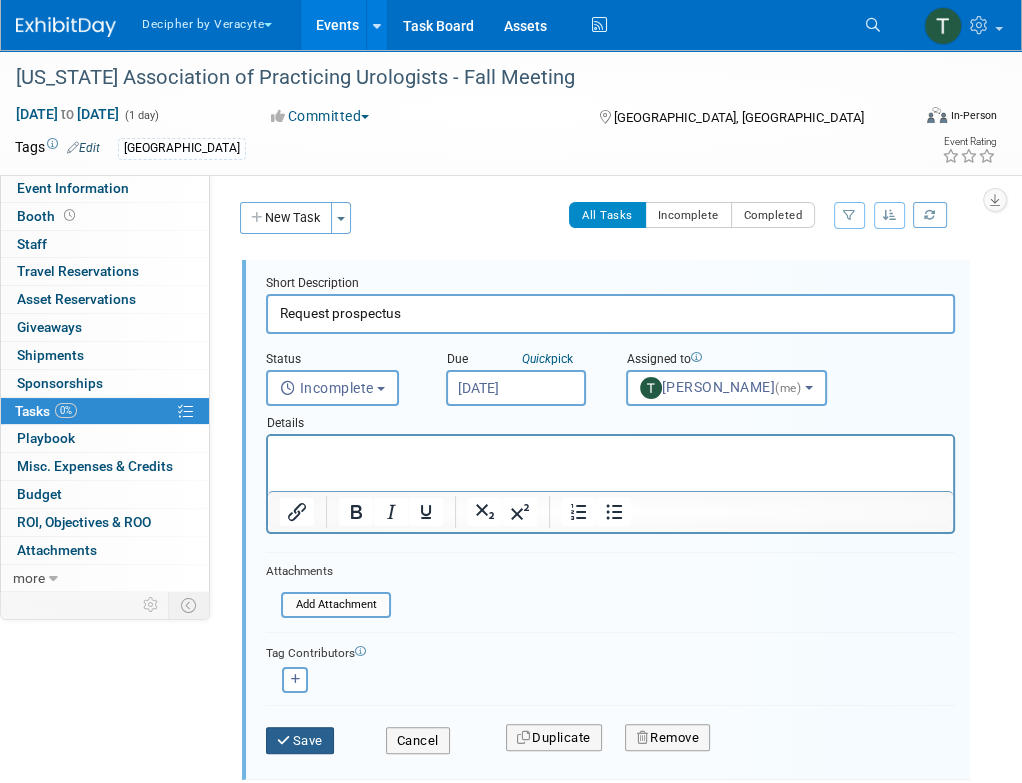 click on "Save" at bounding box center [300, 741] 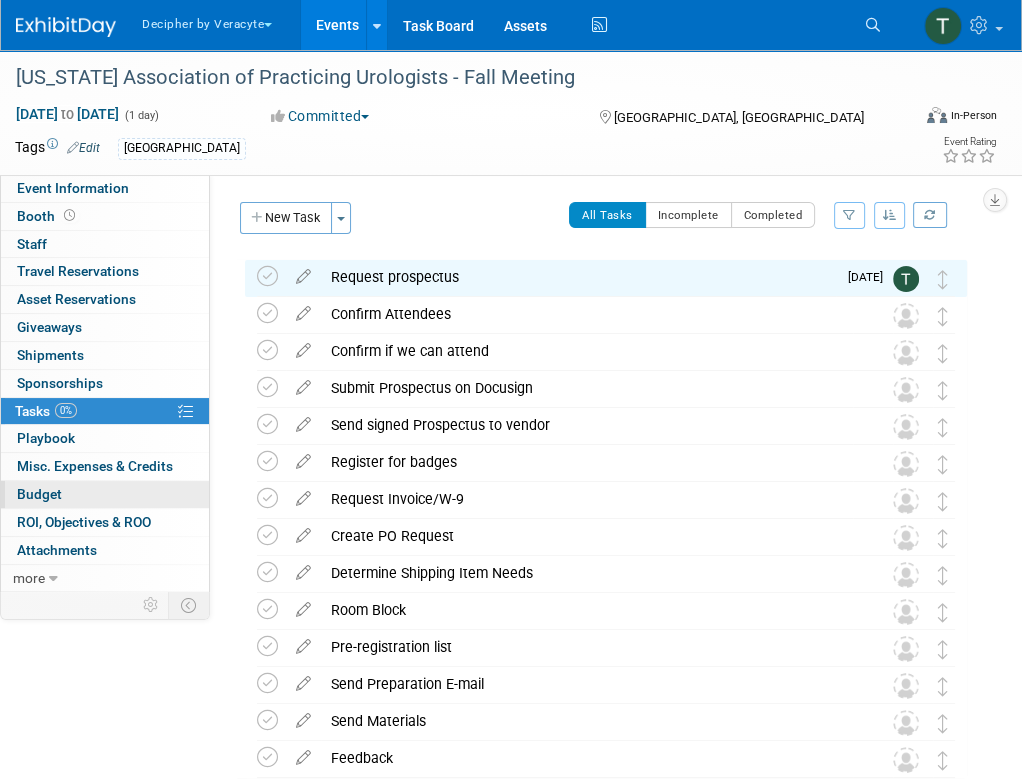 click on "Budget" at bounding box center [105, 494] 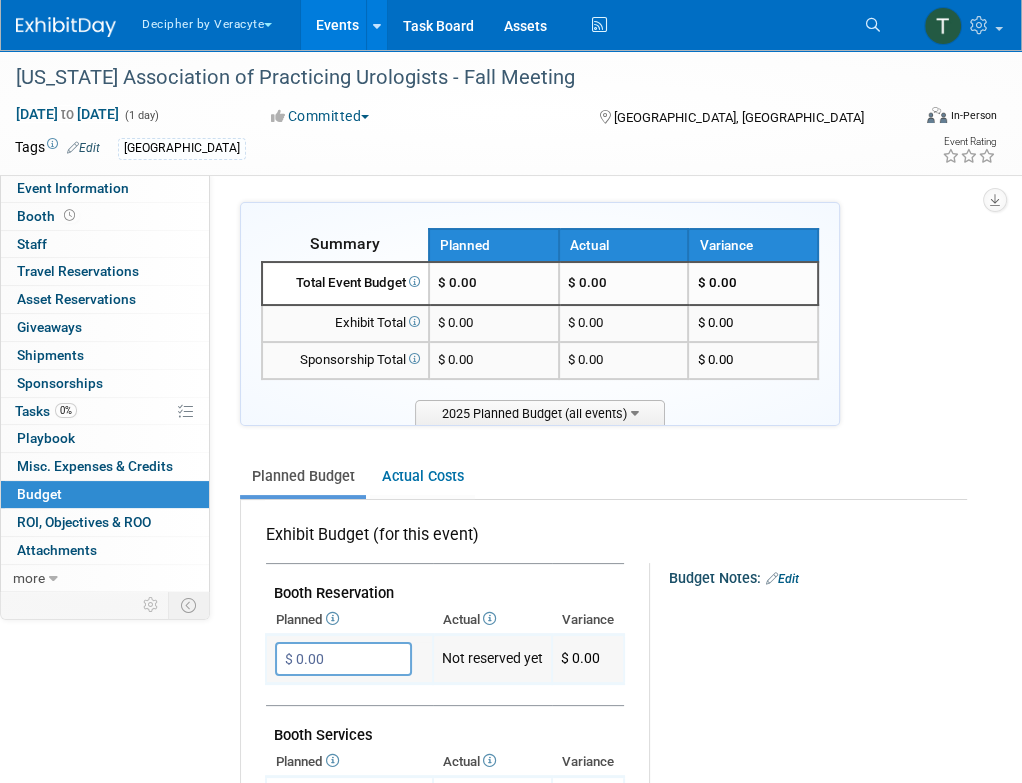 click on "$ 0.00" at bounding box center [343, 659] 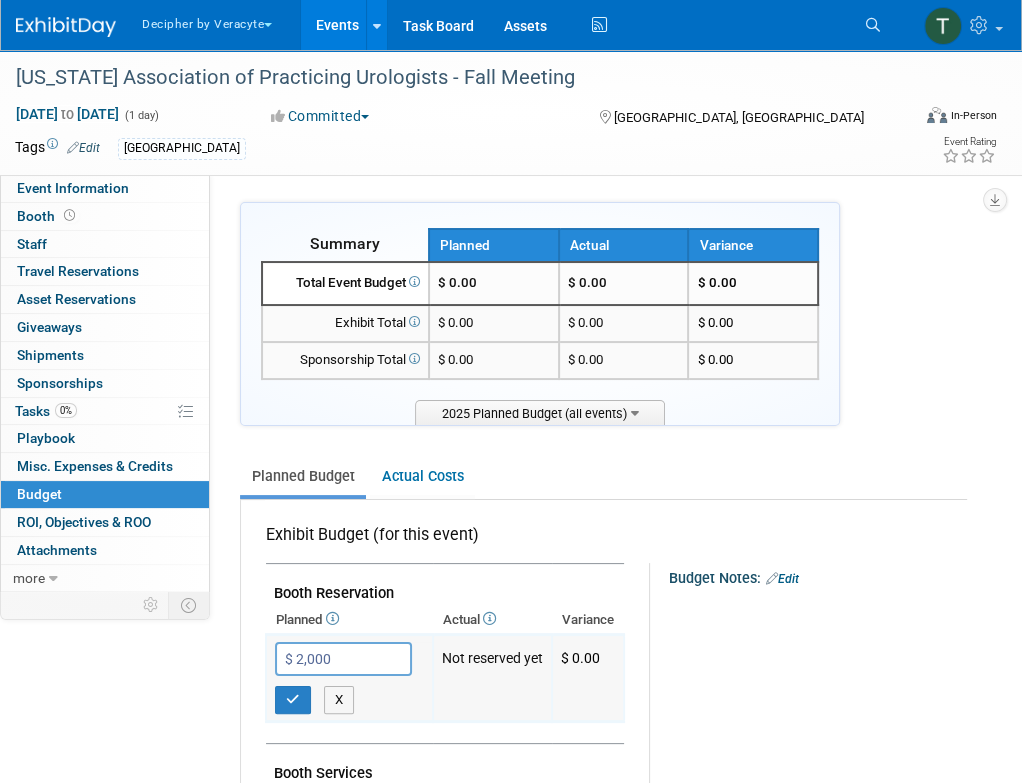 type on "$ 2,000.00" 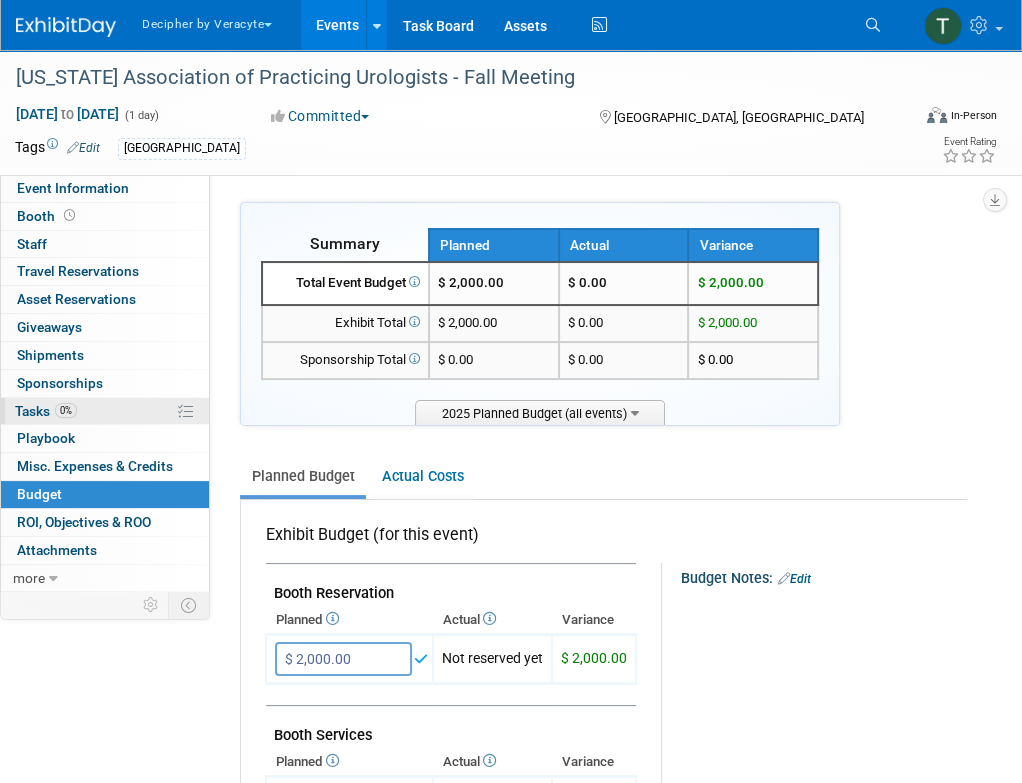 click on "0%
Tasks 0%" at bounding box center [105, 411] 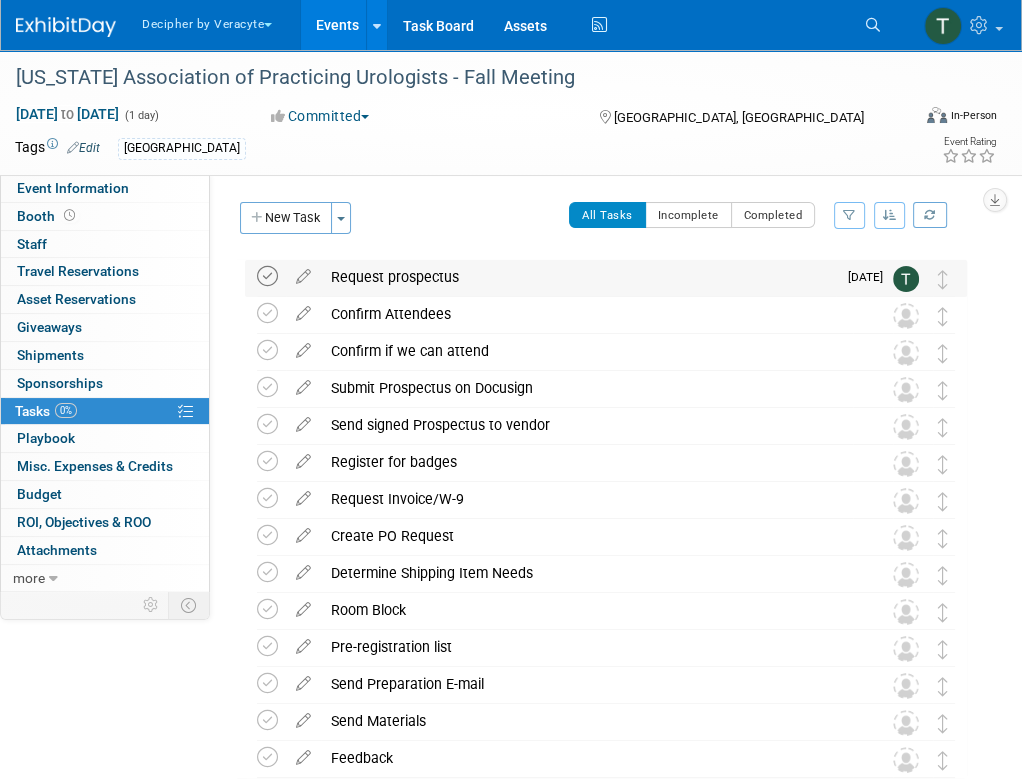 click at bounding box center (267, 276) 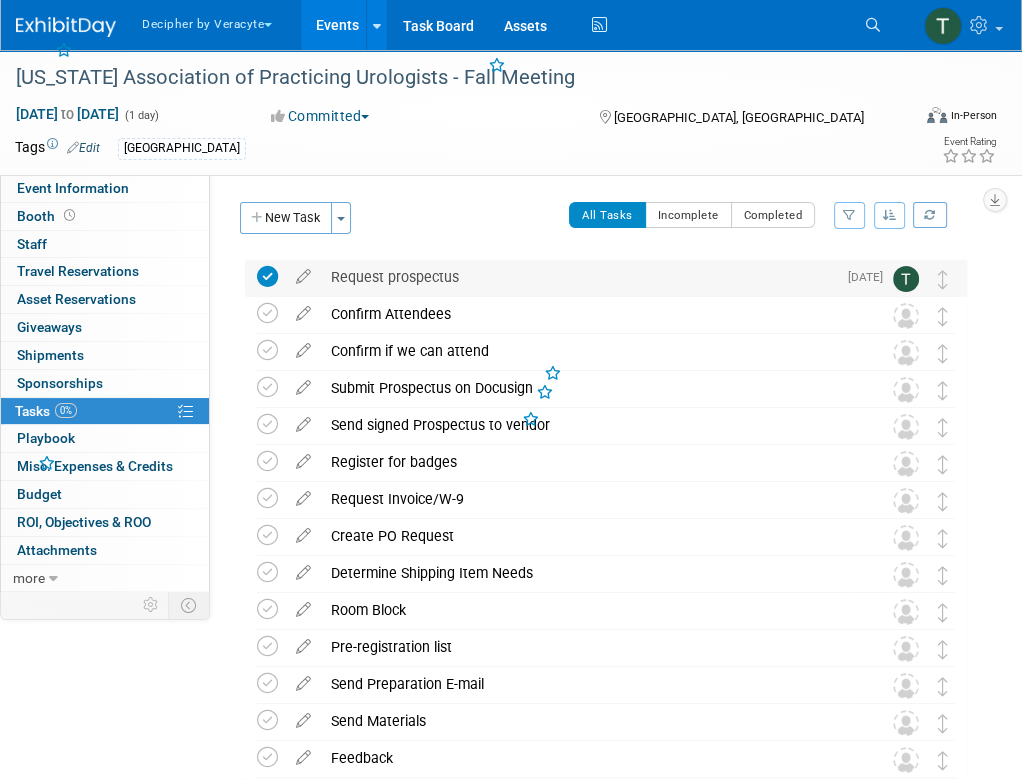 click on "Request prospectus" at bounding box center [578, 277] 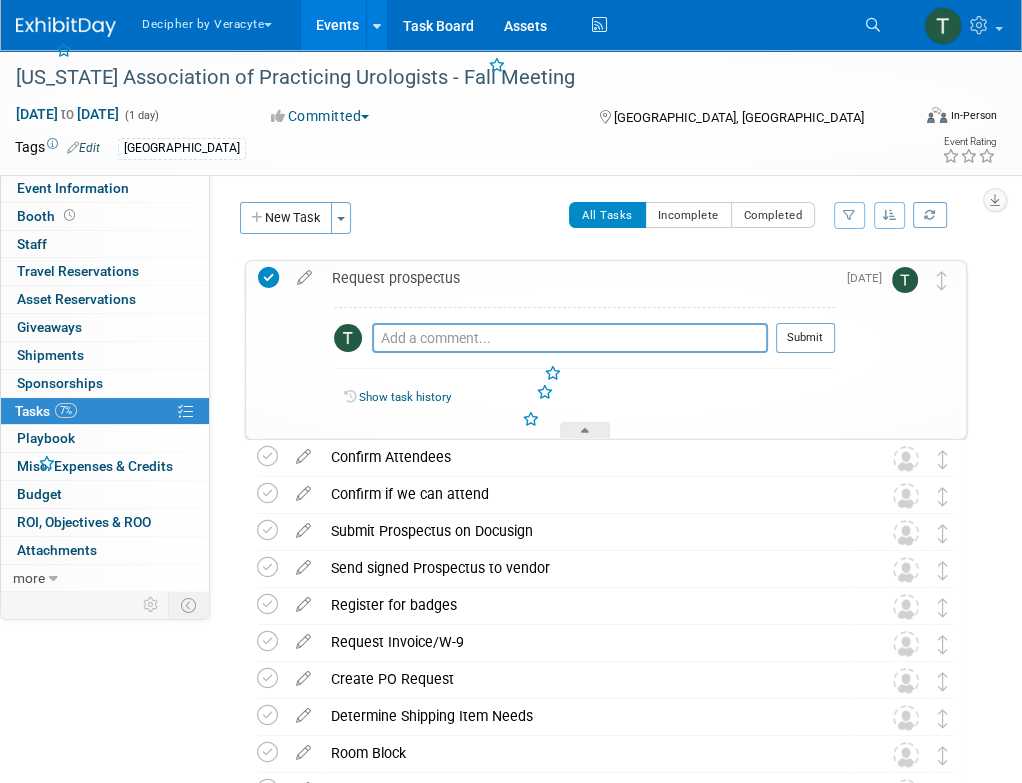 click on "Pro tip: Press Ctrl-Enter to submit comment." at bounding box center (570, 360) 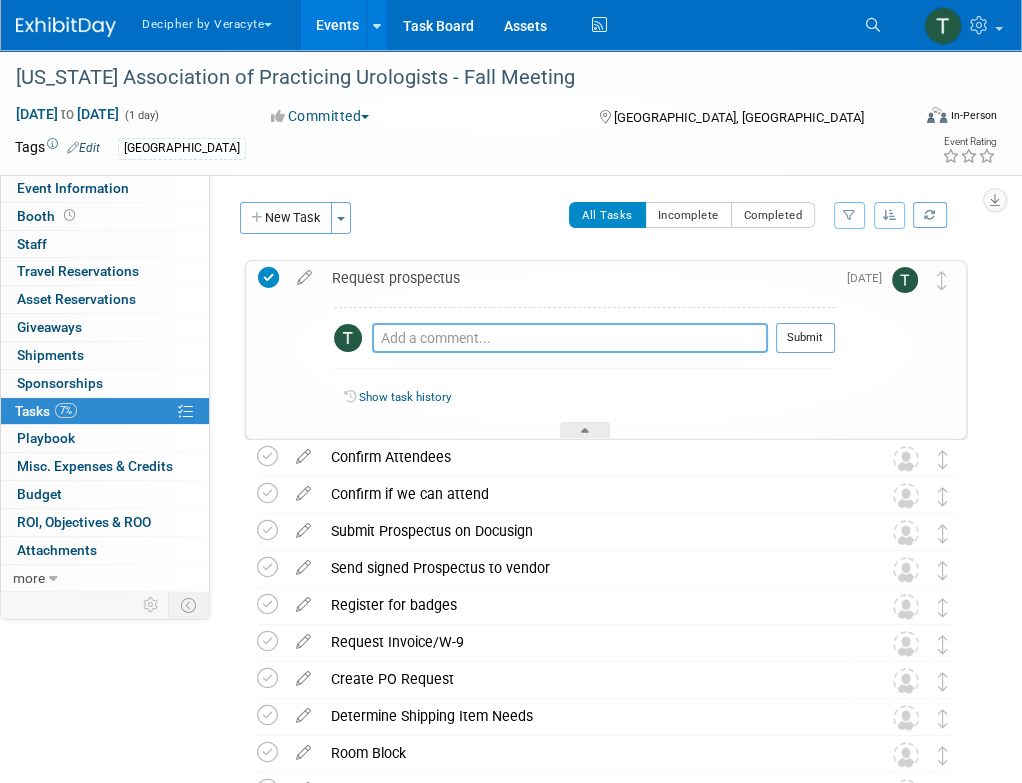 click at bounding box center [570, 338] 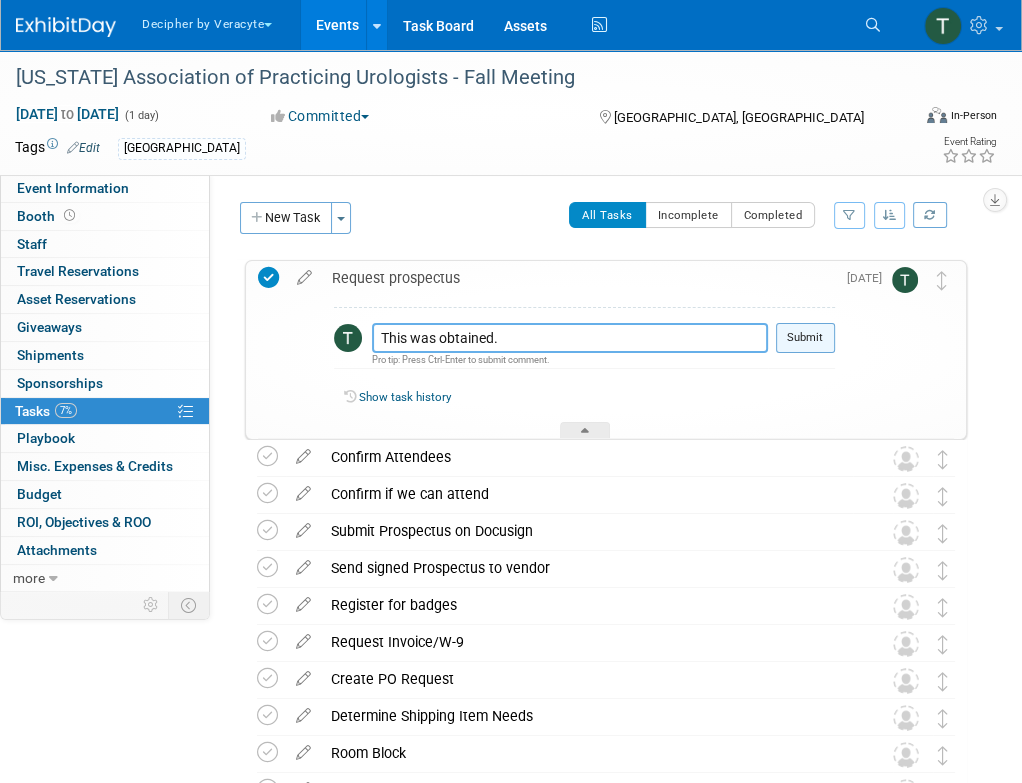 type on "This was obtained." 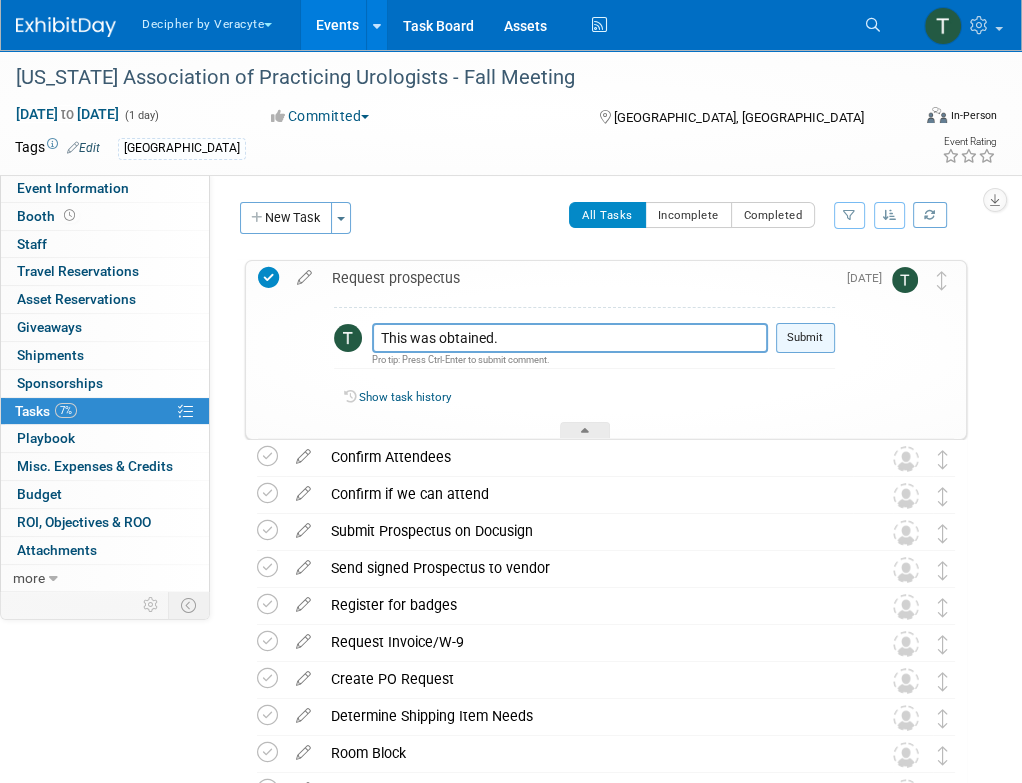 click on "Submit" at bounding box center (805, 338) 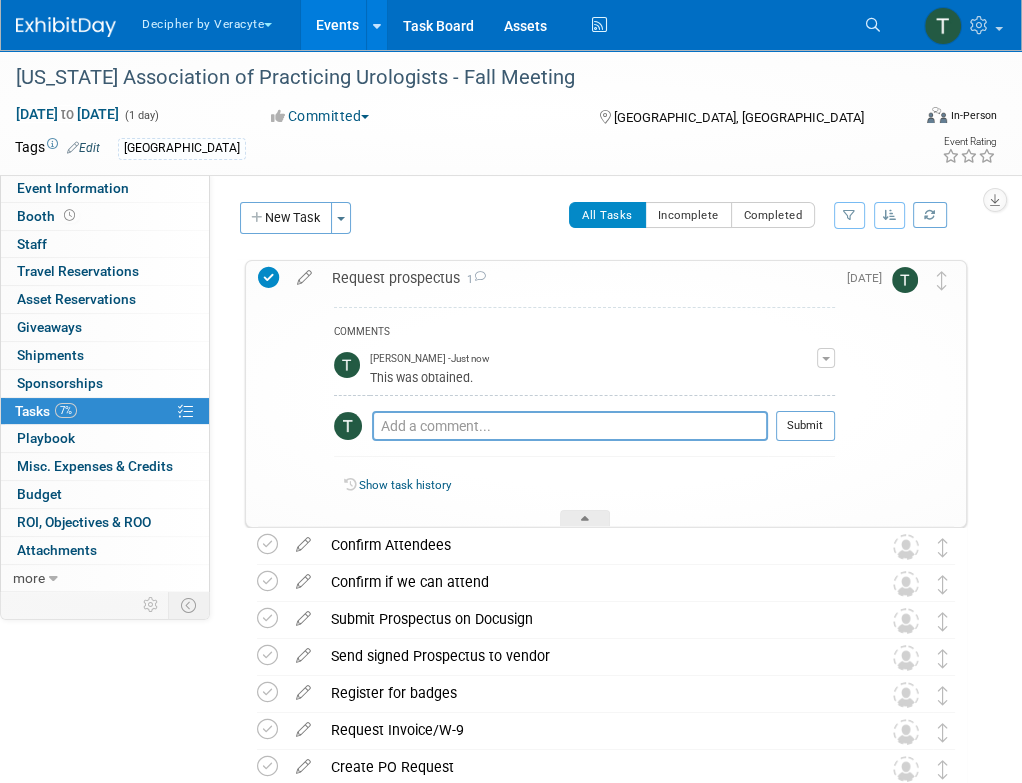 click on "Request prospectus
1" at bounding box center [578, 278] 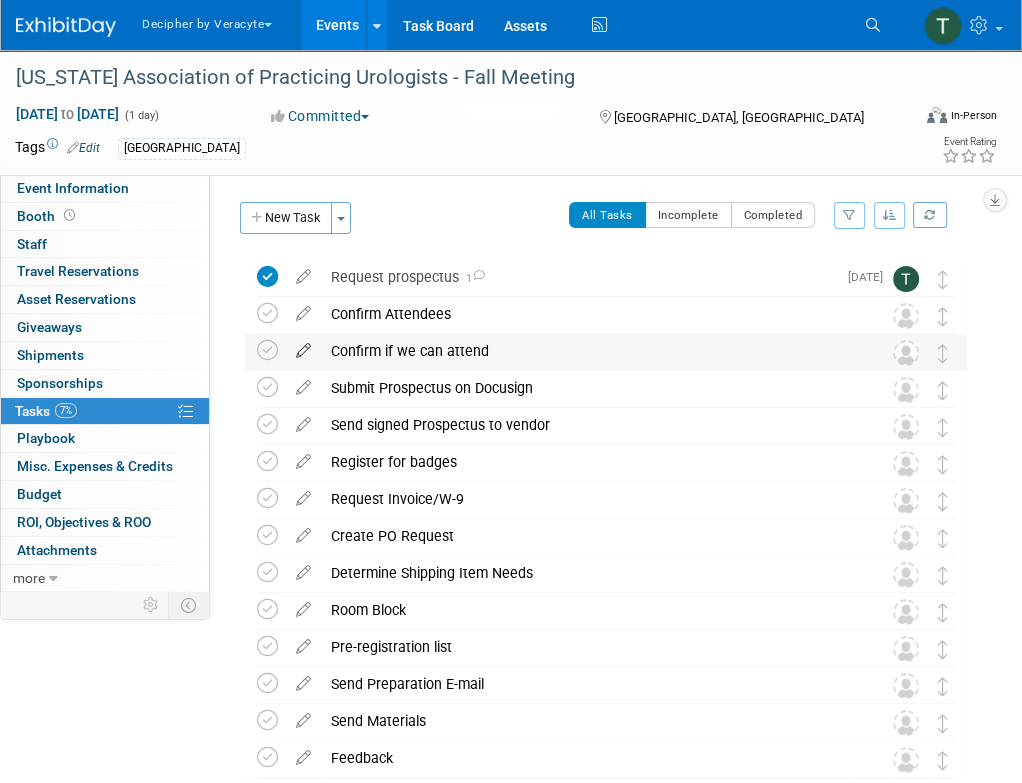 click at bounding box center (303, 346) 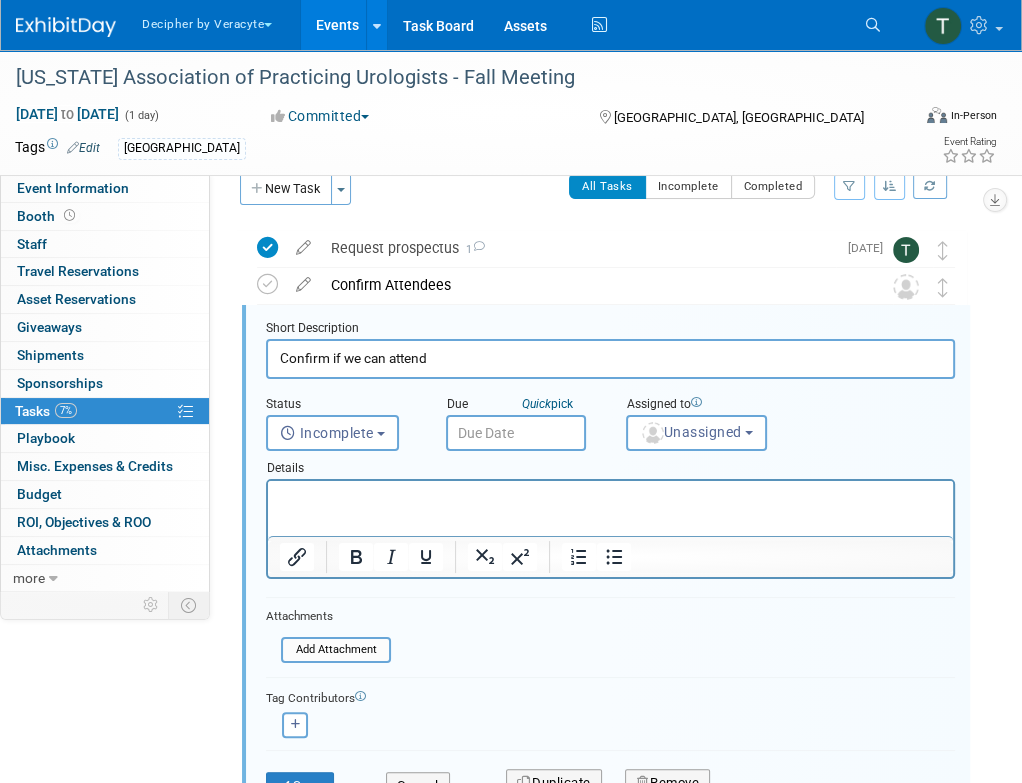 scroll, scrollTop: 40, scrollLeft: 0, axis: vertical 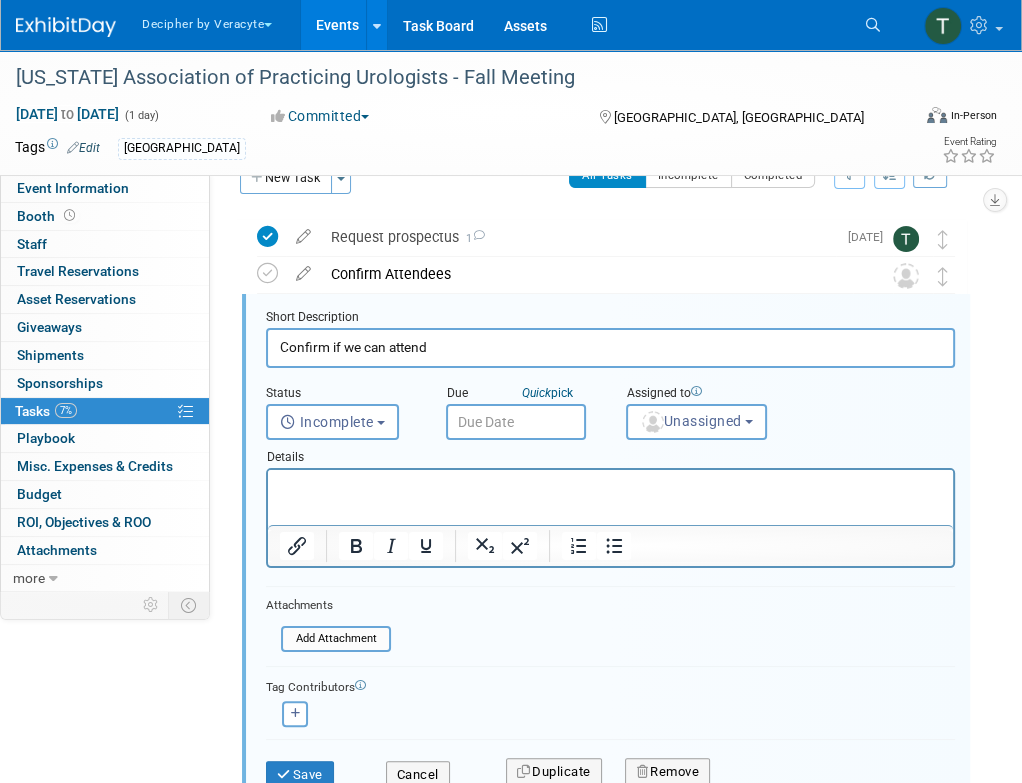 click on "Massachusetts Association of Practicing Urologists - Fall Meeting
Waltham, MA
Nov 12, 2025   to   Nov 12, 2025
(Going)
Request prospectus
1
COMMENTS
Tony Alvarado -   Just now
Remove" at bounding box center [601, 720] 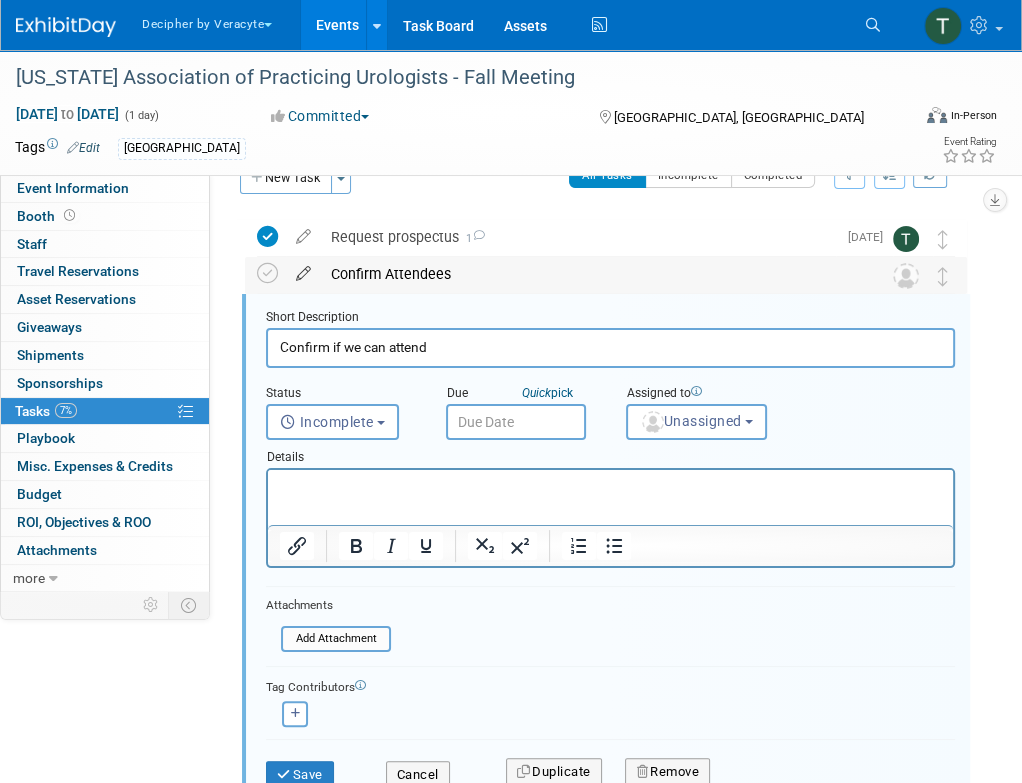 click at bounding box center (303, 269) 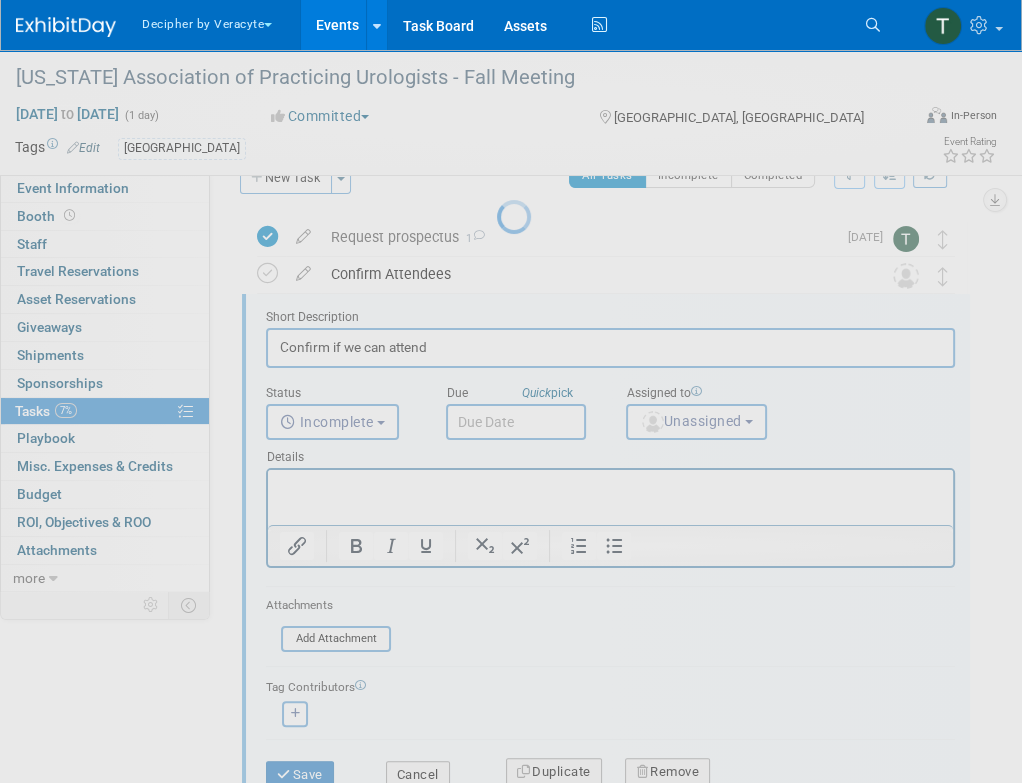 select on "6" 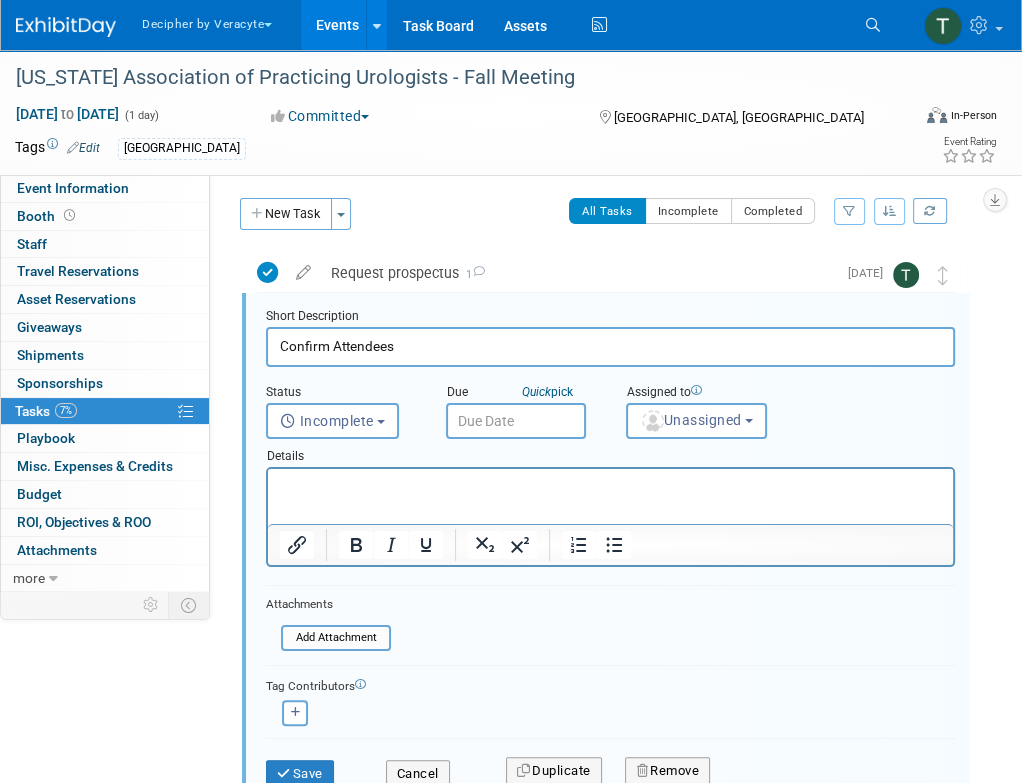 scroll, scrollTop: 3, scrollLeft: 0, axis: vertical 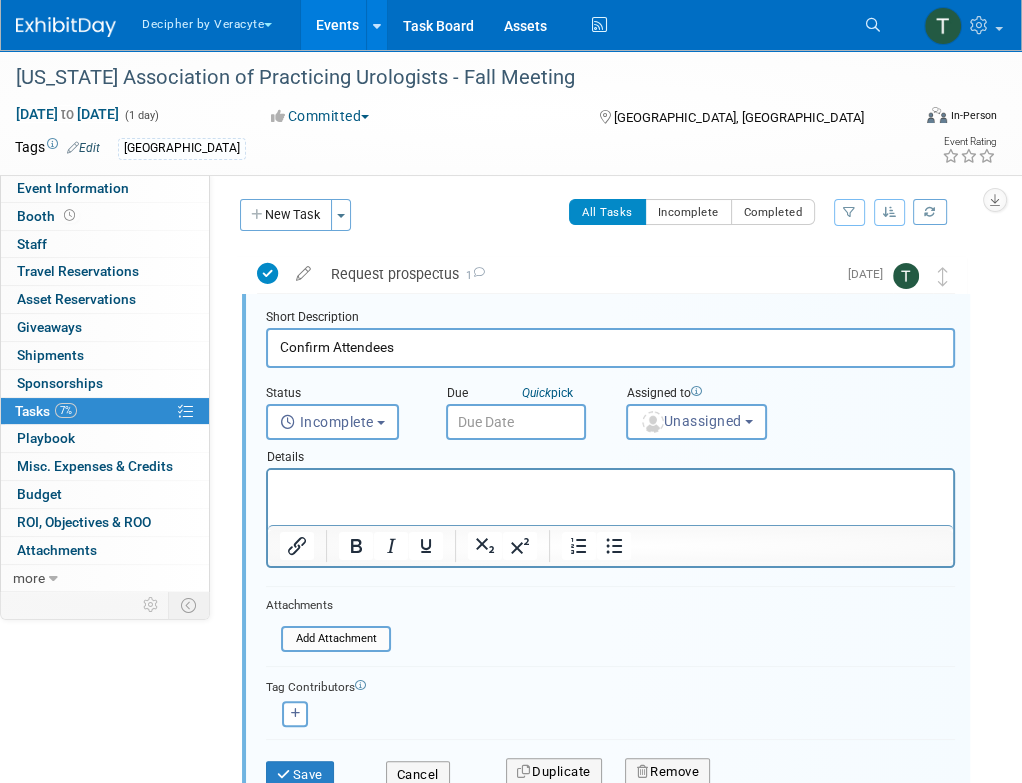 click at bounding box center (516, 422) 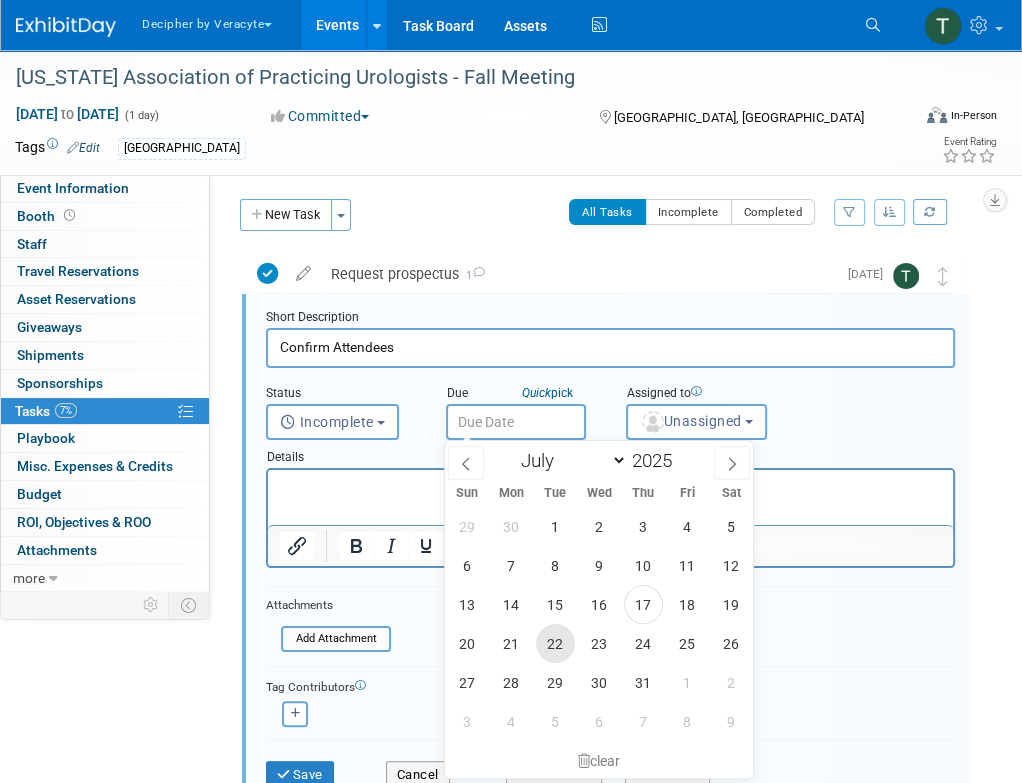 click on "22" at bounding box center (555, 643) 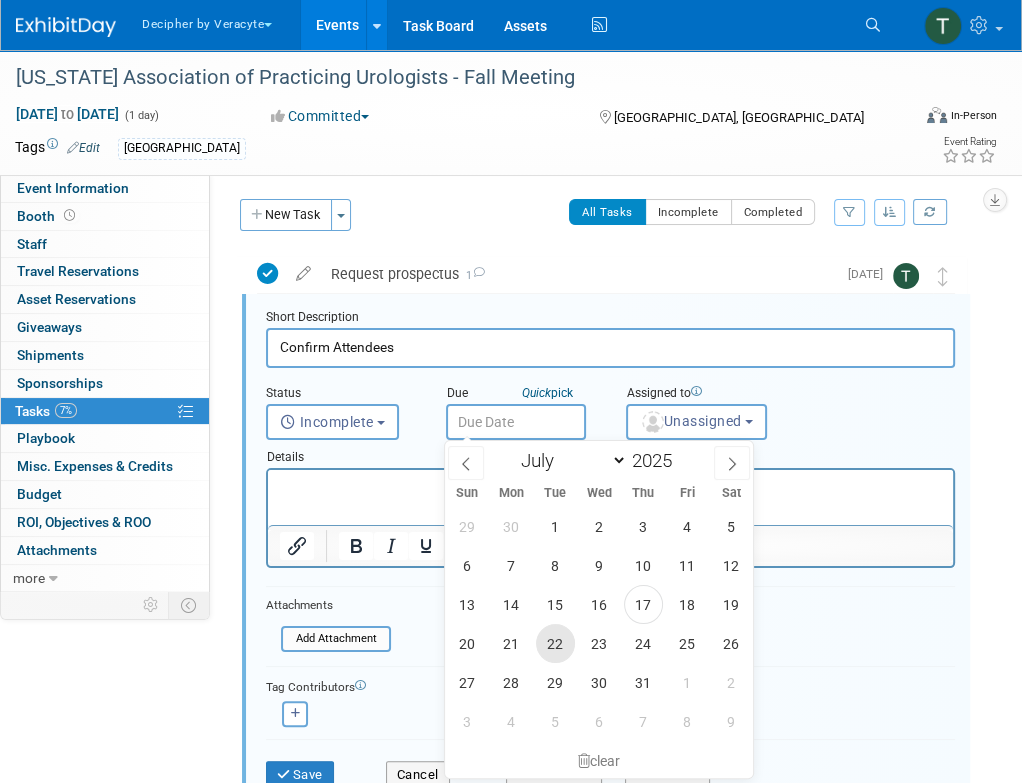 type on "Jul 22, 2025" 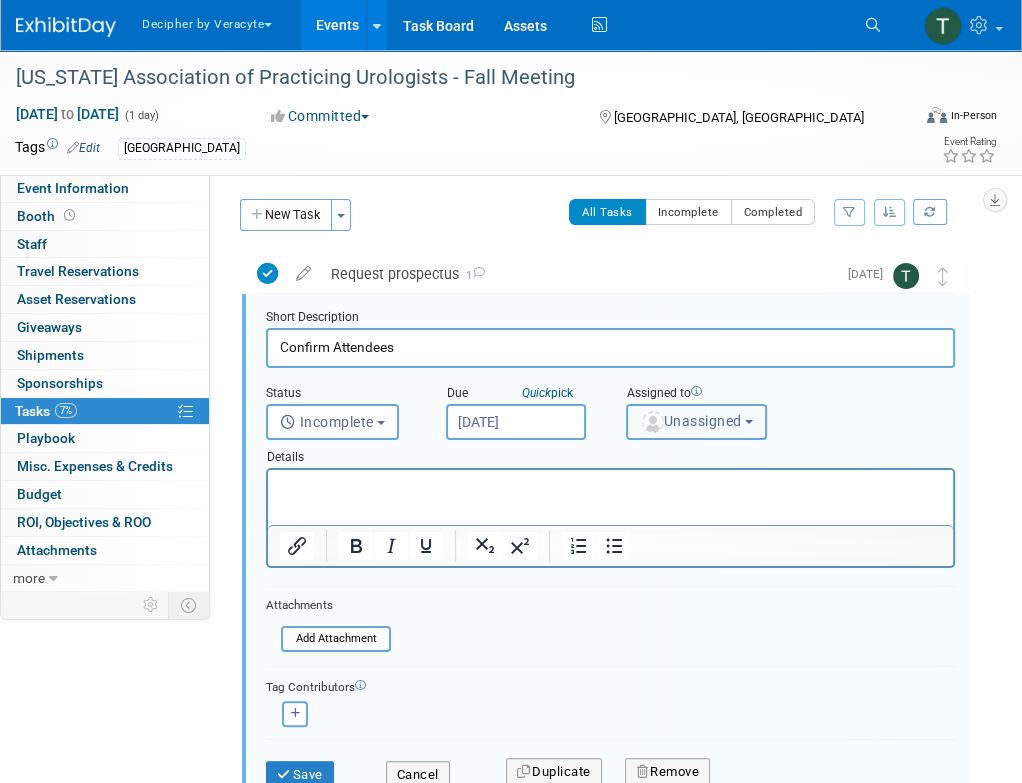 click at bounding box center [653, 422] 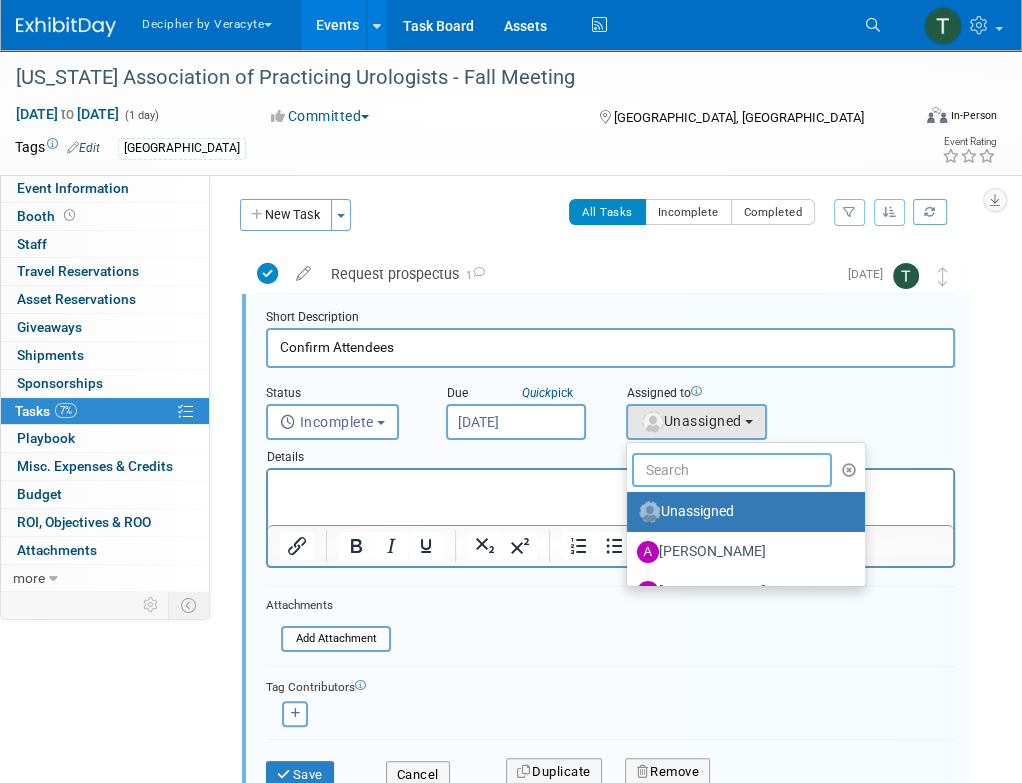 click at bounding box center (732, 470) 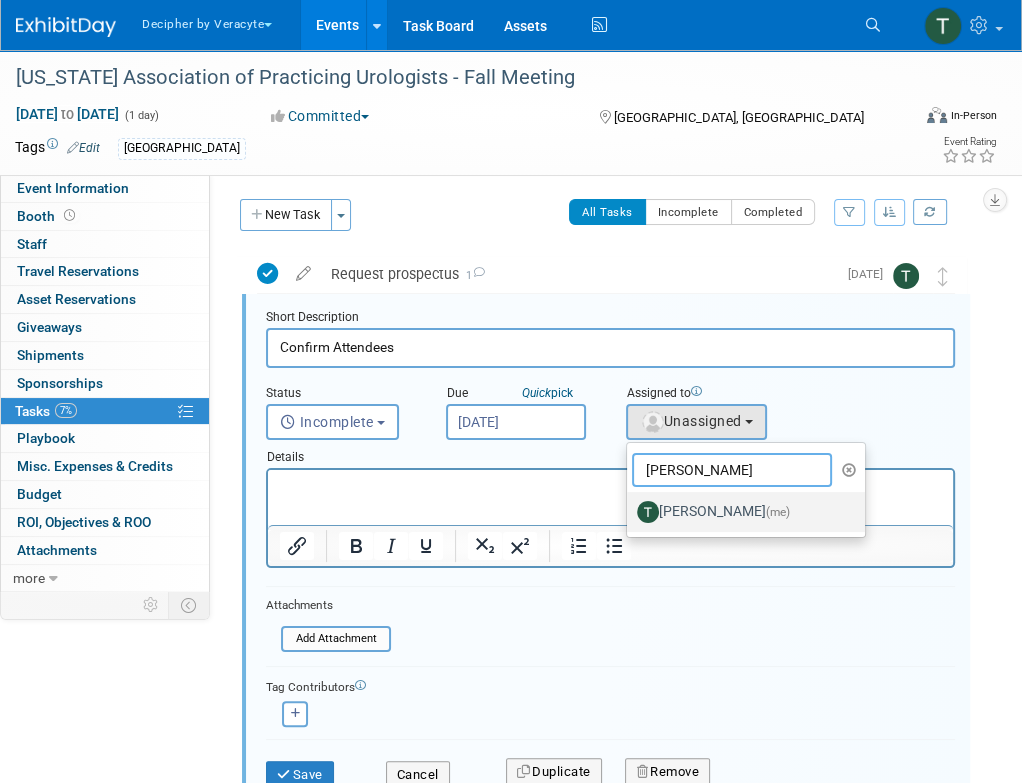 type on "tony" 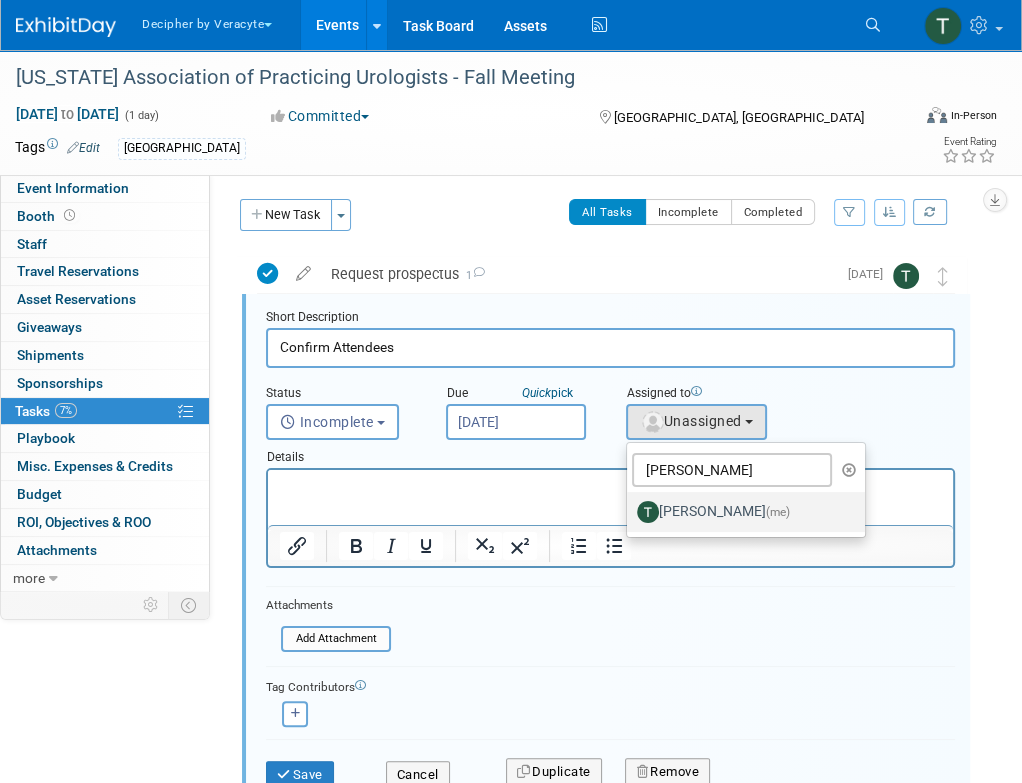 click at bounding box center [648, 512] 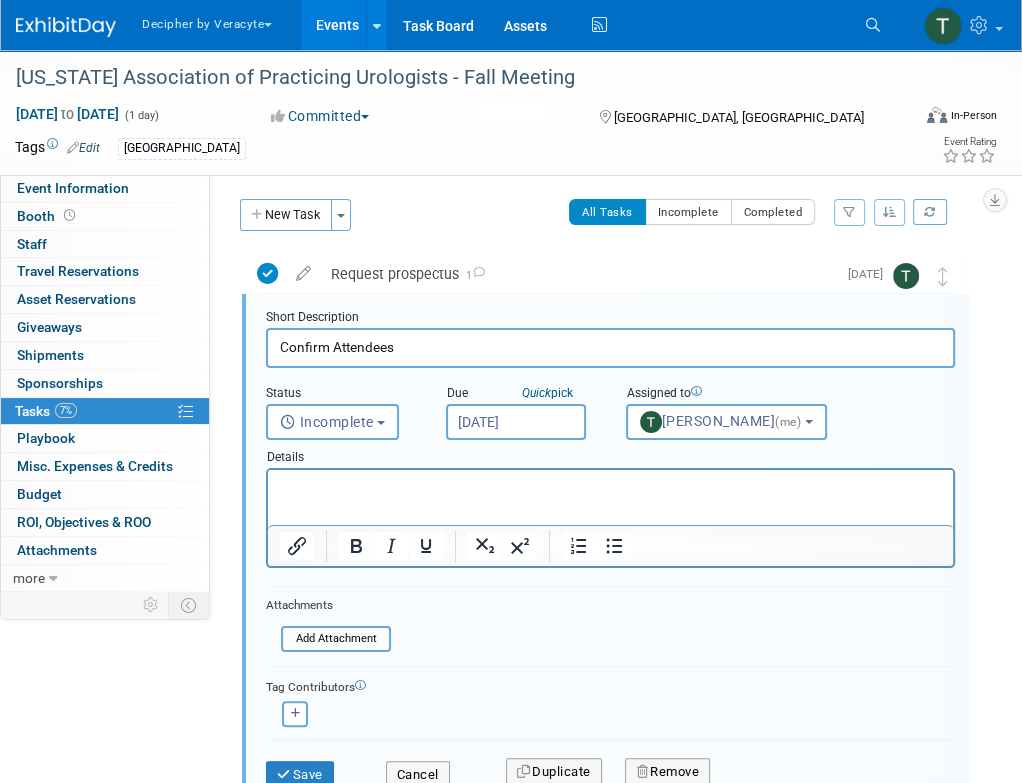 click on "Save" at bounding box center [311, 768] 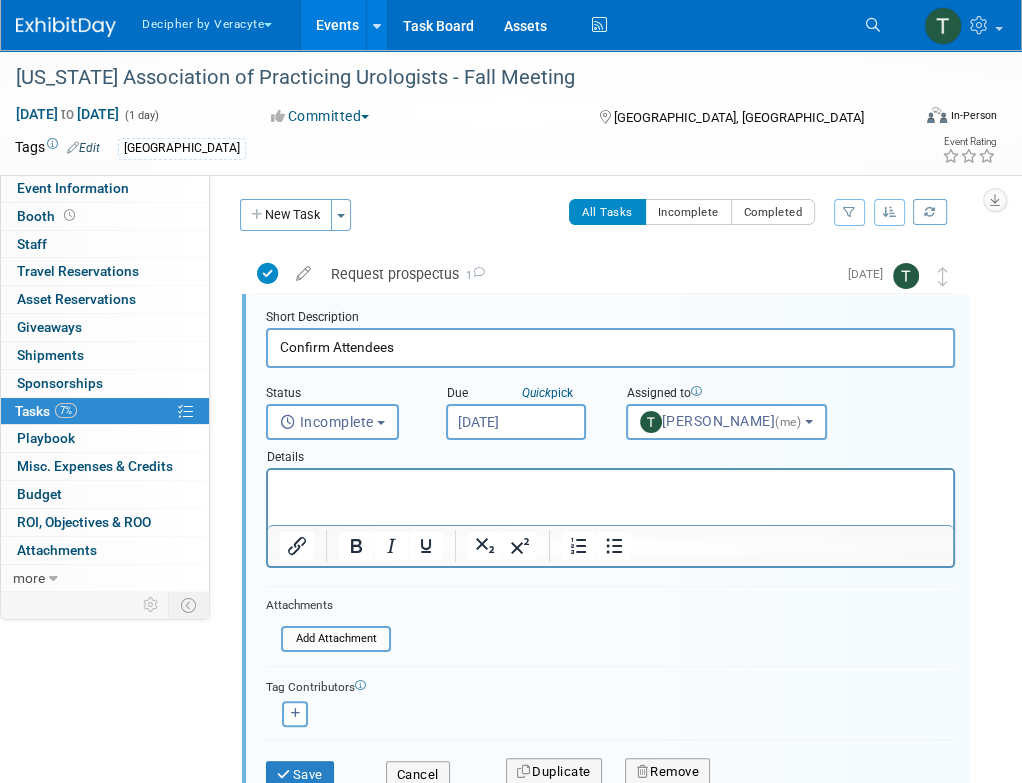 click on "Save" at bounding box center [311, 768] 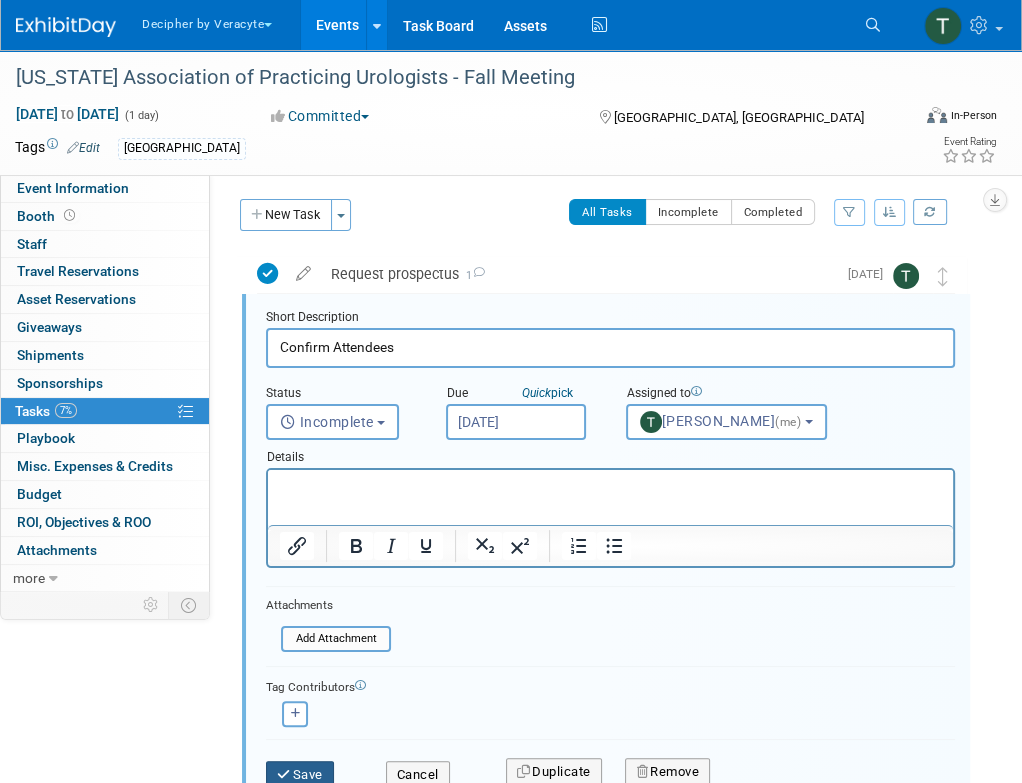 click on "Save" at bounding box center (300, 775) 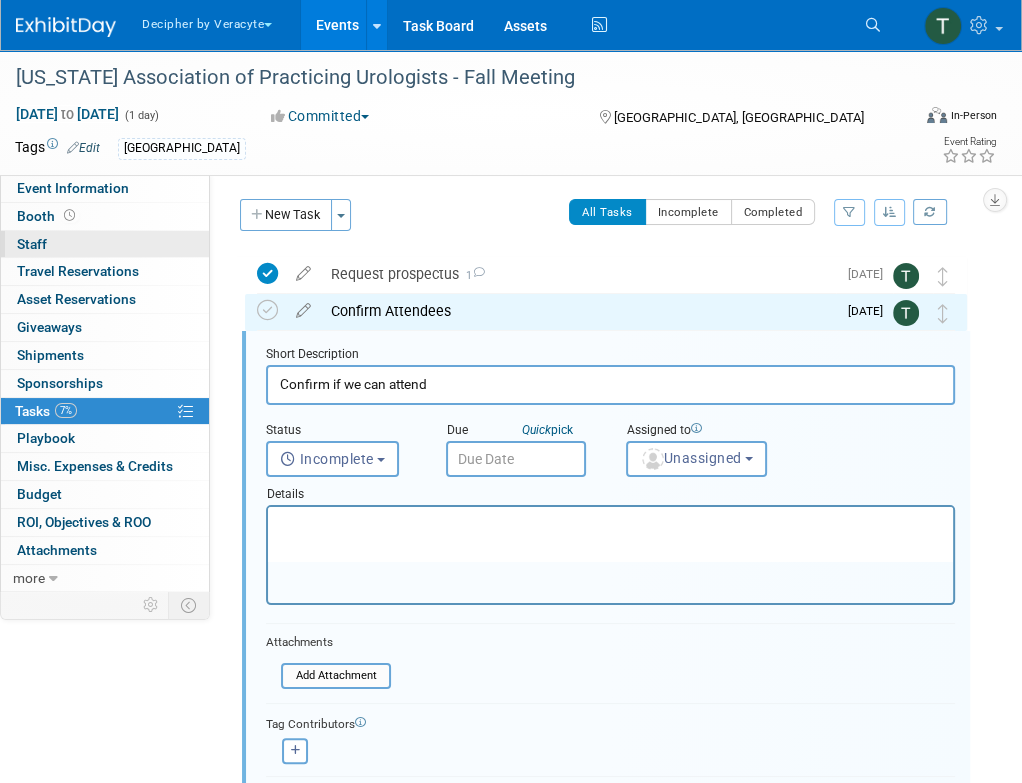 click on "0
Staff 0" at bounding box center (105, 244) 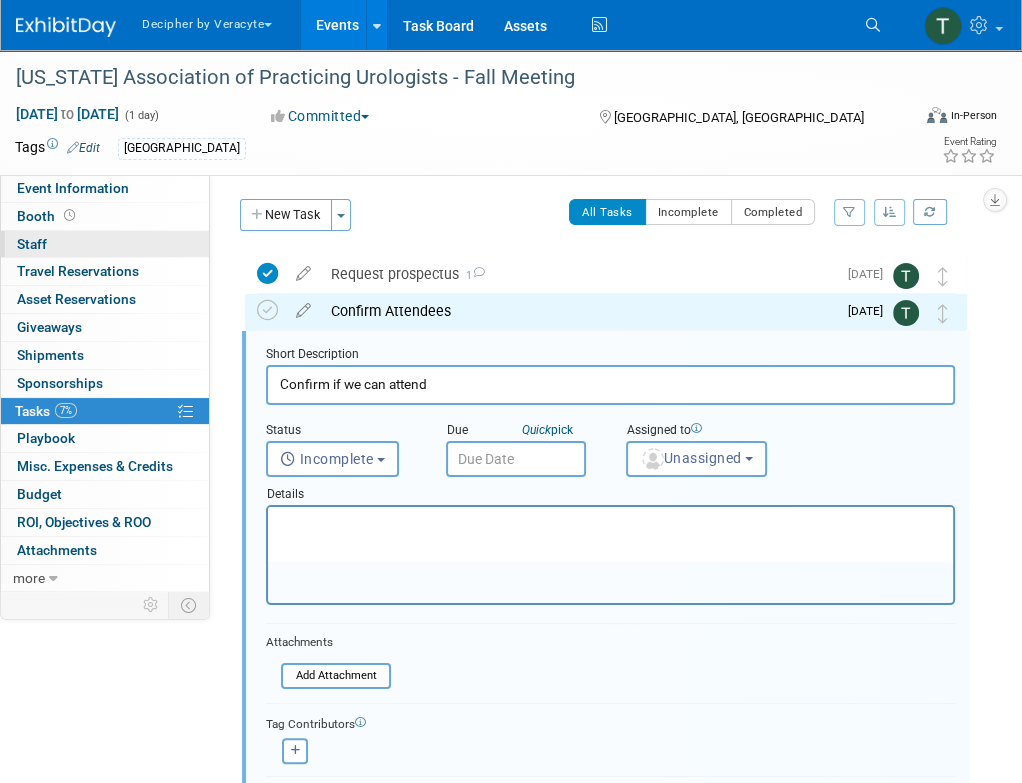 scroll, scrollTop: 0, scrollLeft: 0, axis: both 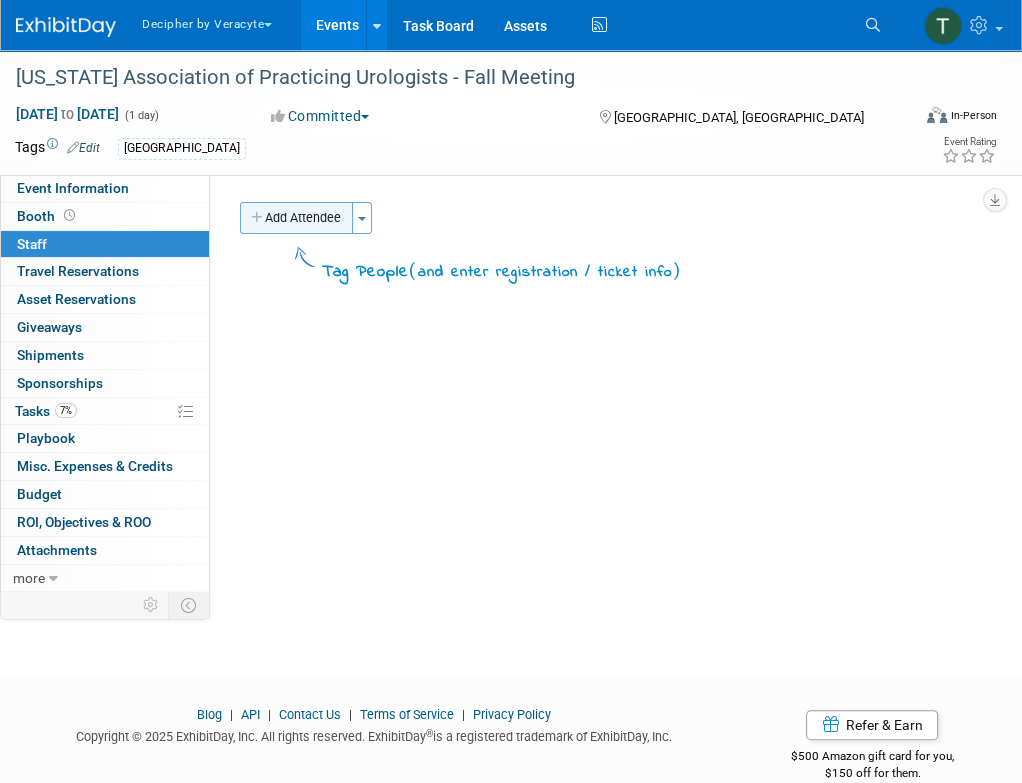 click on "Add Attendee" at bounding box center (296, 218) 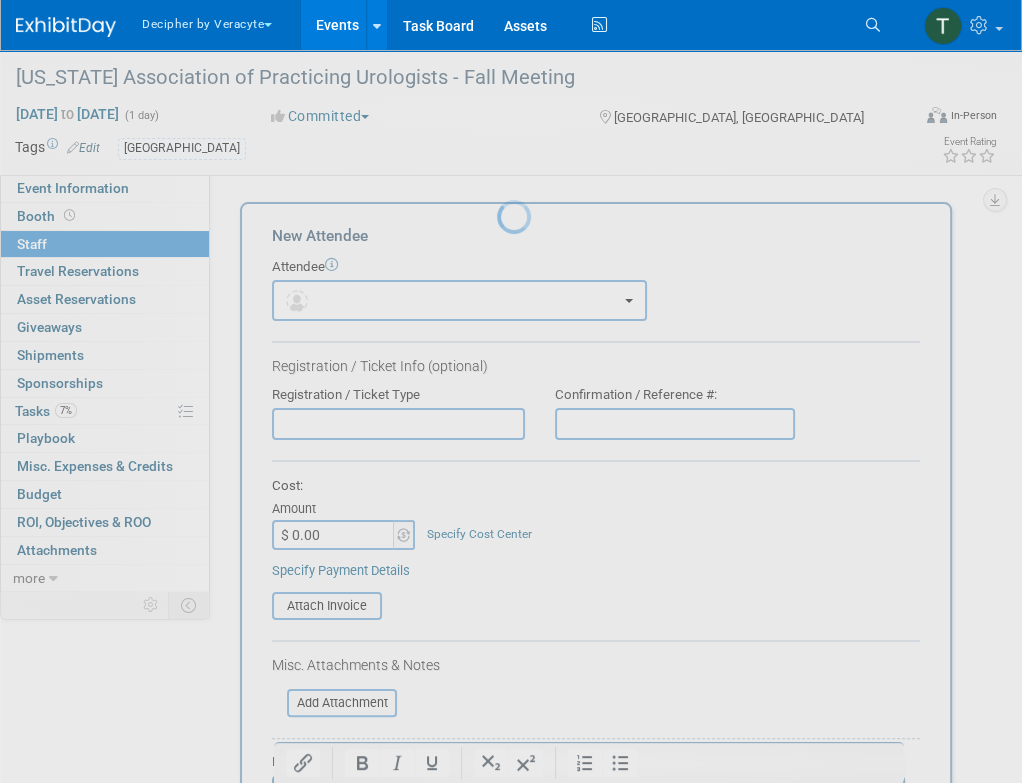 scroll, scrollTop: 0, scrollLeft: 0, axis: both 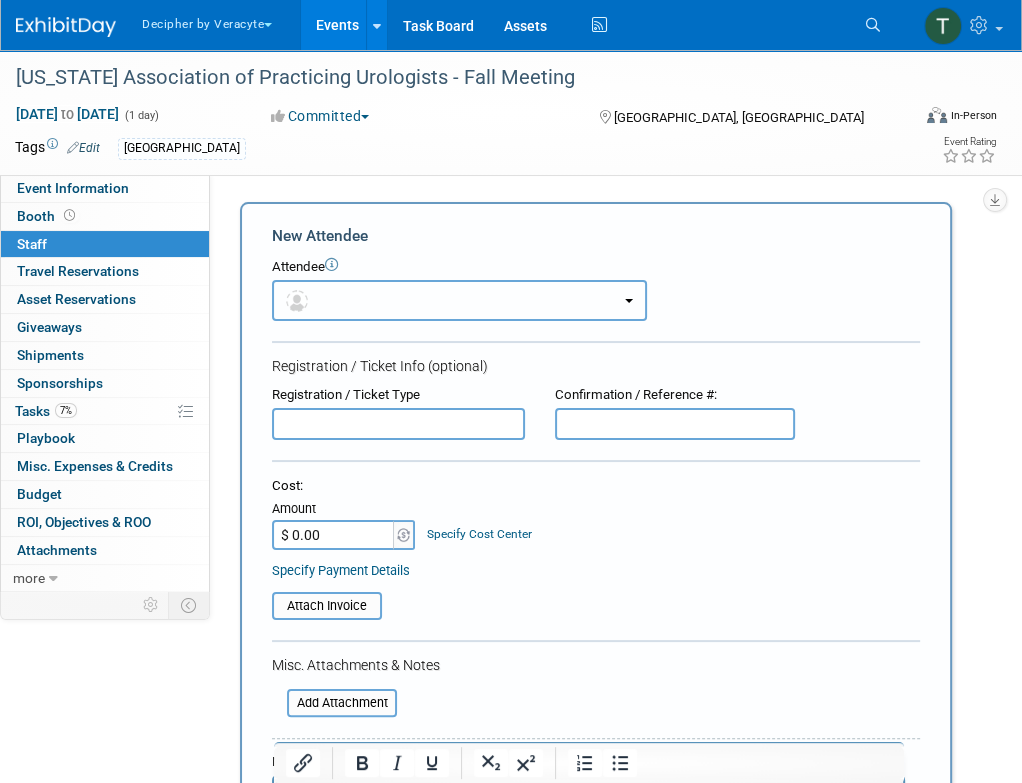 click at bounding box center [297, 301] 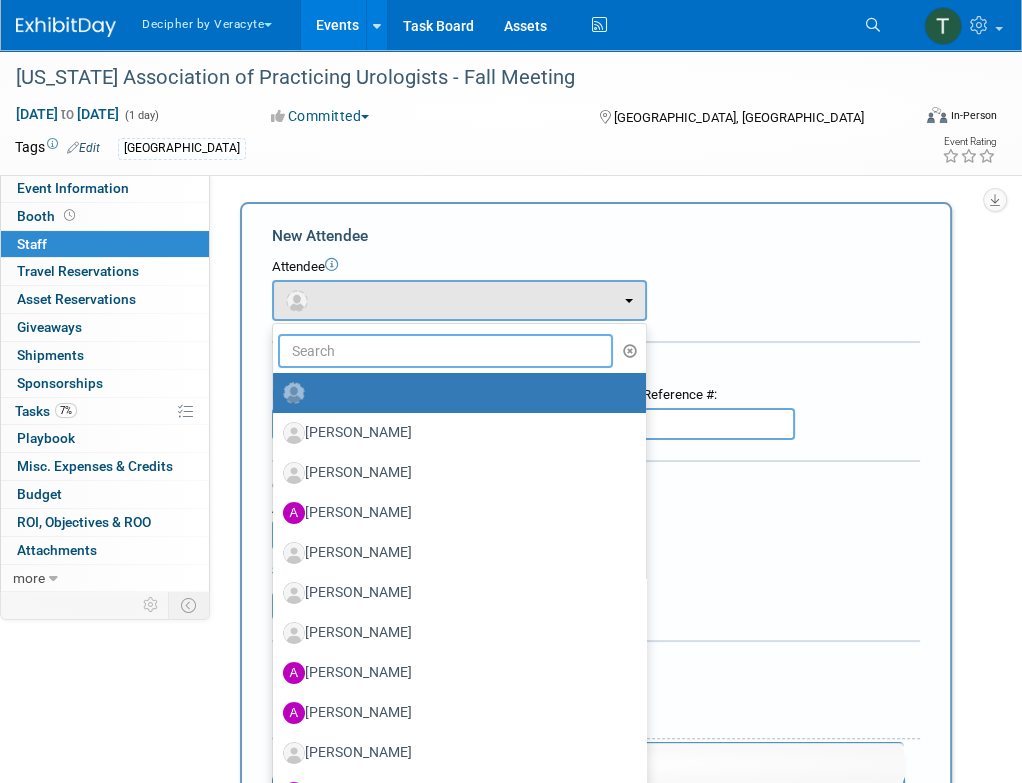 click at bounding box center (445, 351) 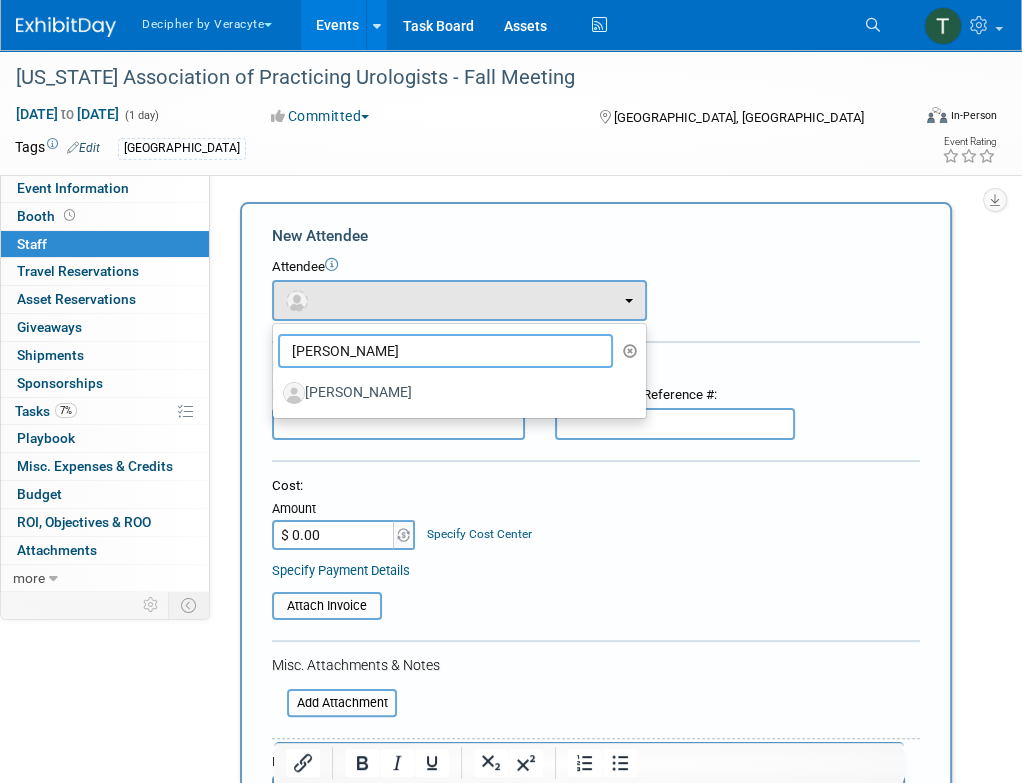 type on "jody" 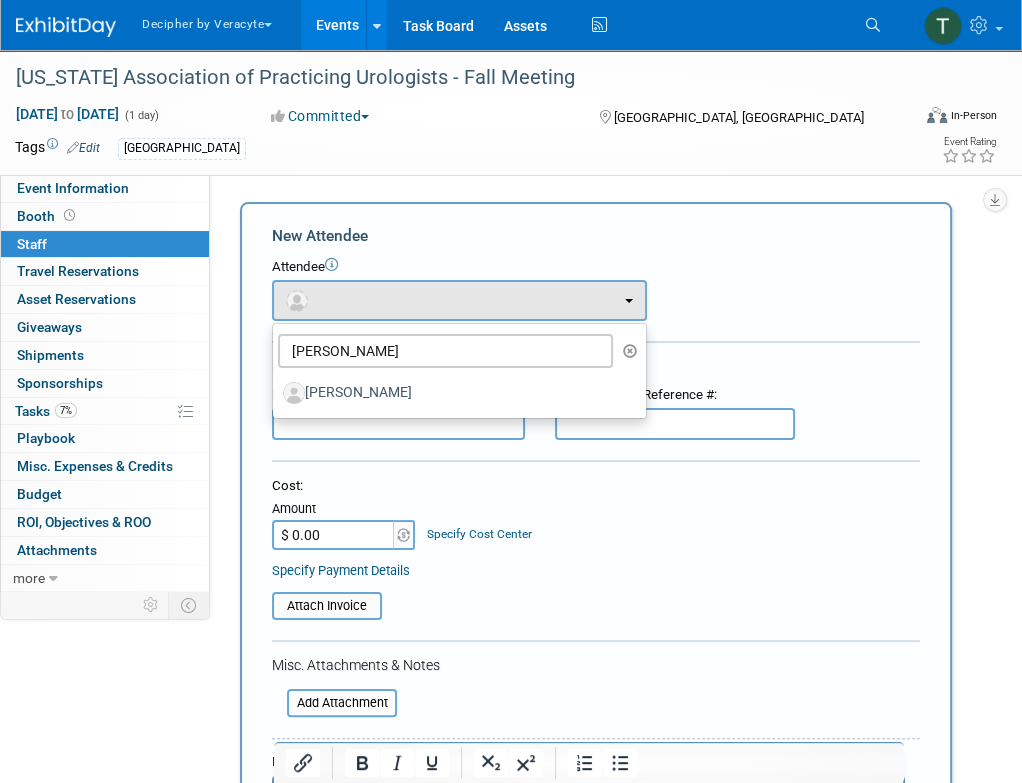 click at bounding box center (398, 424) 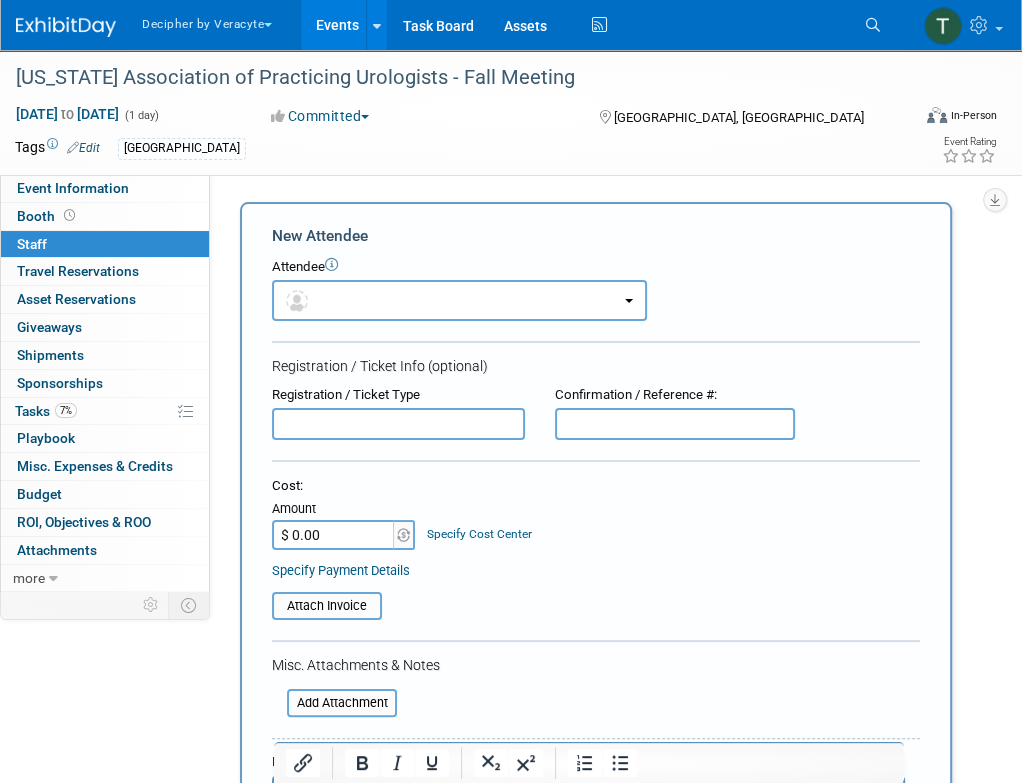 click on "Attendee
<img src="https://www.exhibitday.com/Images/Unassigned-User-Icon.png" style="width: 22px; height: 22px; border-radius: 11px; margin-top: 2px; margin-bottom: 2px; margin-left: 0px;" />
<img src="https://www.exhibitday.com/Images/Associate-Profile-5.png" style="width: 22px; height: 22px; border-radius: 11px; margin-top: 2px; margin-bottom: 2px; margin-left: 0px;" />  Adam Elias
jody        X" at bounding box center [596, 289] 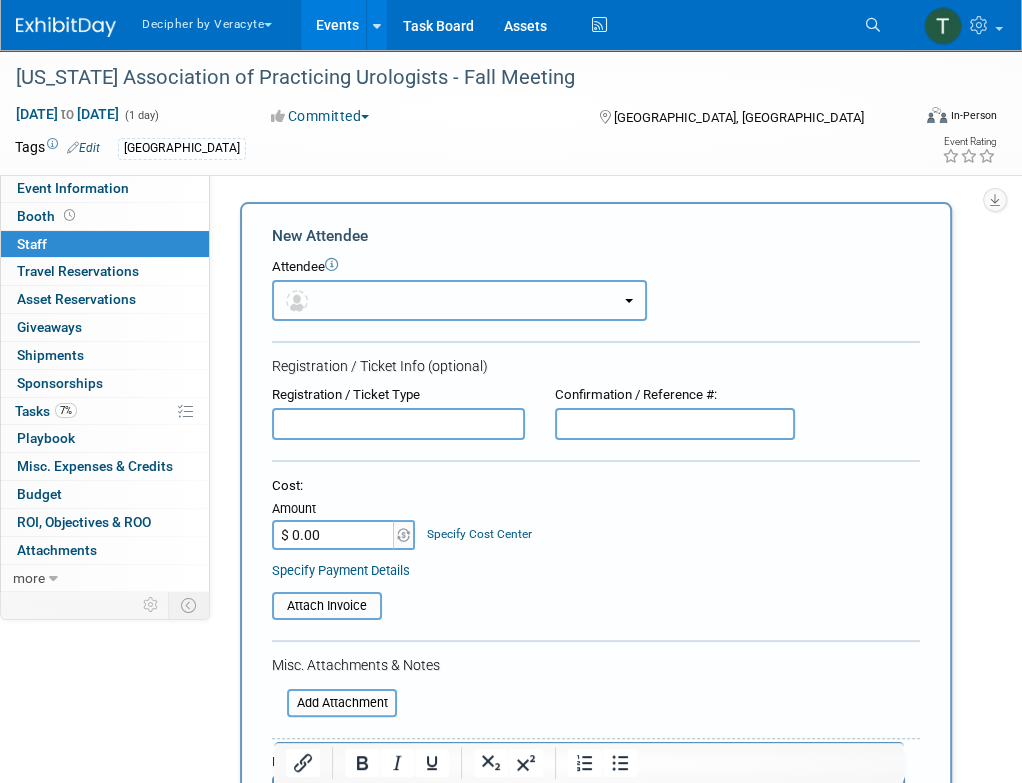 click at bounding box center (459, 300) 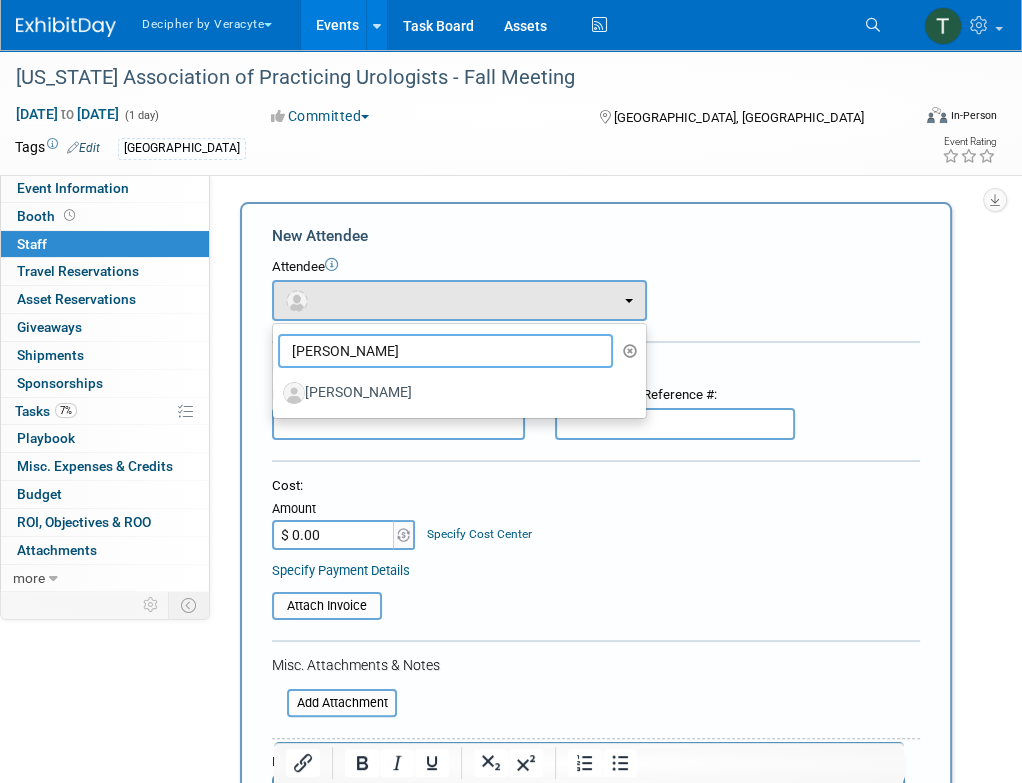 click on "jody" at bounding box center (445, 351) 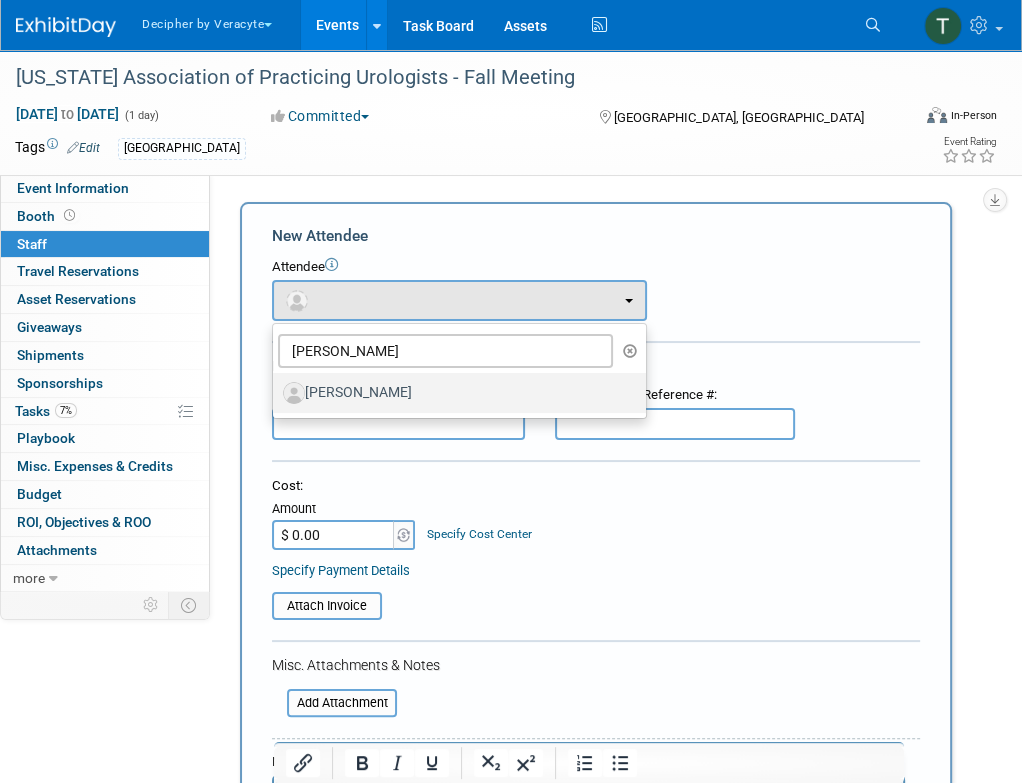 click on "[PERSON_NAME]" at bounding box center (454, 393) 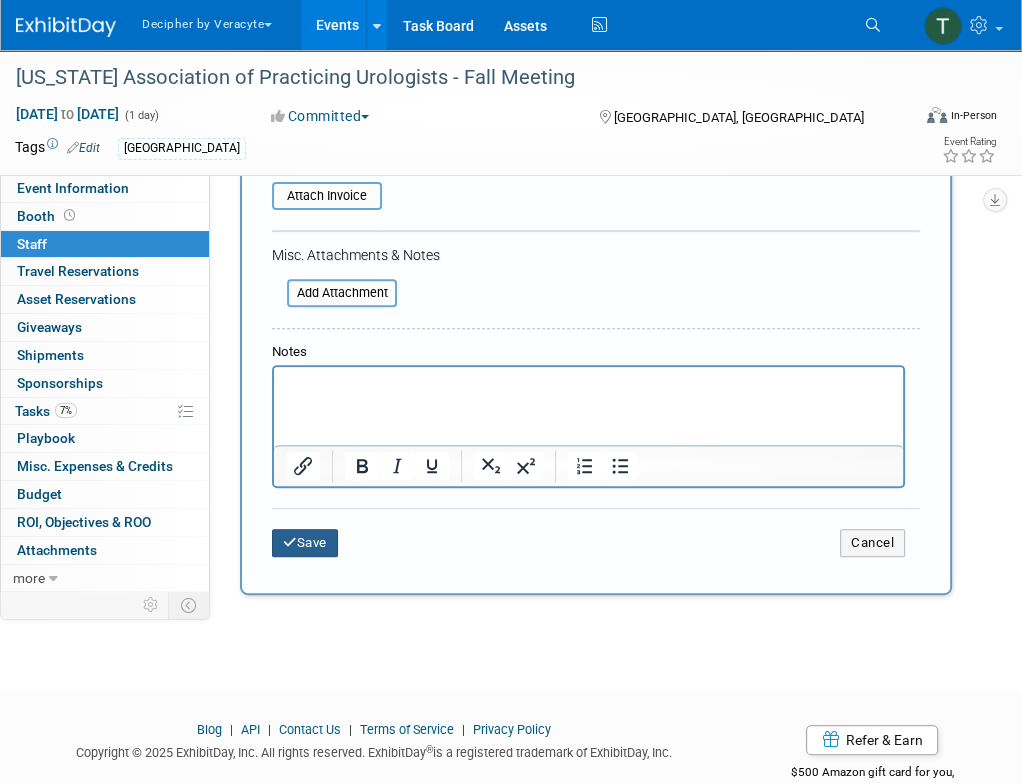 click on "Save" at bounding box center (305, 543) 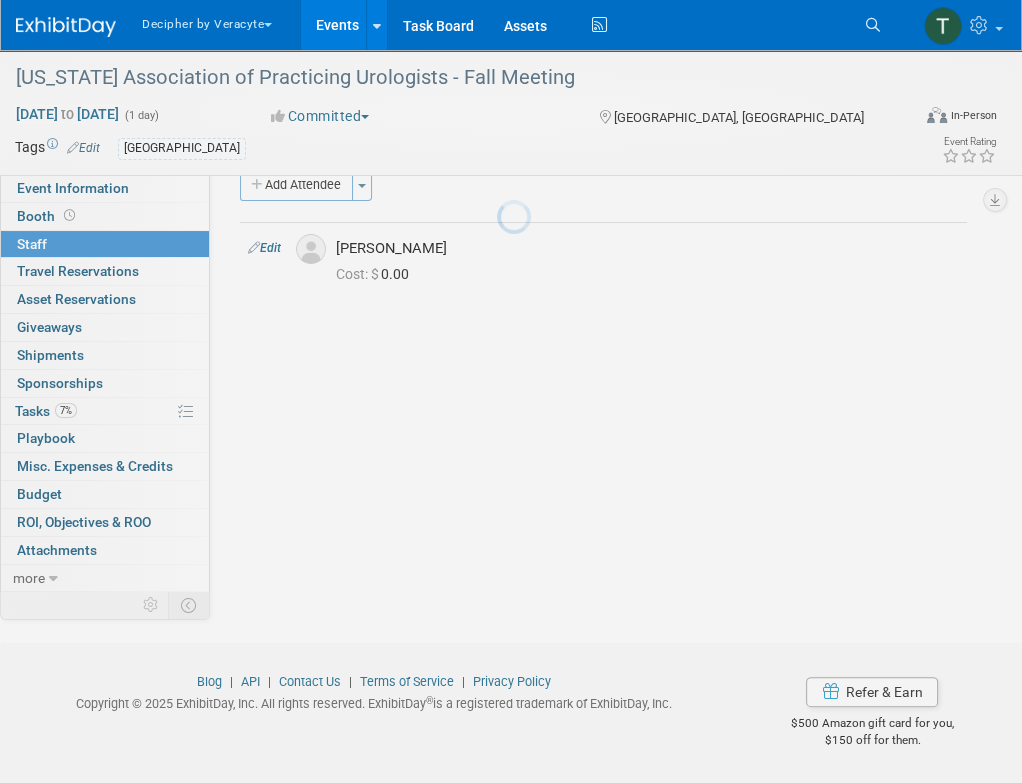 scroll, scrollTop: 32, scrollLeft: 0, axis: vertical 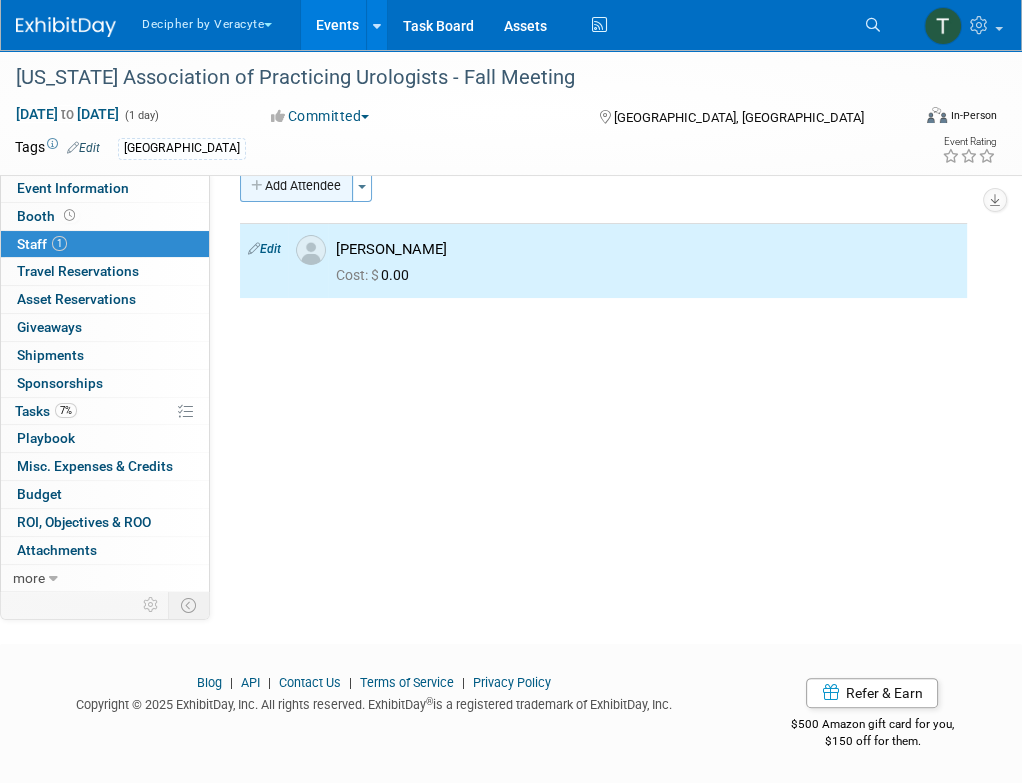 click on "Add Attendee" at bounding box center (296, 186) 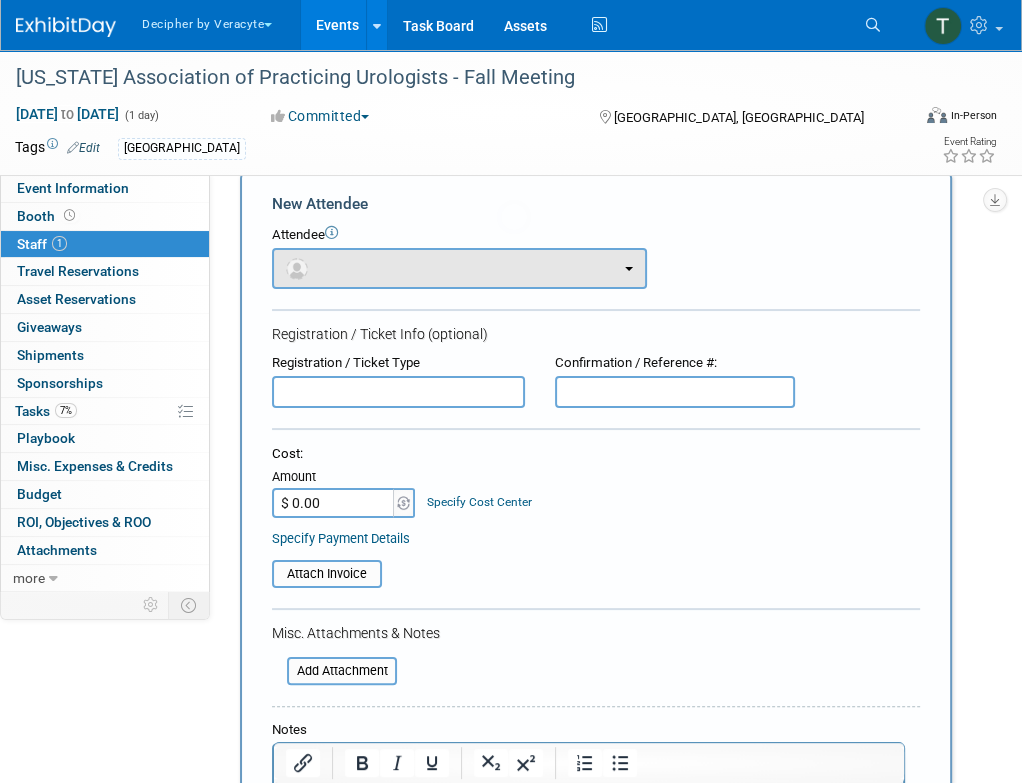 scroll, scrollTop: 0, scrollLeft: 0, axis: both 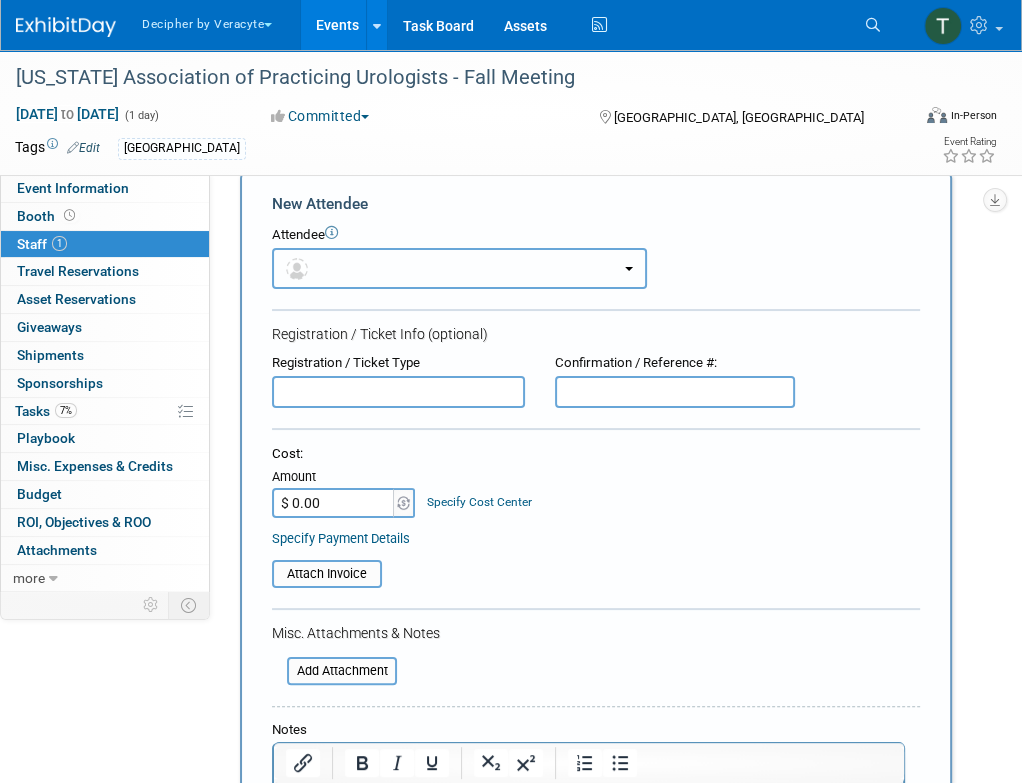 click at bounding box center [459, 268] 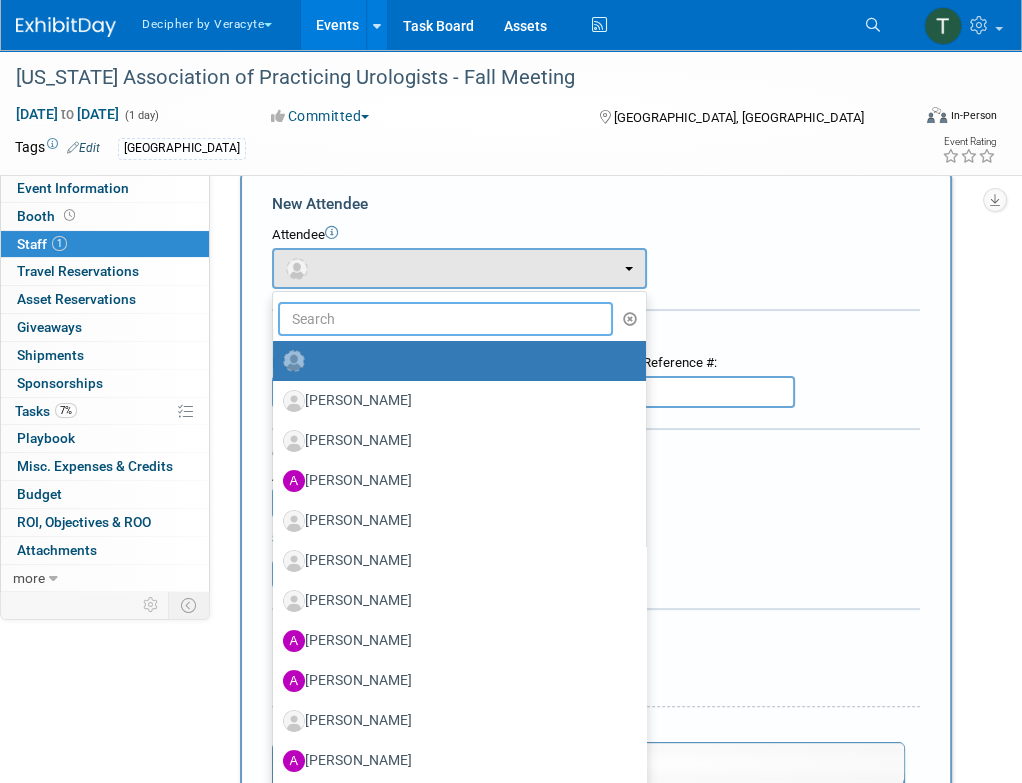 click at bounding box center (445, 319) 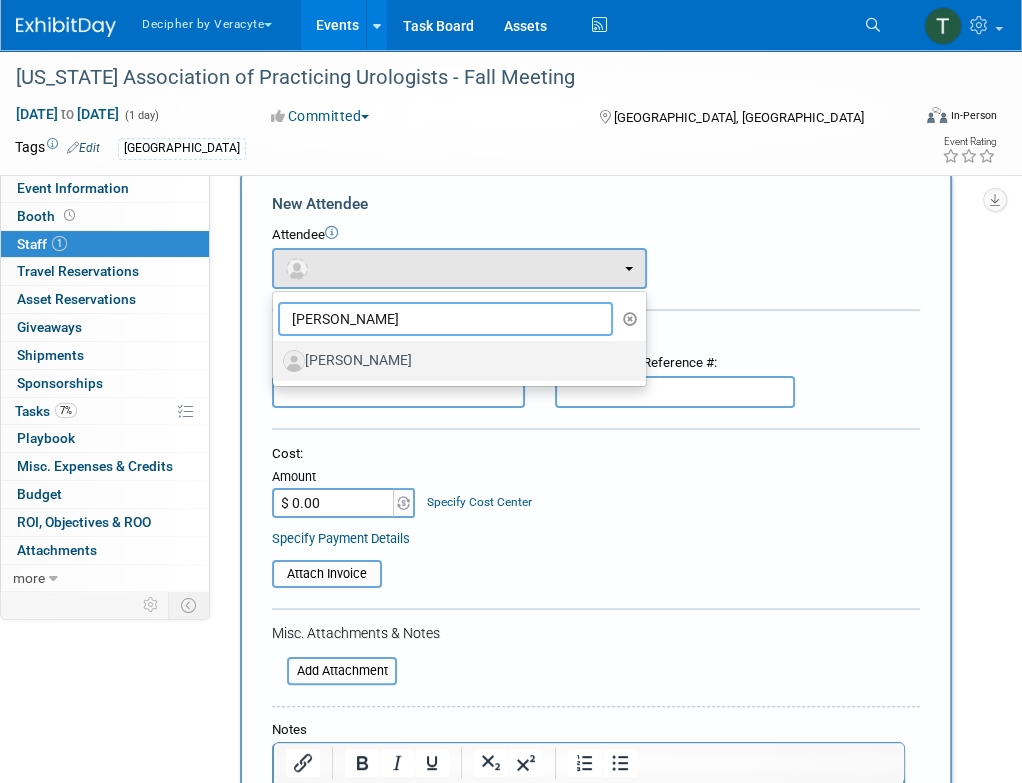 type on "julie" 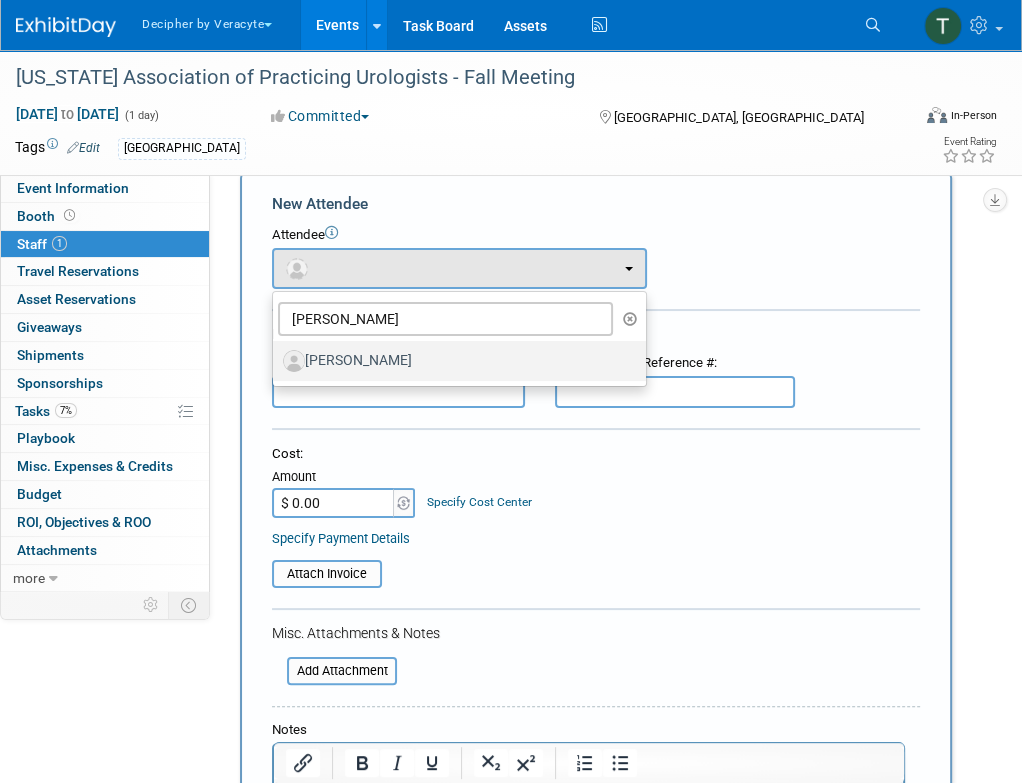 click on "[PERSON_NAME]" at bounding box center [454, 361] 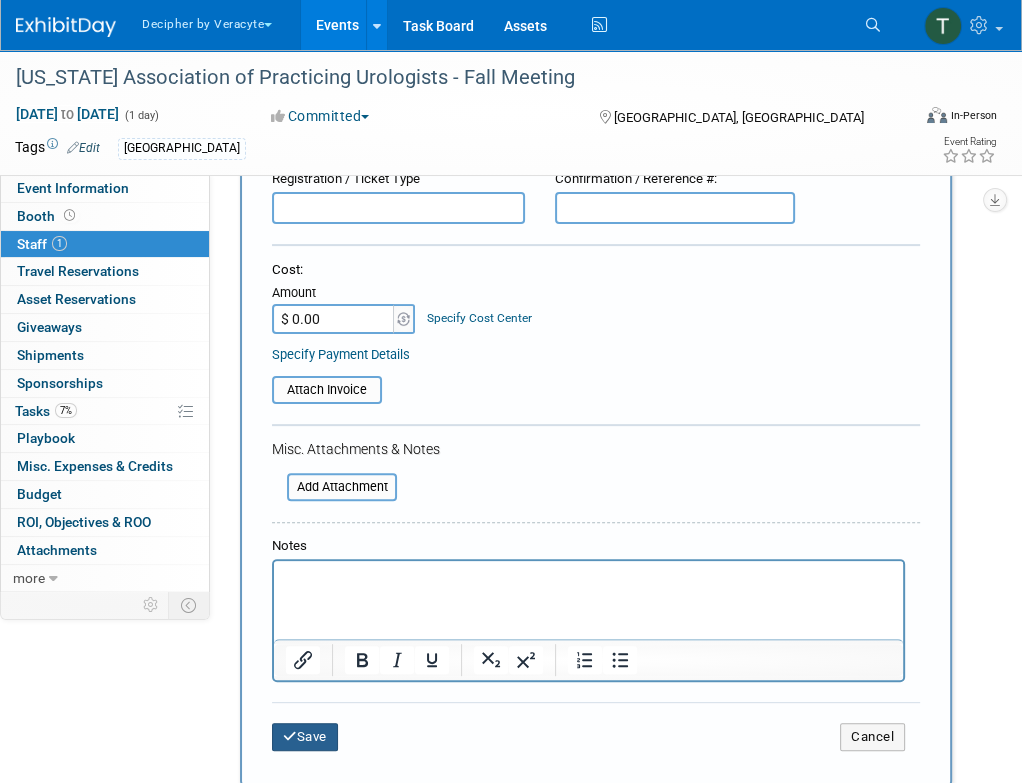 click on "Save" at bounding box center (305, 737) 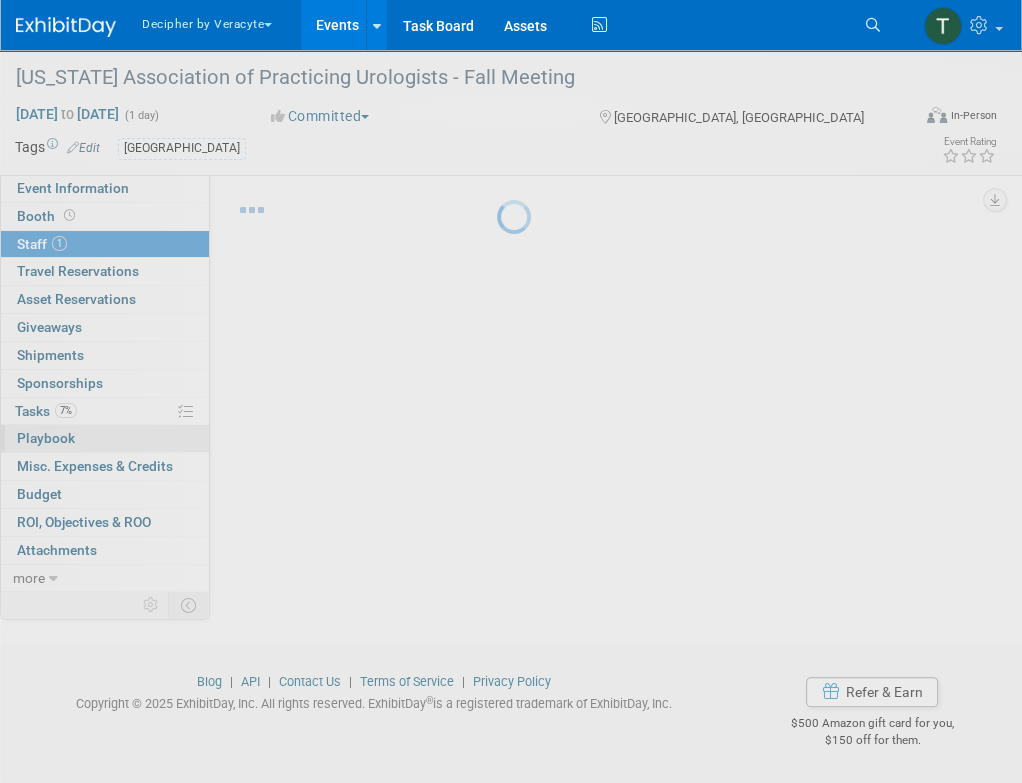 scroll, scrollTop: 32, scrollLeft: 0, axis: vertical 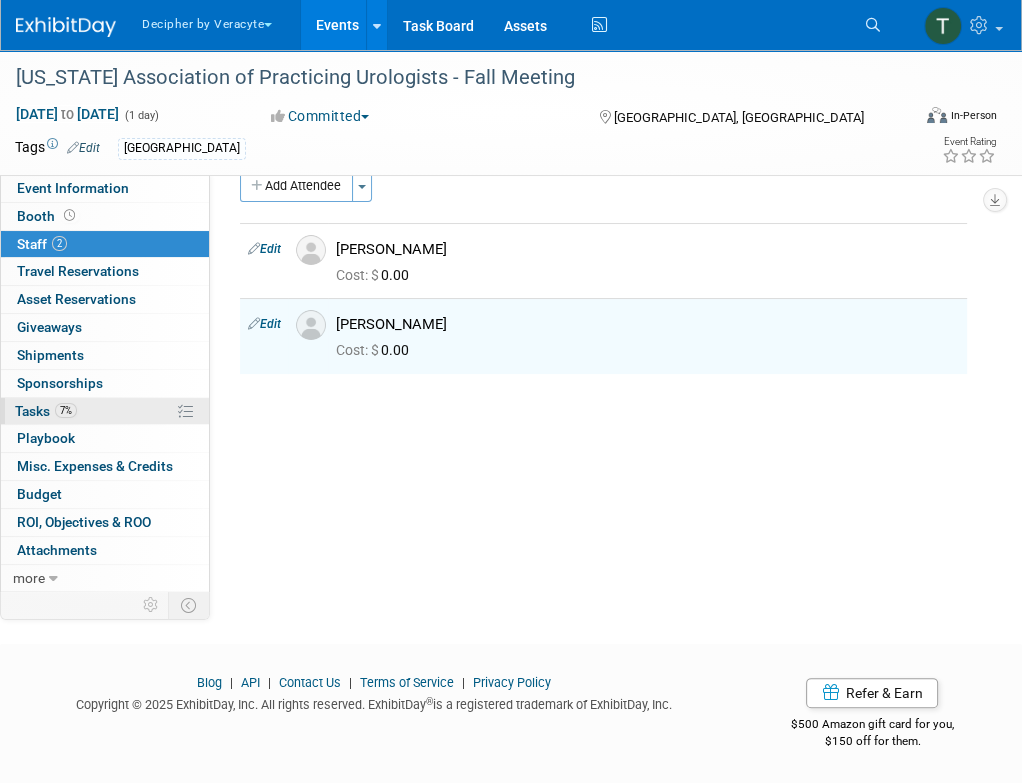 click on "7%
Tasks 7%" at bounding box center (105, 411) 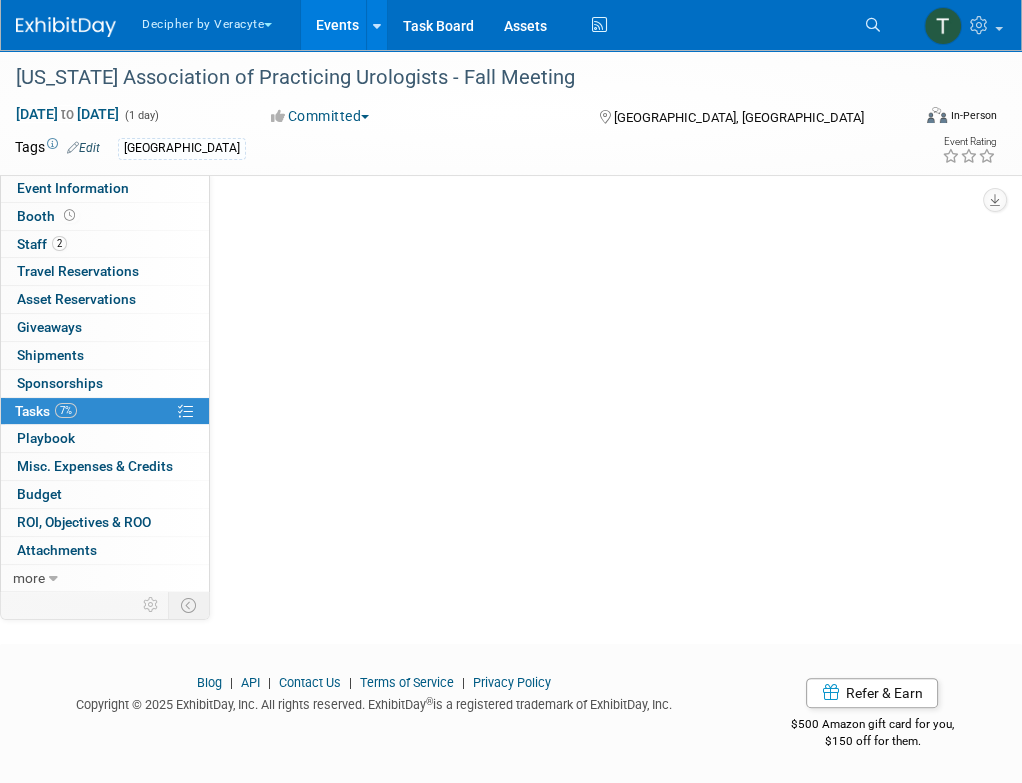 scroll, scrollTop: 0, scrollLeft: 0, axis: both 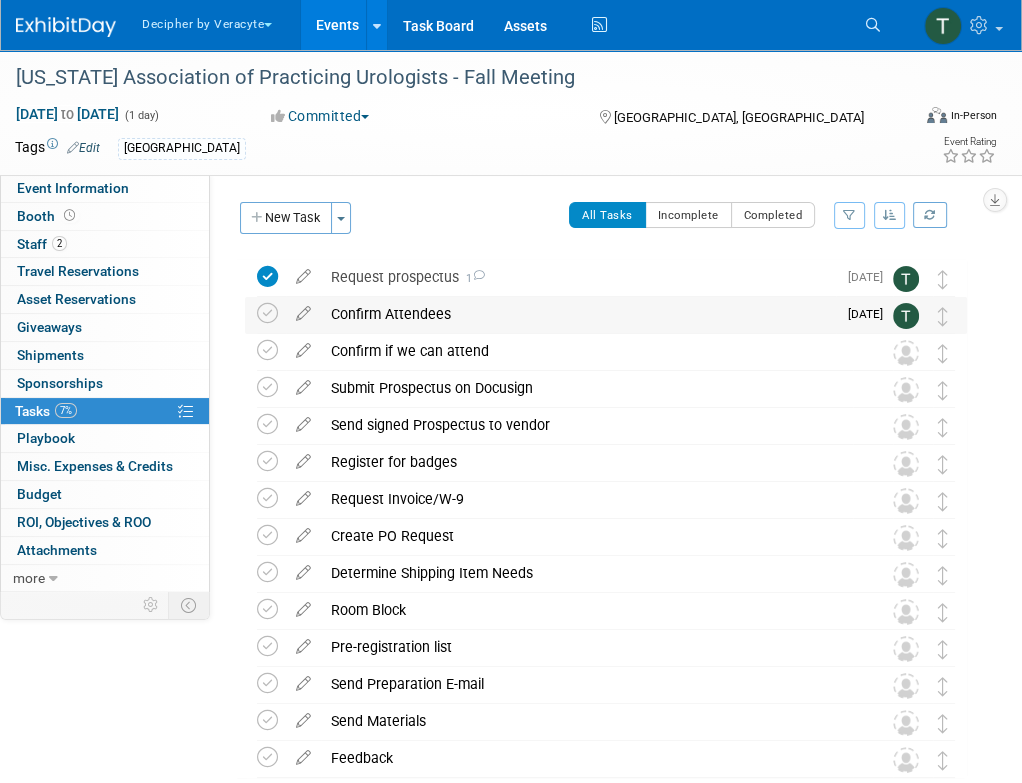 click on "Confirm Attendees" at bounding box center (578, 314) 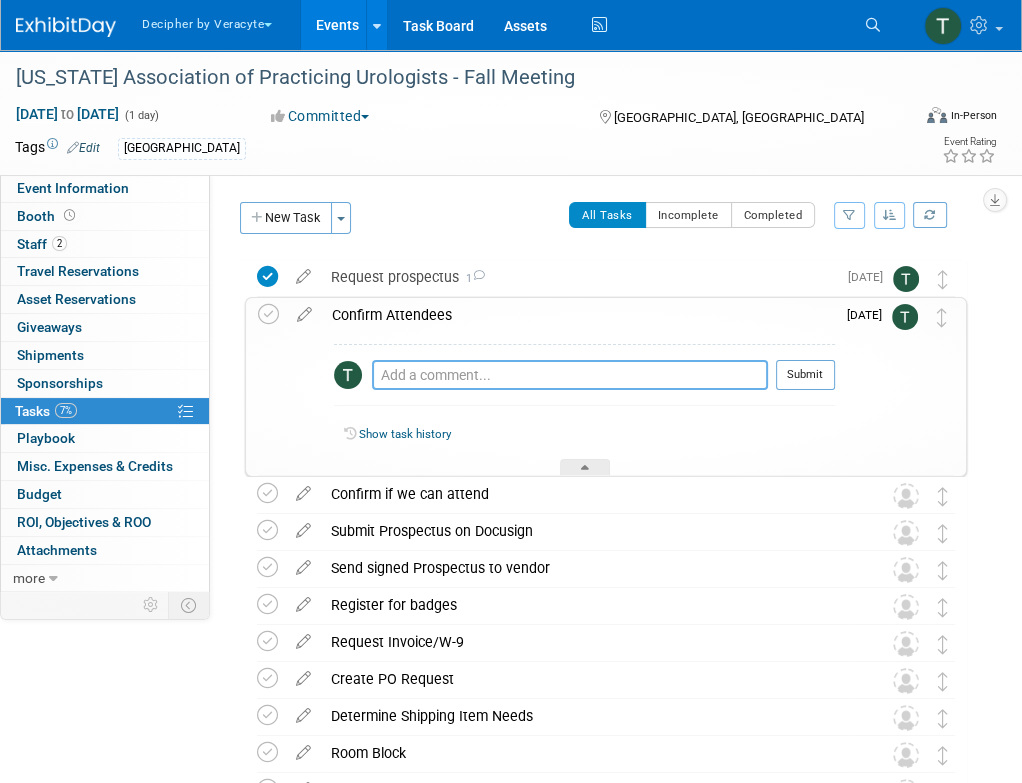 click at bounding box center [570, 375] 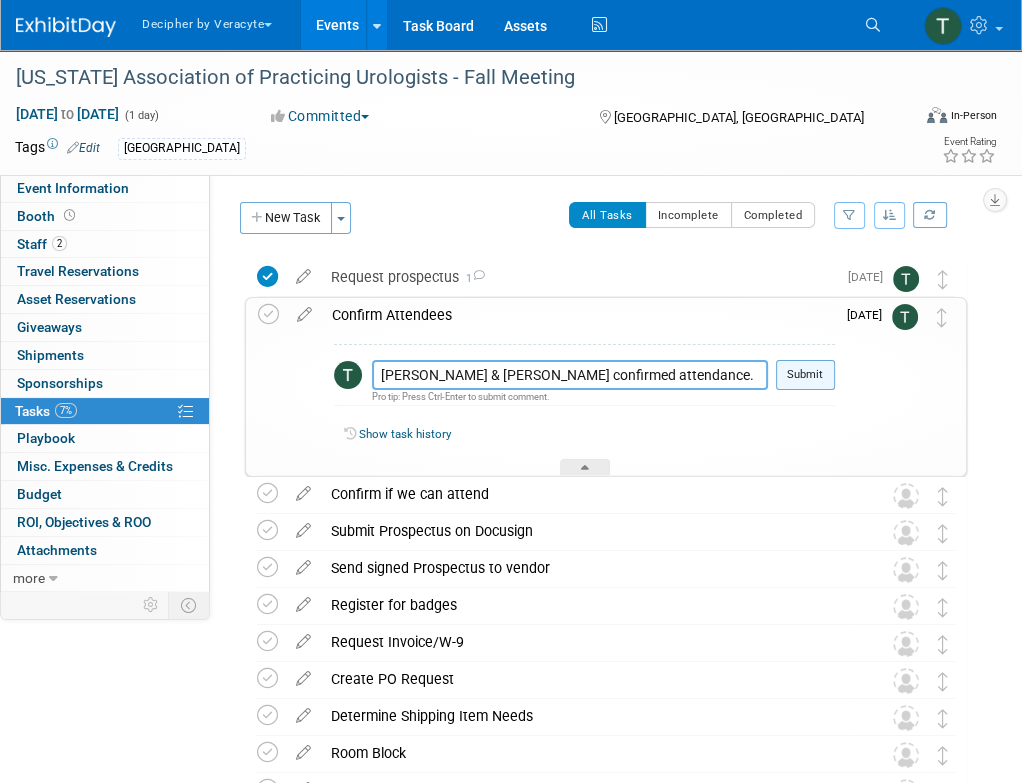 type on "Jody & Julie confirmed attendance." 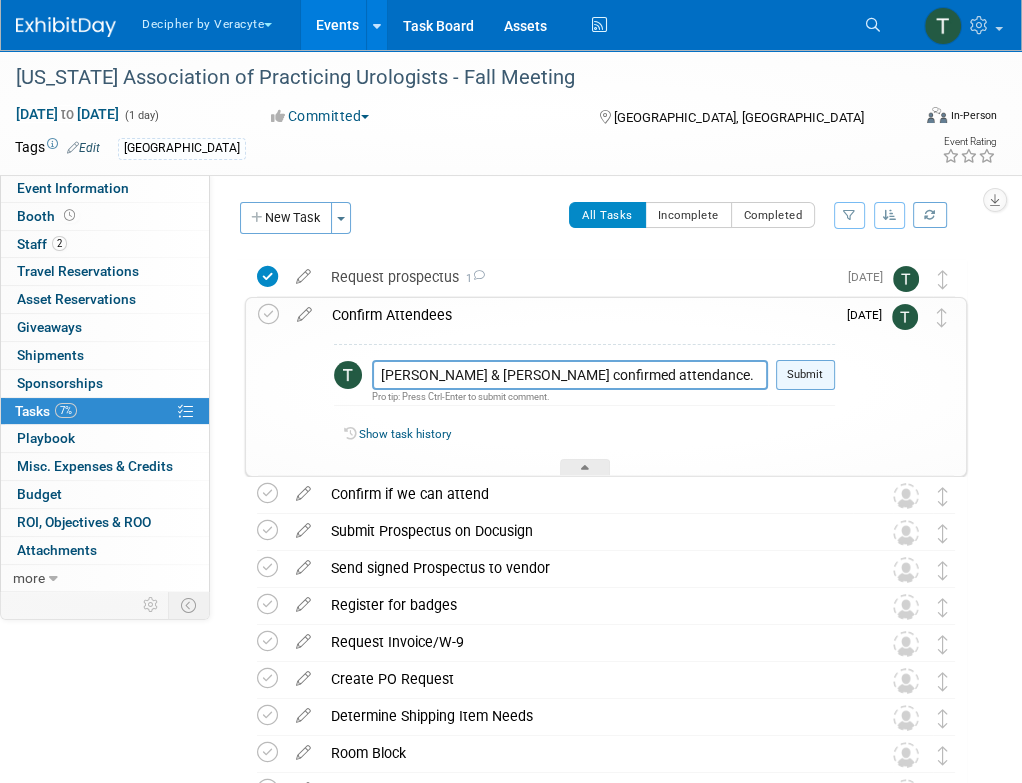 click on "Submit" at bounding box center (805, 375) 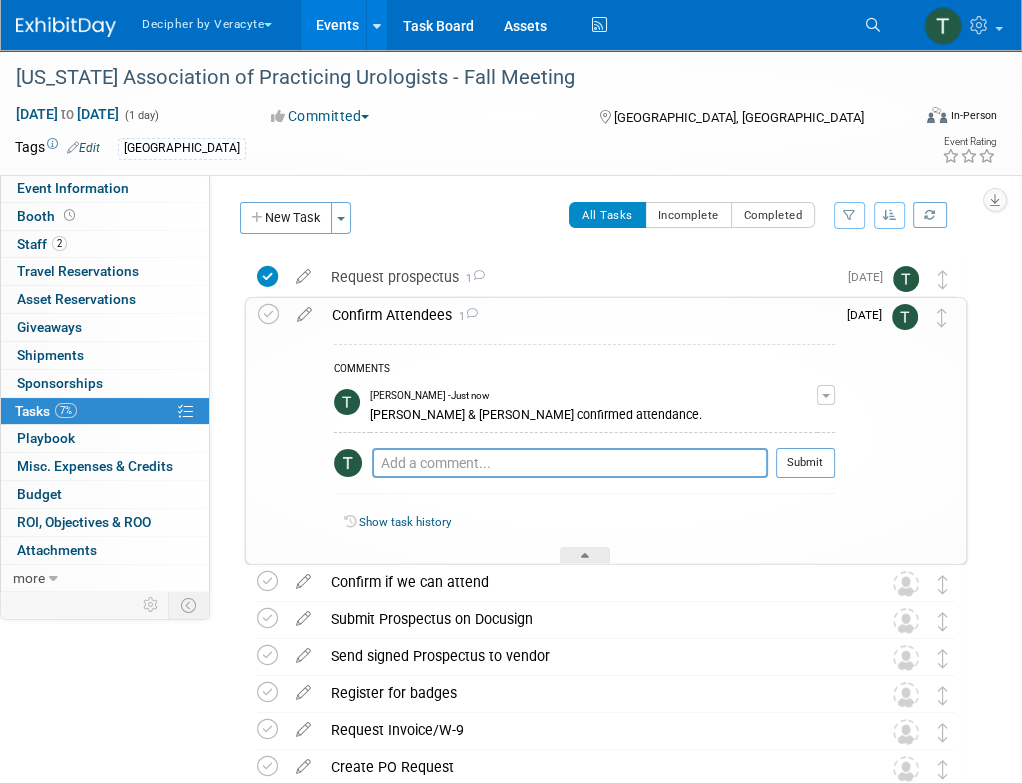 click on "Confirm Attendees
1" at bounding box center [578, 315] 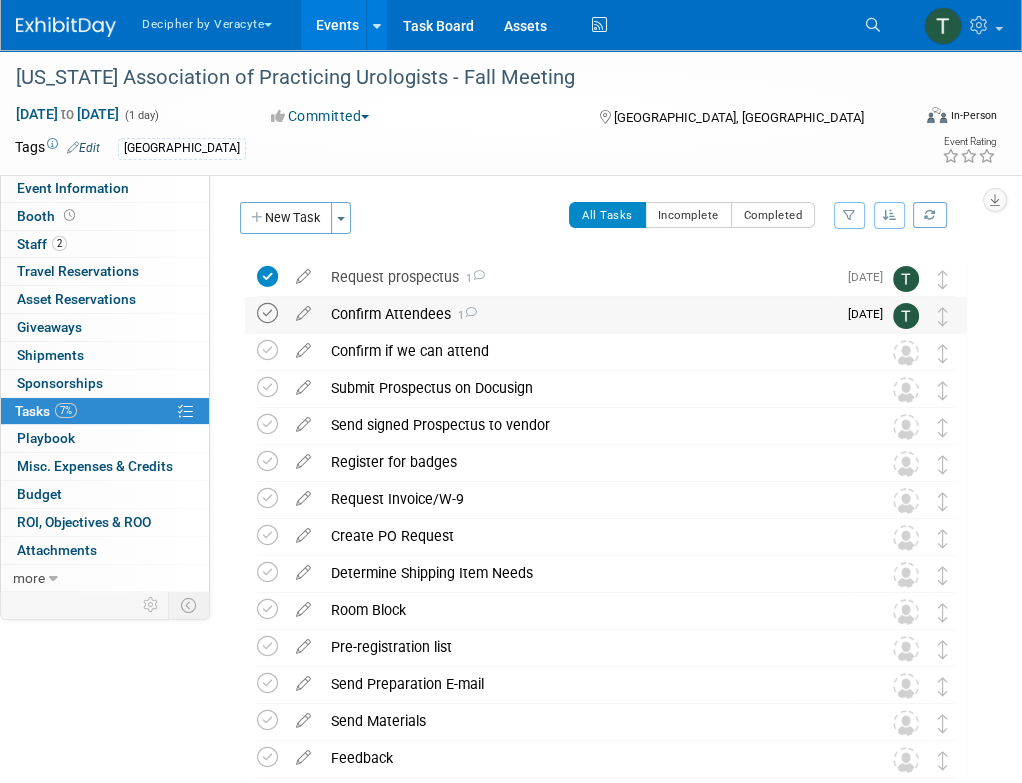 click at bounding box center [267, 313] 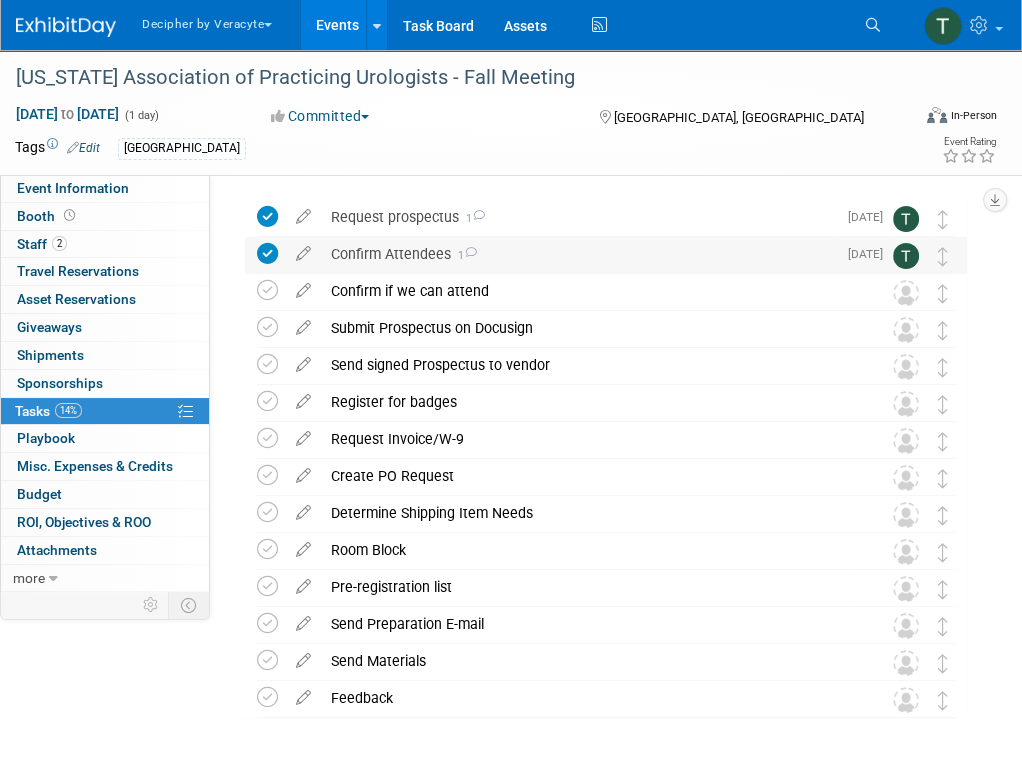 scroll, scrollTop: 70, scrollLeft: 0, axis: vertical 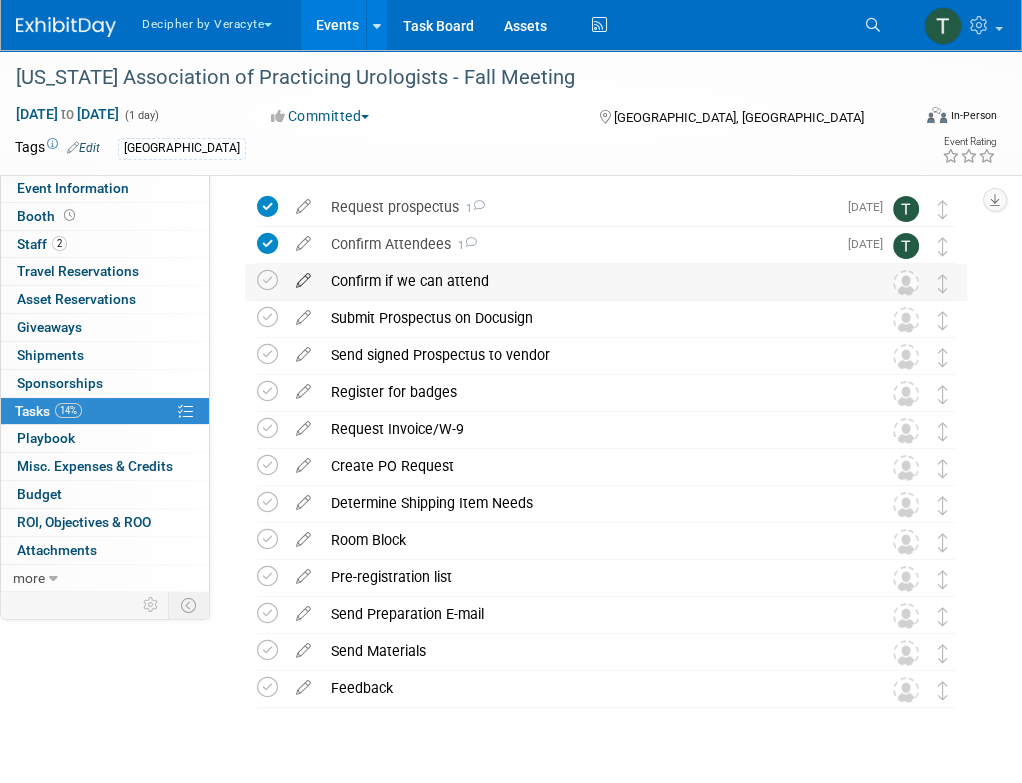 click at bounding box center [303, 276] 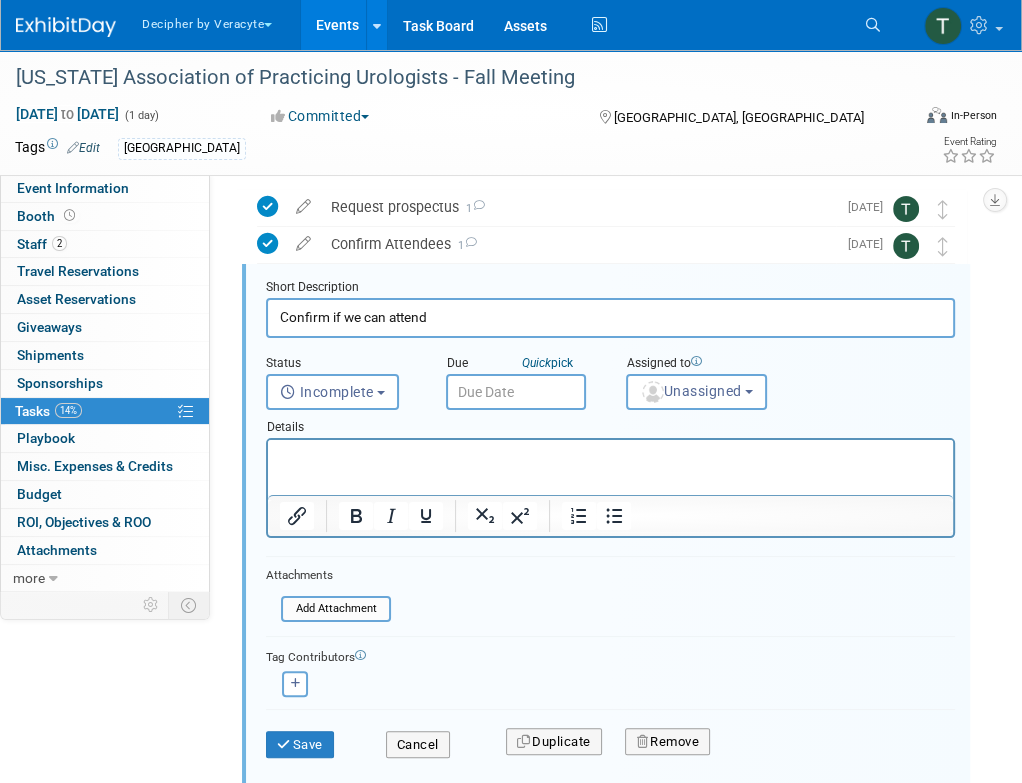 scroll, scrollTop: 40, scrollLeft: 0, axis: vertical 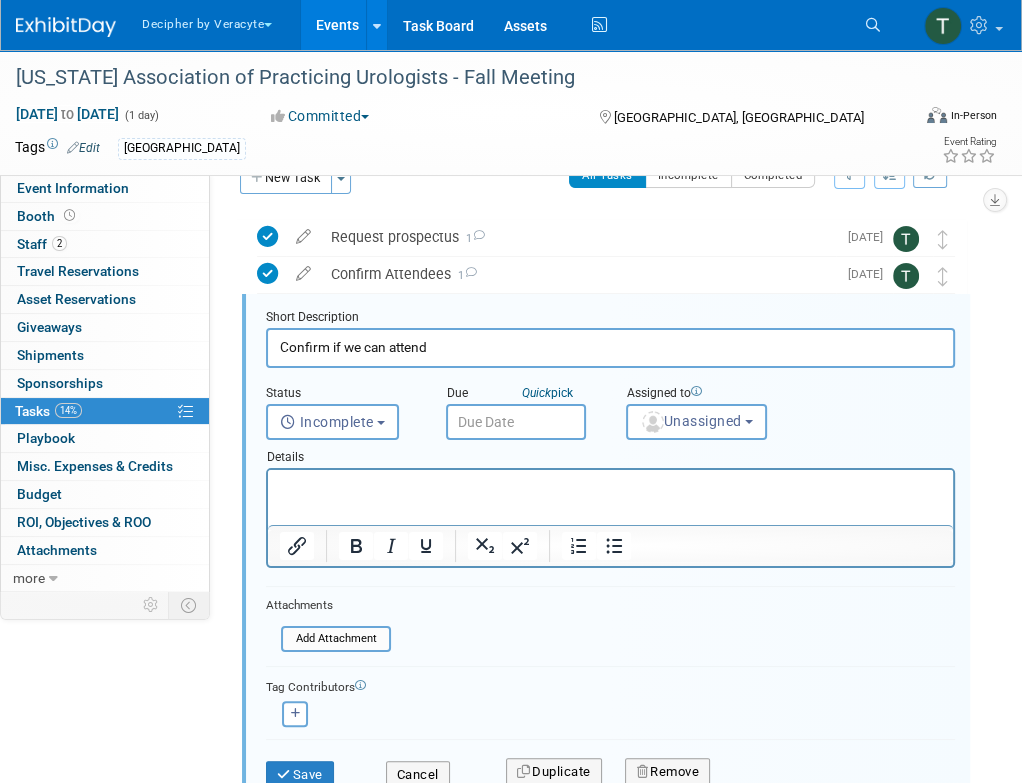 click on "Remove" at bounding box center [760, 771] 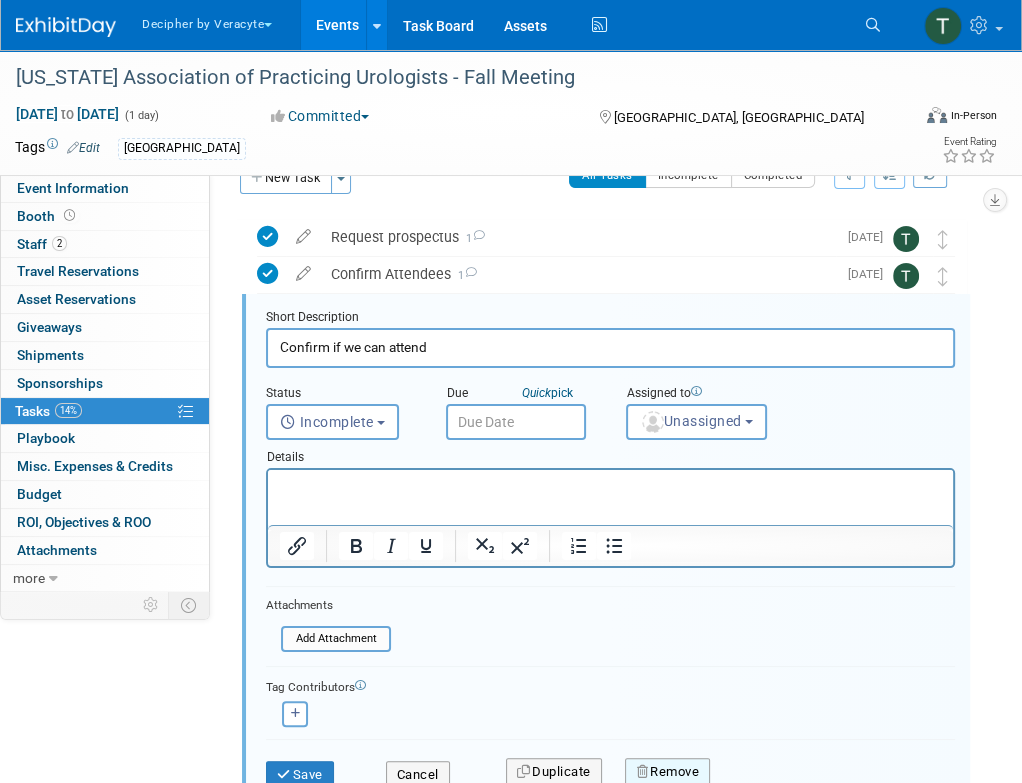 click on "Remove" at bounding box center (667, 772) 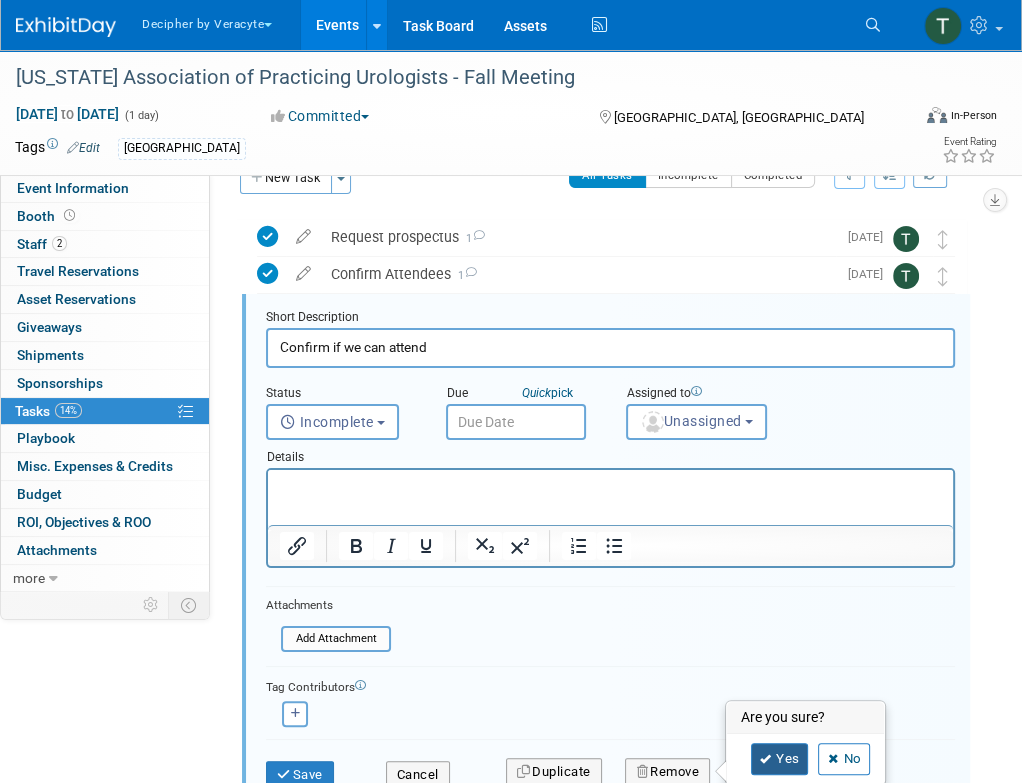 click on "Yes" at bounding box center [780, 759] 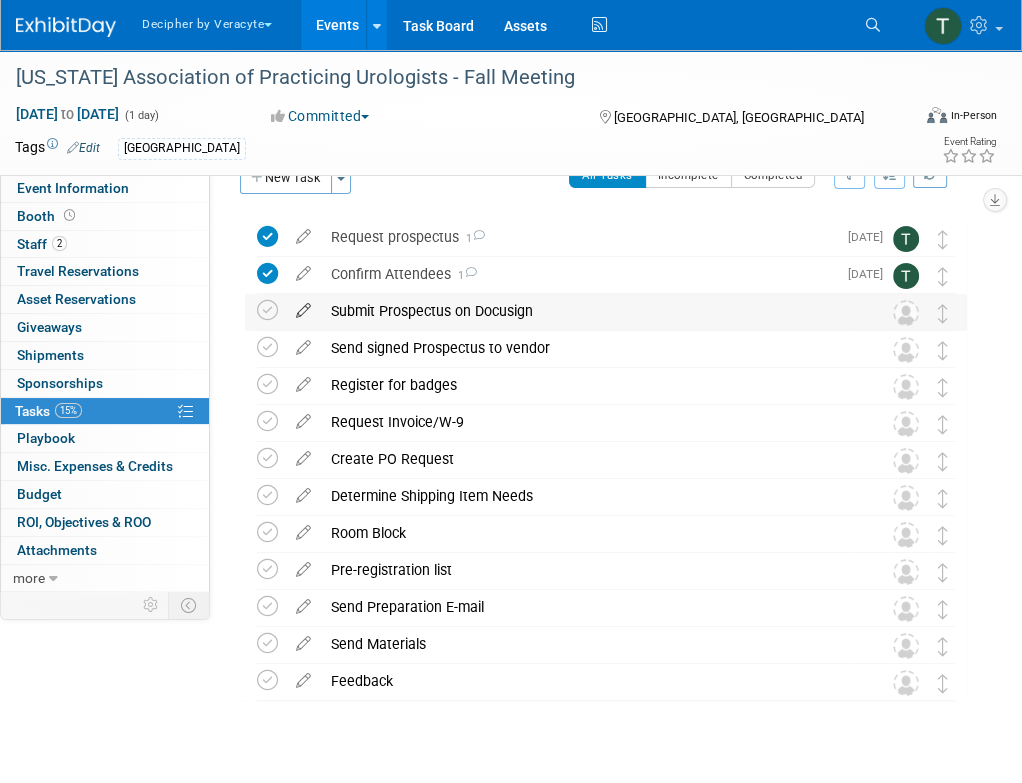 click at bounding box center (303, 306) 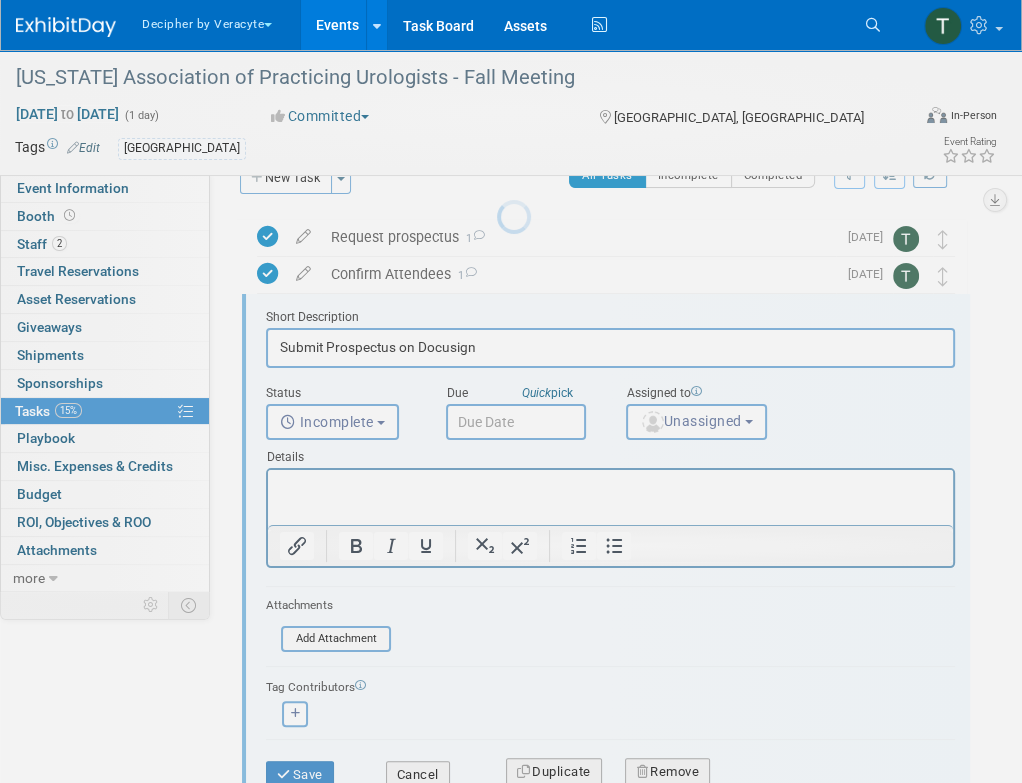 scroll, scrollTop: 0, scrollLeft: 0, axis: both 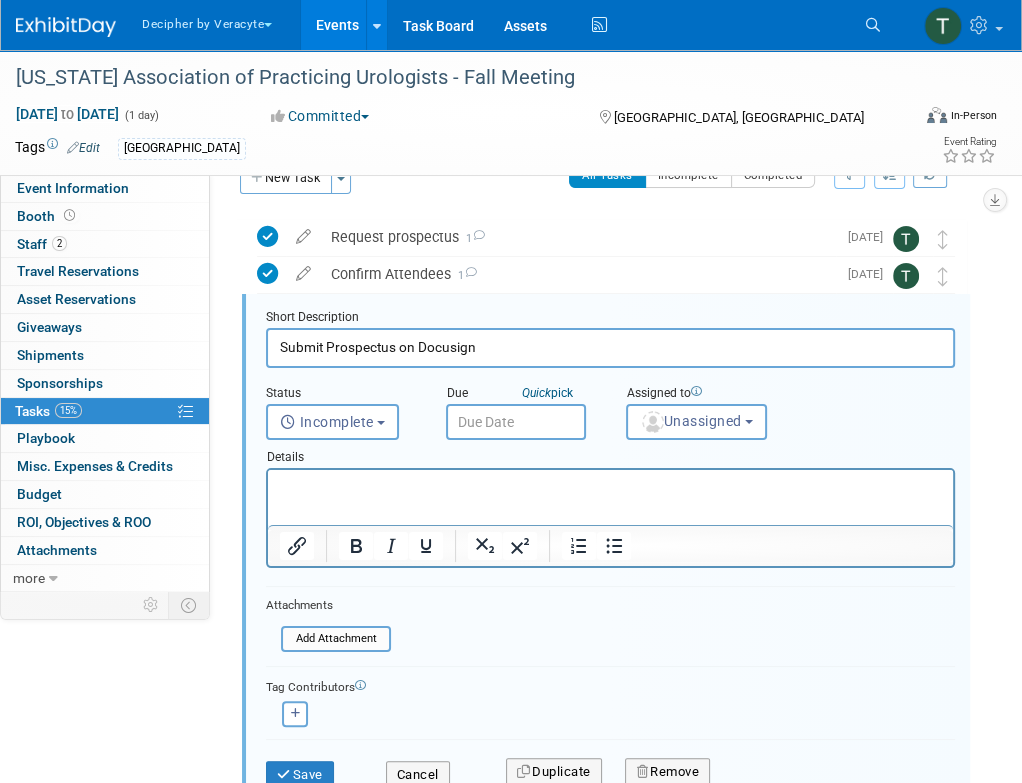 click at bounding box center (516, 422) 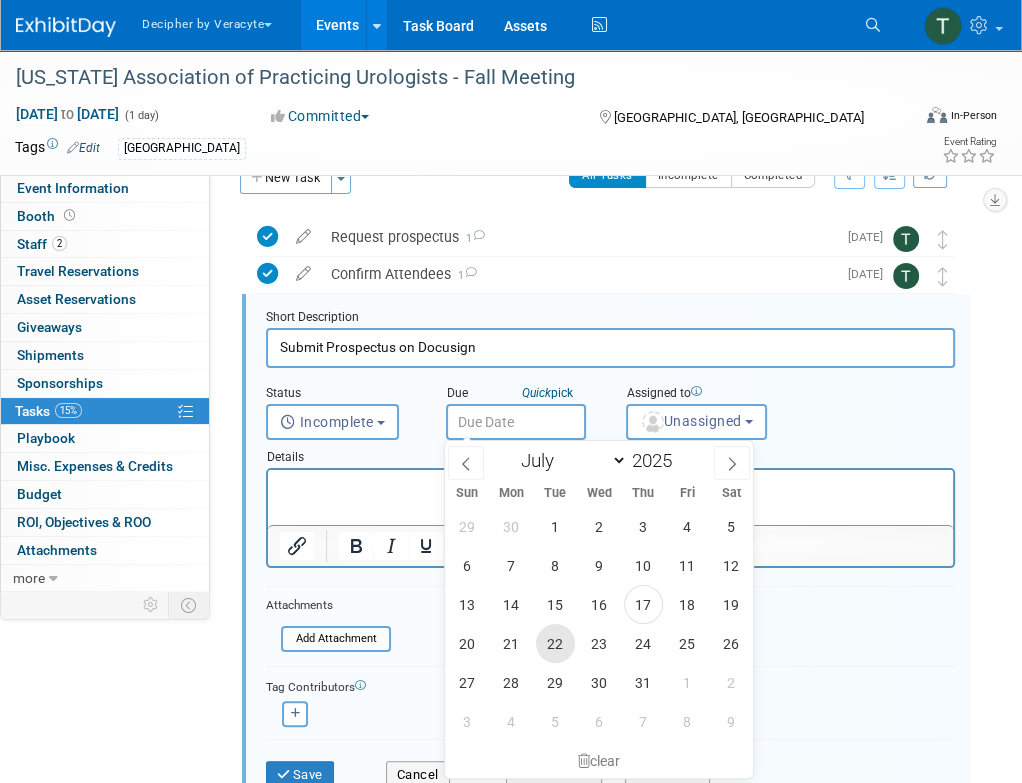 click on "22" at bounding box center [555, 643] 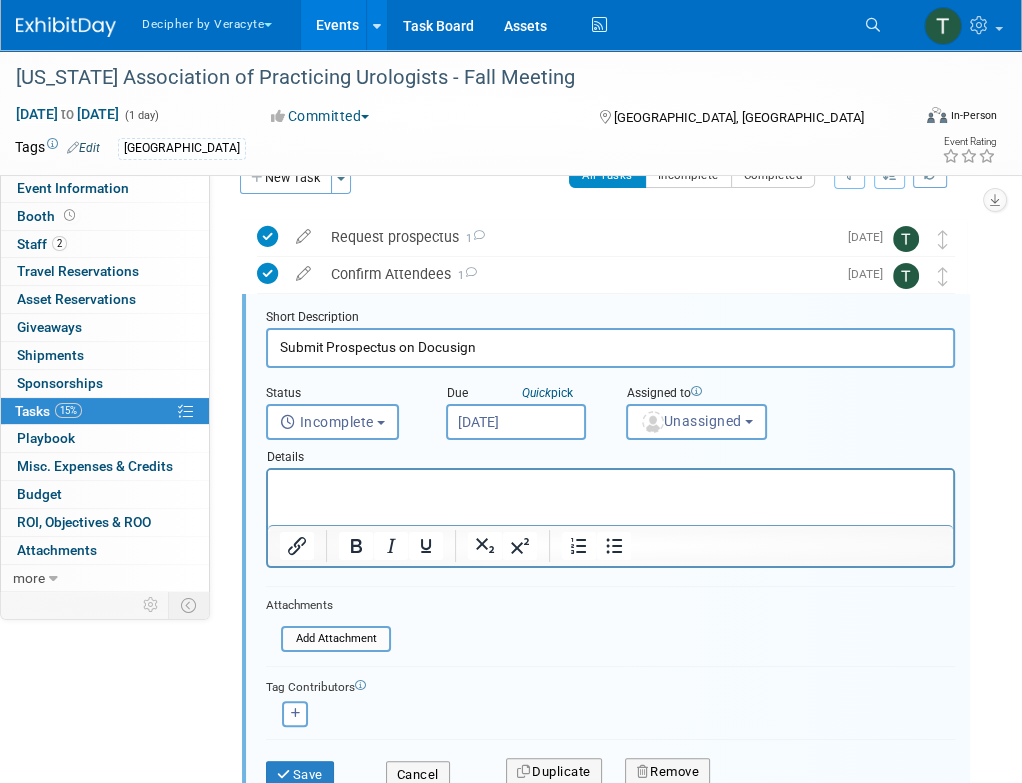 click on "Assigned to" at bounding box center [701, 394] 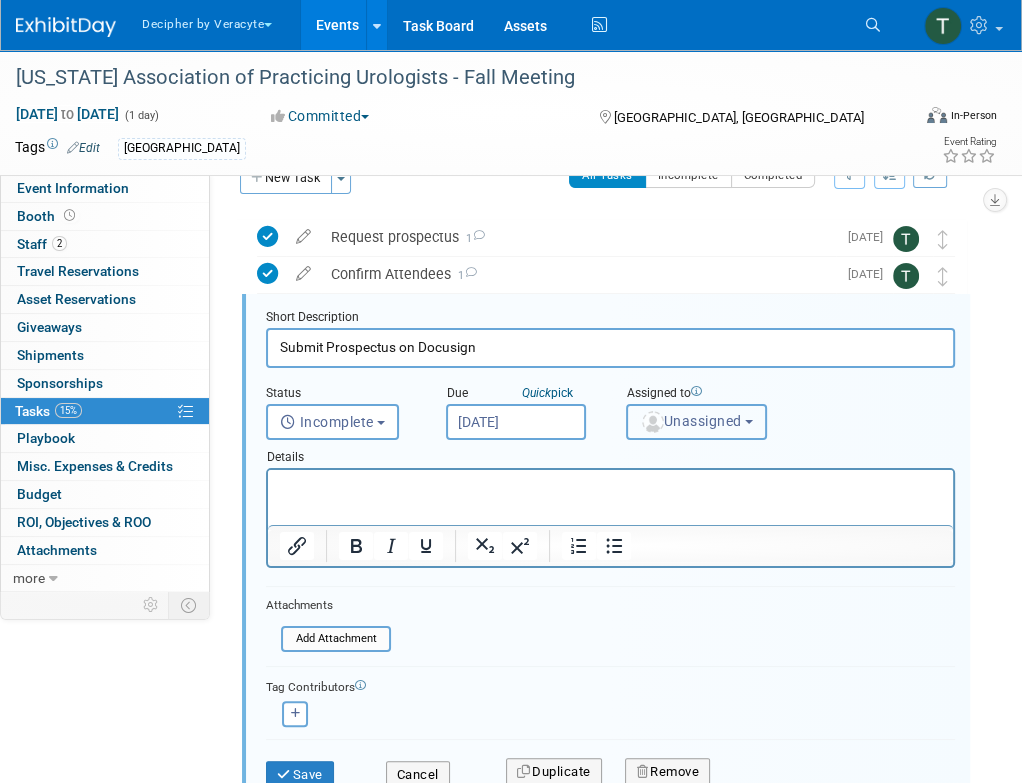 click on "Unassigned" at bounding box center [697, 422] 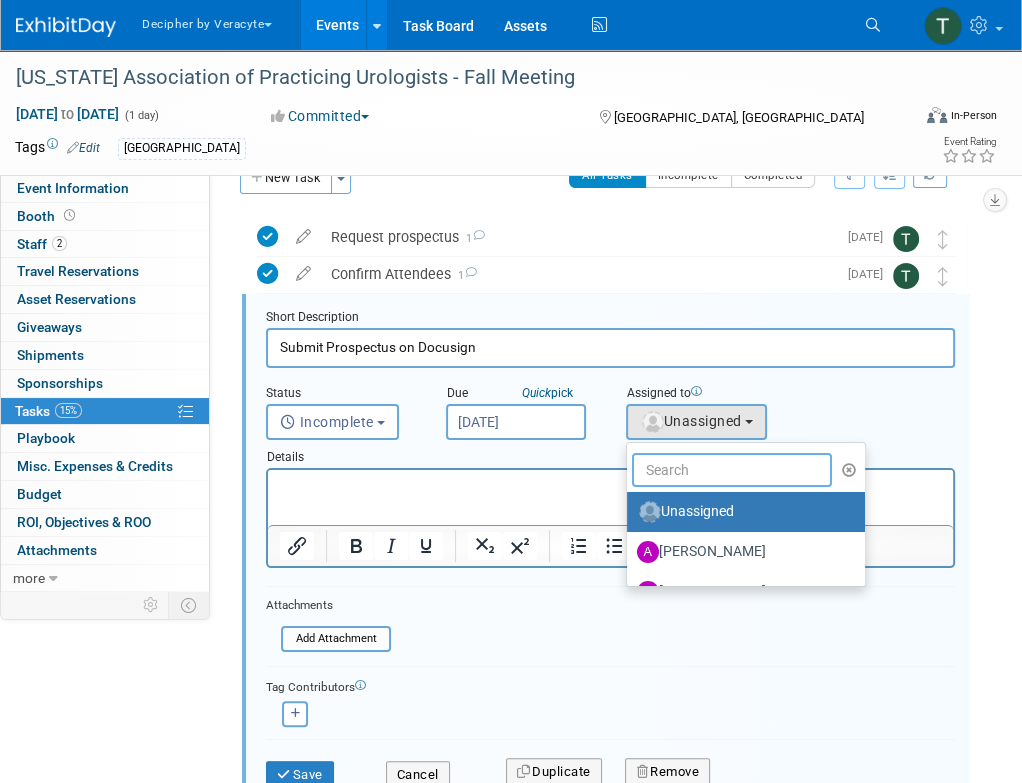 click at bounding box center [732, 470] 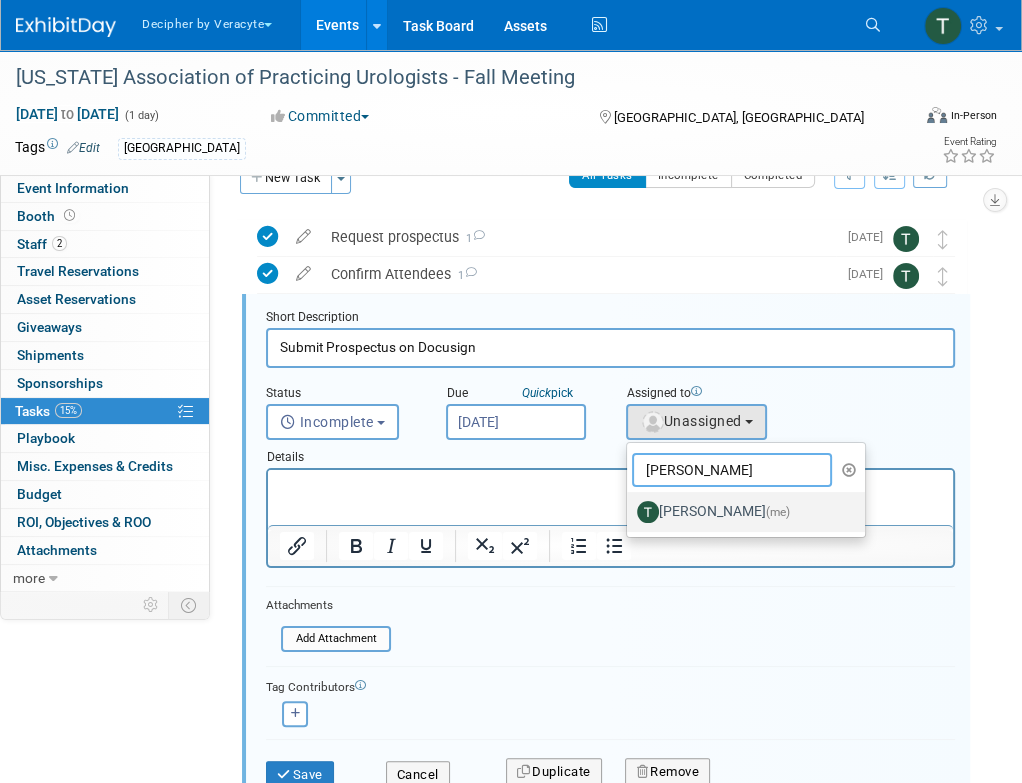 type on "tony" 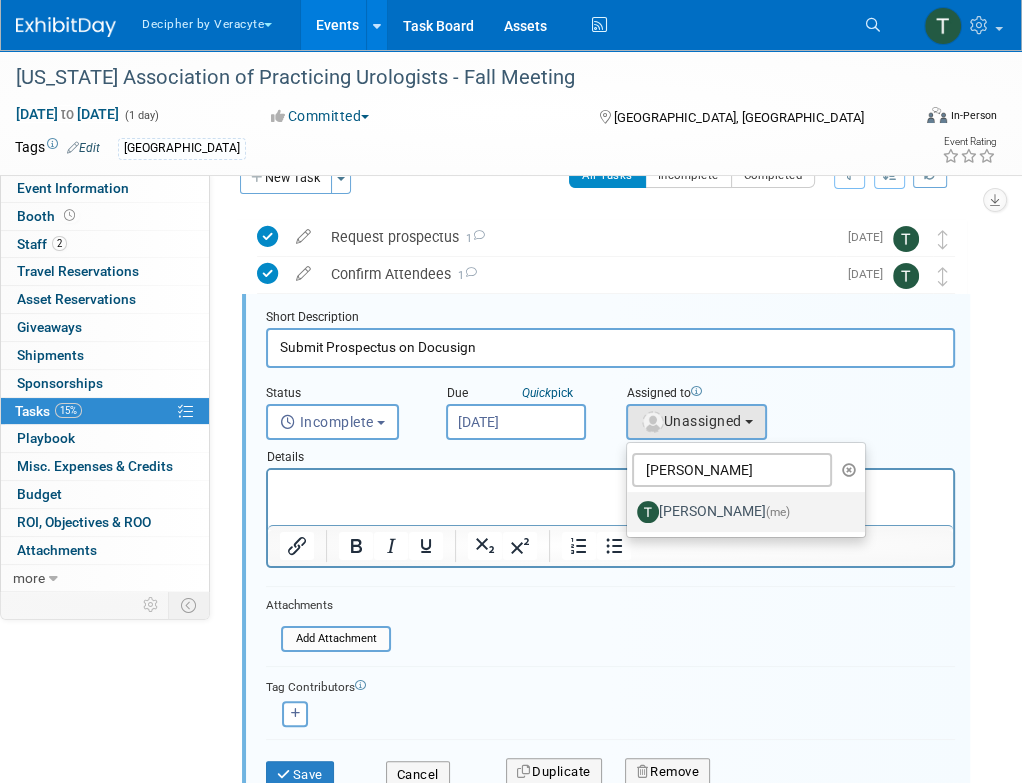 click on "Tony Alvarado
(me)" at bounding box center (741, 512) 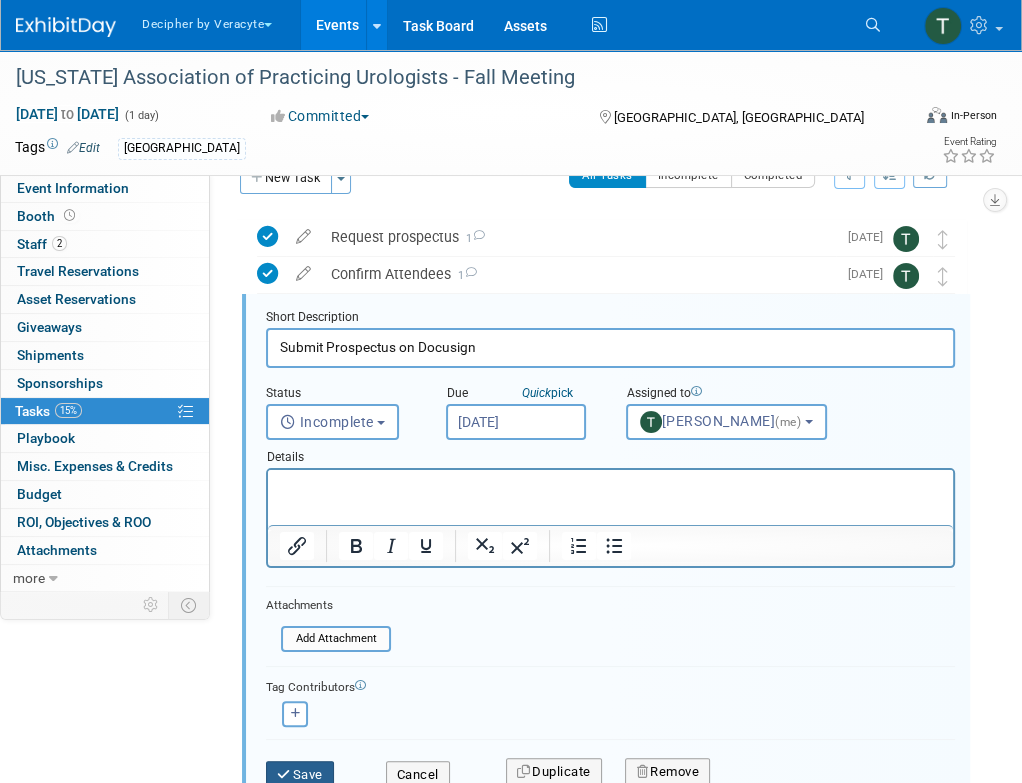 click at bounding box center (285, 774) 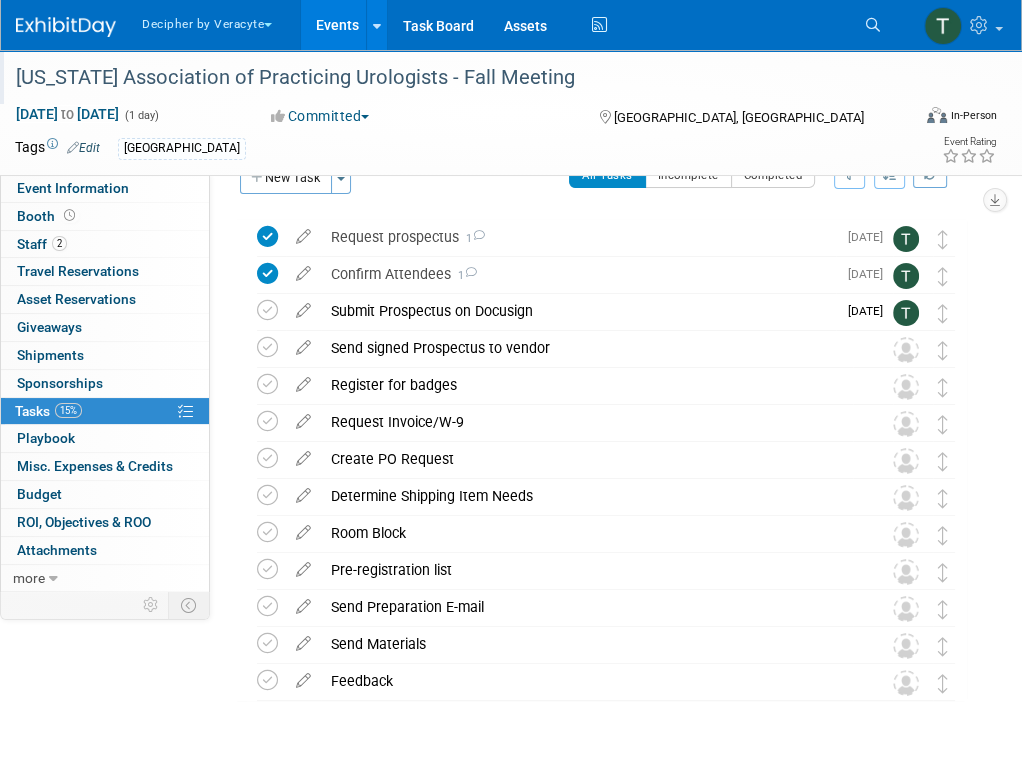 click on "[US_STATE] Association of Practicing Urologists - Fall Meeting" at bounding box center [454, 78] 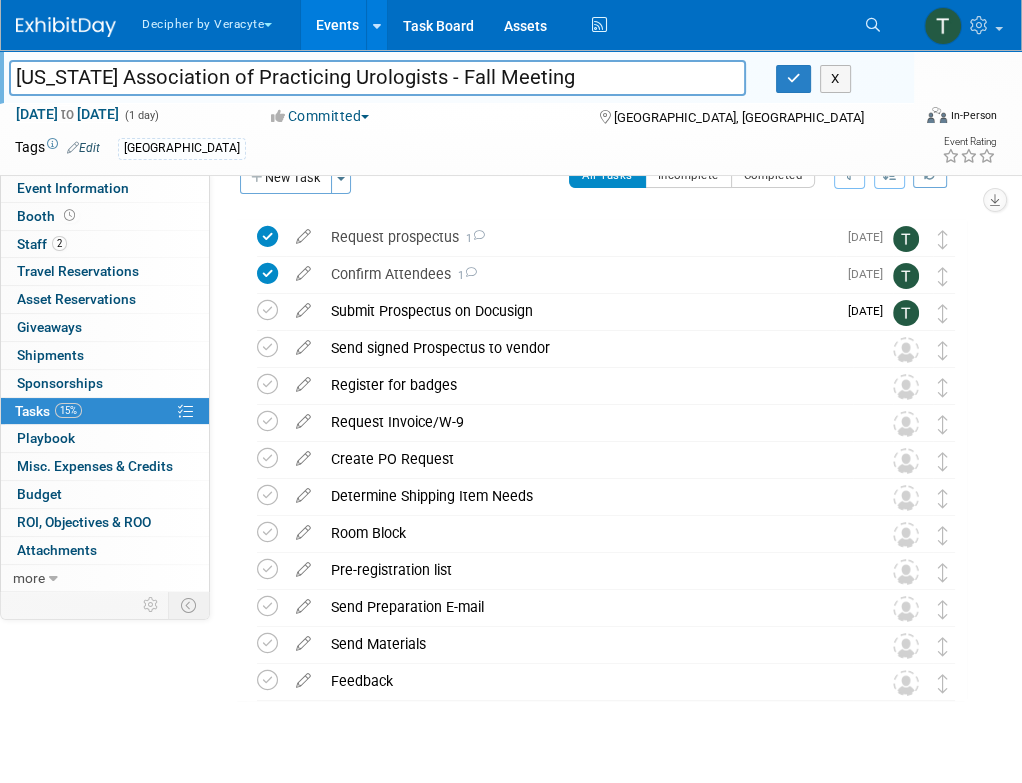 click on "[US_STATE] Association of Practicing Urologists - Fall Meeting" at bounding box center (377, 77) 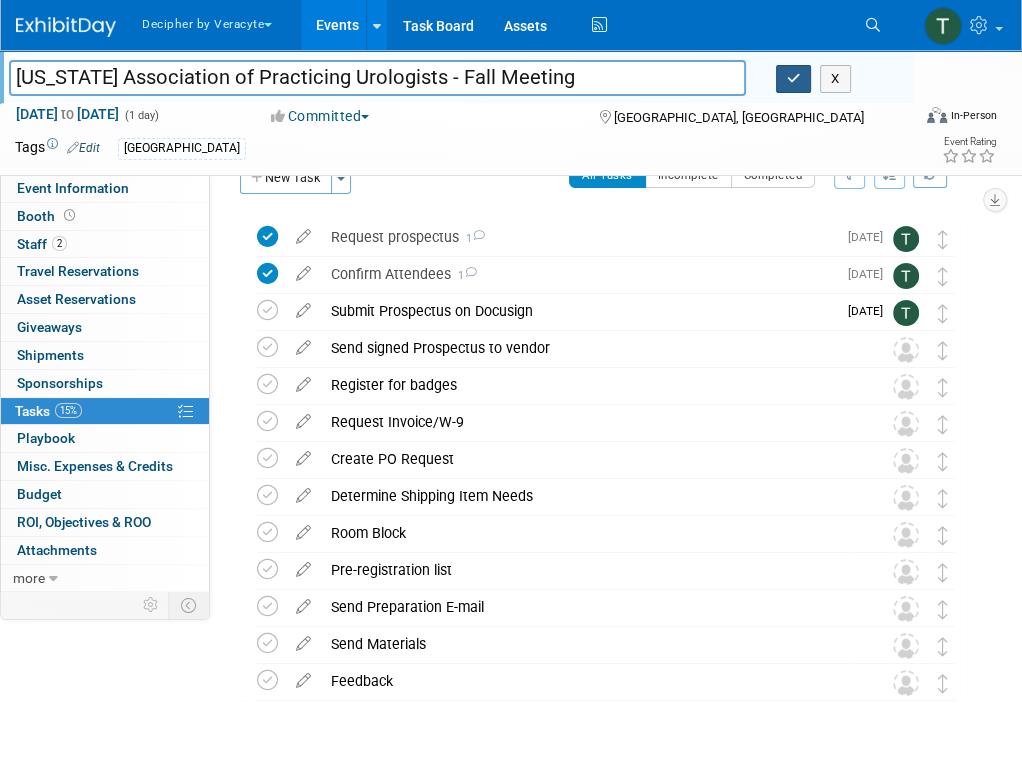 click at bounding box center (794, 79) 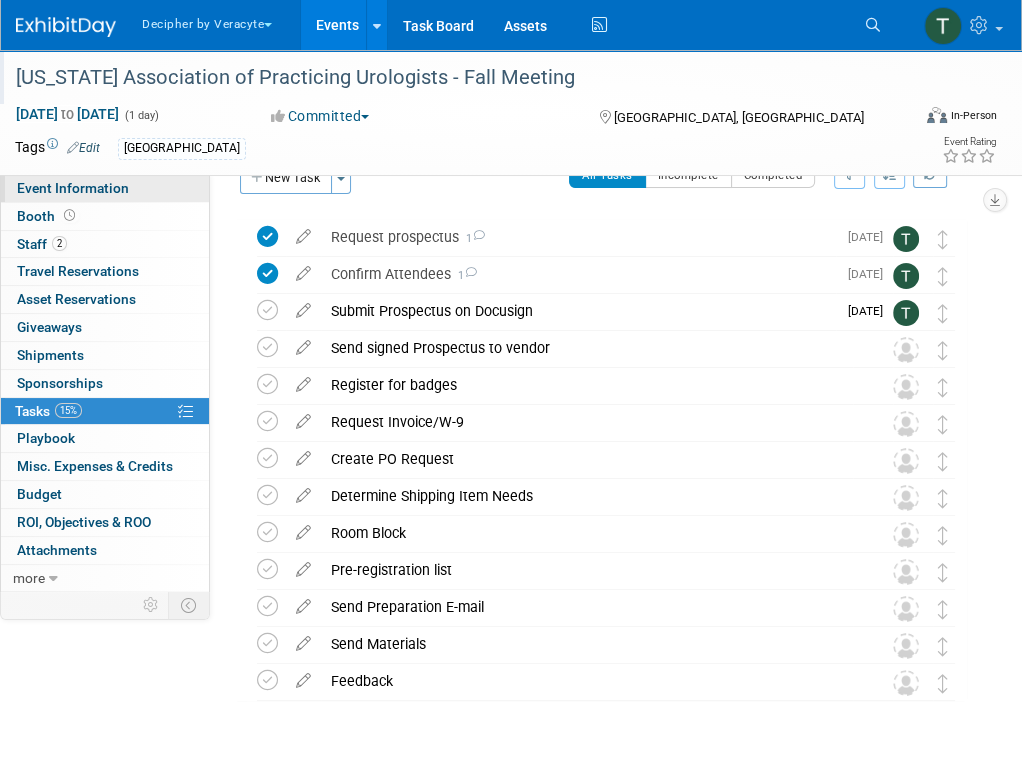 click on "Event Information" at bounding box center (105, 188) 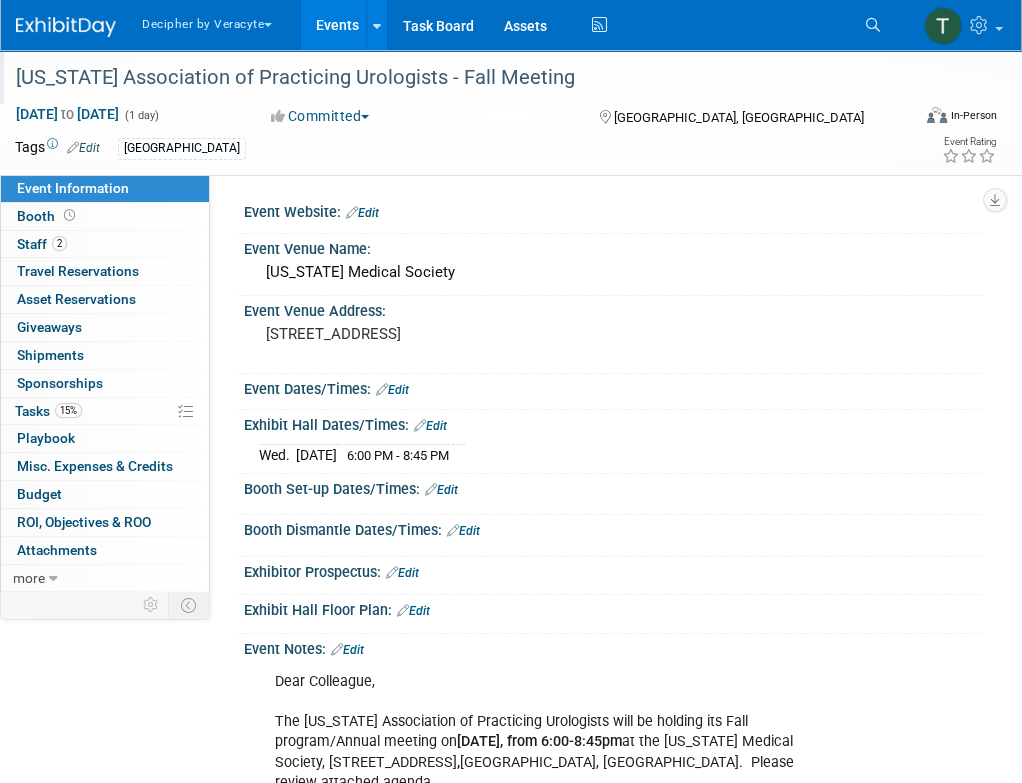 click on "Edit" at bounding box center (402, 573) 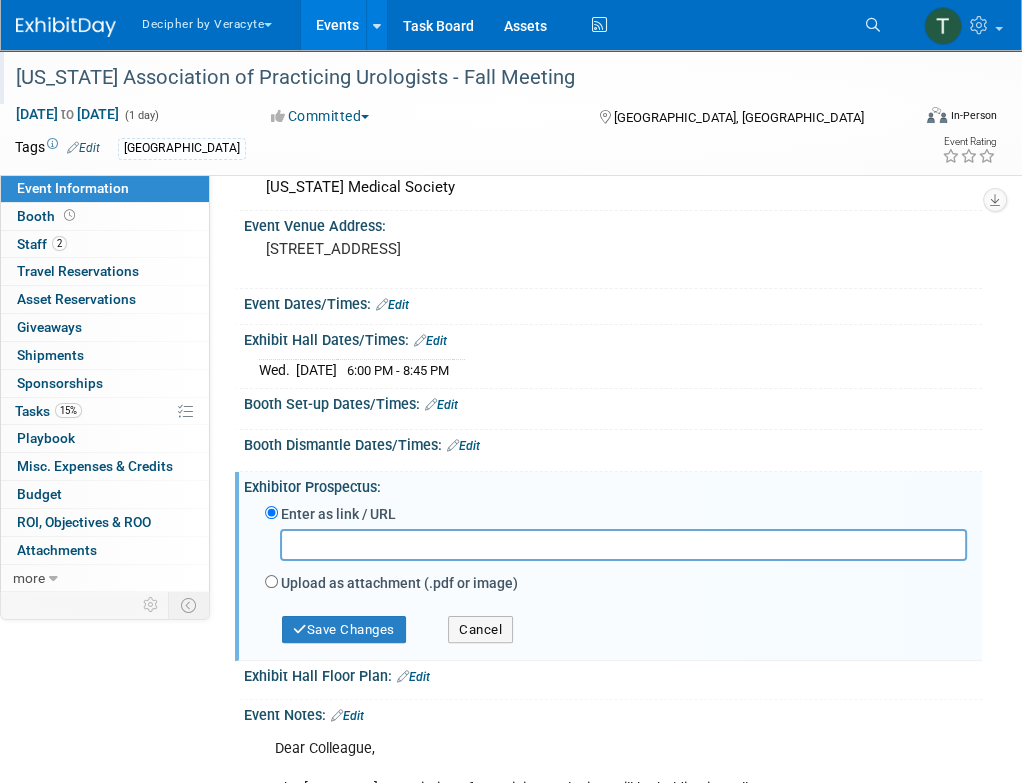 scroll, scrollTop: 90, scrollLeft: 0, axis: vertical 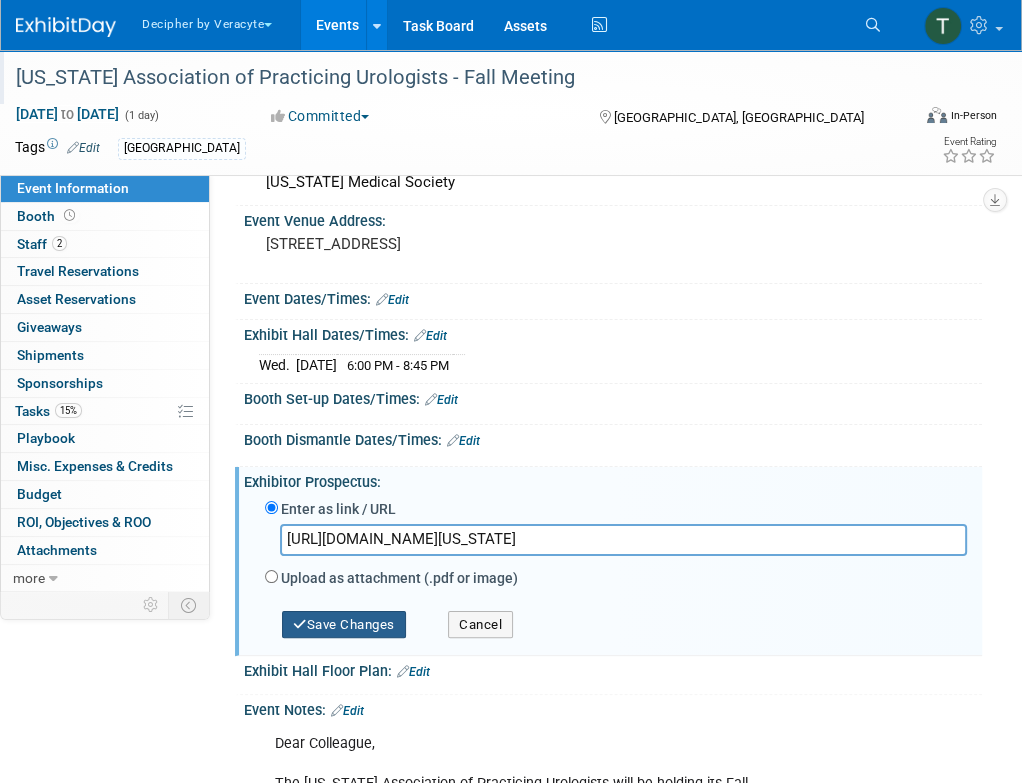 type on "https://veracyte365.sharepoint.com/:w:/r/sites/DecipherMKTG/Shared%20Documents/Marketing%20Tracking/Conferences/Conference%20Tracking/Tradeshow%20Documents/2025/Massachusetts%20Association%20of%20Practicing%20Urologists%20-%20Fall%20Meeting/Exhibitor%20Agreement%20fall%202025.doc?d=w1a6e42a9aff94e769384ff5907751781&csf=1&web=1&e=R8Tp6C" 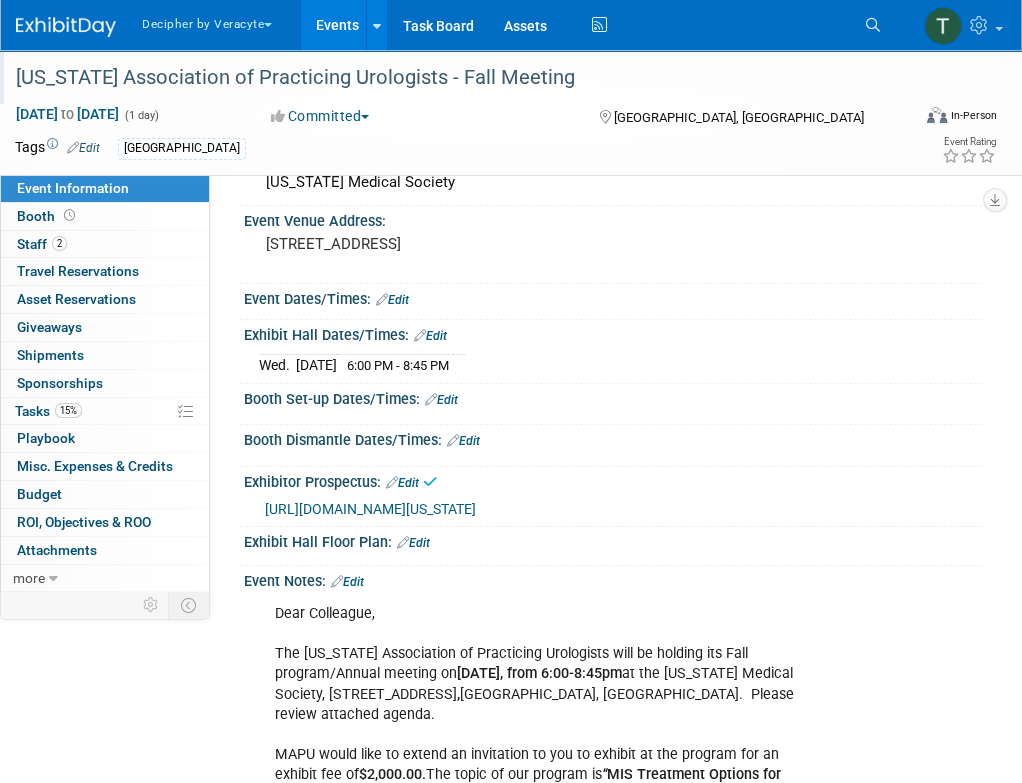 click on "Events" at bounding box center (337, 25) 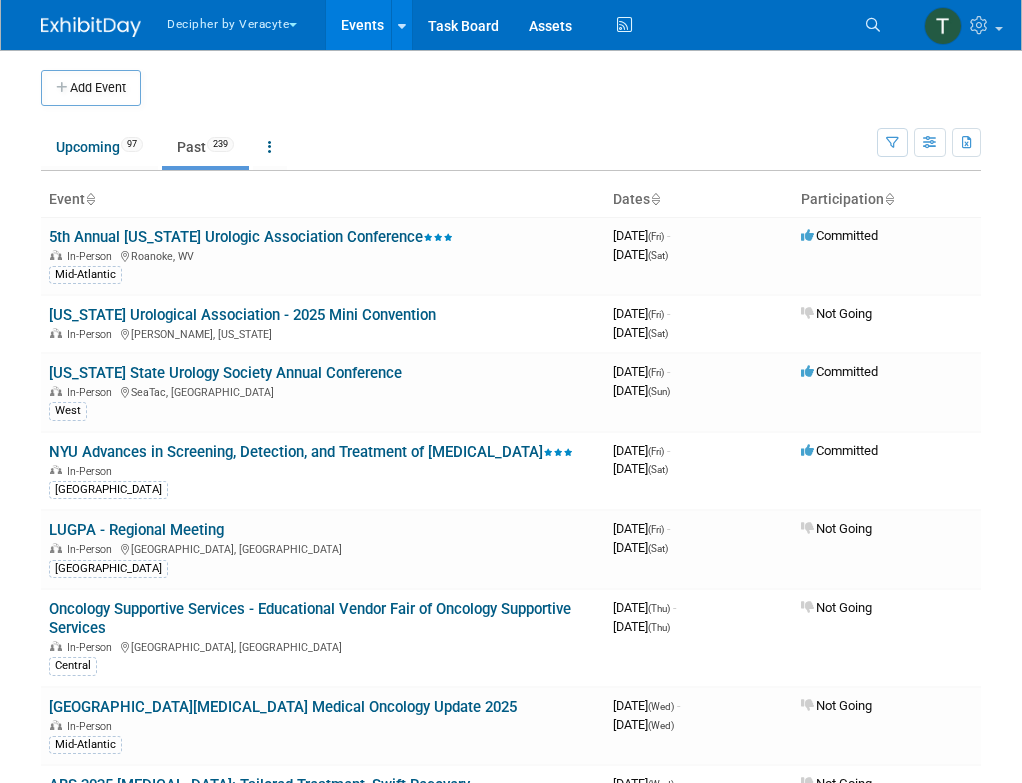 scroll, scrollTop: 0, scrollLeft: 0, axis: both 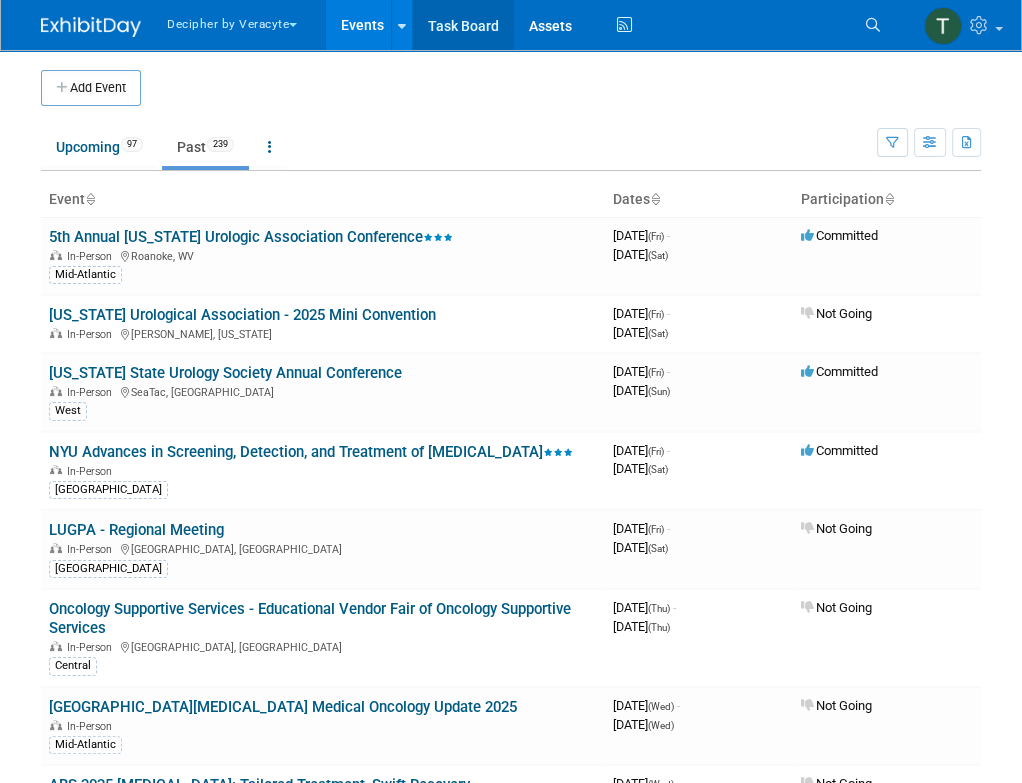 click on "Task Board" at bounding box center (463, 25) 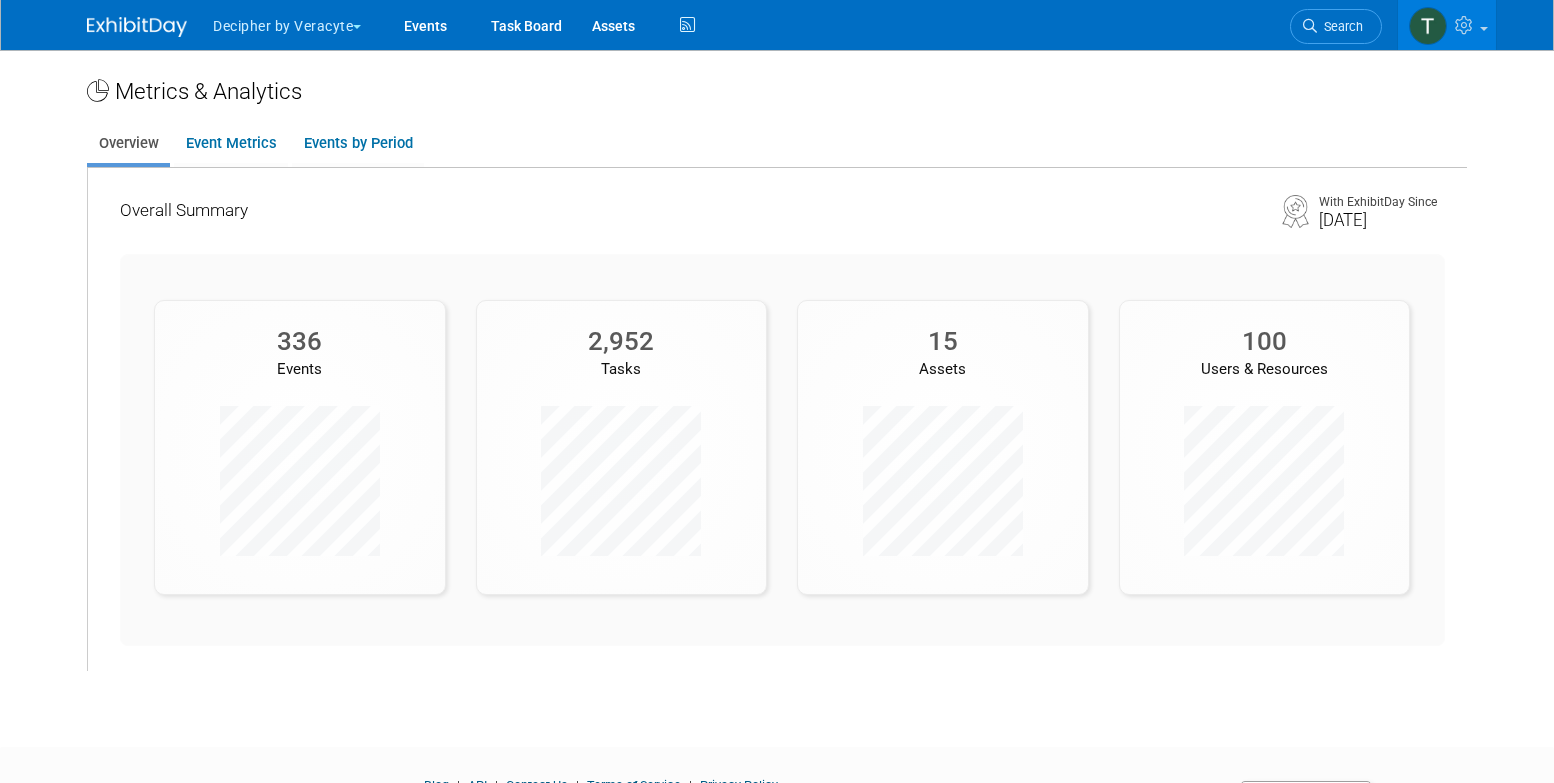 scroll, scrollTop: 0, scrollLeft: 0, axis: both 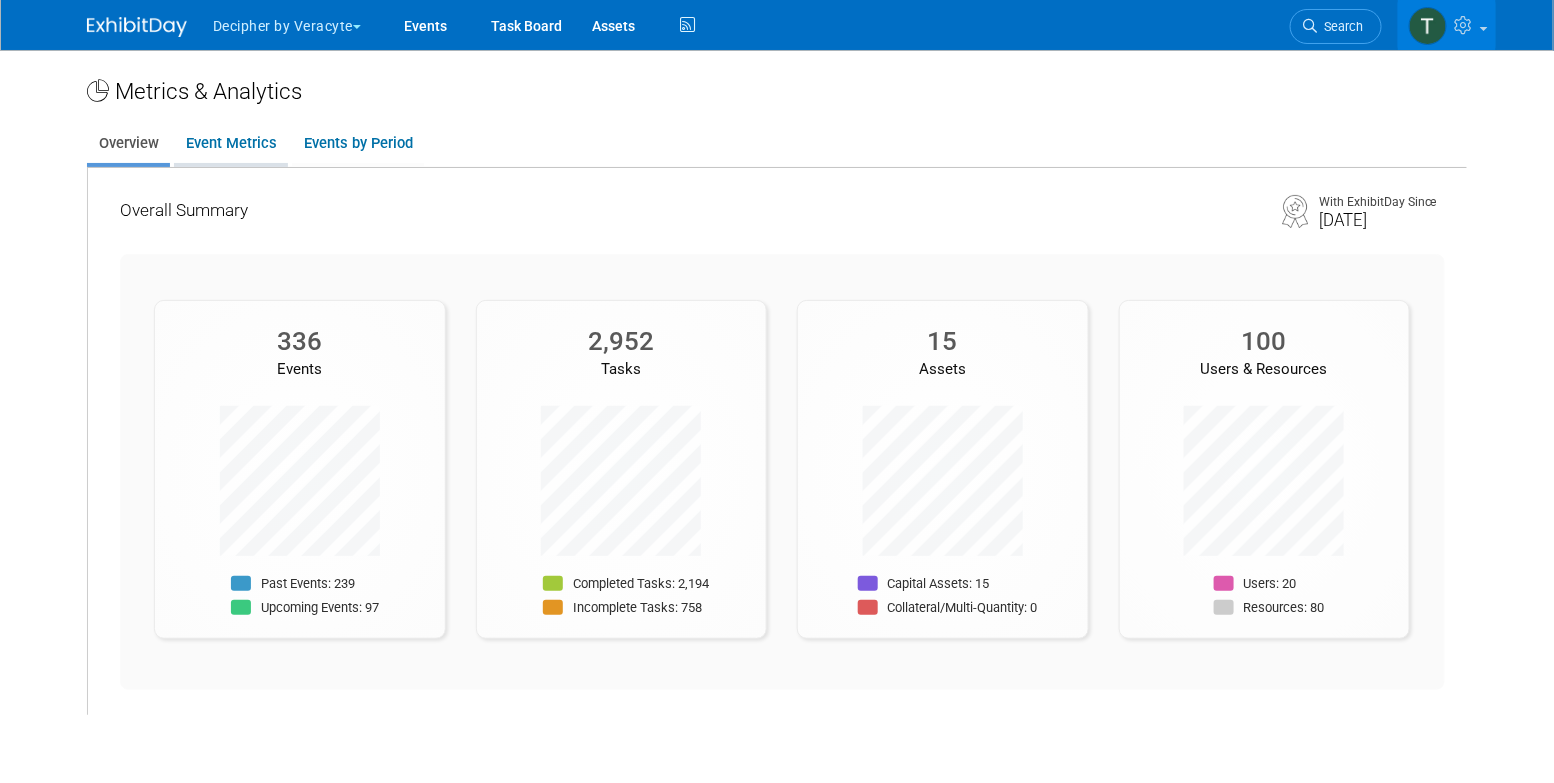click on "Event Metrics" at bounding box center (231, 143) 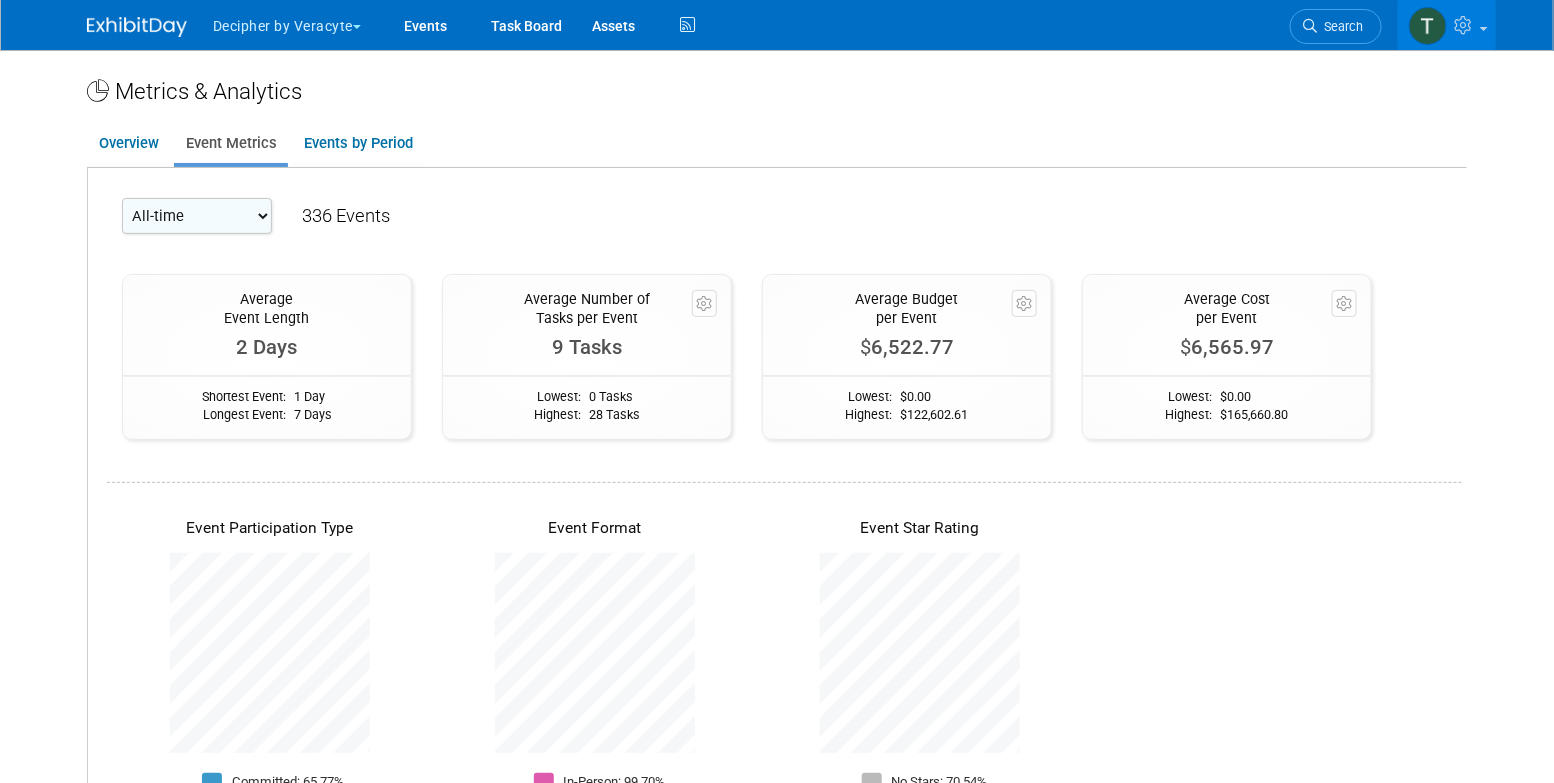 click on "All-time
2026
2025
2024
2023" at bounding box center [197, 216] 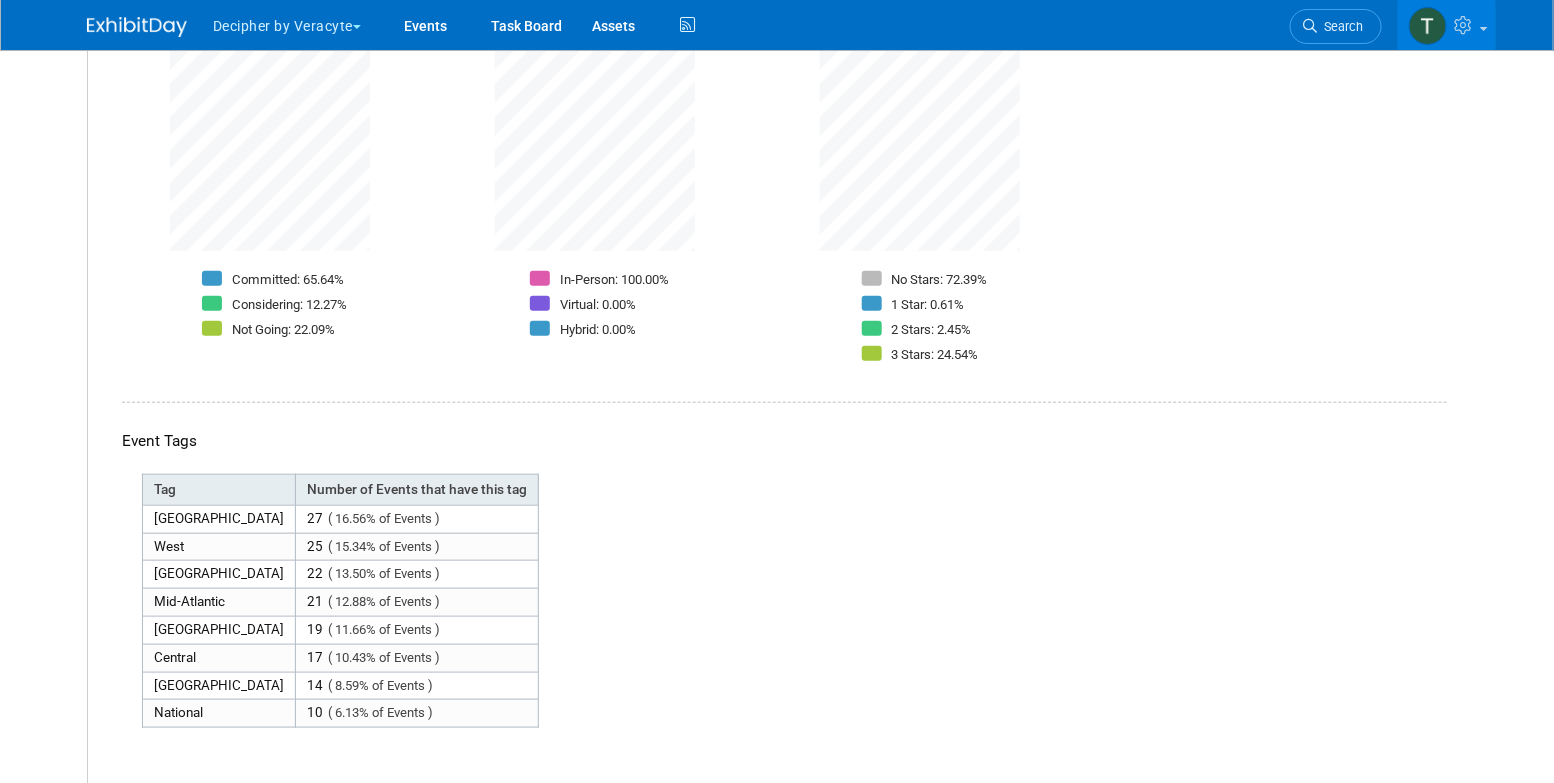 scroll, scrollTop: 503, scrollLeft: 0, axis: vertical 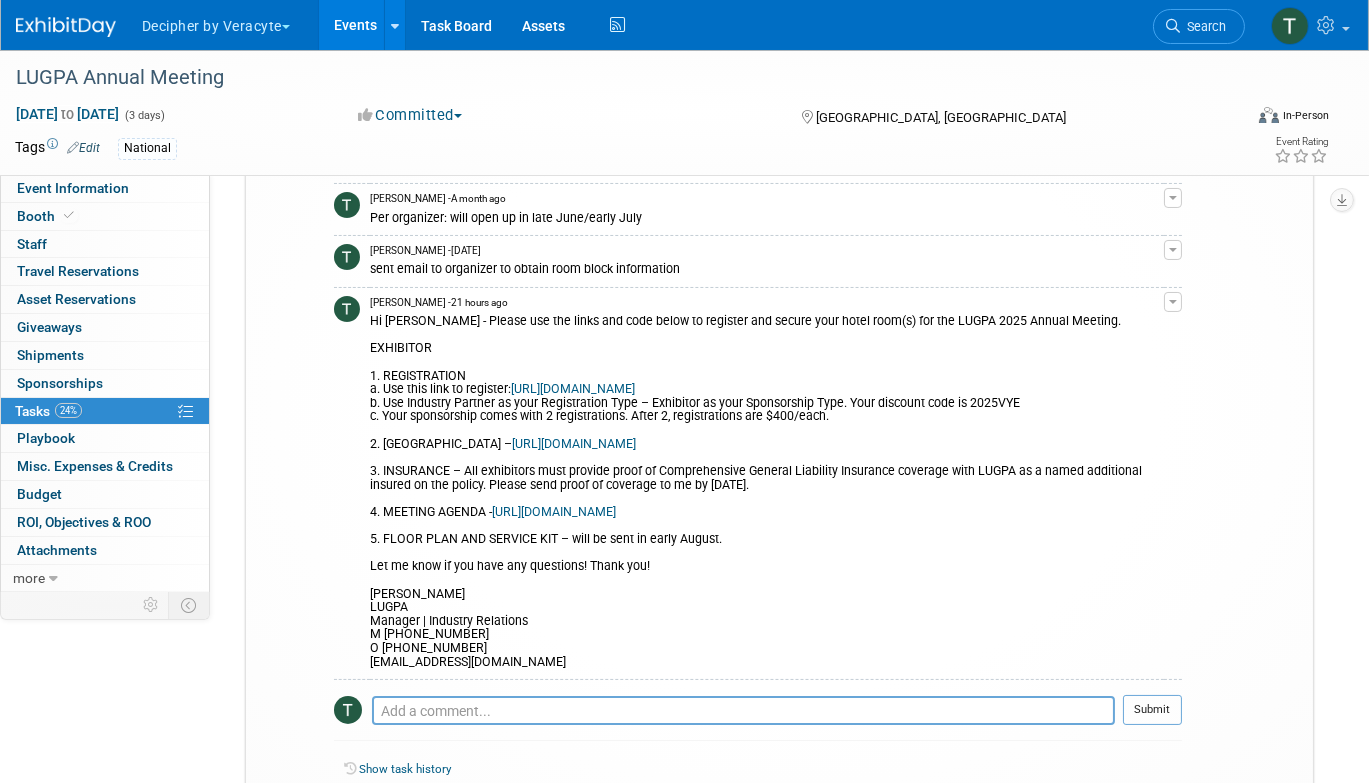click on "https://book.passkey.com/e/51046229" at bounding box center (574, 444) 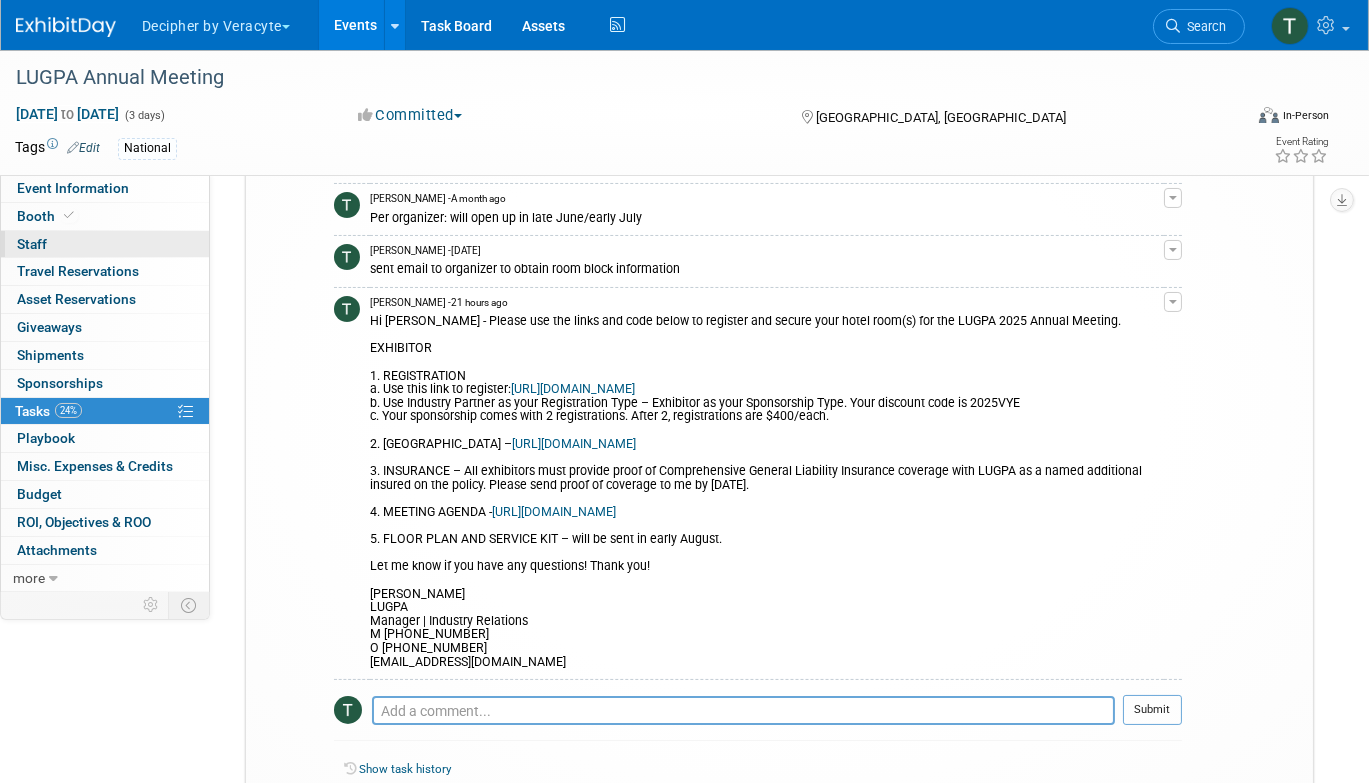 click on "0
Staff 0" at bounding box center [105, 244] 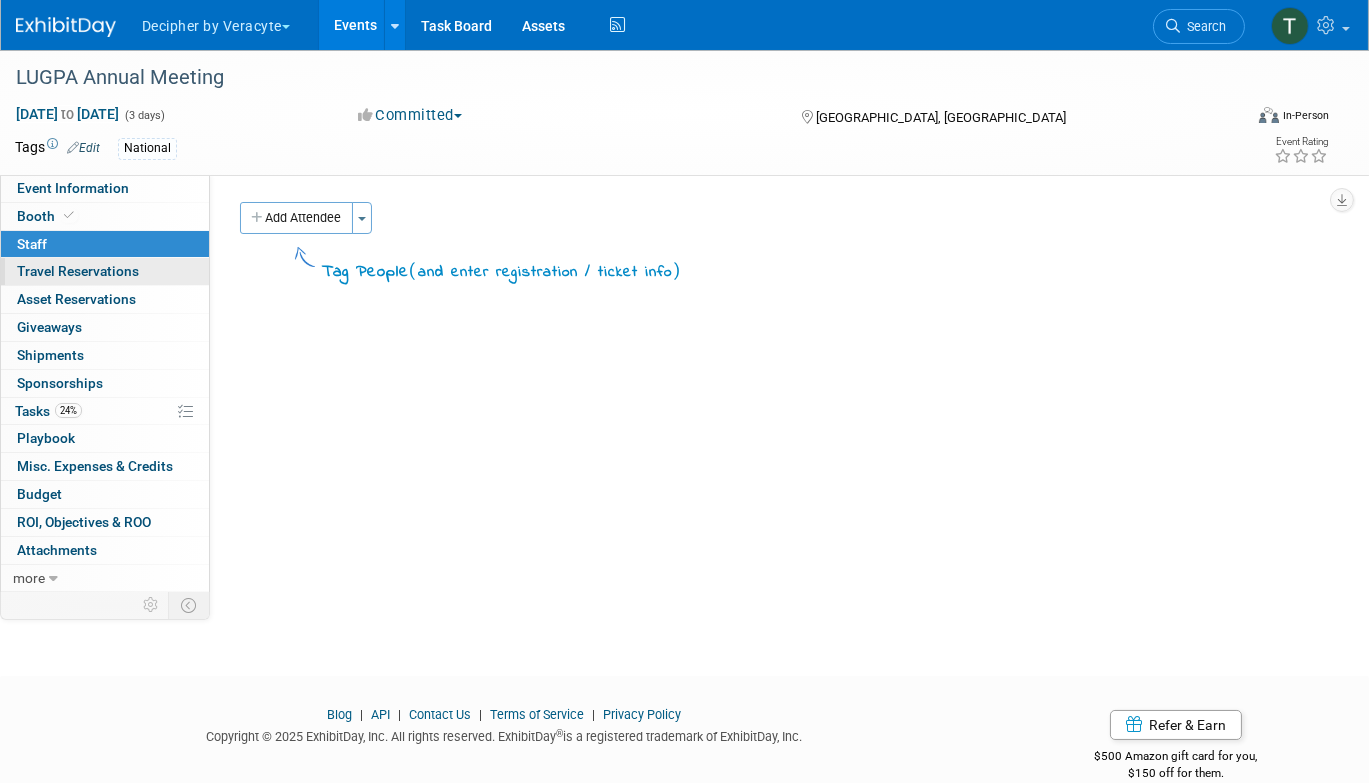 click on "0
Travel Reservations 0" at bounding box center (105, 271) 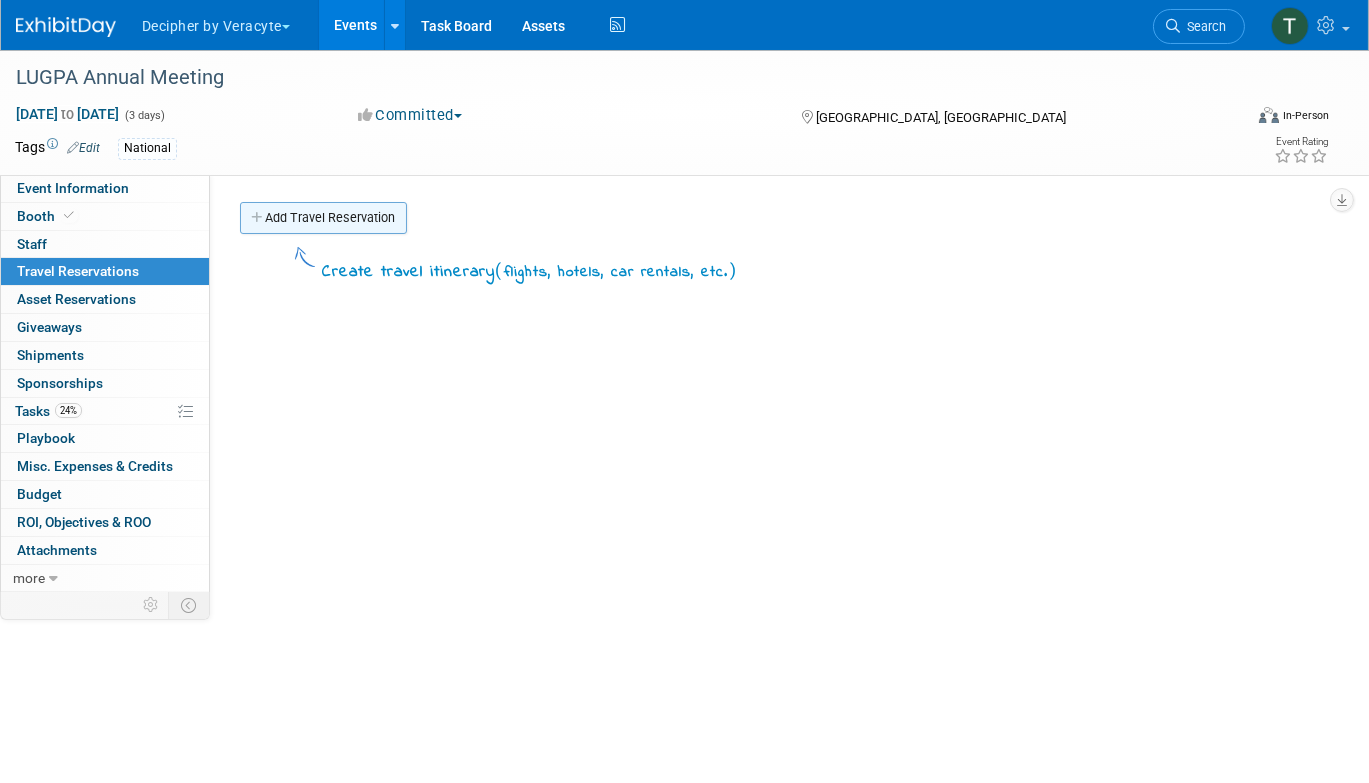 click on "Add Travel Reservation" at bounding box center (323, 218) 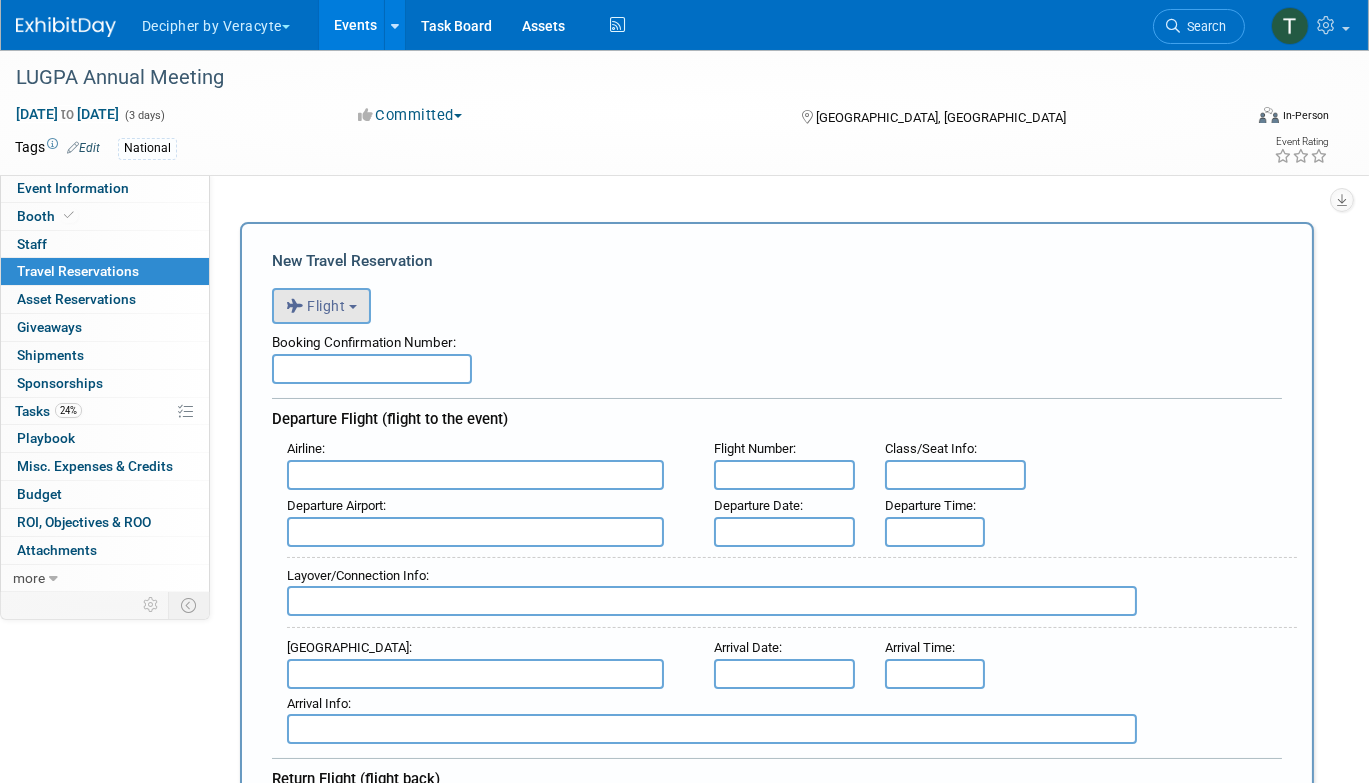 scroll, scrollTop: 0, scrollLeft: 0, axis: both 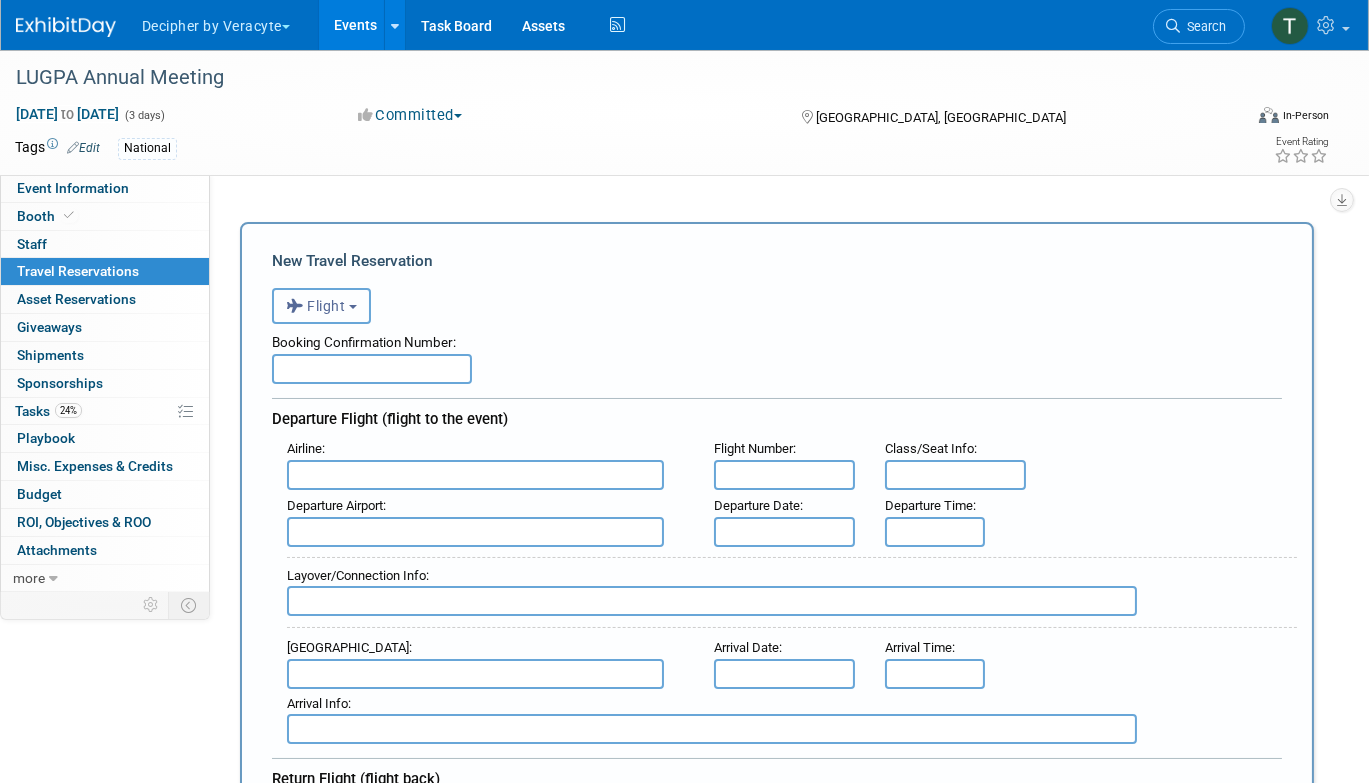 click on "Flight" at bounding box center [321, 306] 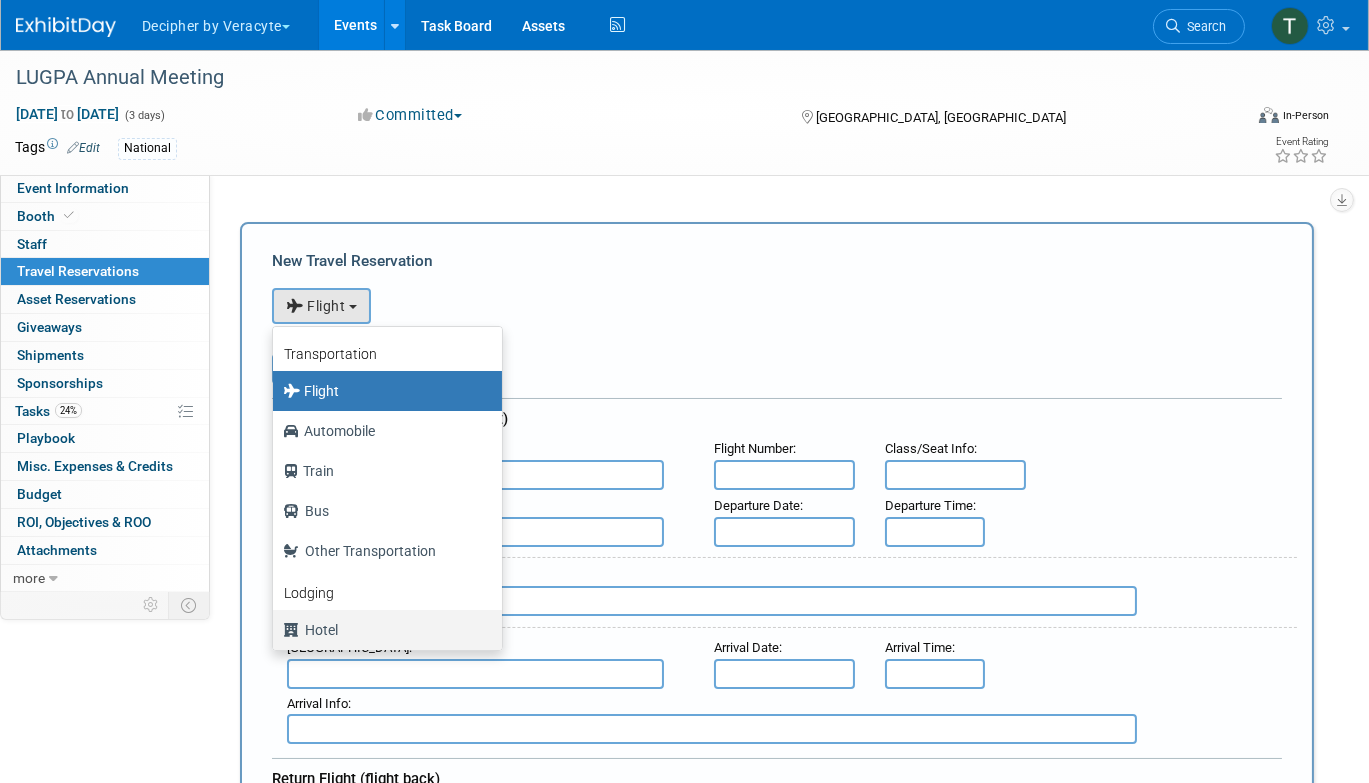 click on "Hotel" at bounding box center [382, 630] 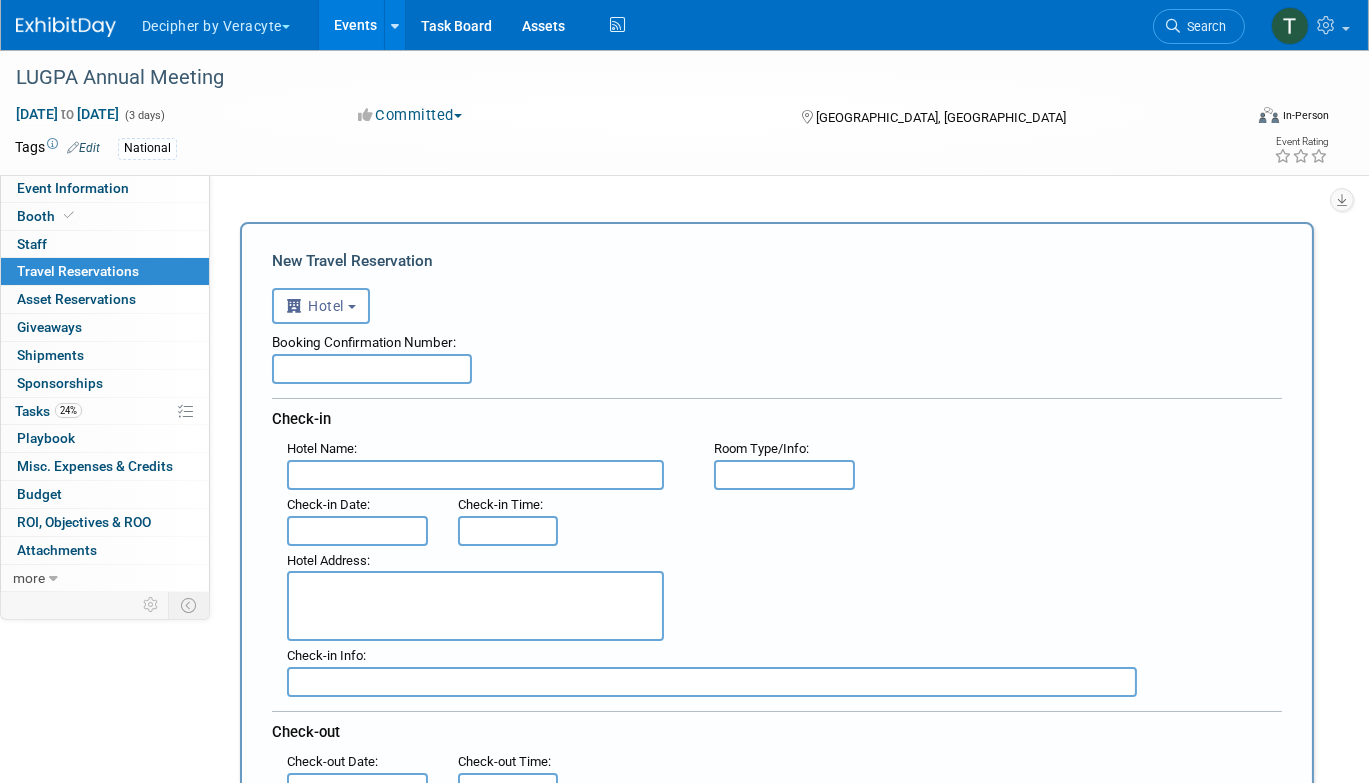 click at bounding box center [475, 475] 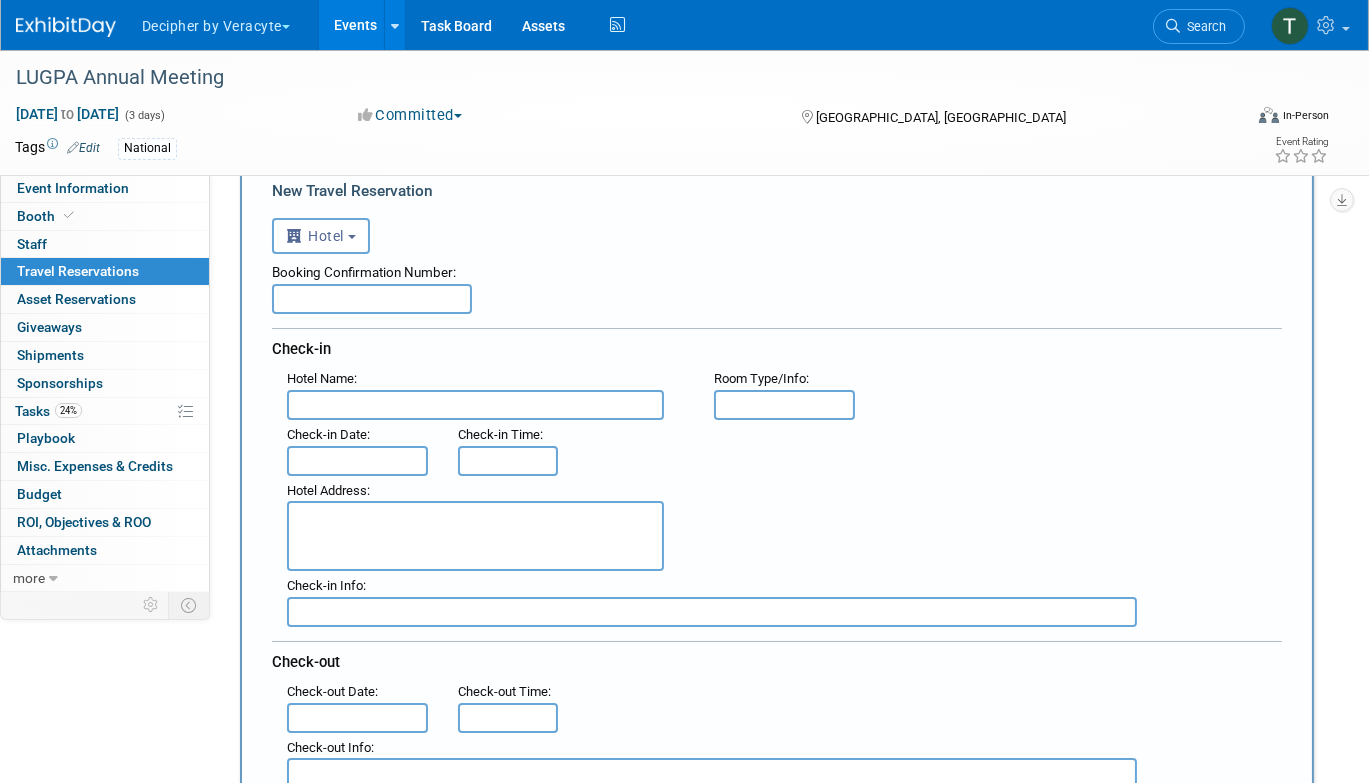 scroll, scrollTop: 62, scrollLeft: 0, axis: vertical 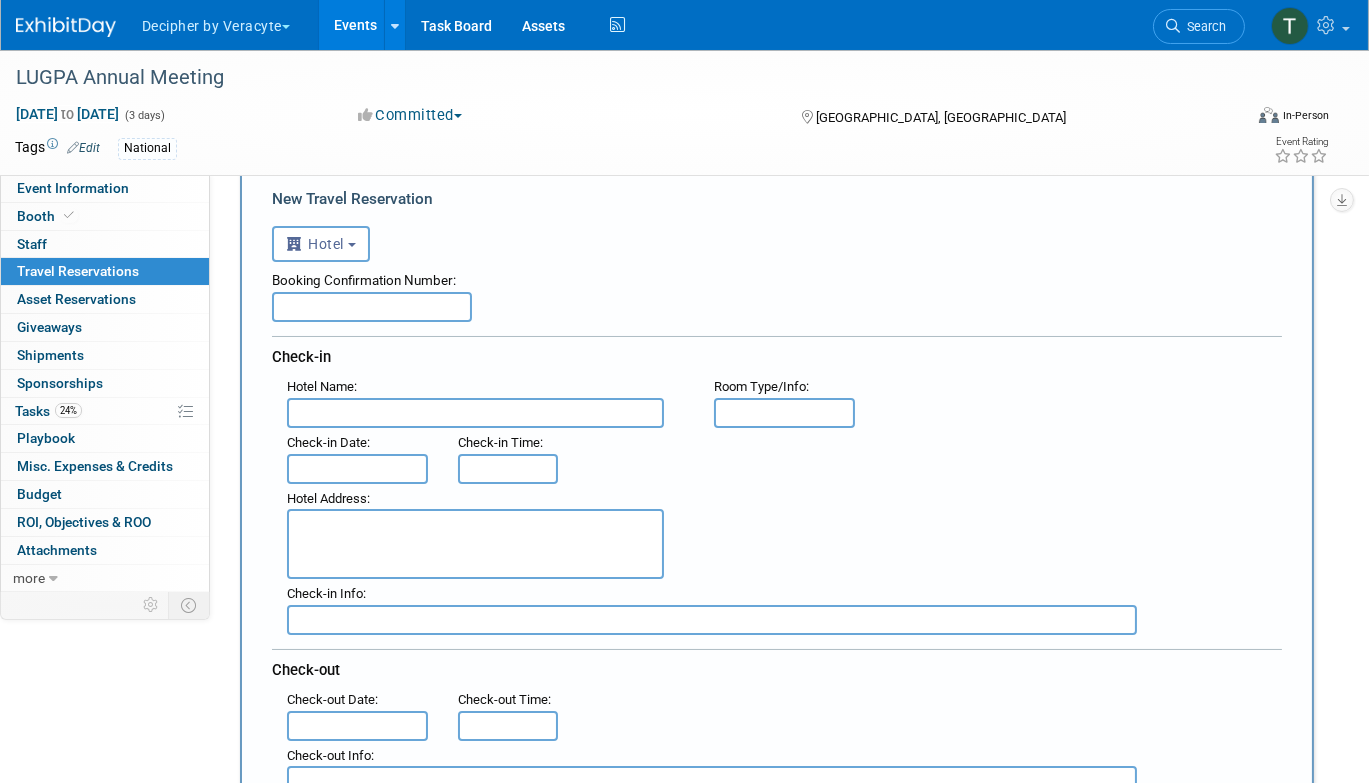 click at bounding box center [372, 307] 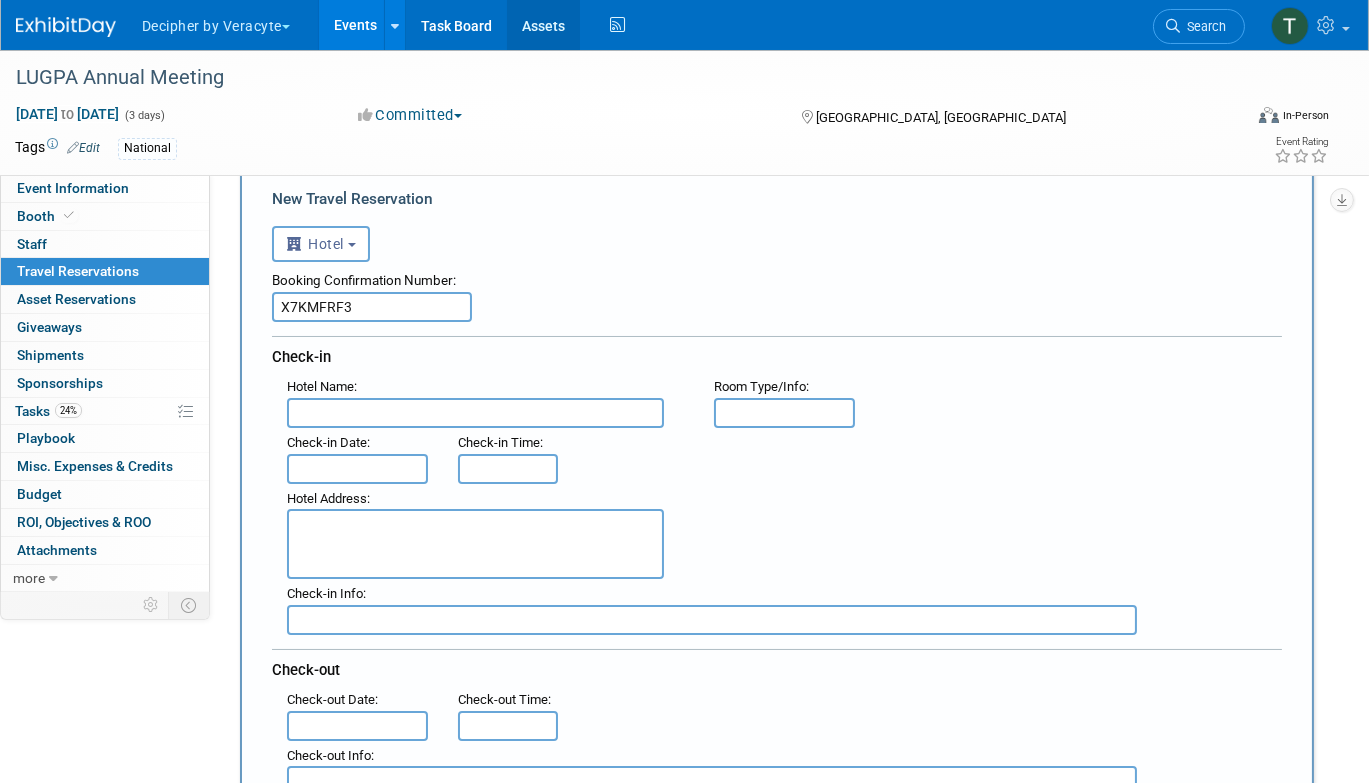 type on "X7KMFRF3" 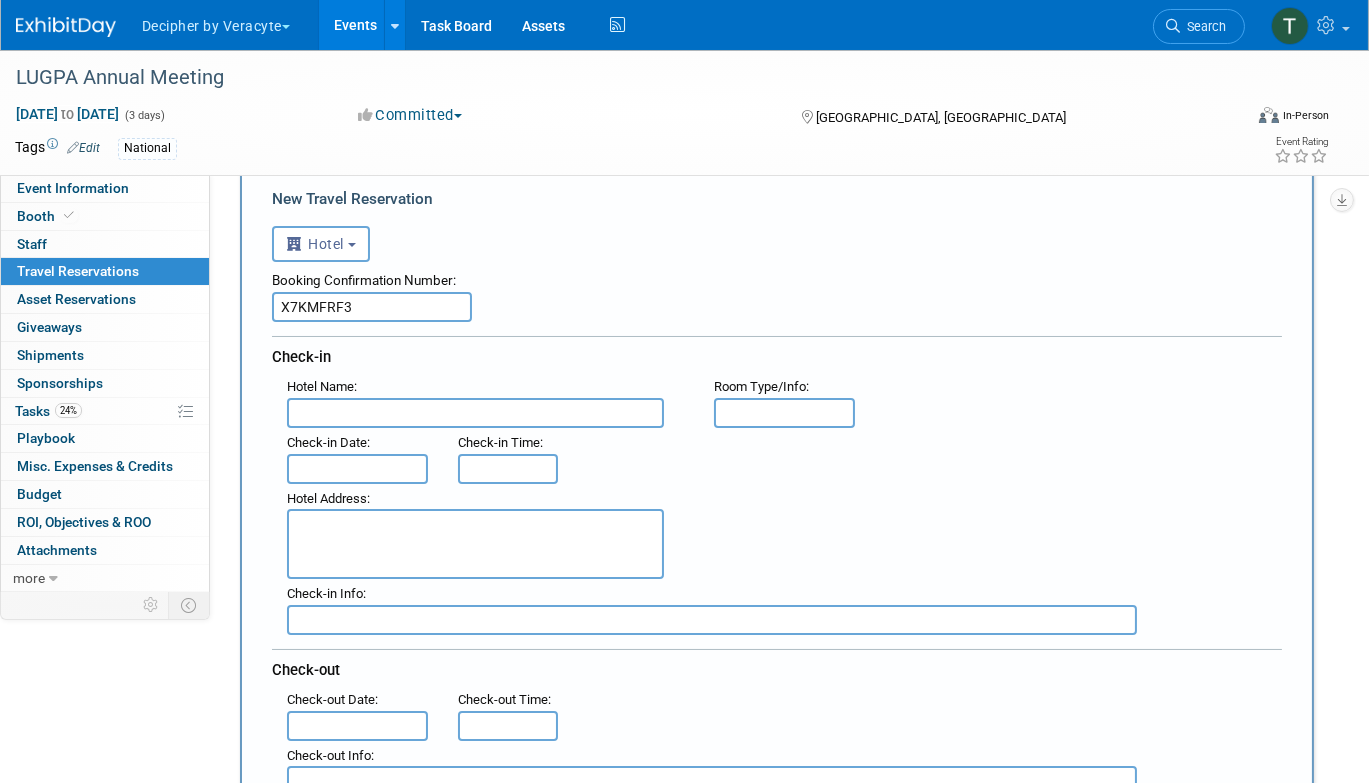 click at bounding box center [475, 413] 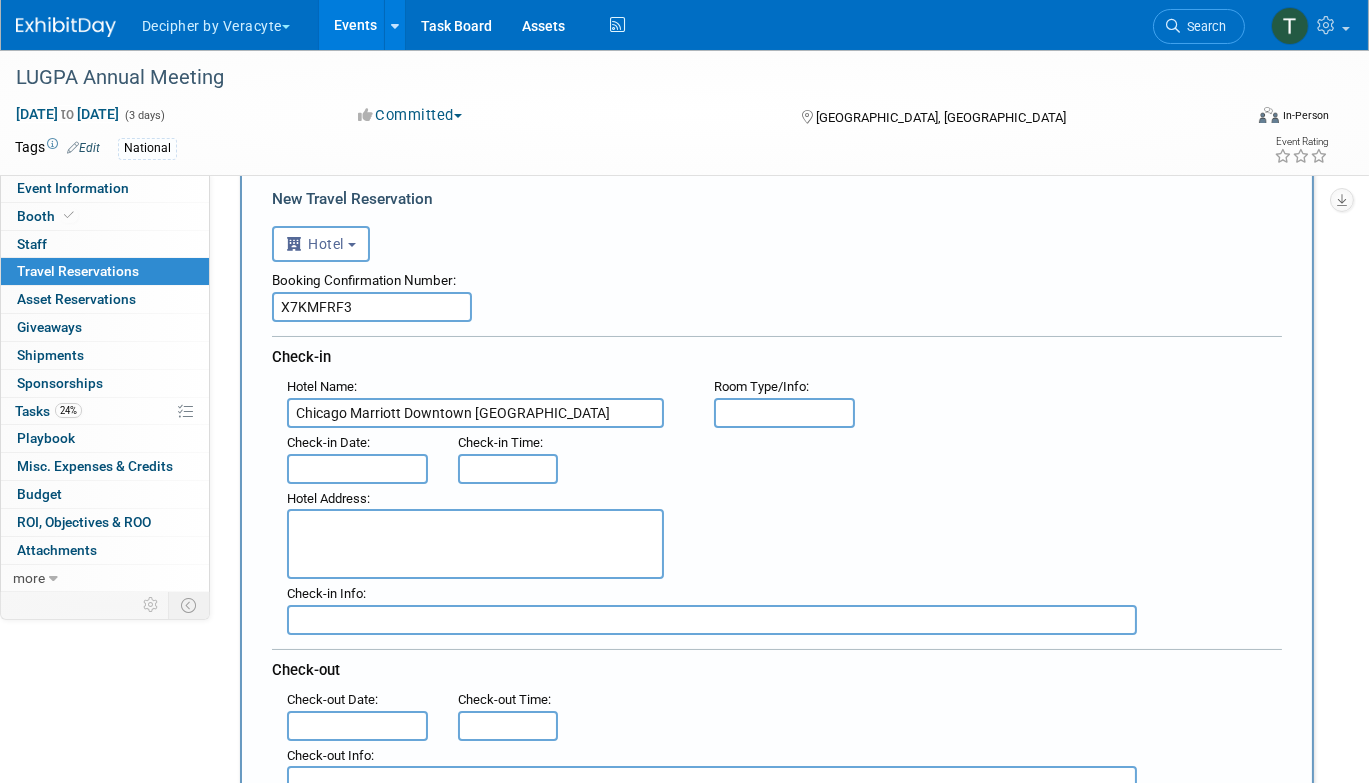 type on "Chicago Marriott Downtown Magnificent Mile" 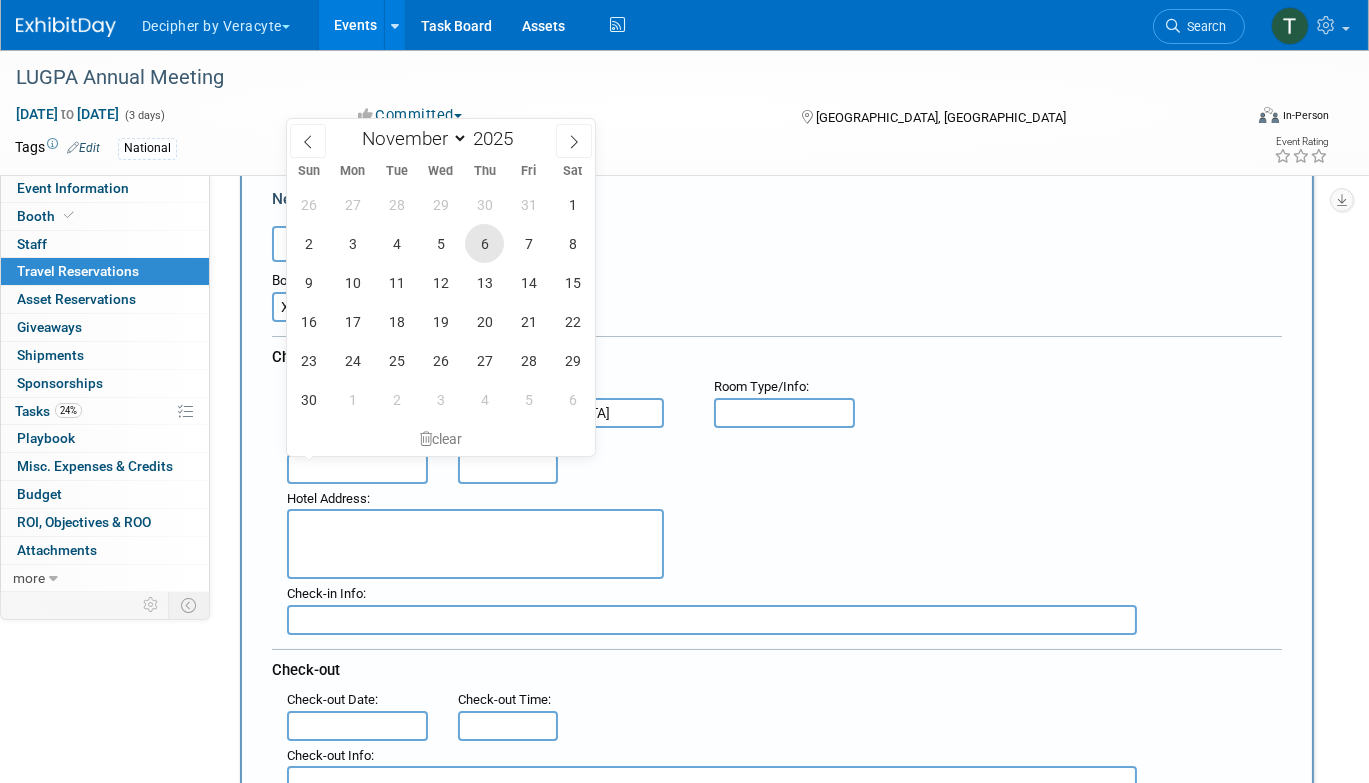 click on "6" at bounding box center [484, 243] 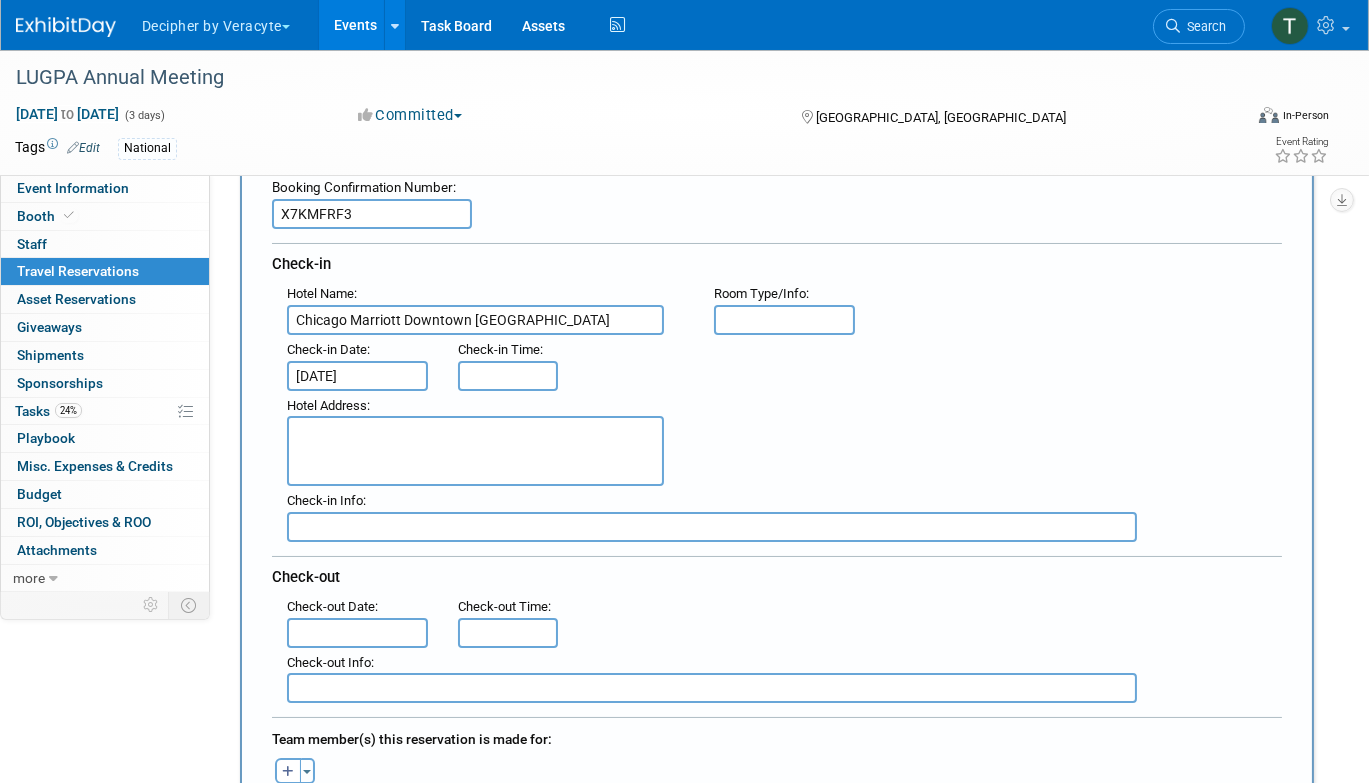 scroll, scrollTop: 164, scrollLeft: 0, axis: vertical 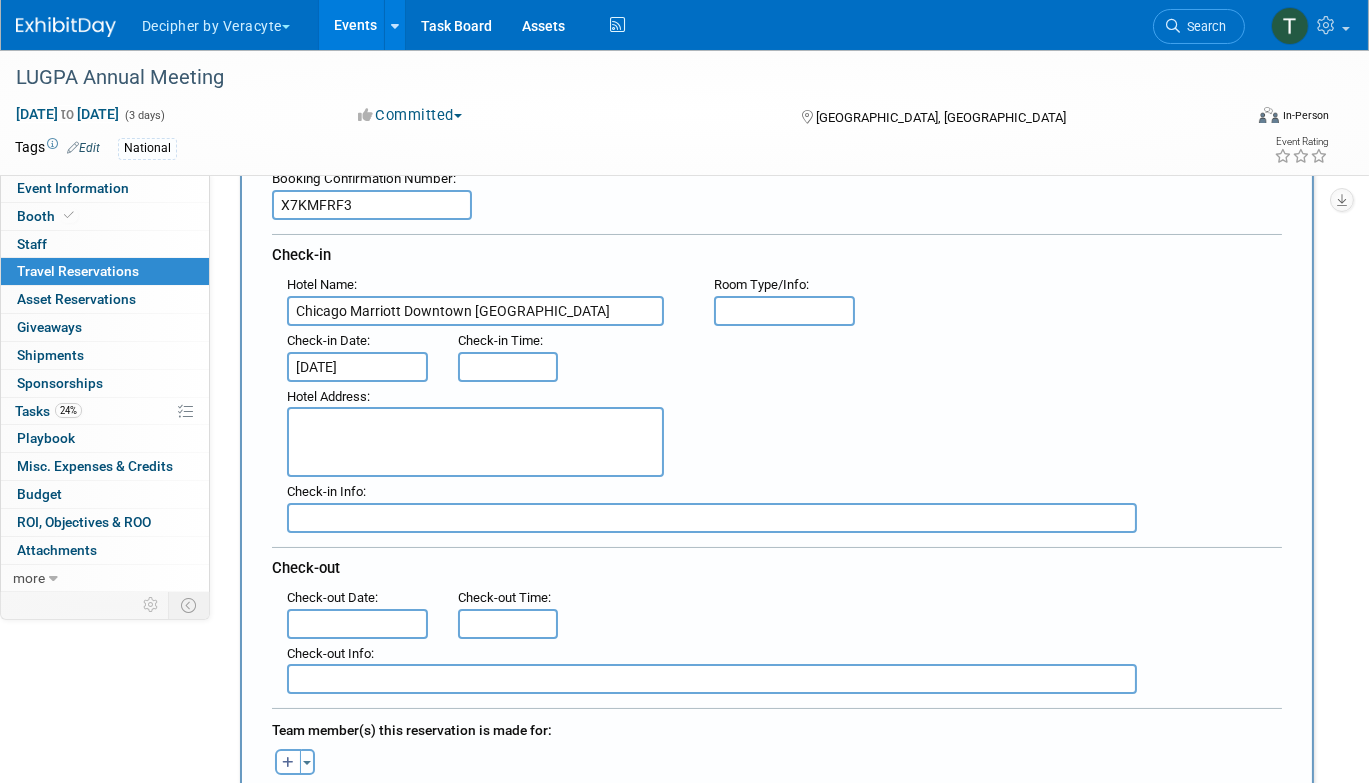 click at bounding box center [357, 624] 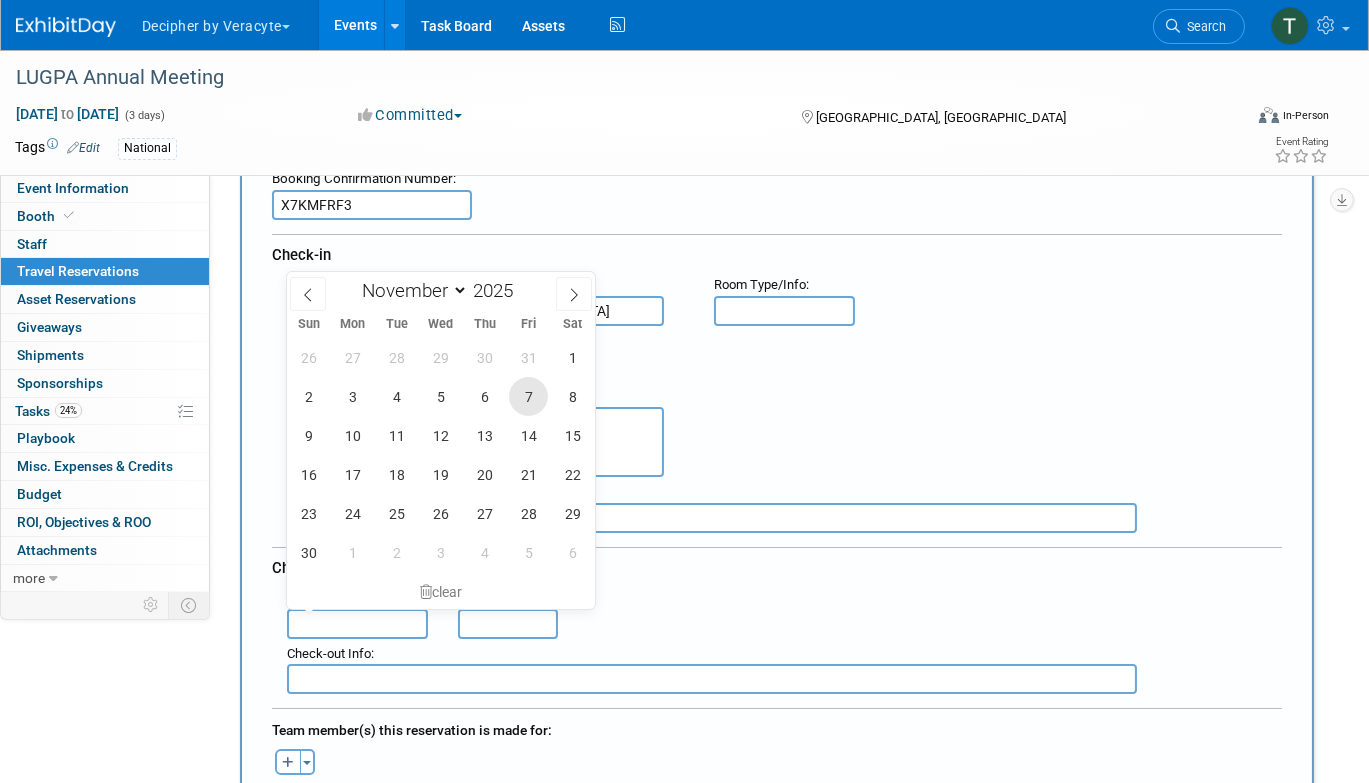 click on "7" at bounding box center [528, 396] 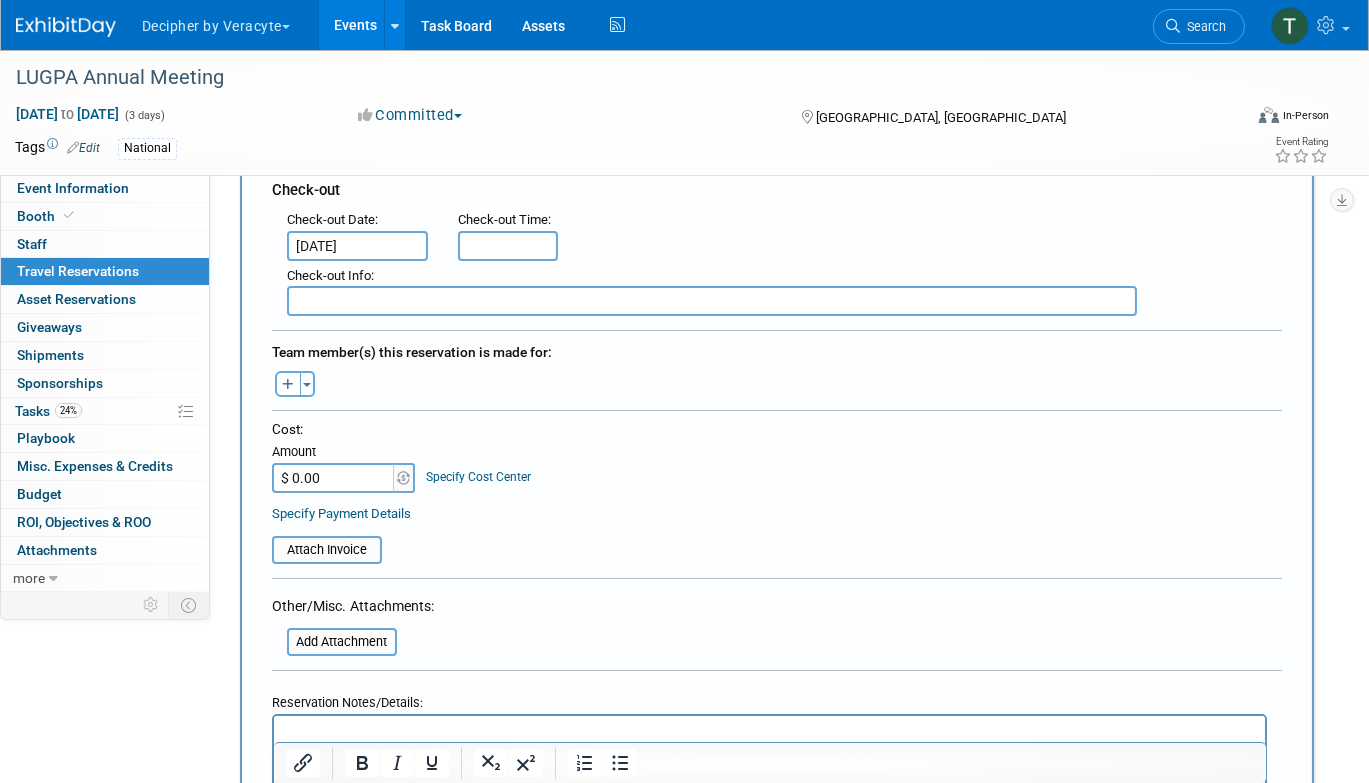 scroll, scrollTop: 544, scrollLeft: 0, axis: vertical 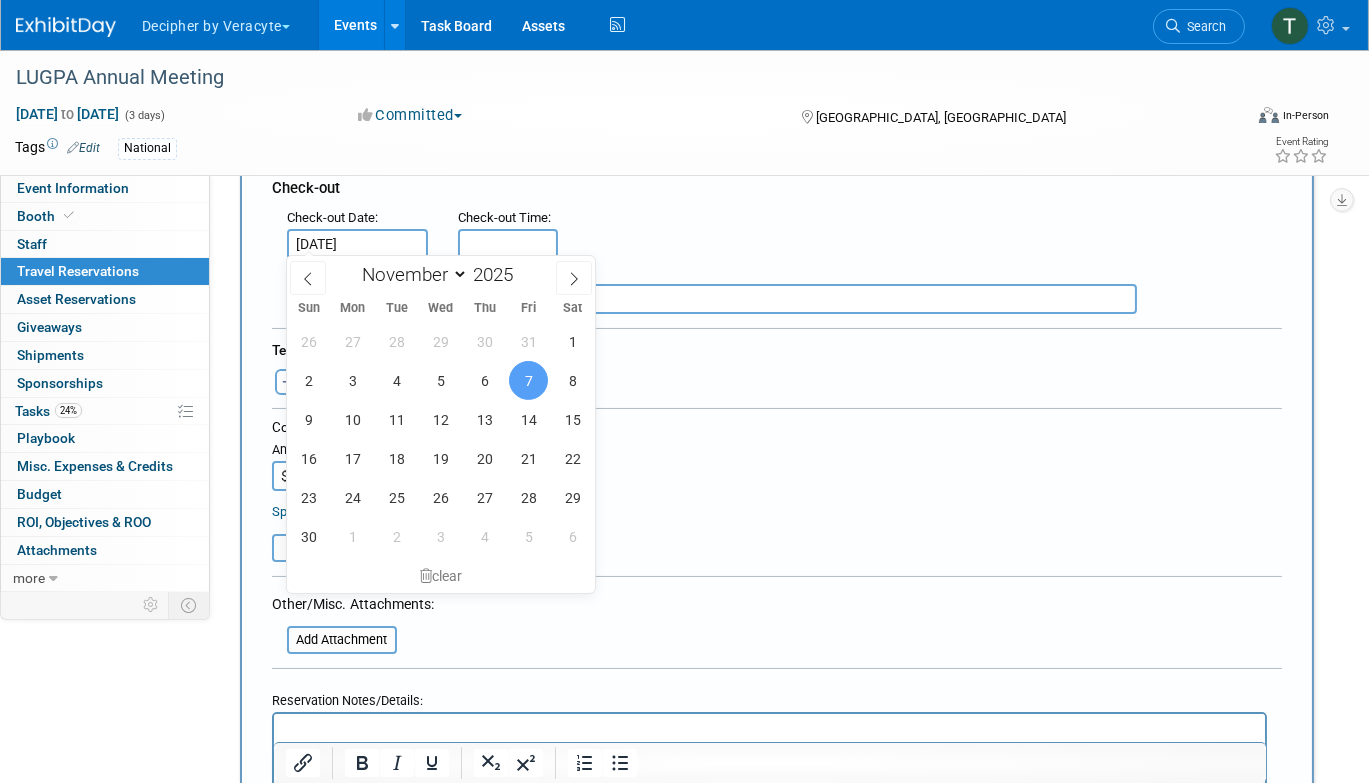 click on "7" at bounding box center [528, 380] 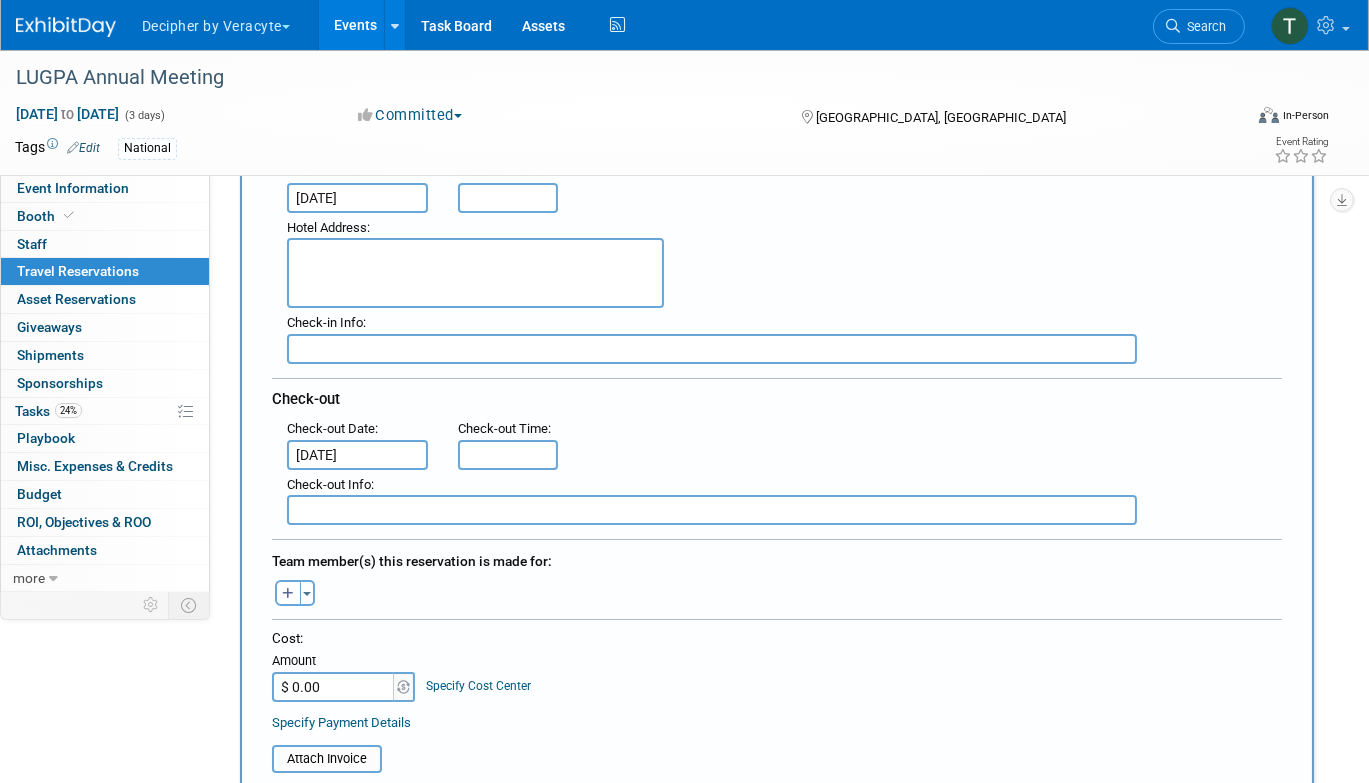 scroll, scrollTop: 336, scrollLeft: 0, axis: vertical 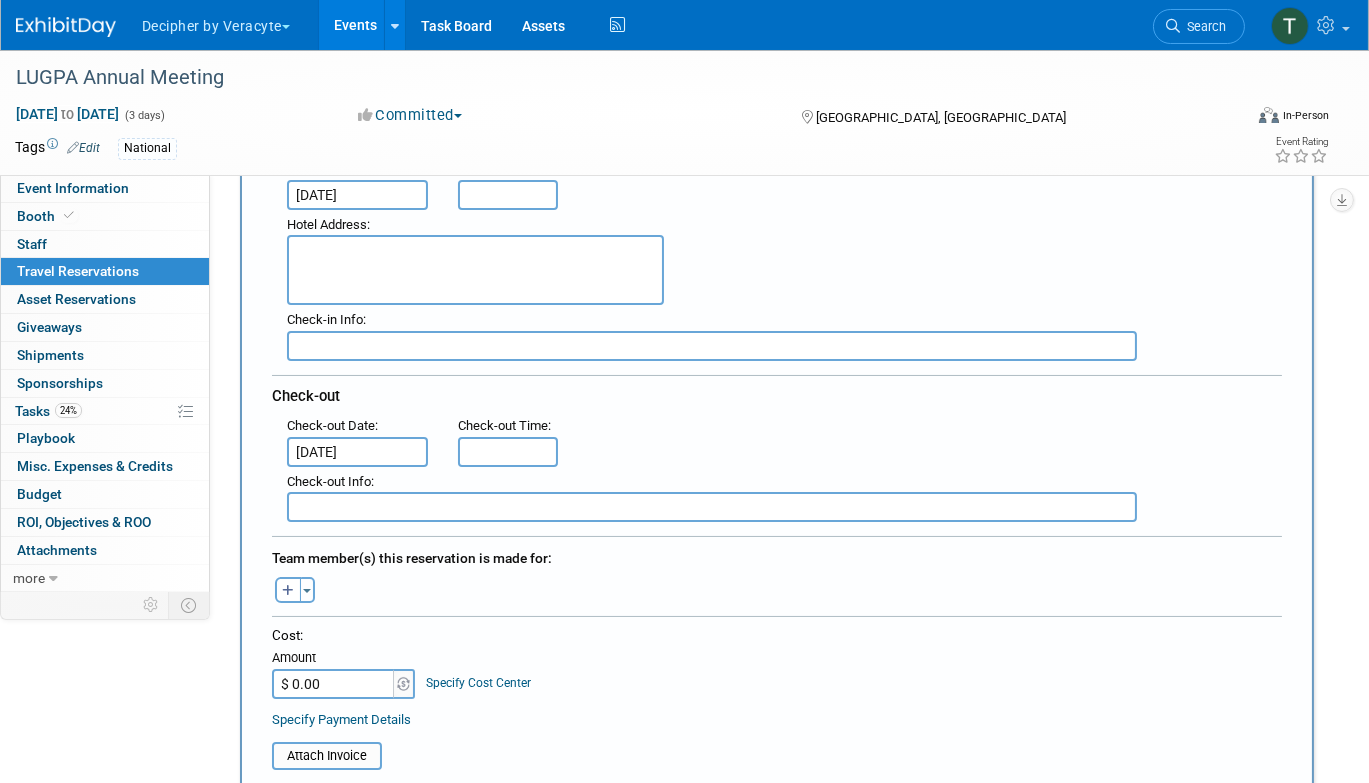 click on "$ 0.00" at bounding box center (334, 684) 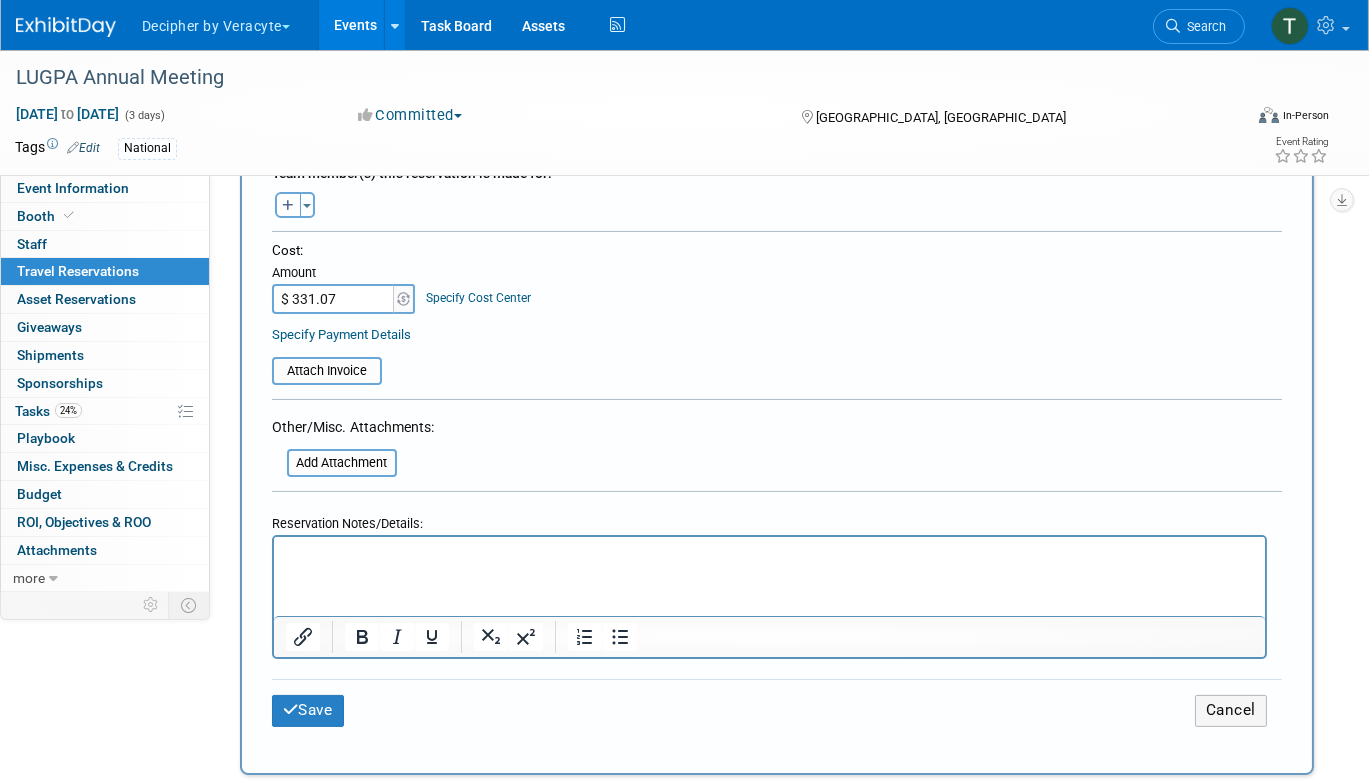 scroll, scrollTop: 846, scrollLeft: 0, axis: vertical 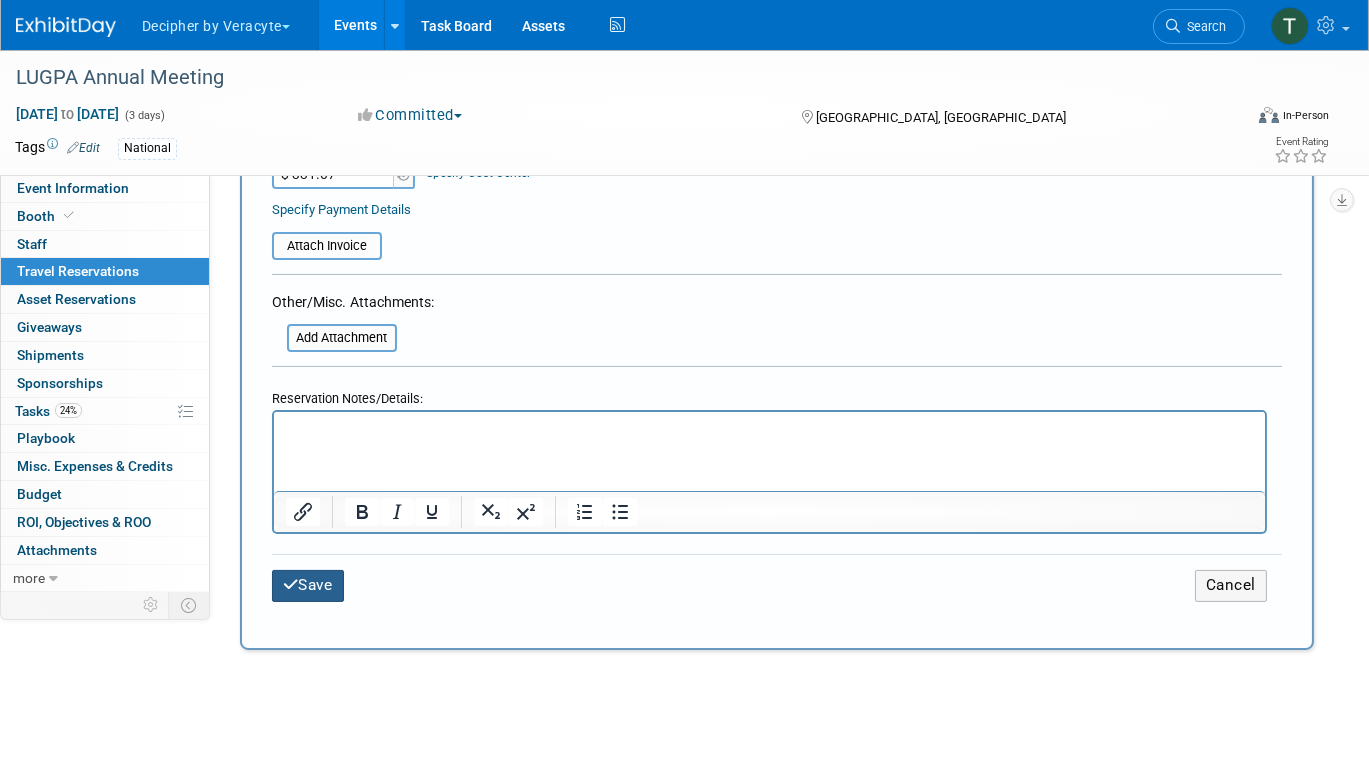 click on "Save" at bounding box center [308, 585] 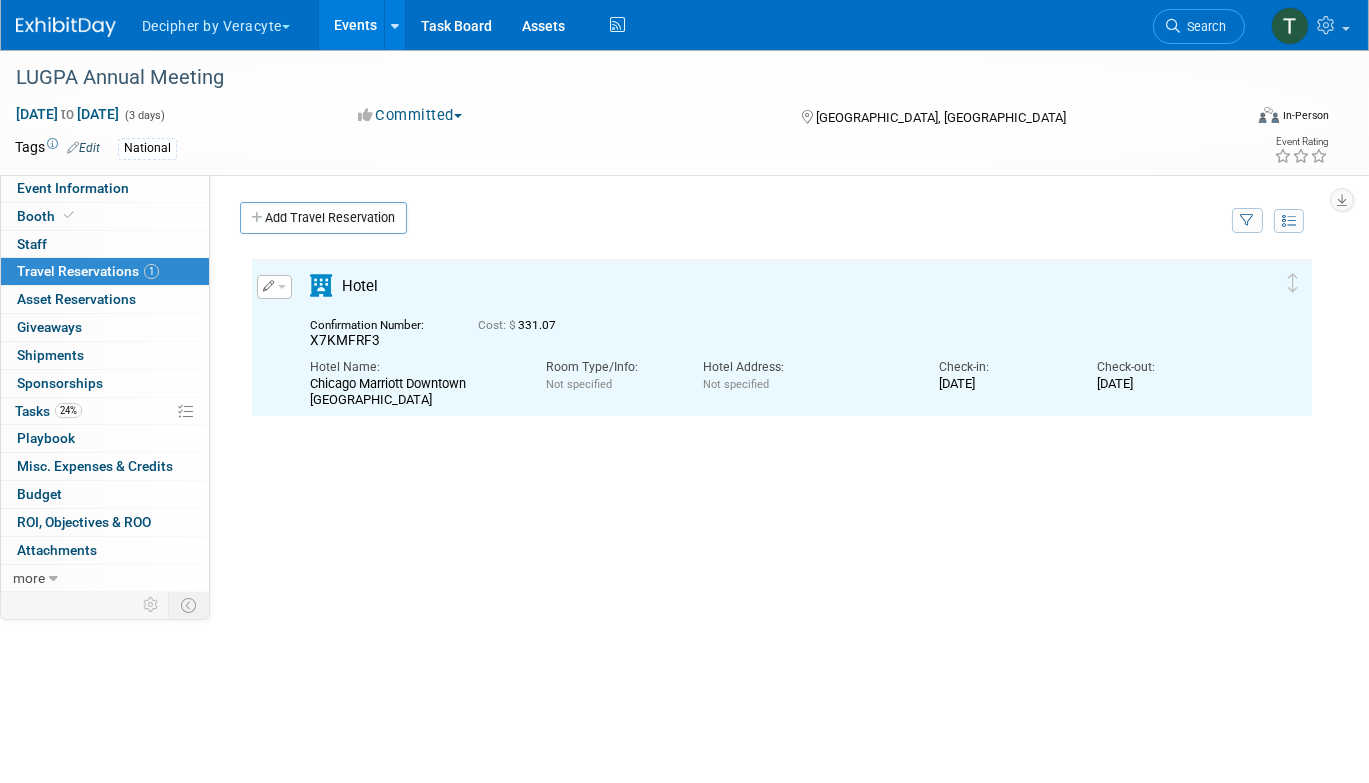 scroll, scrollTop: 0, scrollLeft: 0, axis: both 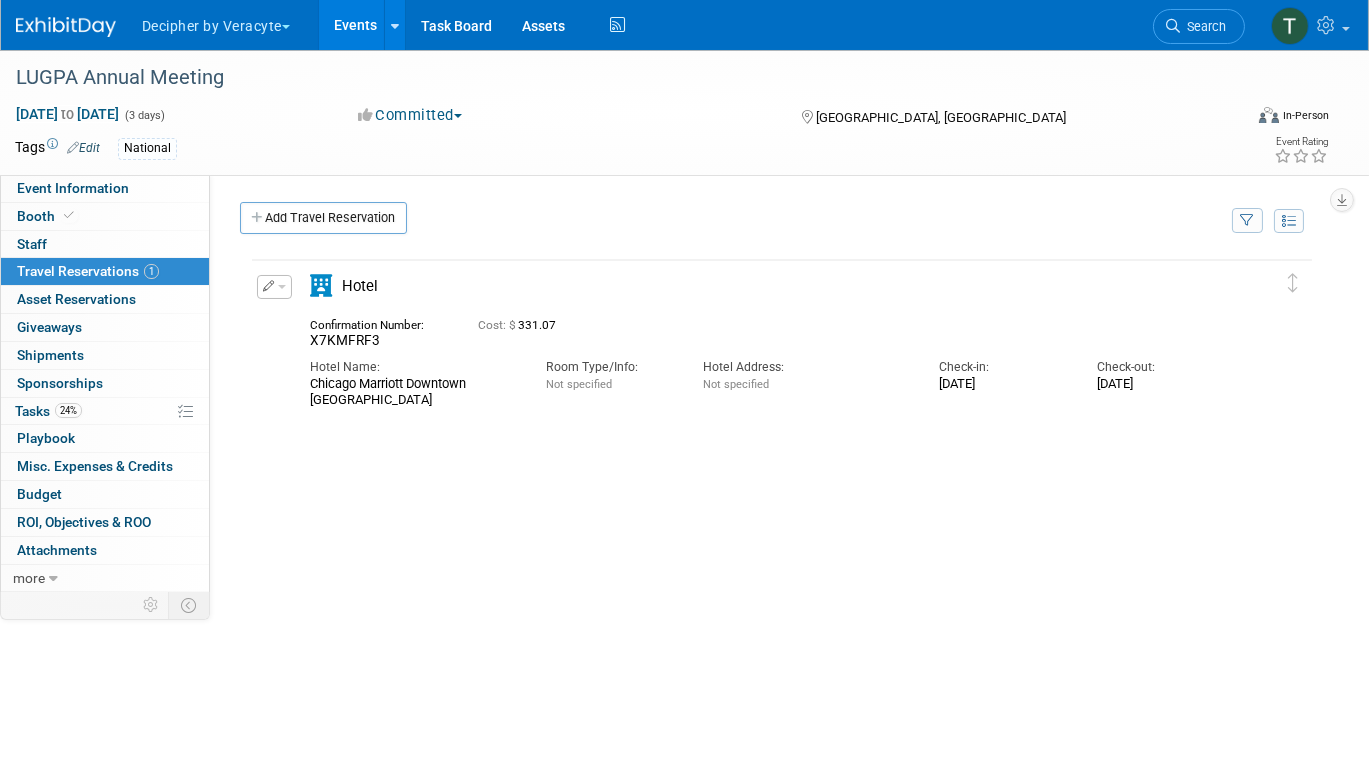 click on "Add Travel Reservation" at bounding box center (725, 223) 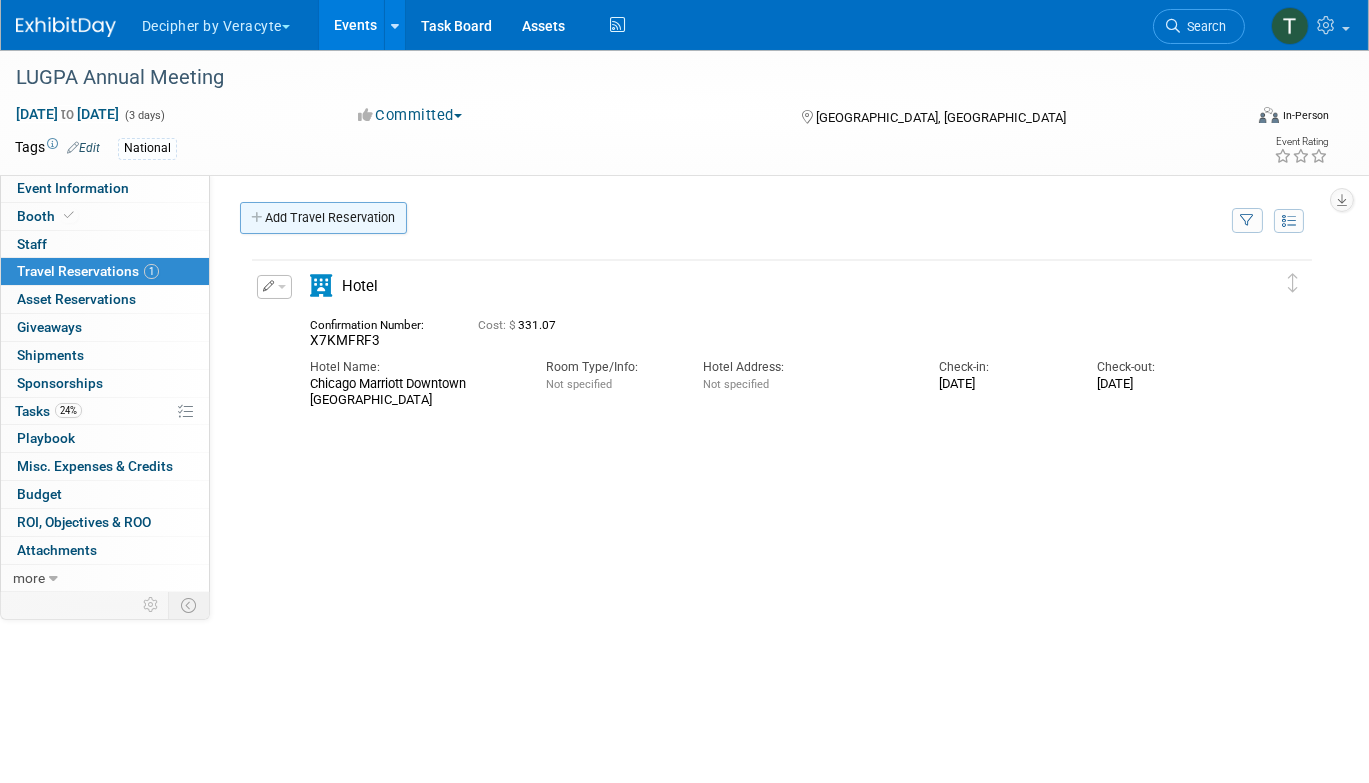 click on "Add Travel Reservation" at bounding box center (323, 218) 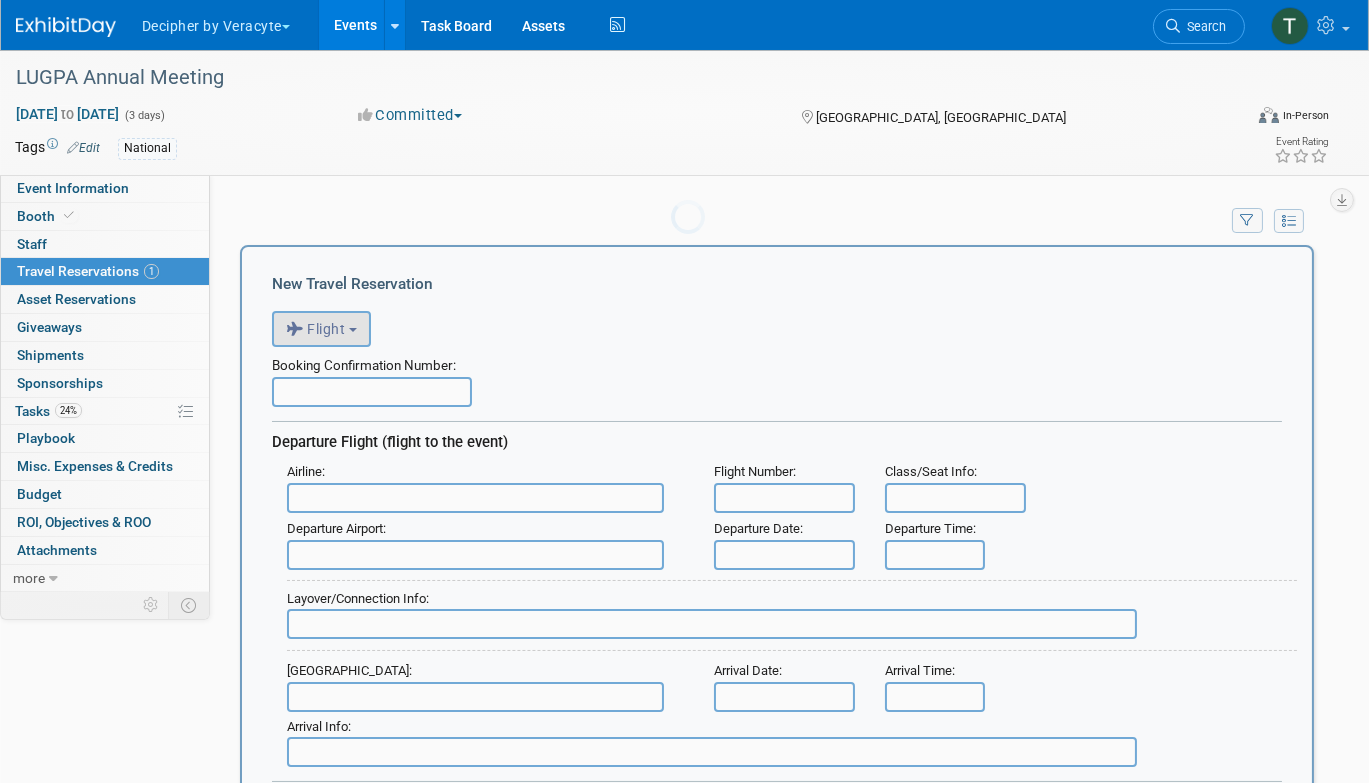 scroll, scrollTop: 0, scrollLeft: 0, axis: both 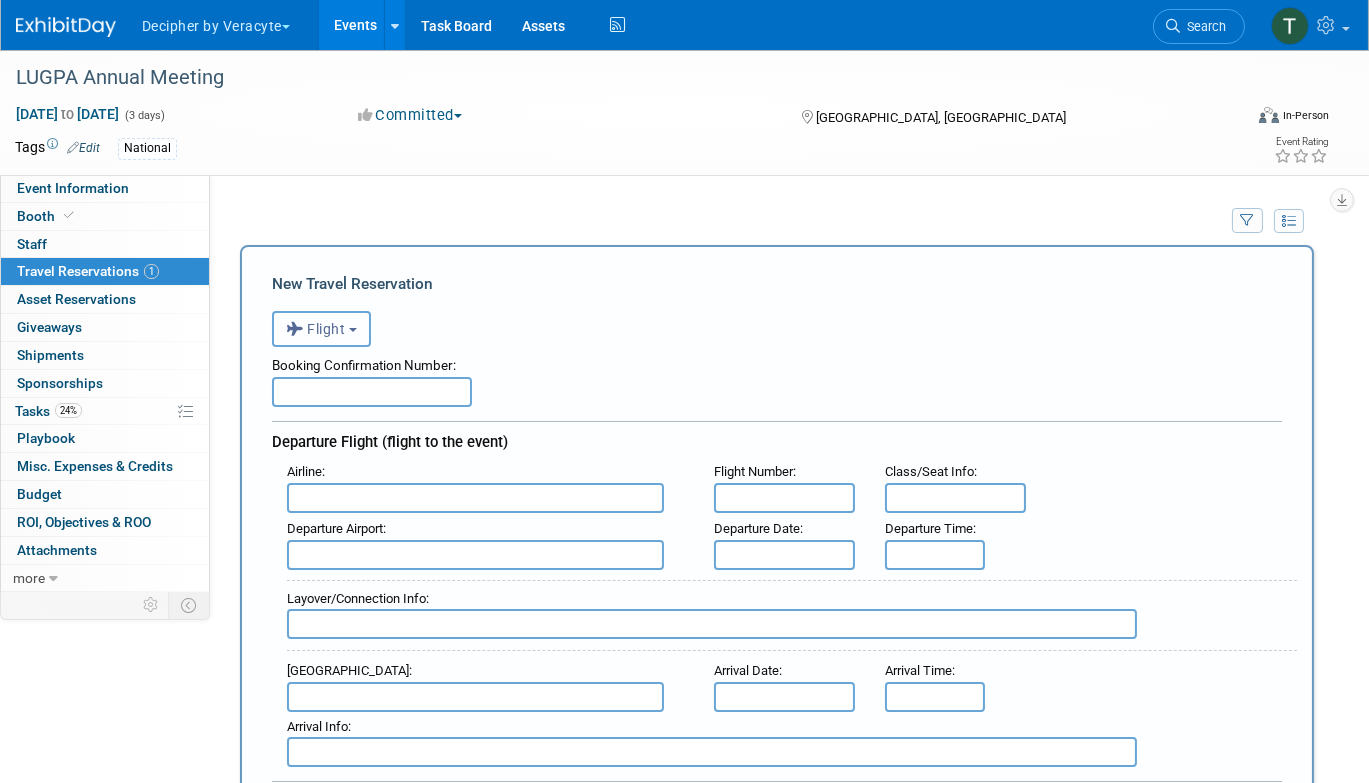 click on "Flight" at bounding box center (321, 329) 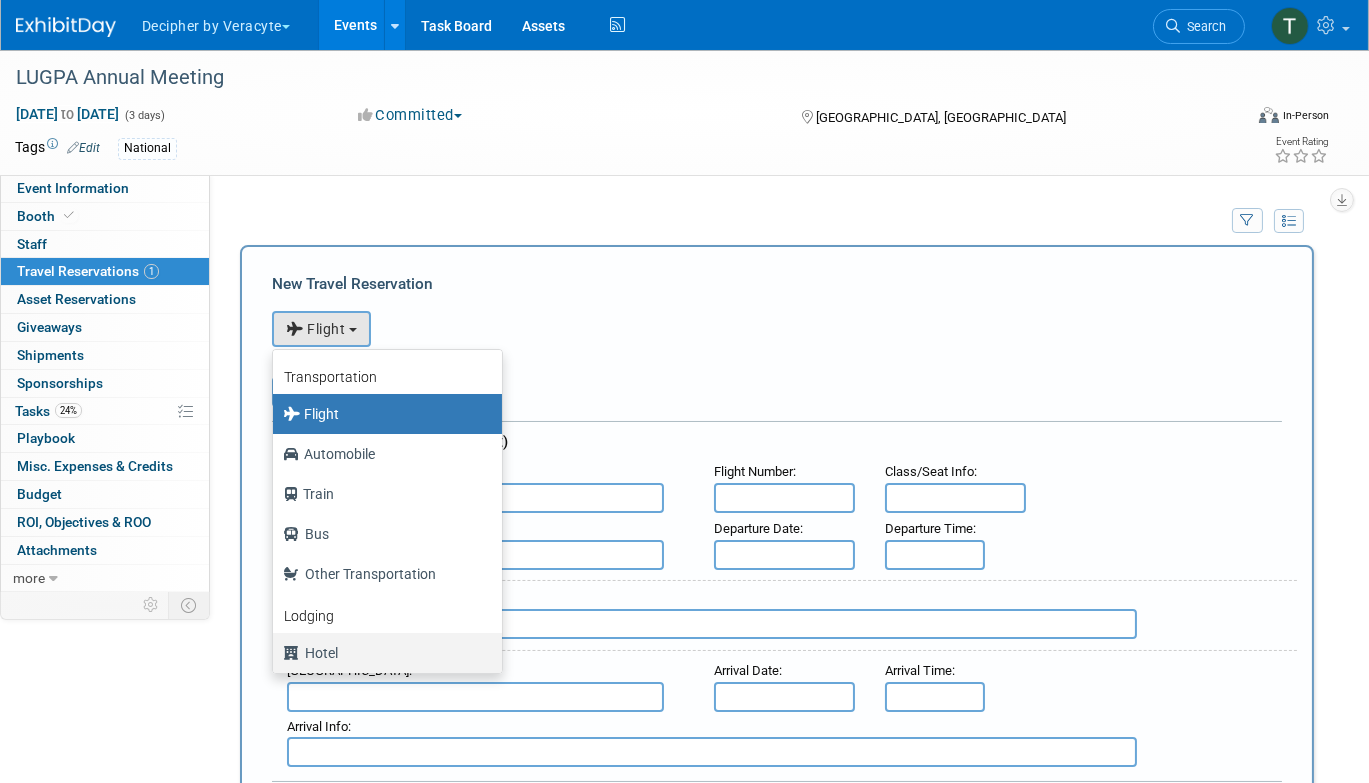 click on "Hotel" at bounding box center [382, 653] 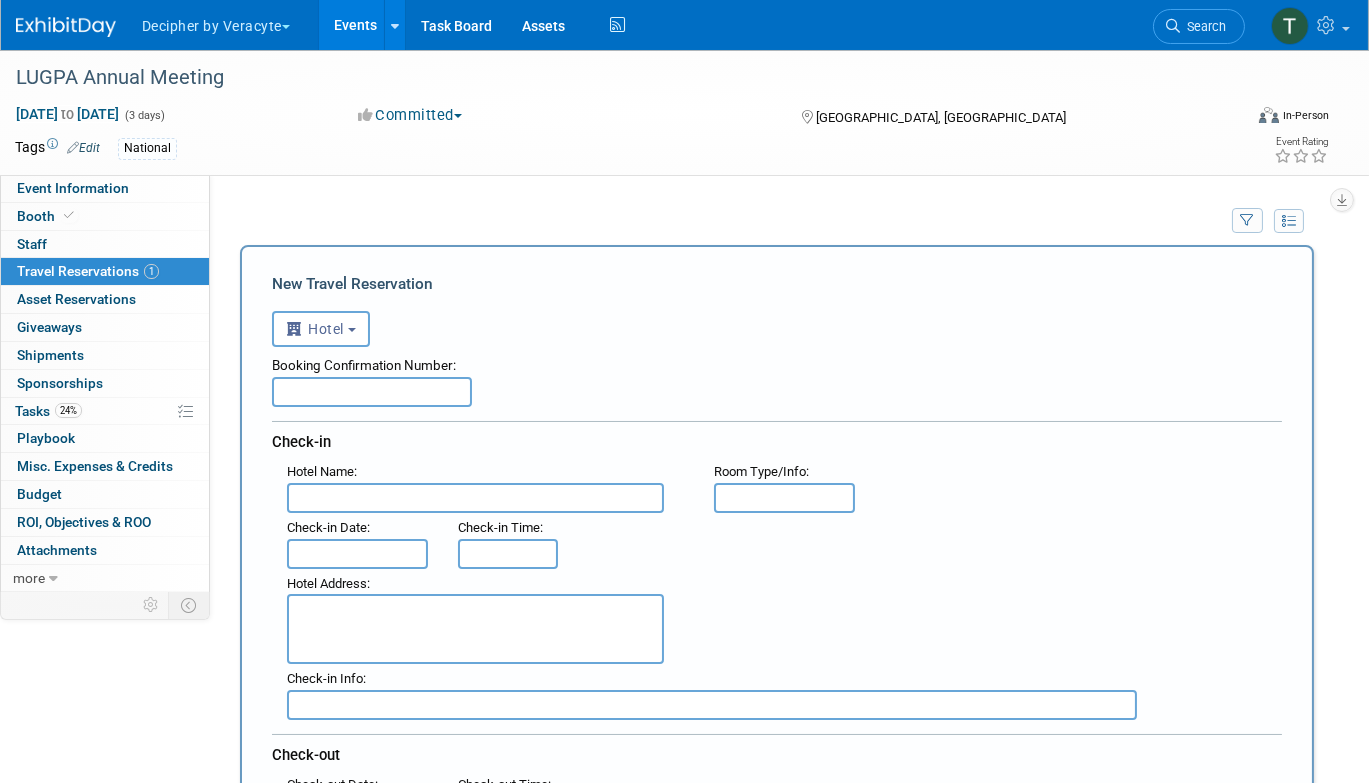 click at bounding box center [372, 392] 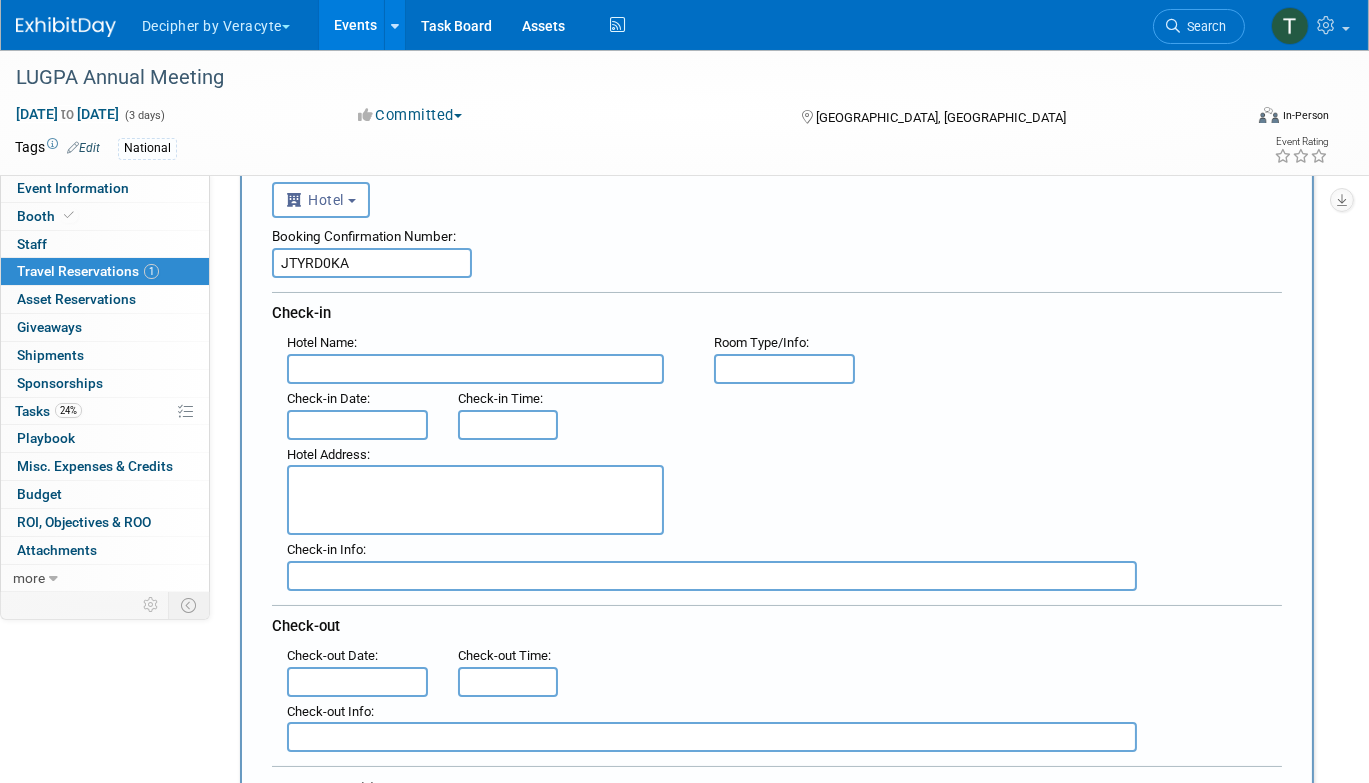 scroll, scrollTop: 132, scrollLeft: 0, axis: vertical 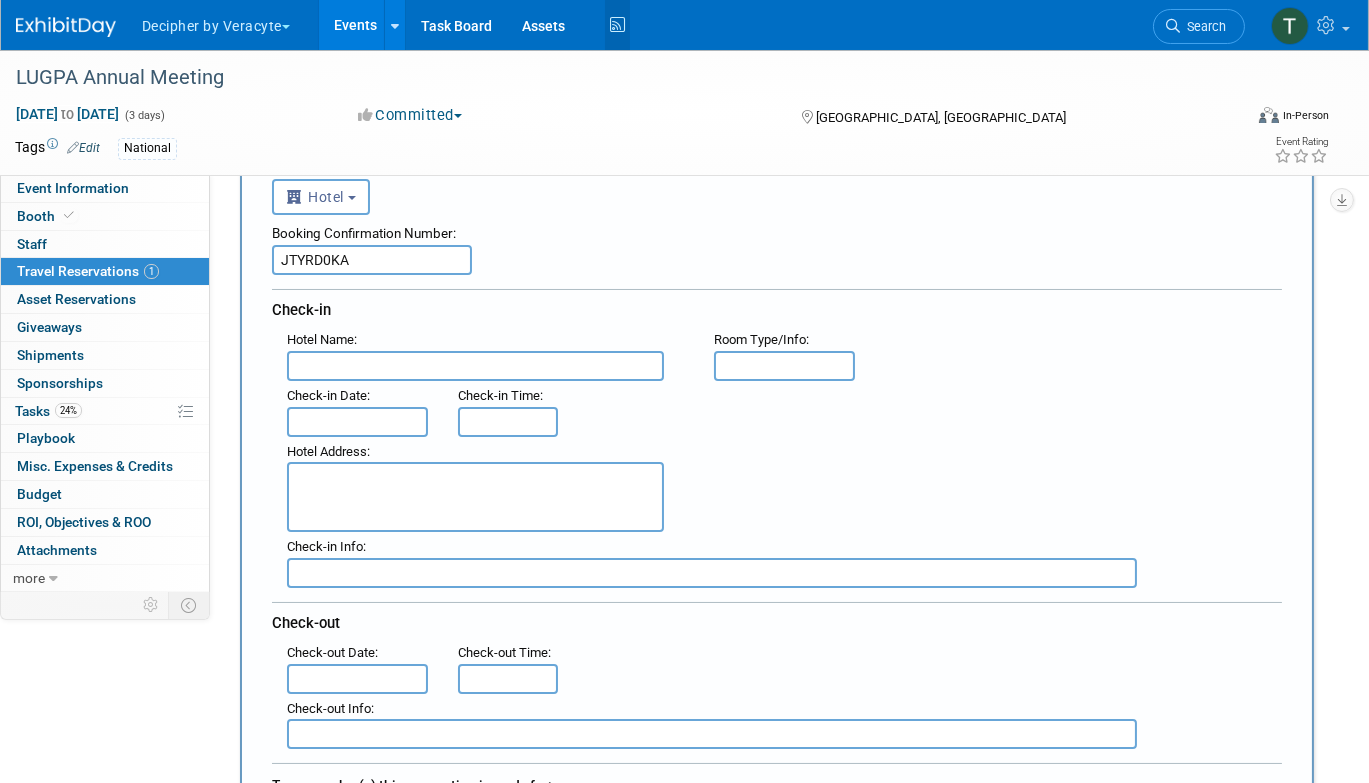 type on "JTYRD0KA" 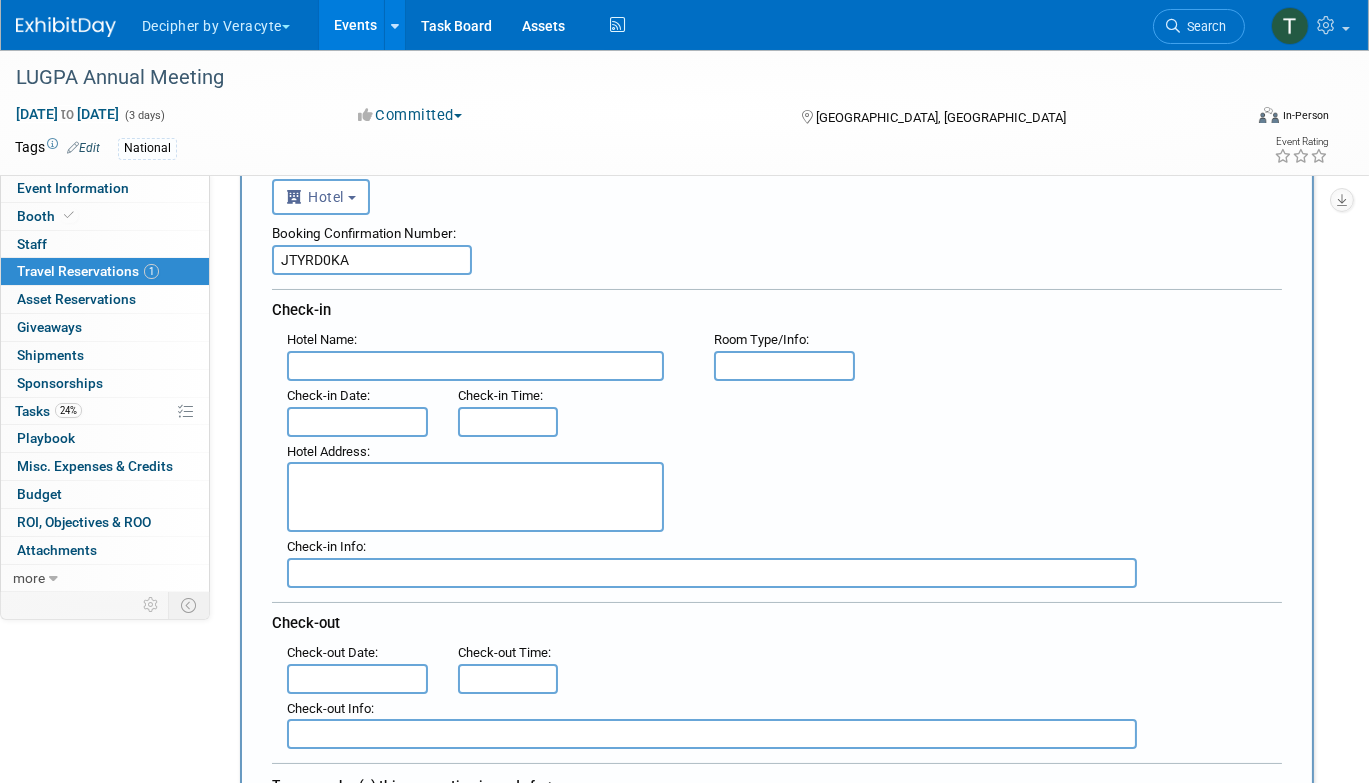 click at bounding box center [475, 366] 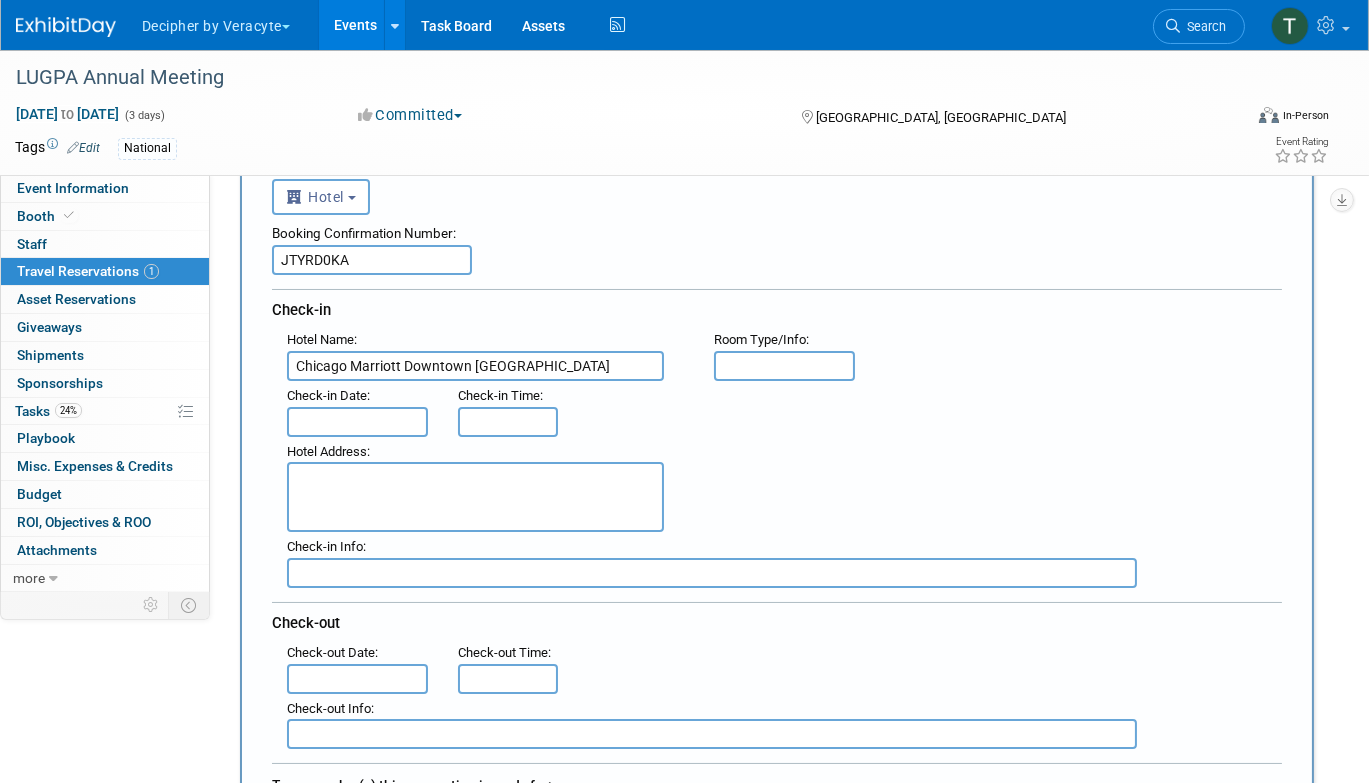 type on "Chicago Marriott Downtown Magnificent Mile" 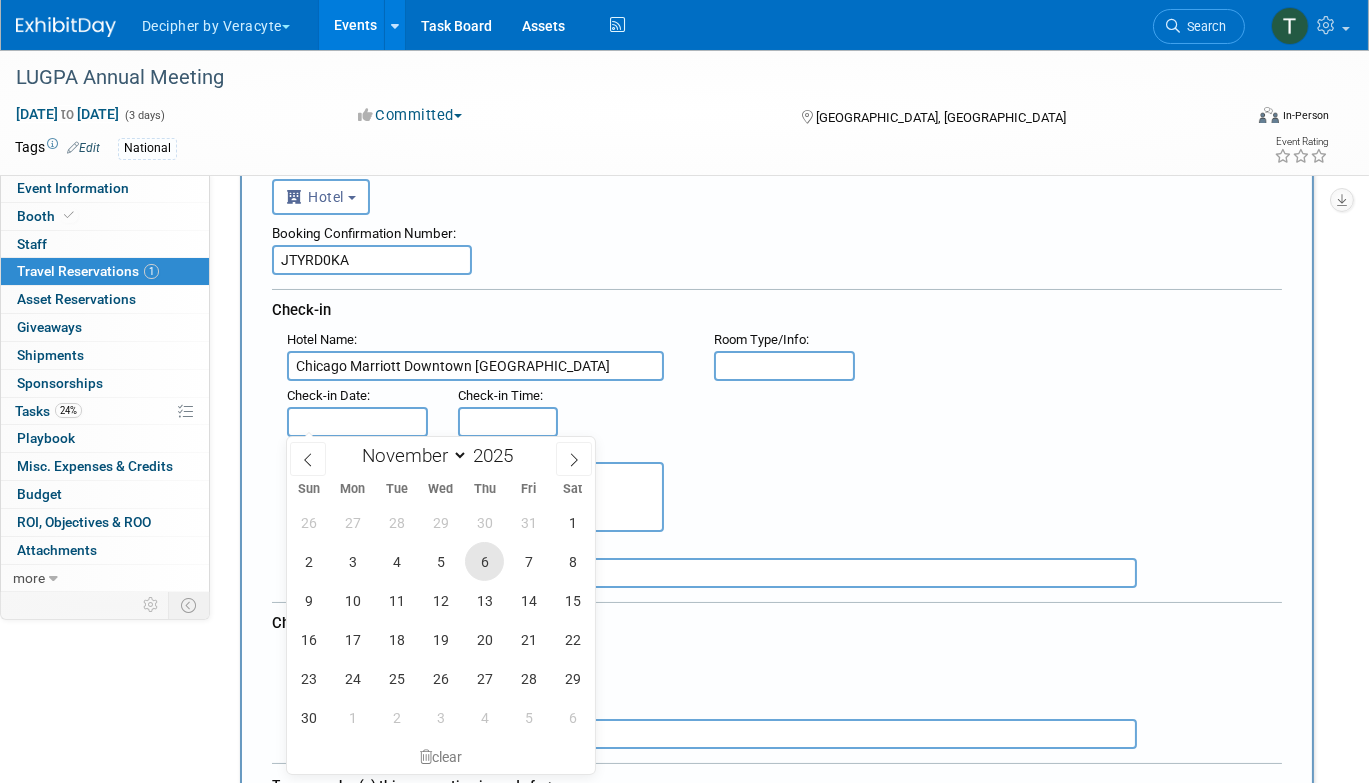 click on "6" at bounding box center (484, 561) 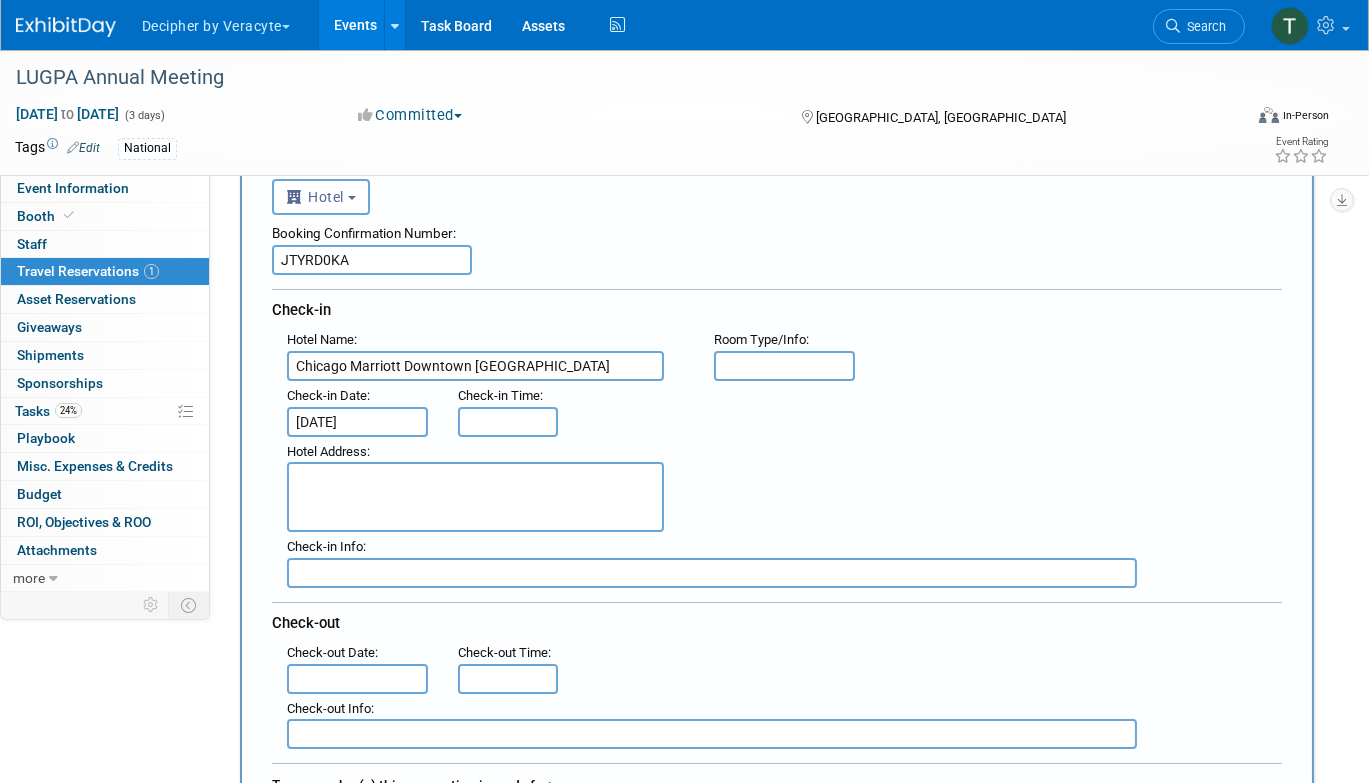 click on "Check-out Date :" at bounding box center (357, 653) 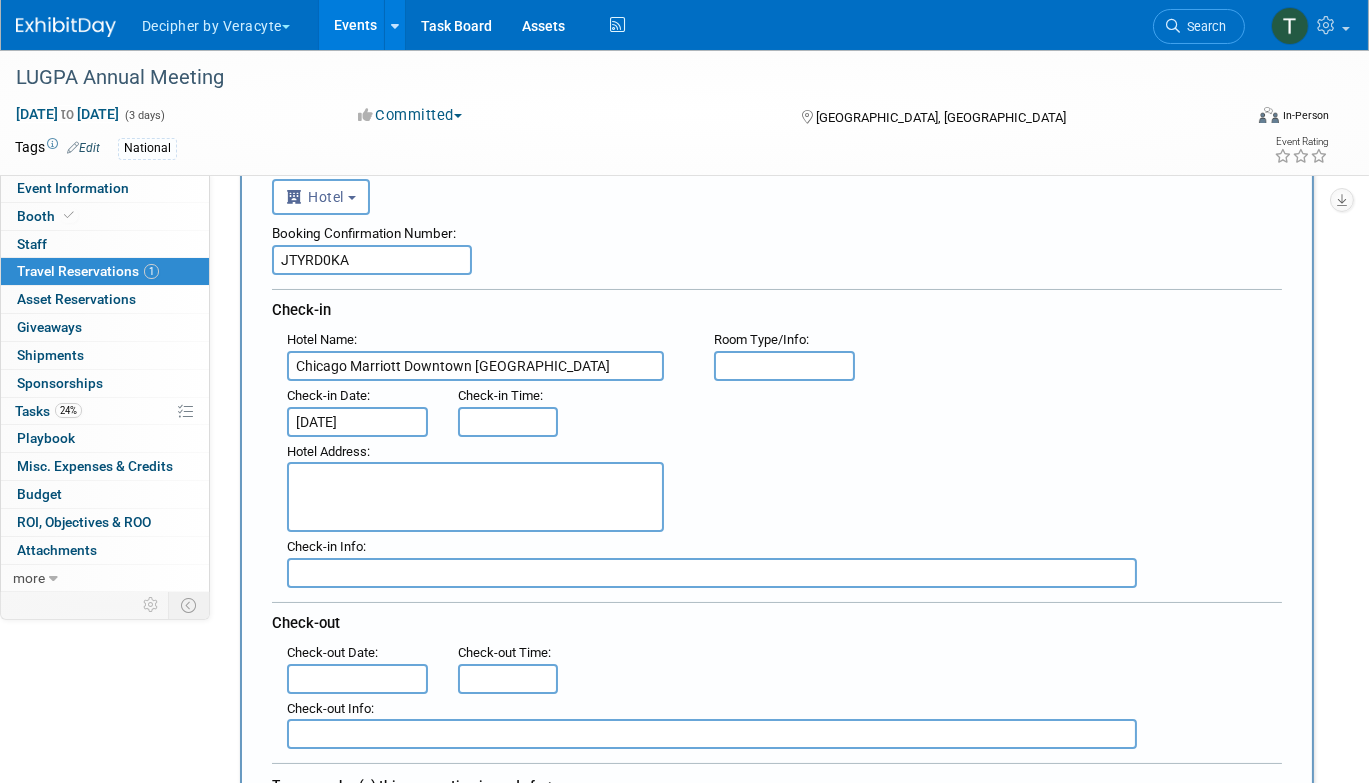 click at bounding box center (357, 679) 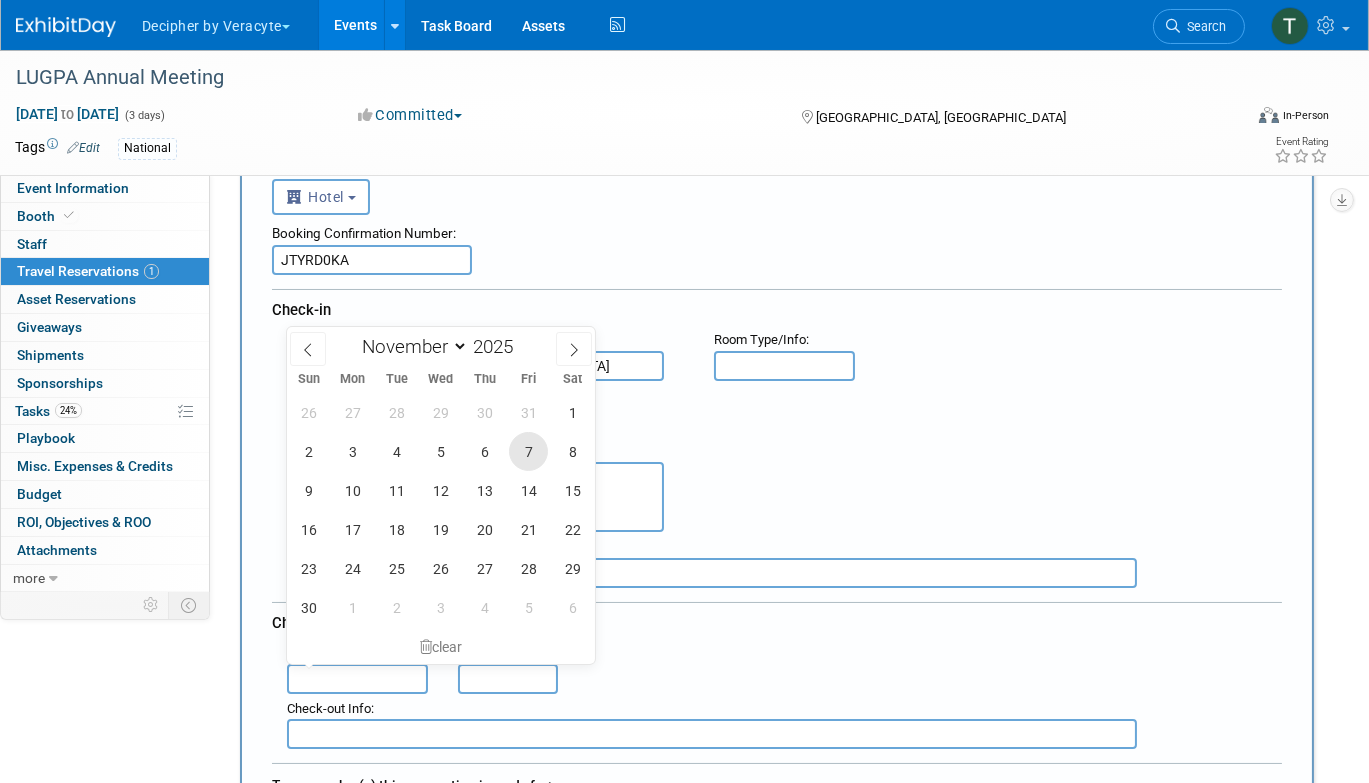 click on "7" at bounding box center [528, 451] 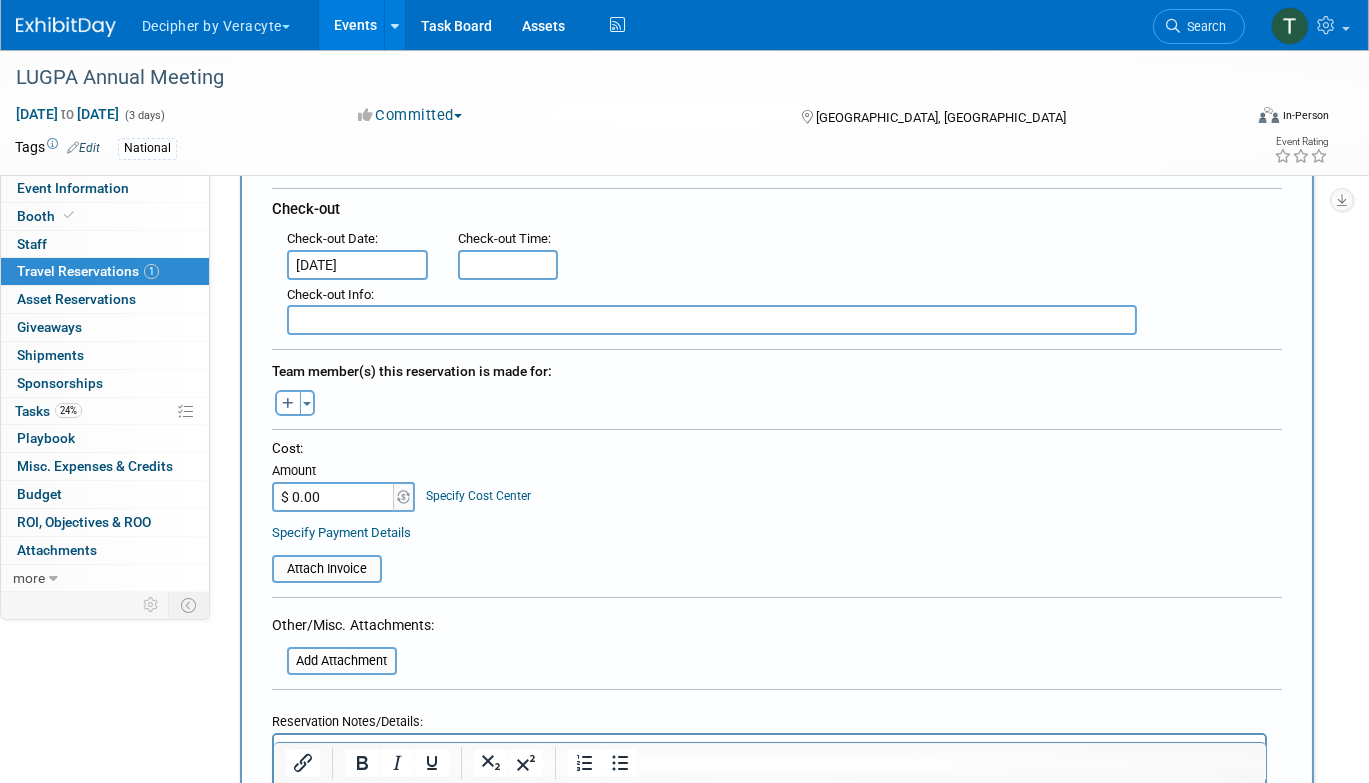 scroll, scrollTop: 548, scrollLeft: 0, axis: vertical 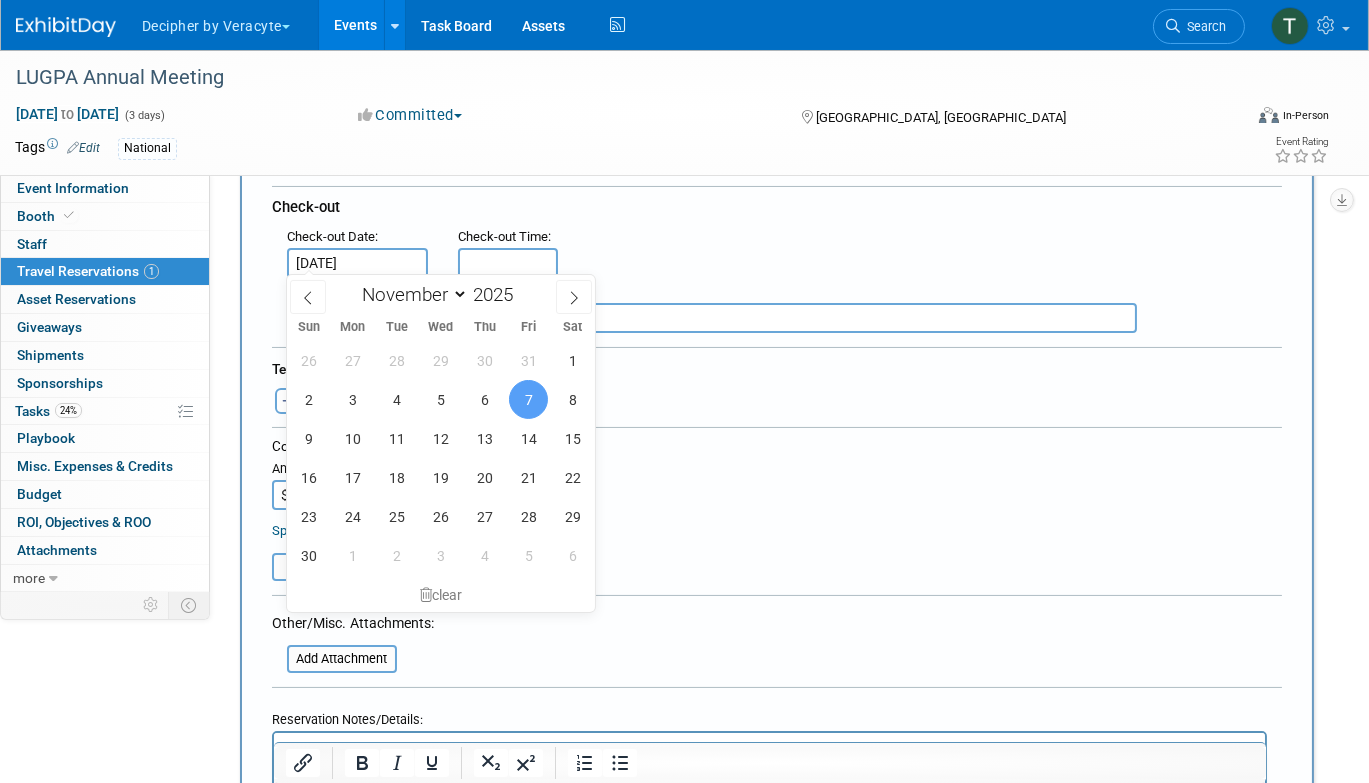 click on "7" at bounding box center [528, 399] 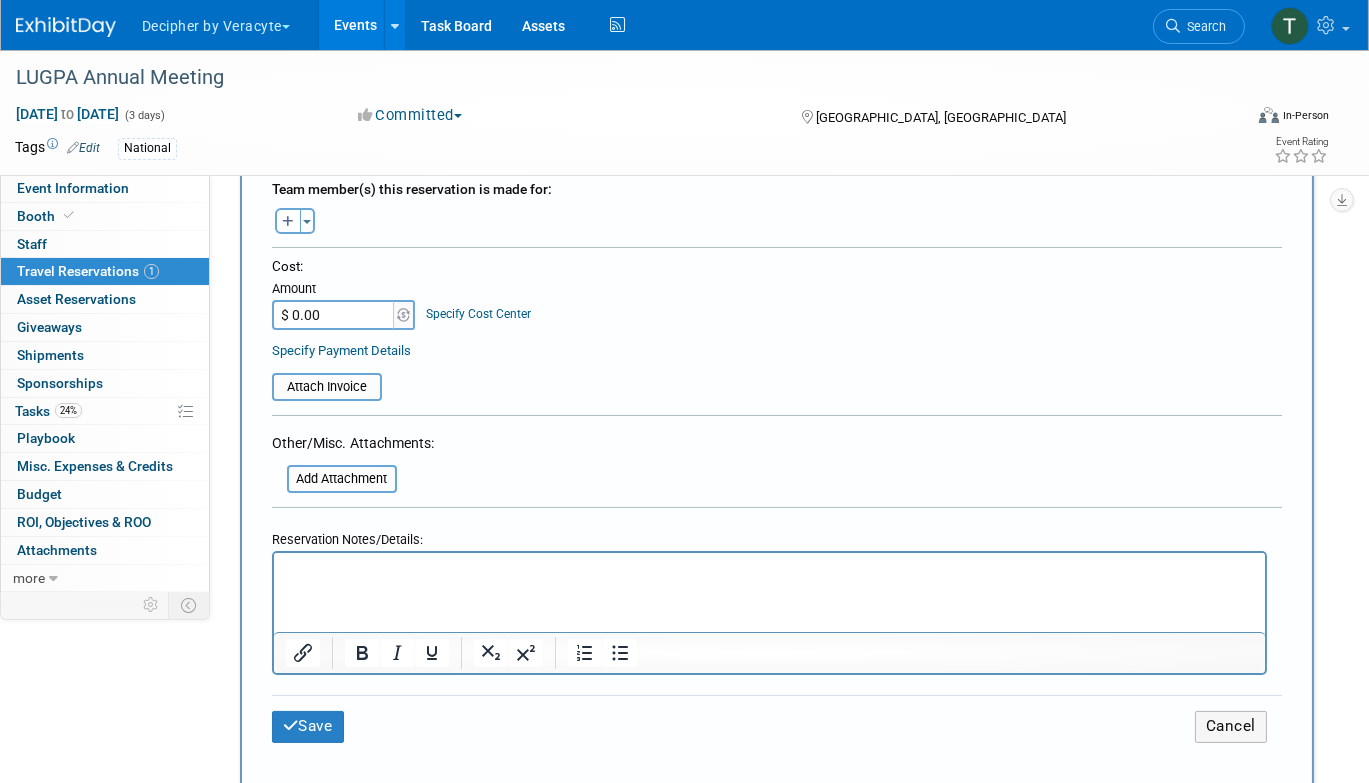 scroll, scrollTop: 719, scrollLeft: 0, axis: vertical 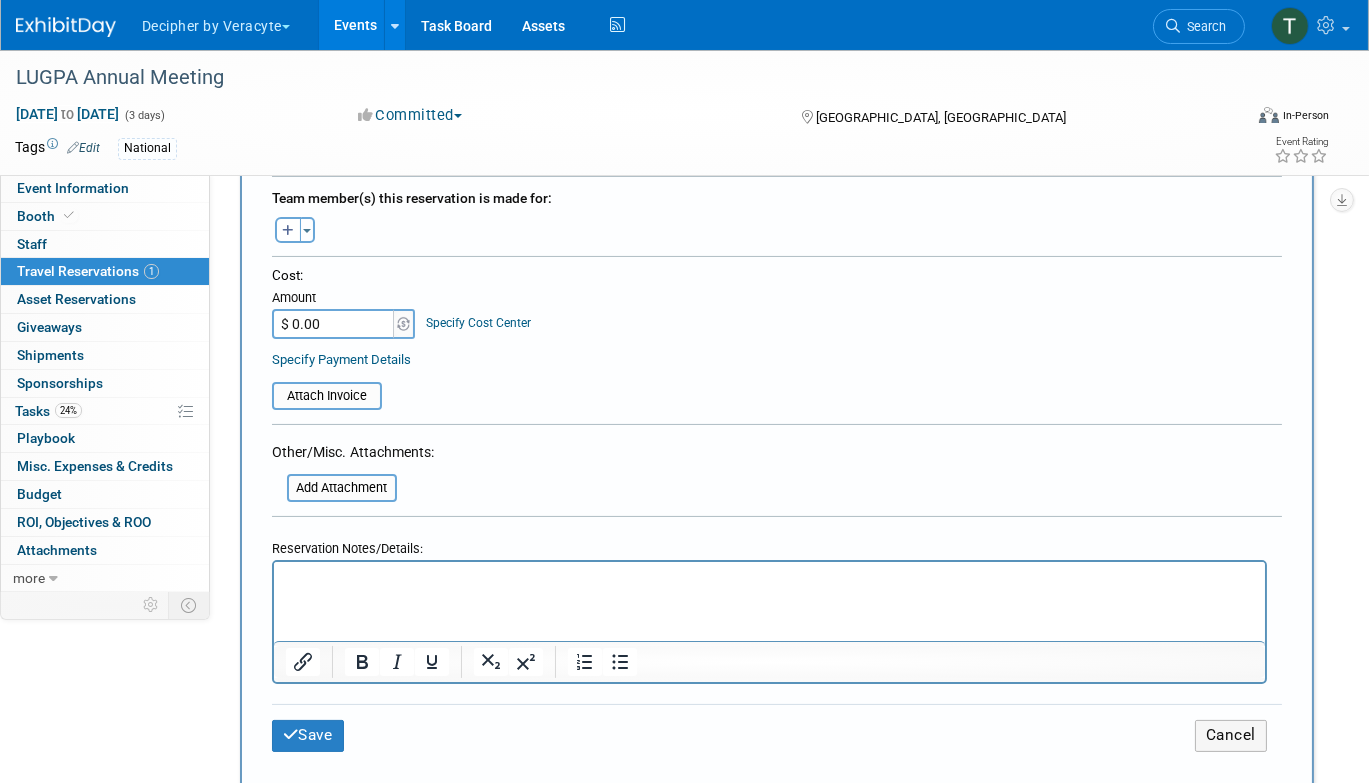 click on "$ 0.00" at bounding box center [334, 324] 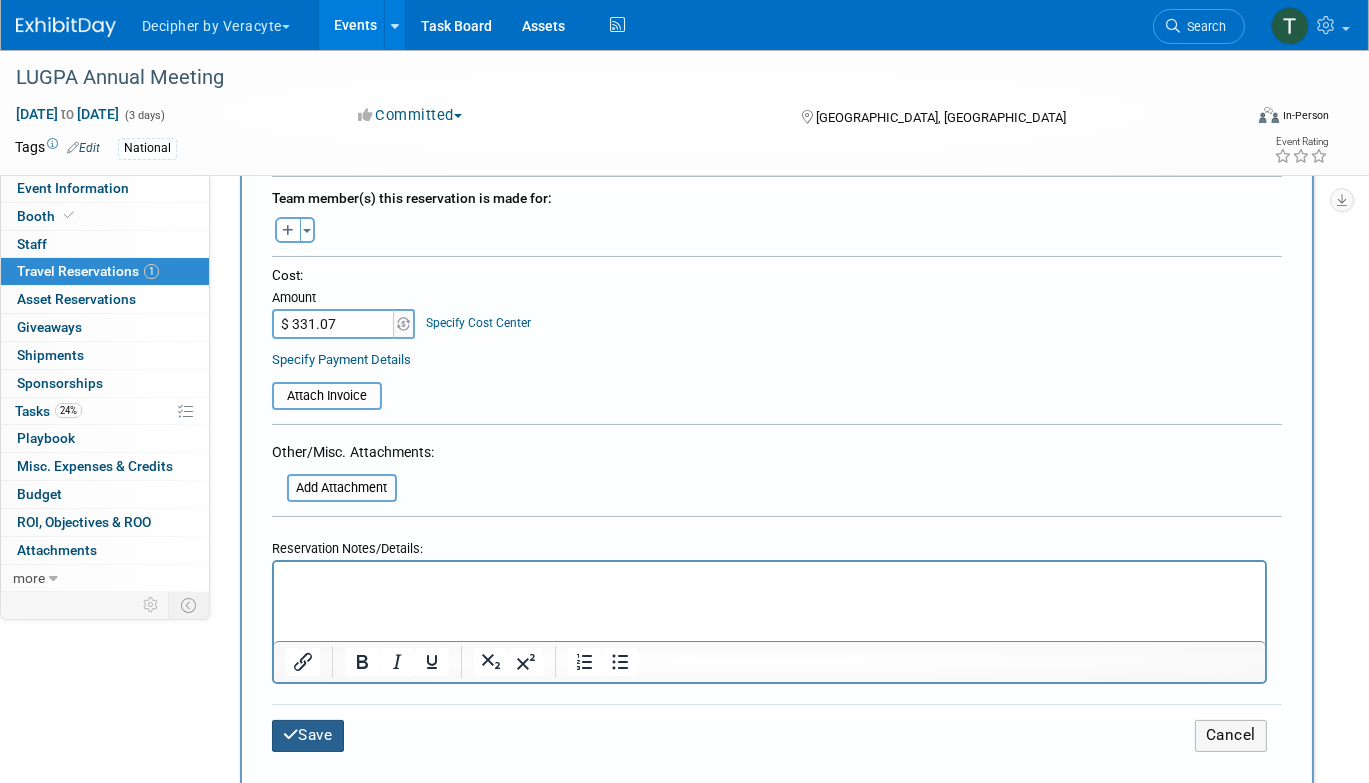 click on "Save" at bounding box center (308, 735) 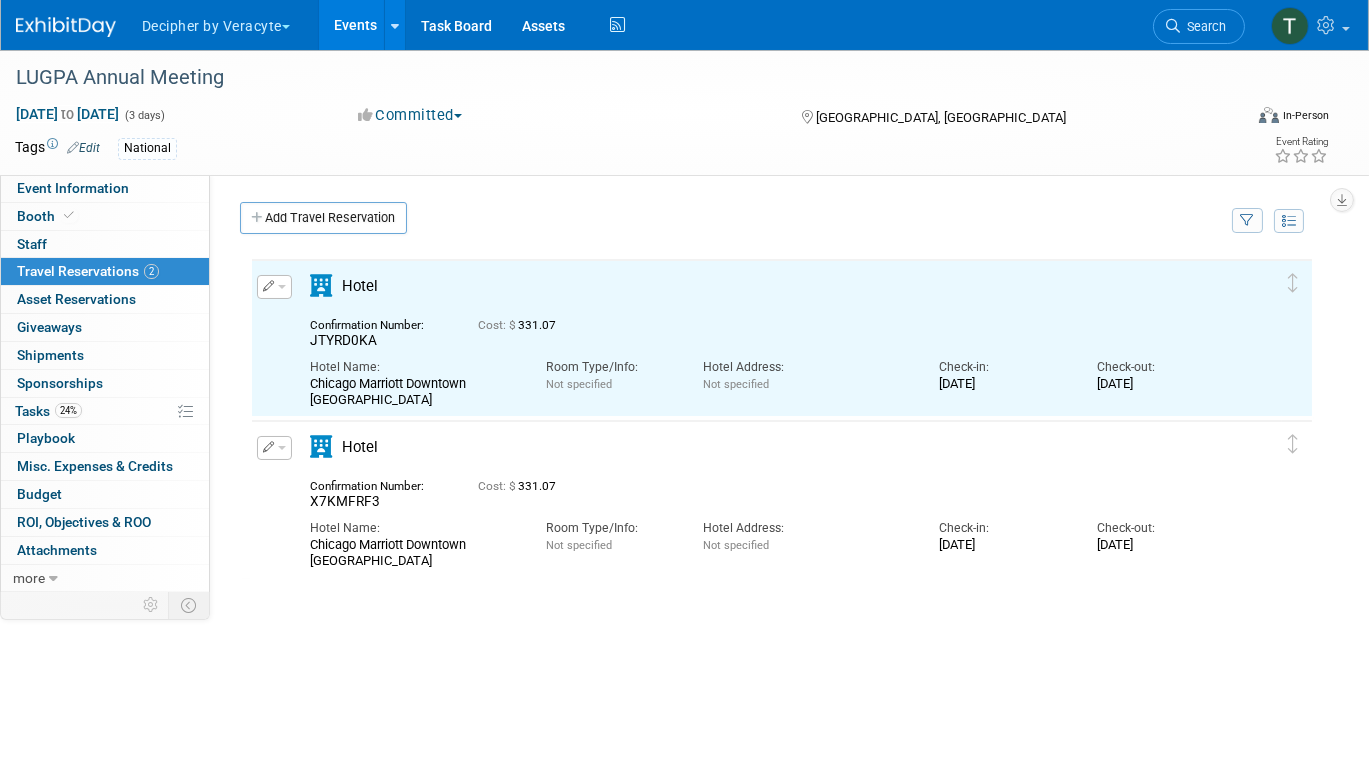 scroll, scrollTop: 0, scrollLeft: 0, axis: both 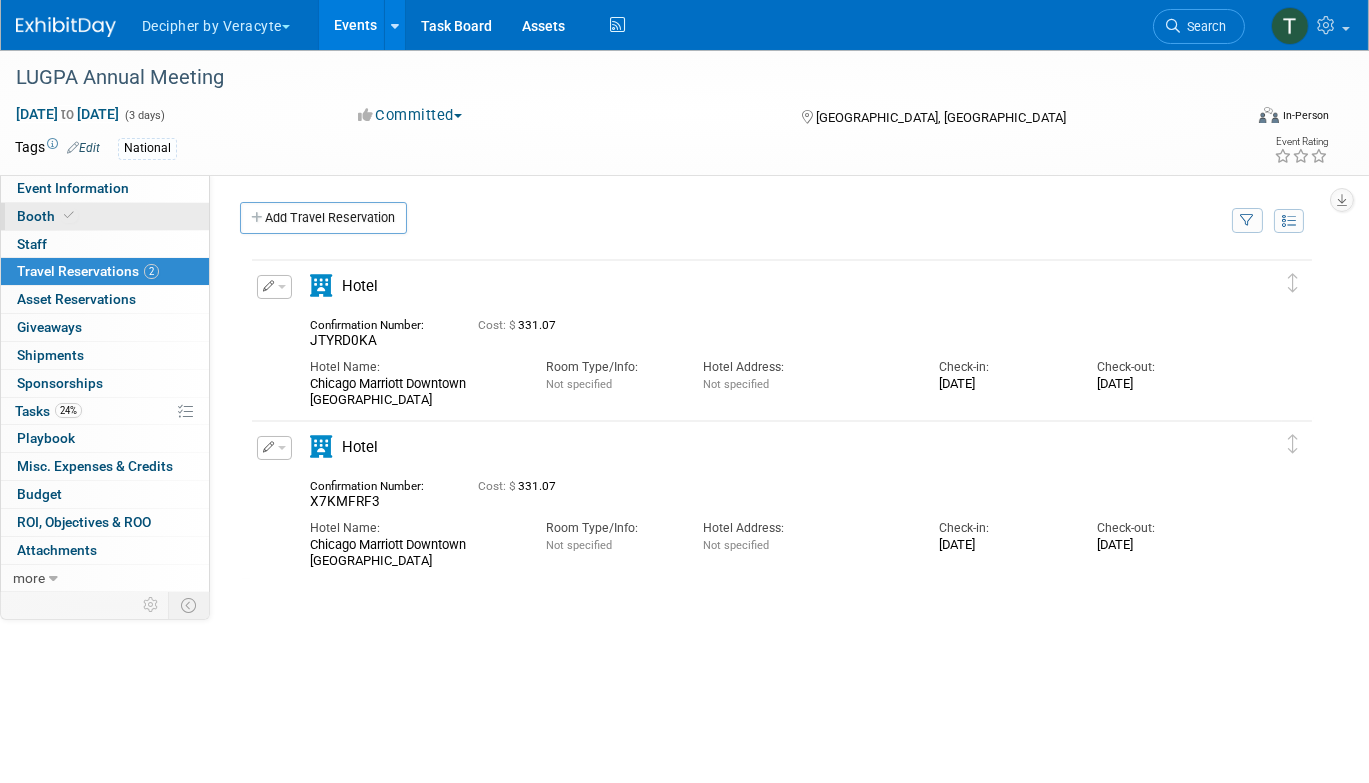 click on "Booth" at bounding box center (105, 216) 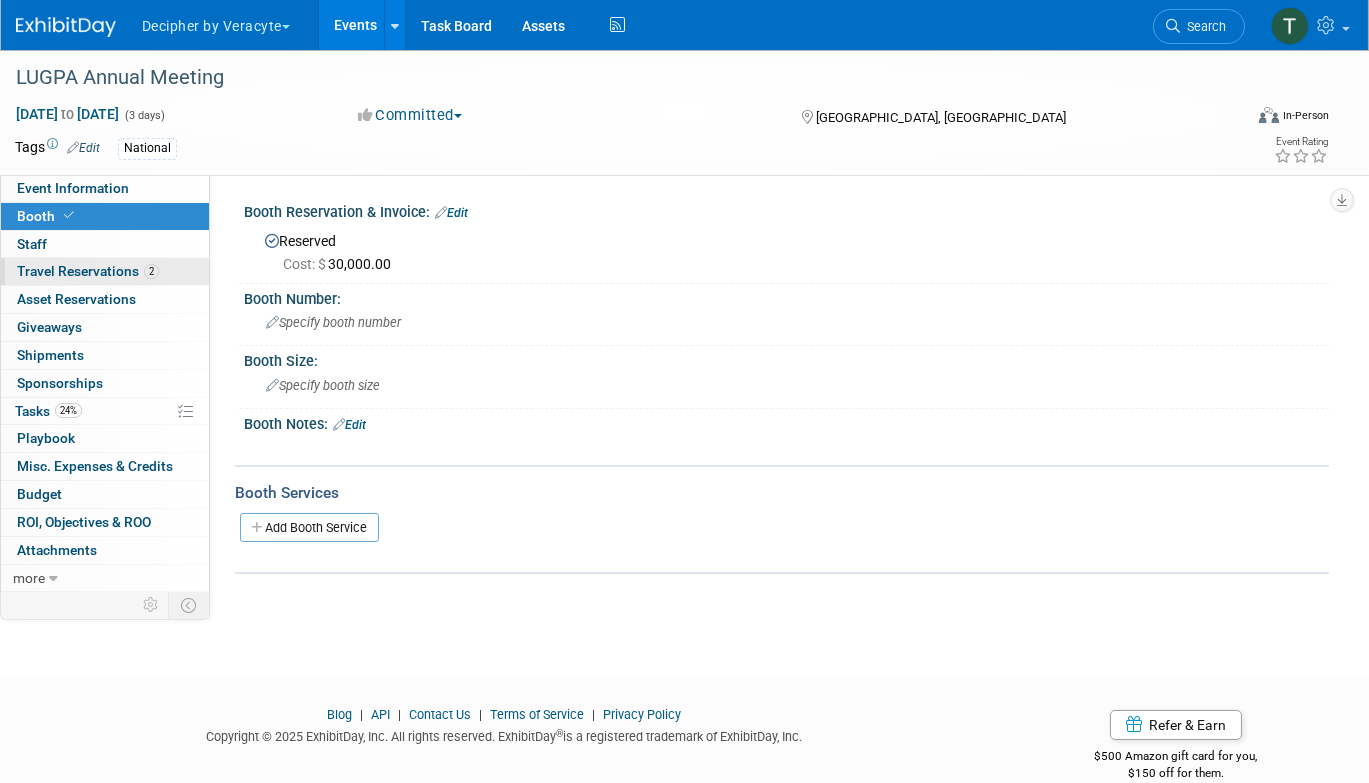 click on "Travel Reservations 2" at bounding box center [88, 271] 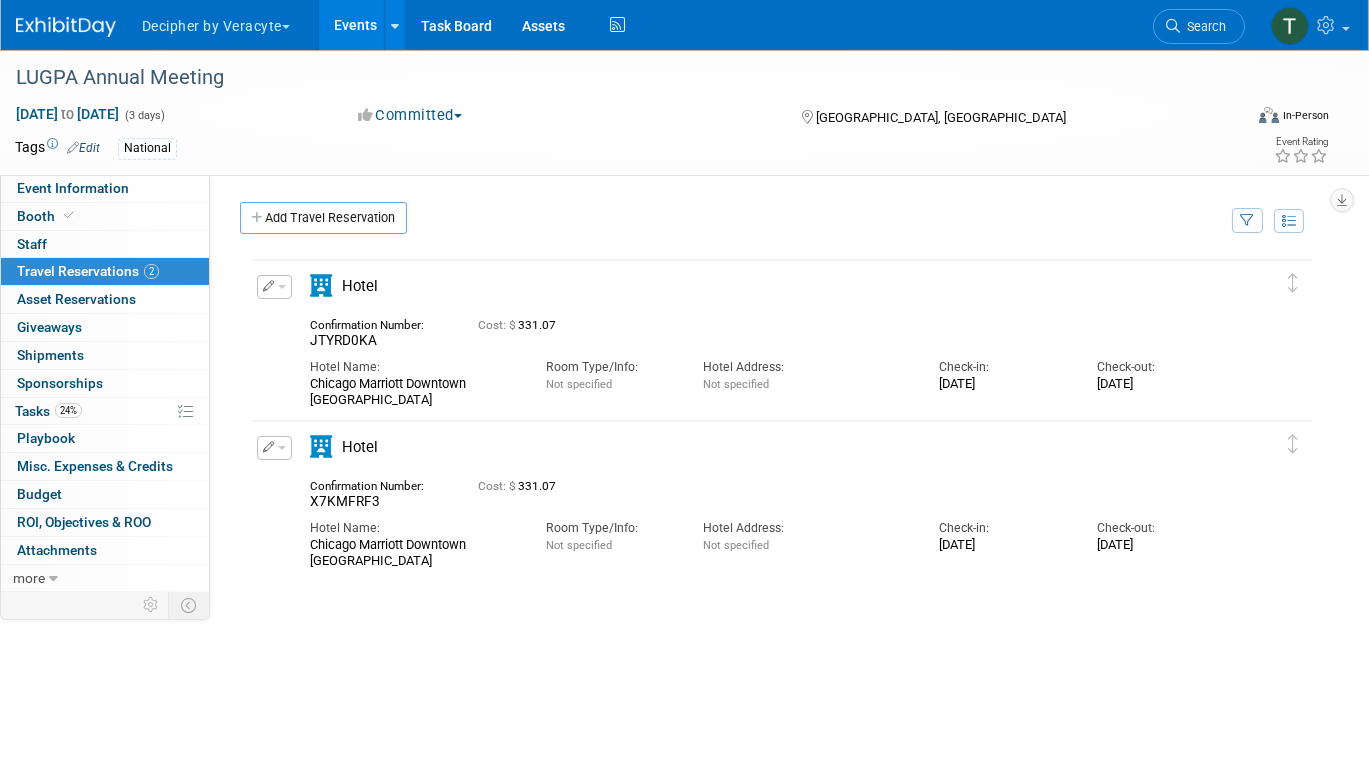 scroll, scrollTop: 0, scrollLeft: 0, axis: both 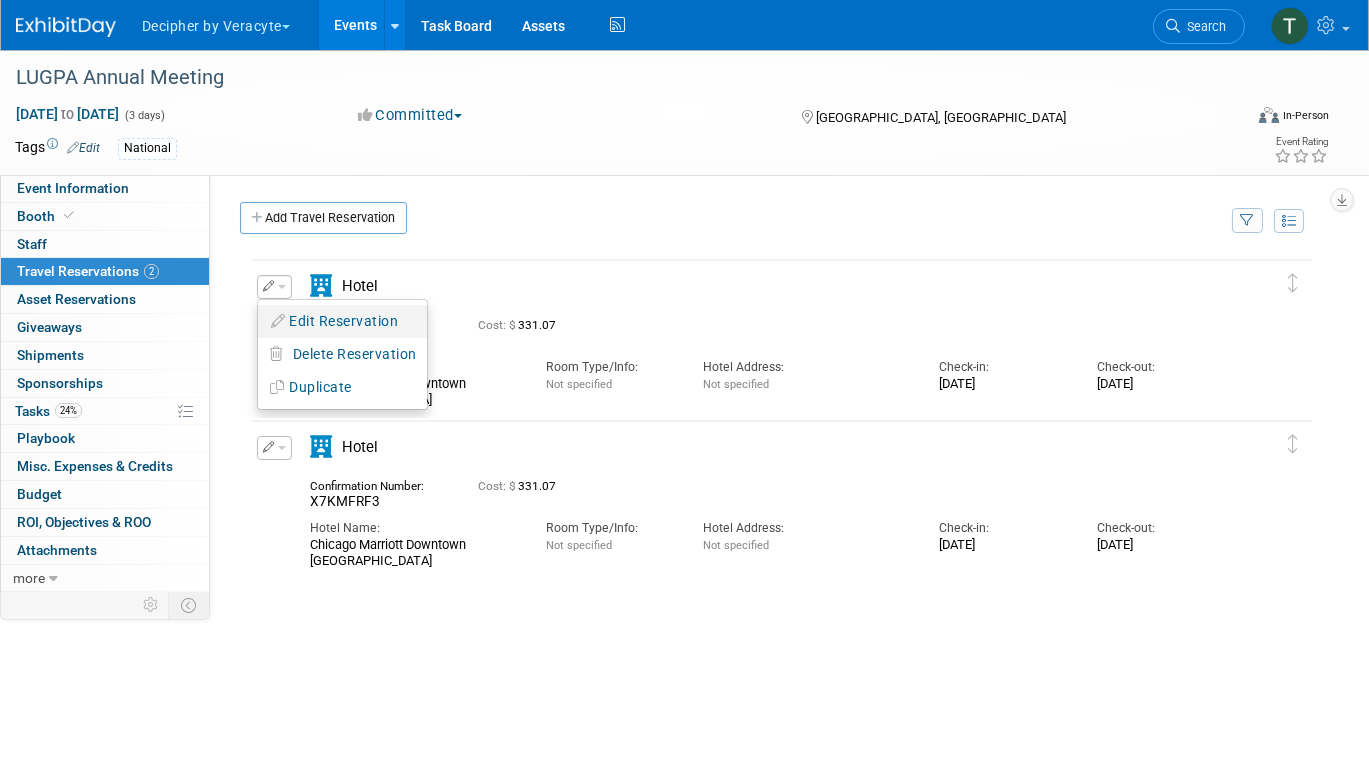 click on "Edit Reservation" at bounding box center [342, 321] 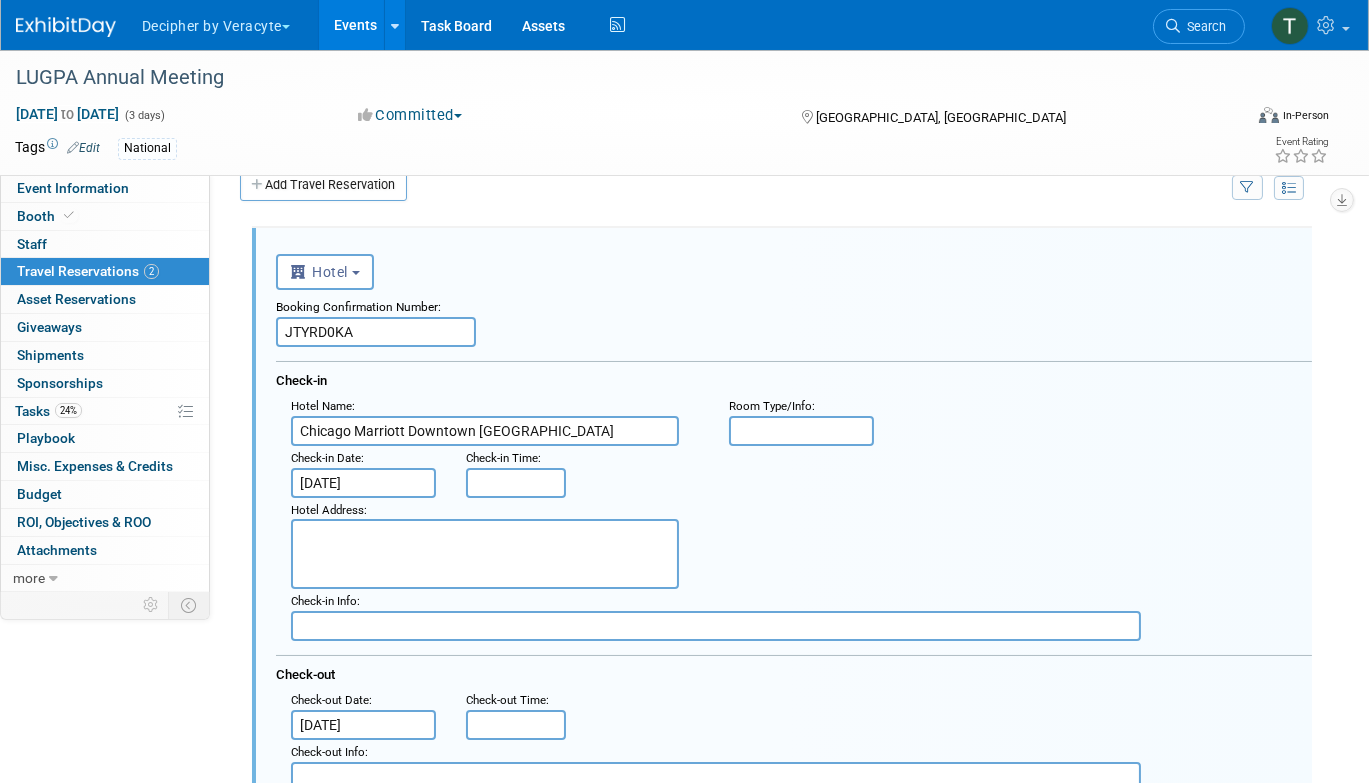 scroll, scrollTop: 0, scrollLeft: 0, axis: both 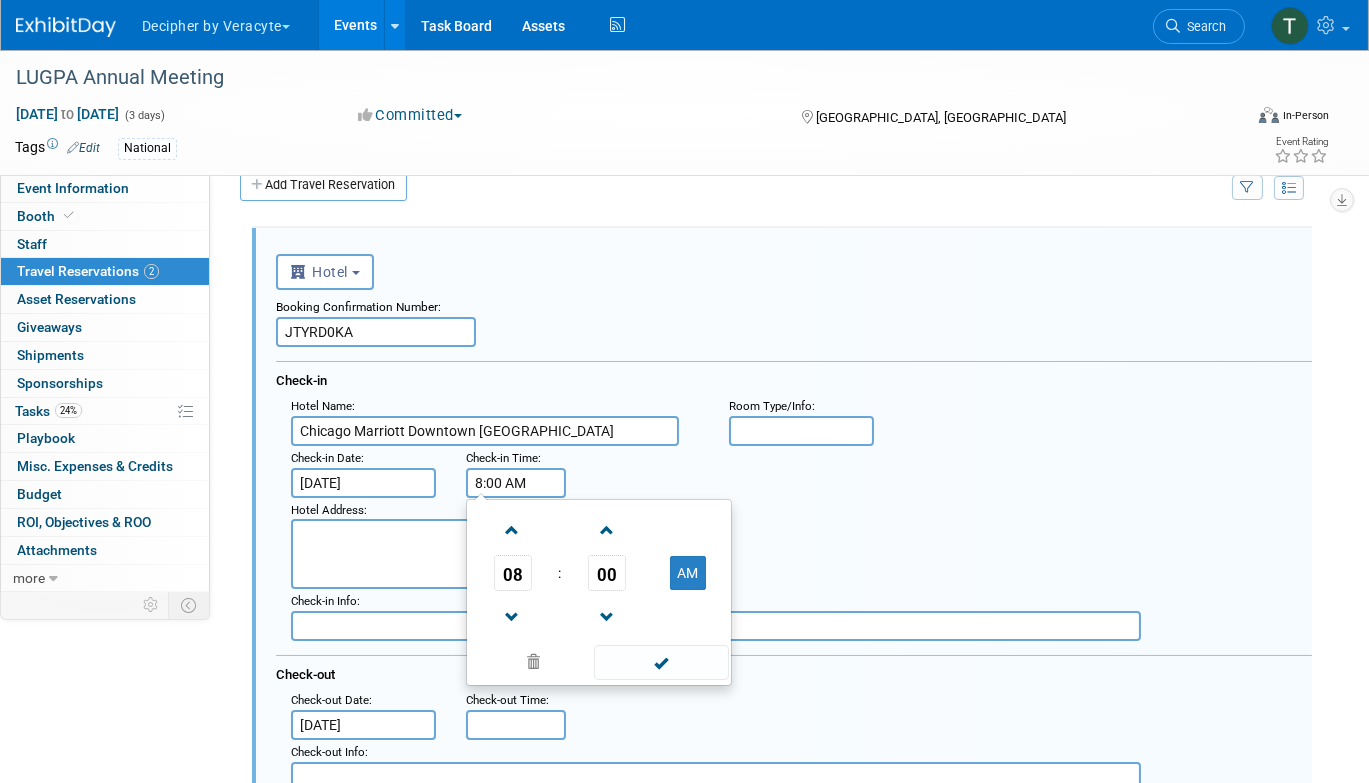 click on "8:00 AM" at bounding box center [516, 483] 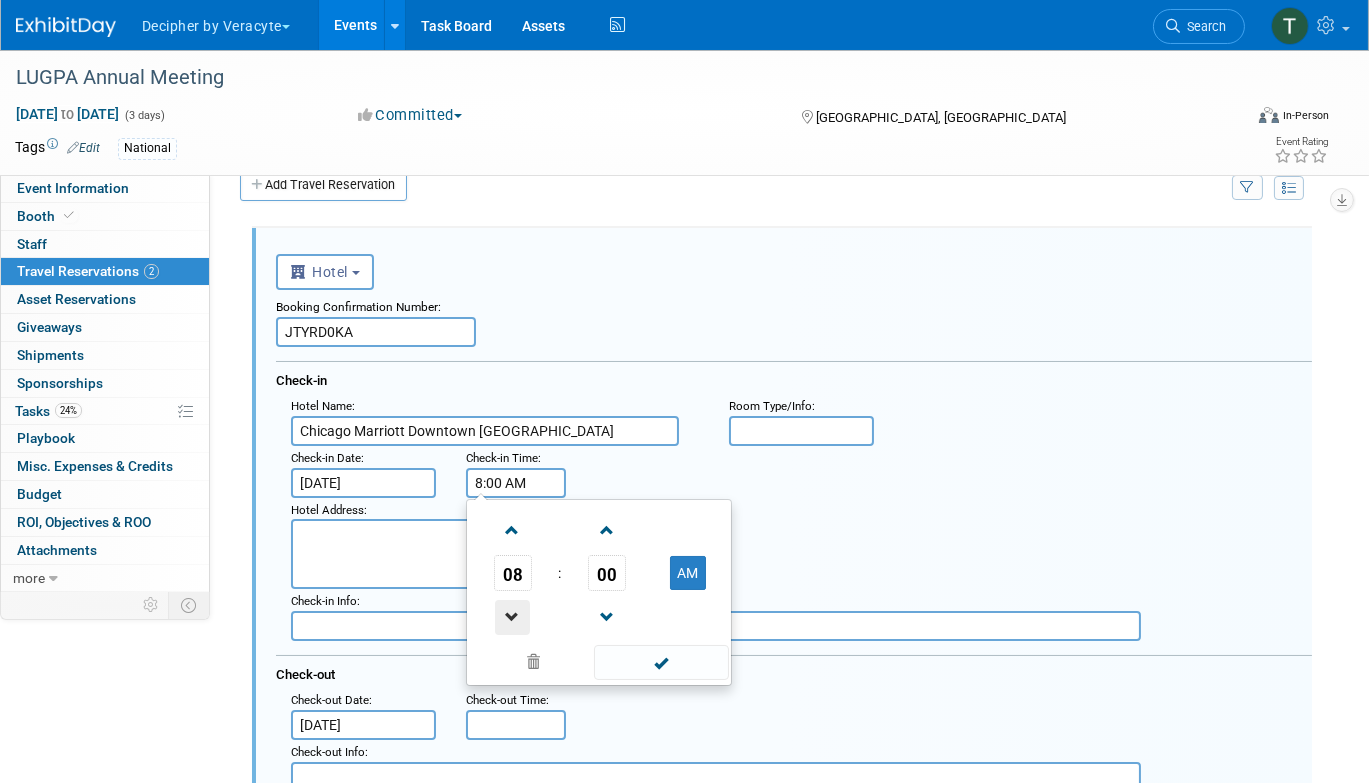 click at bounding box center [512, 617] 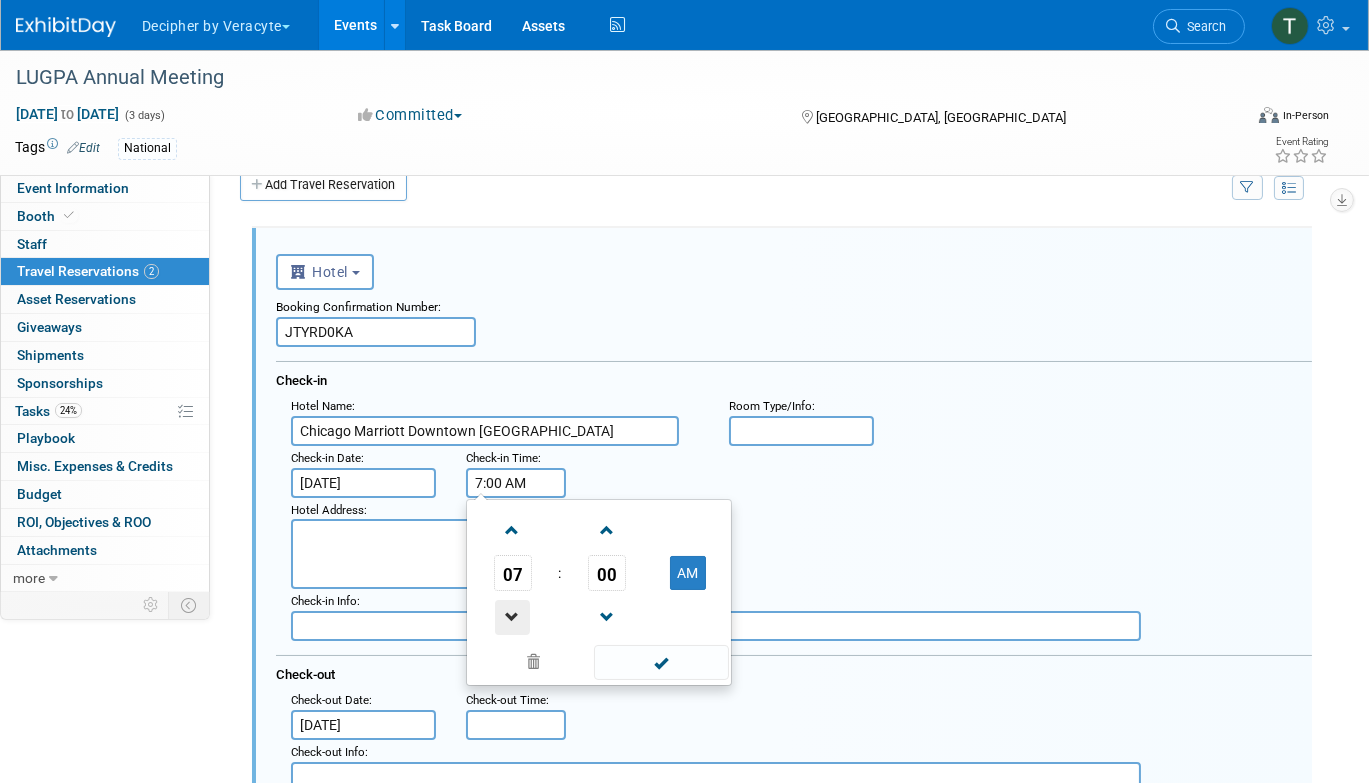 click at bounding box center (512, 617) 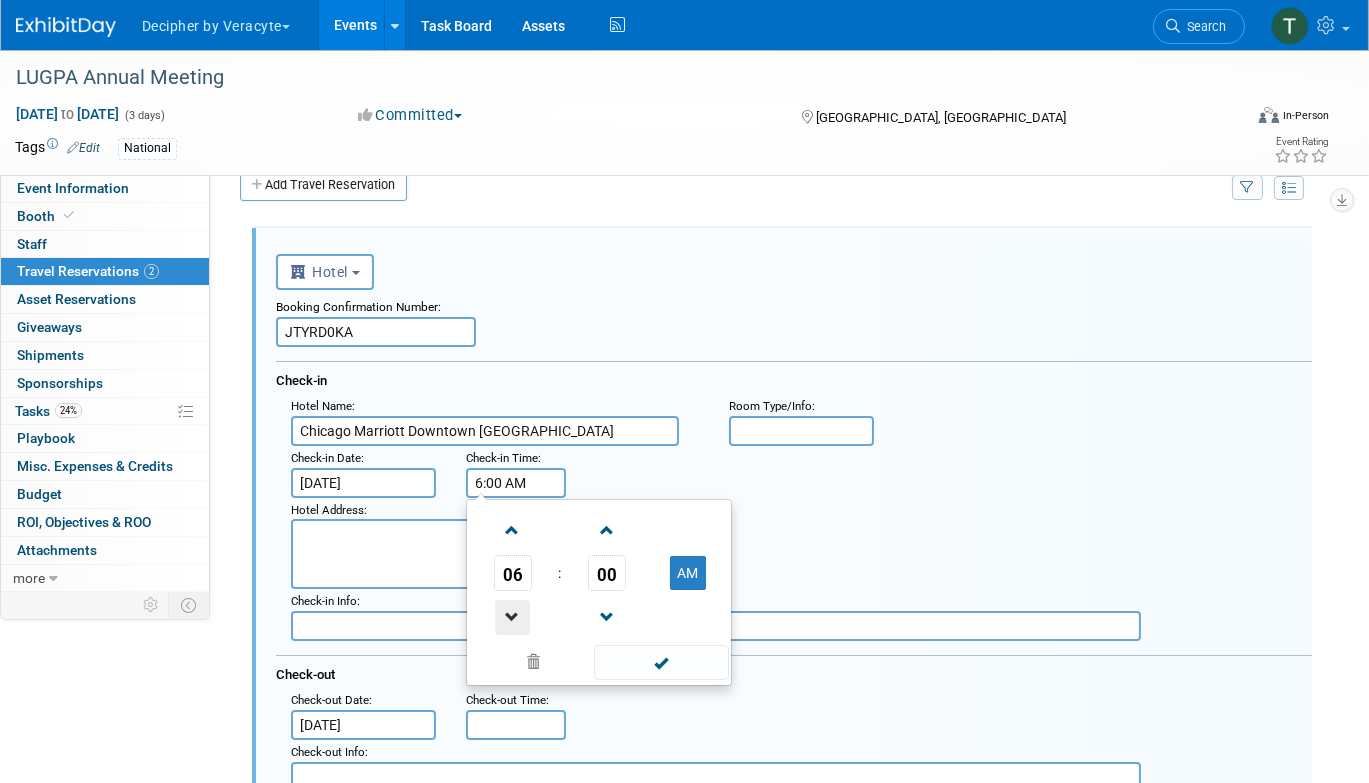 click at bounding box center [512, 617] 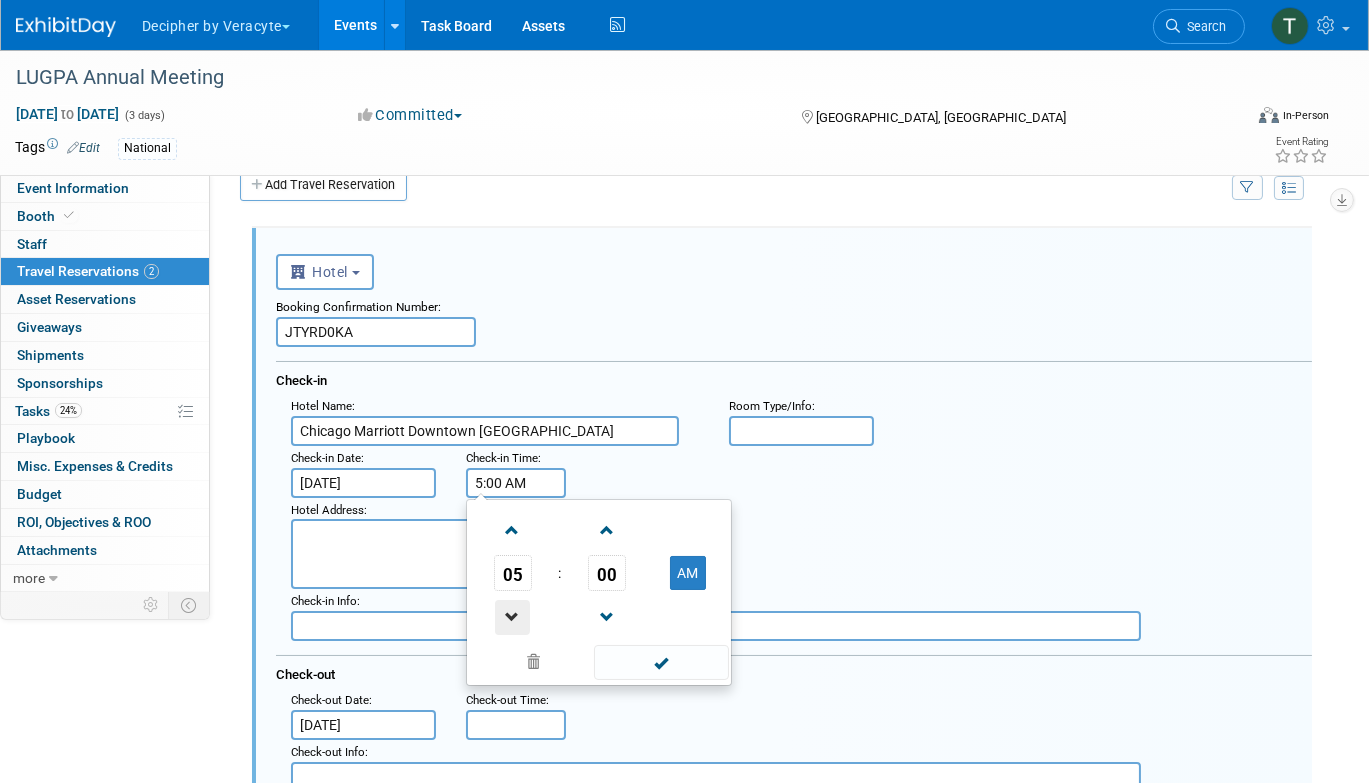 click at bounding box center [512, 617] 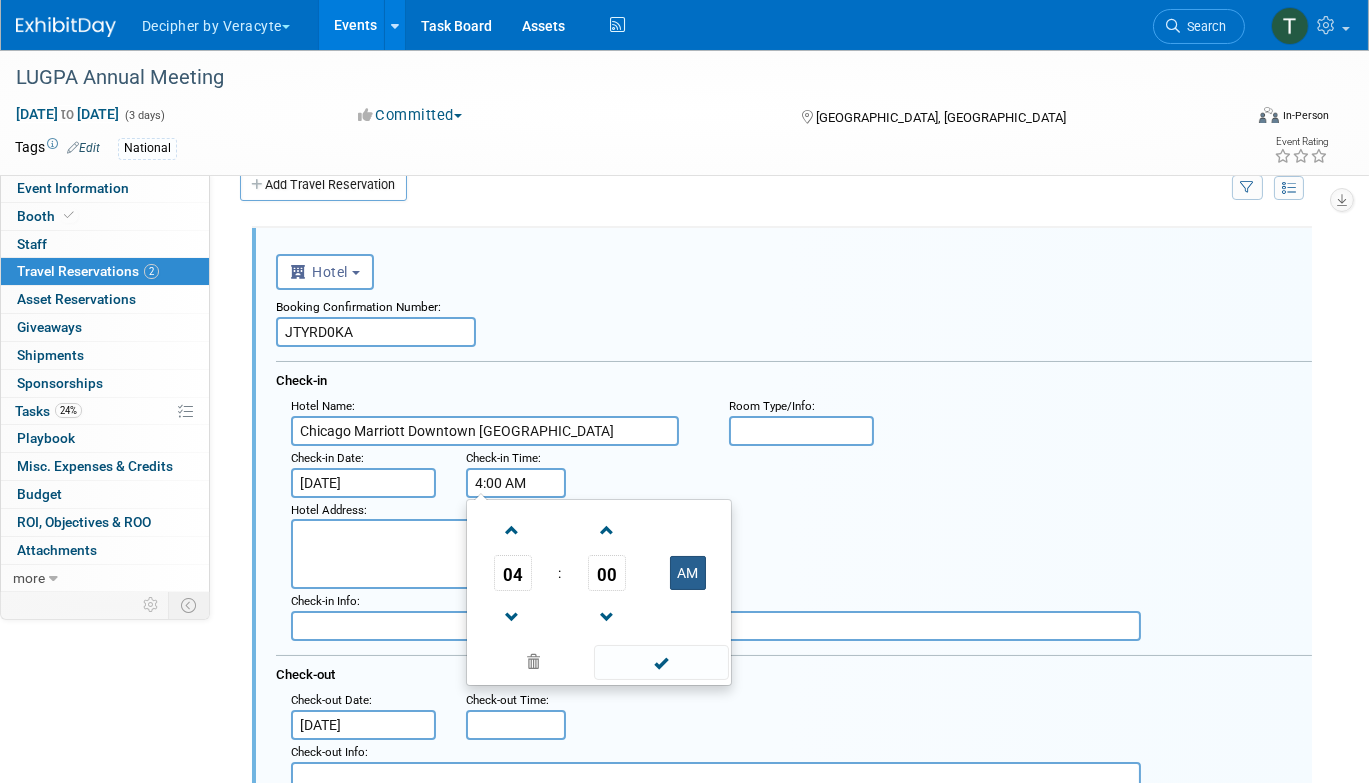 click on "AM" at bounding box center (688, 573) 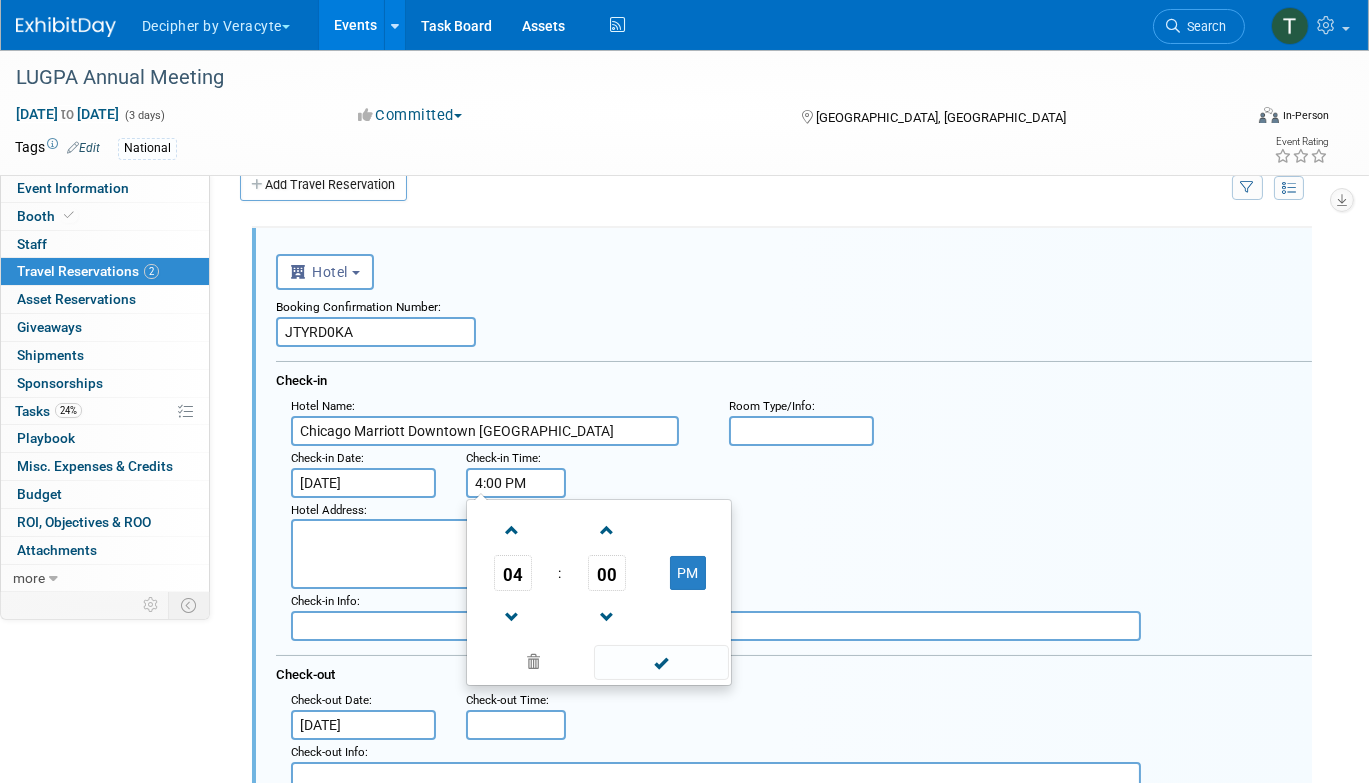 click on "04 : 00 PM 12 01 02 03 04 05 06 07 08 09 10 11 00 05 10 15 20 25 30 35 40 45 50 55" at bounding box center [599, 592] 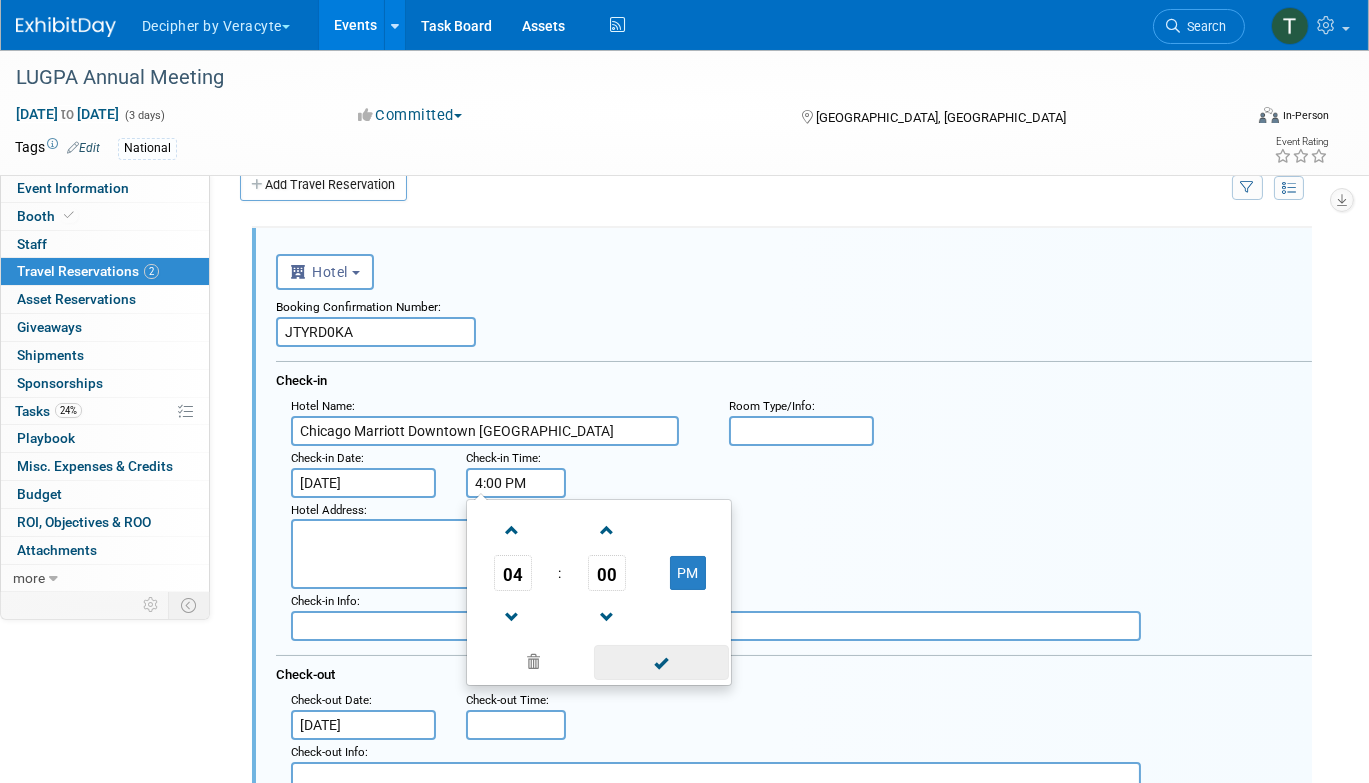 click at bounding box center [661, 662] 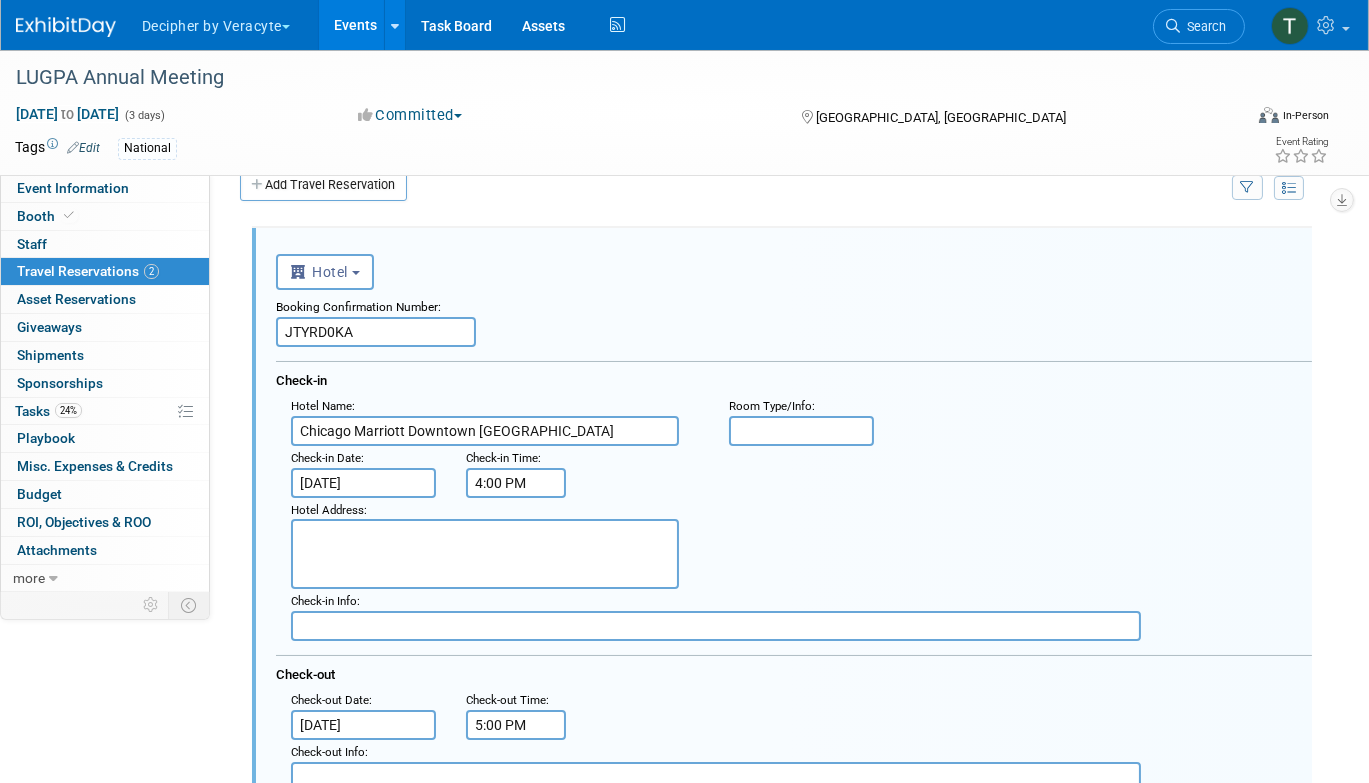 click on "5:00 PM" at bounding box center (516, 725) 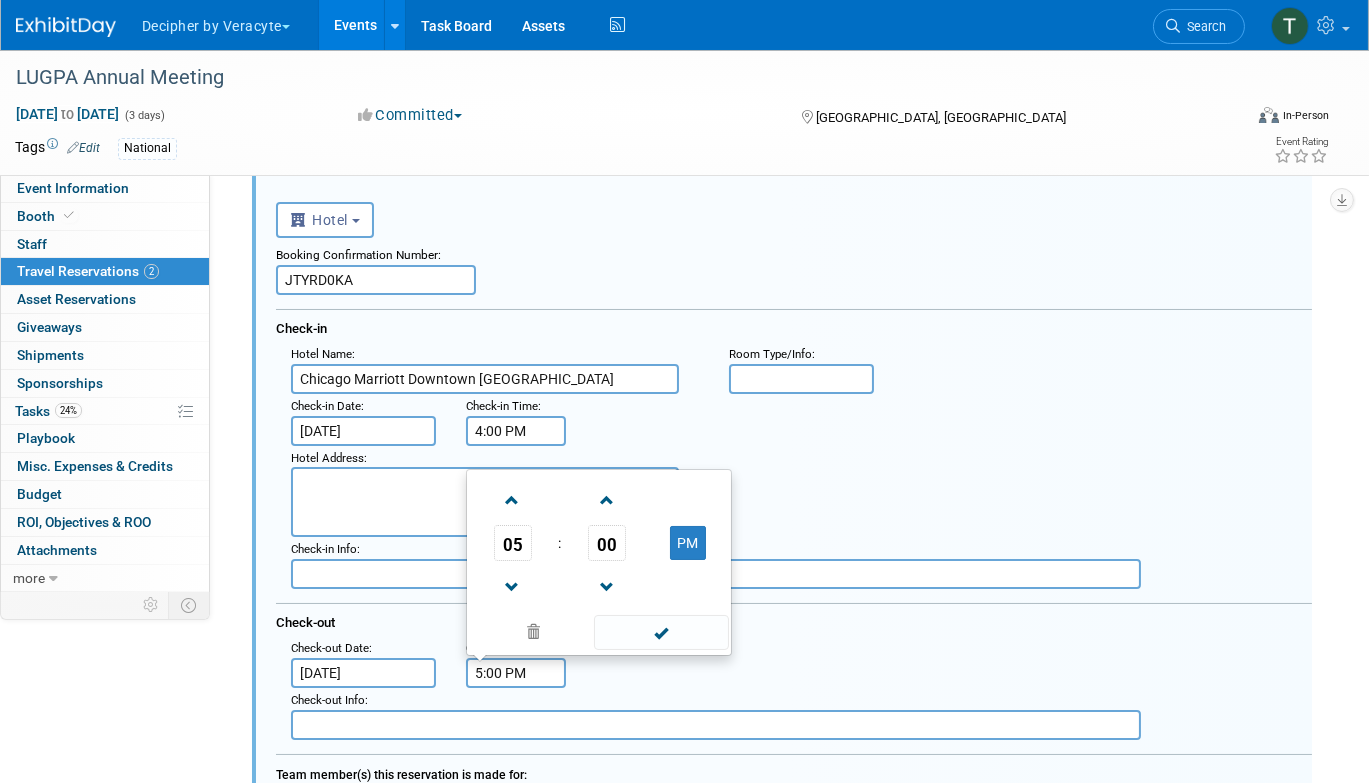 scroll, scrollTop: 86, scrollLeft: 0, axis: vertical 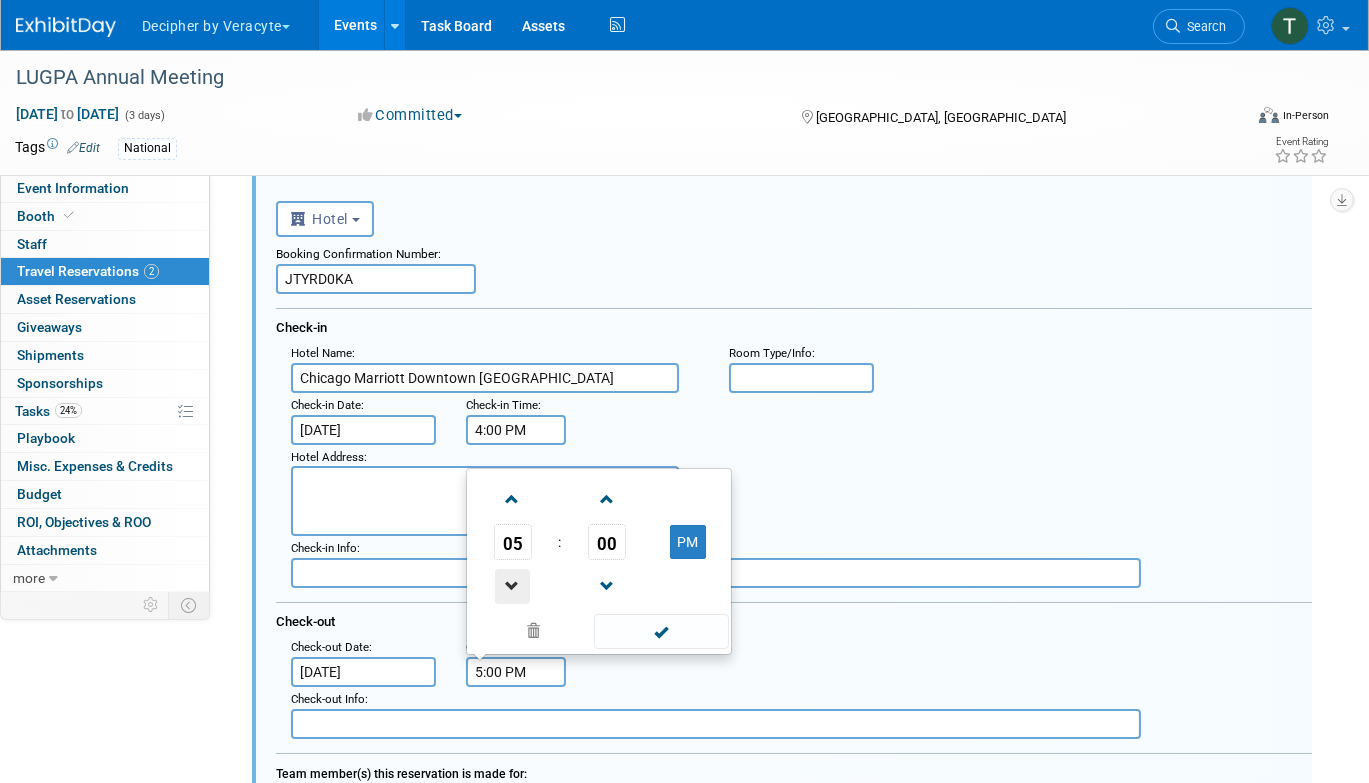 click at bounding box center (512, 586) 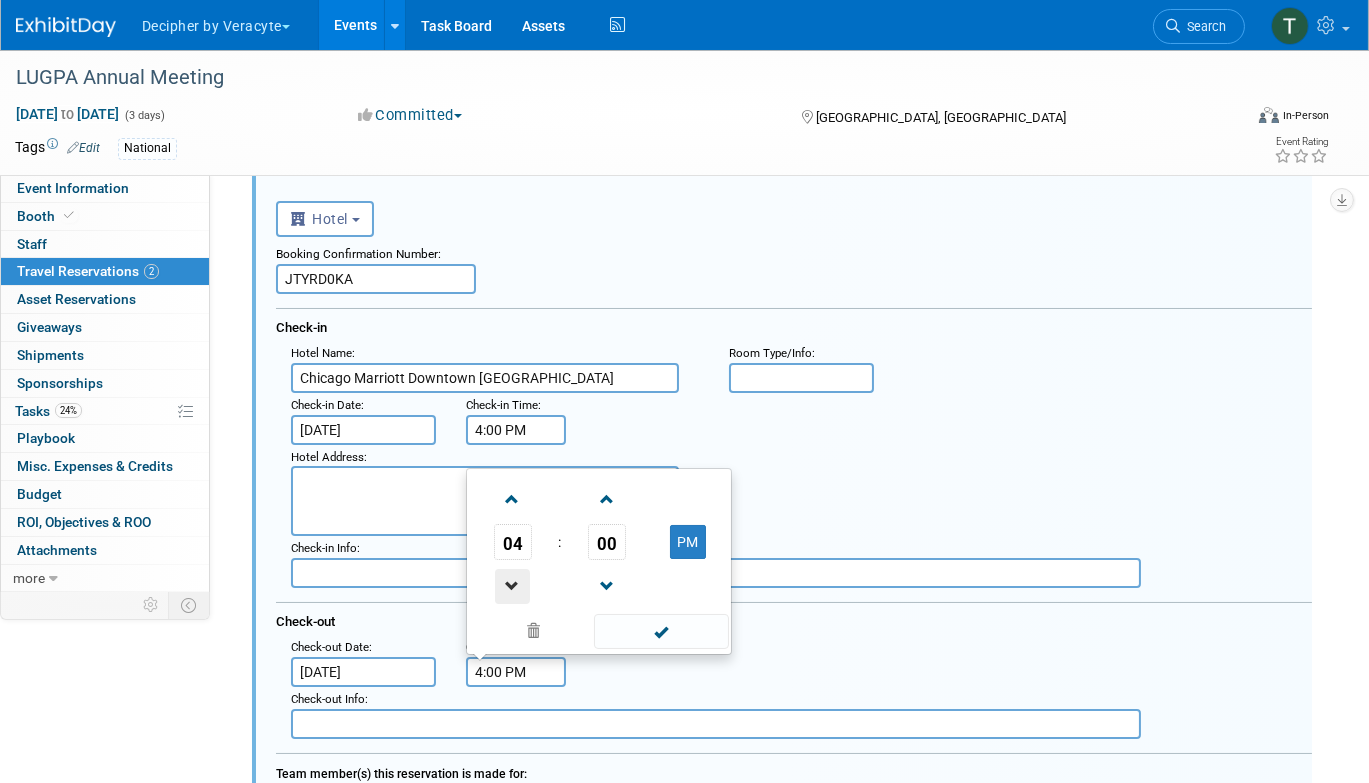 click at bounding box center (512, 586) 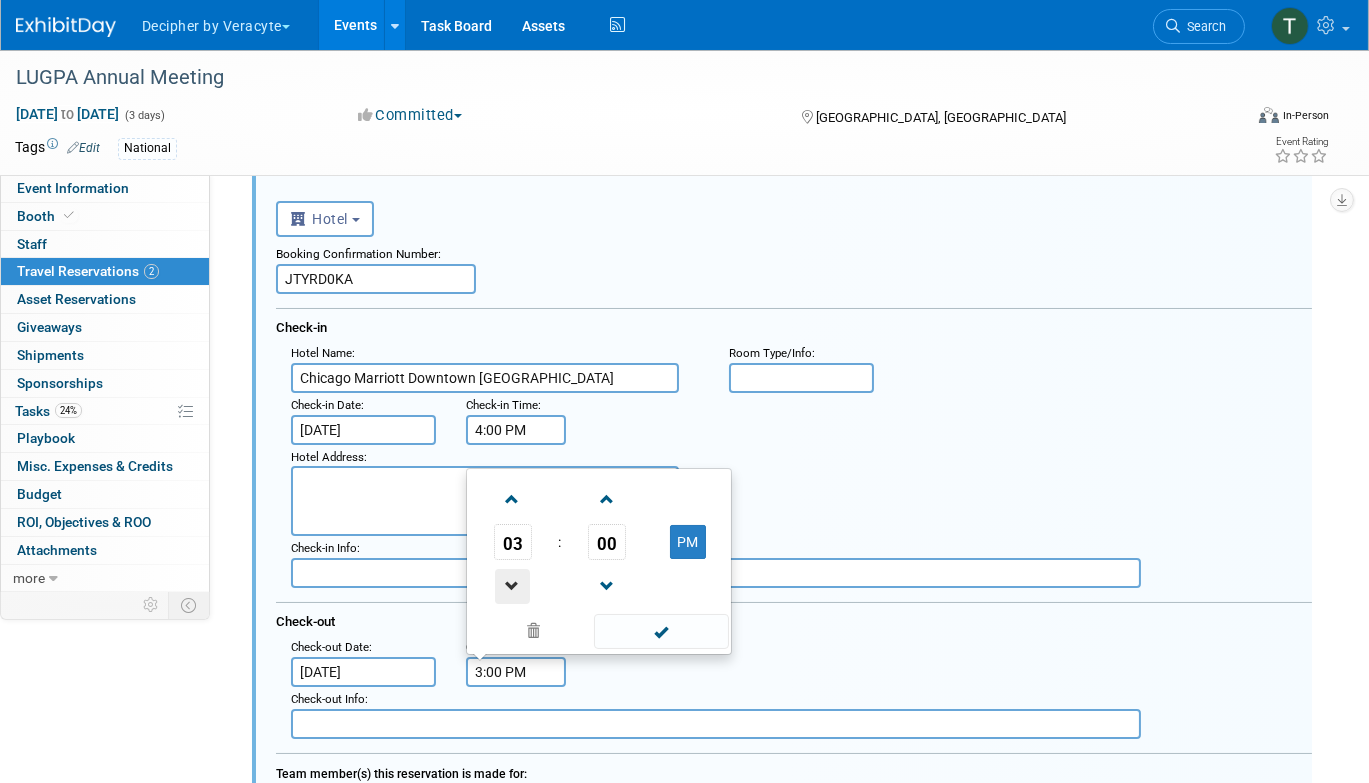 click at bounding box center (512, 586) 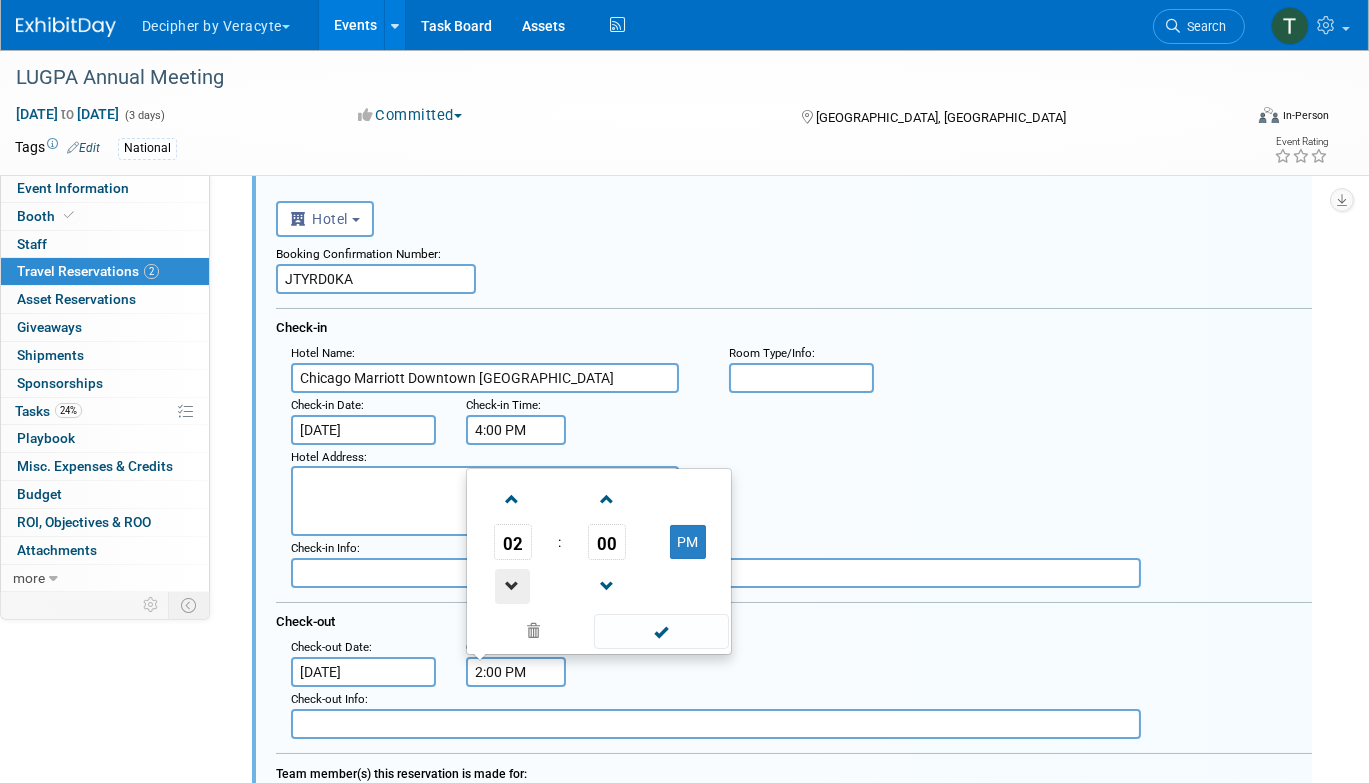 click at bounding box center (512, 586) 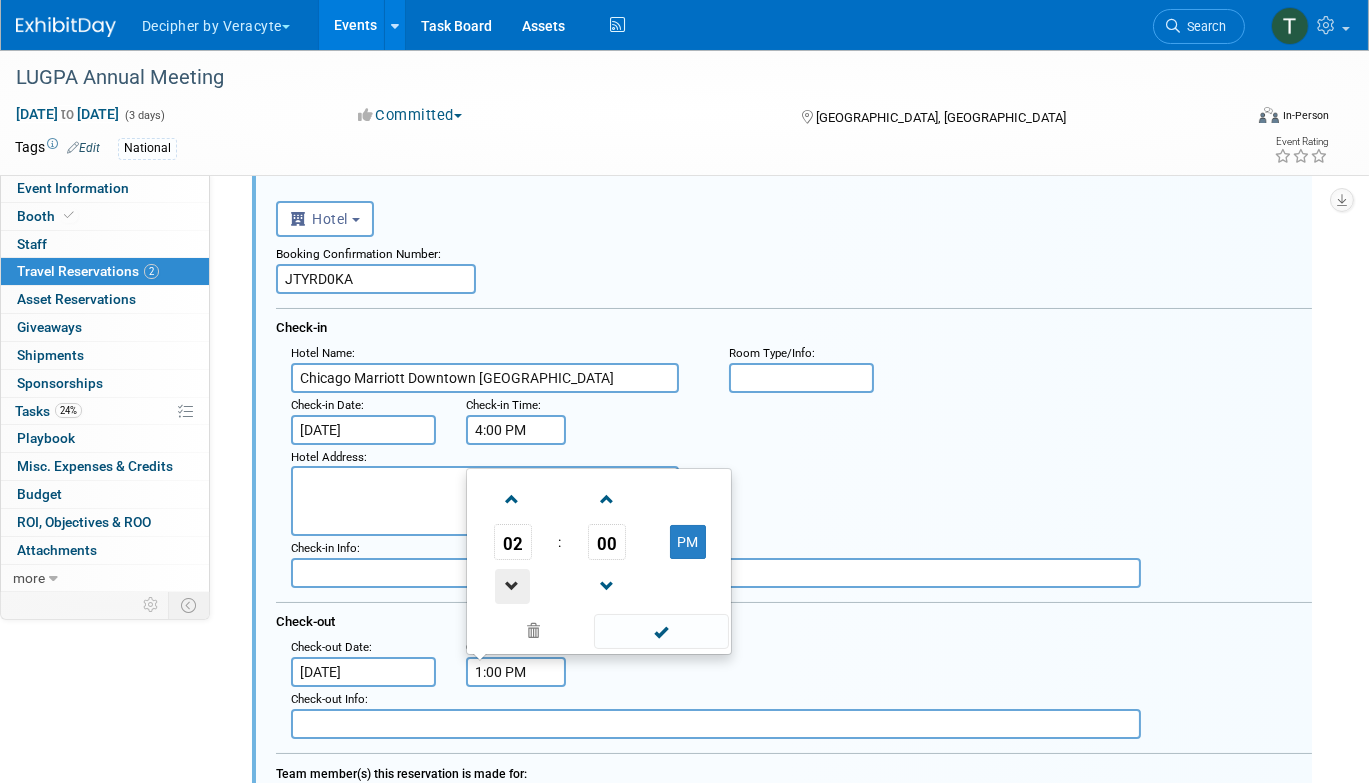 click at bounding box center (512, 586) 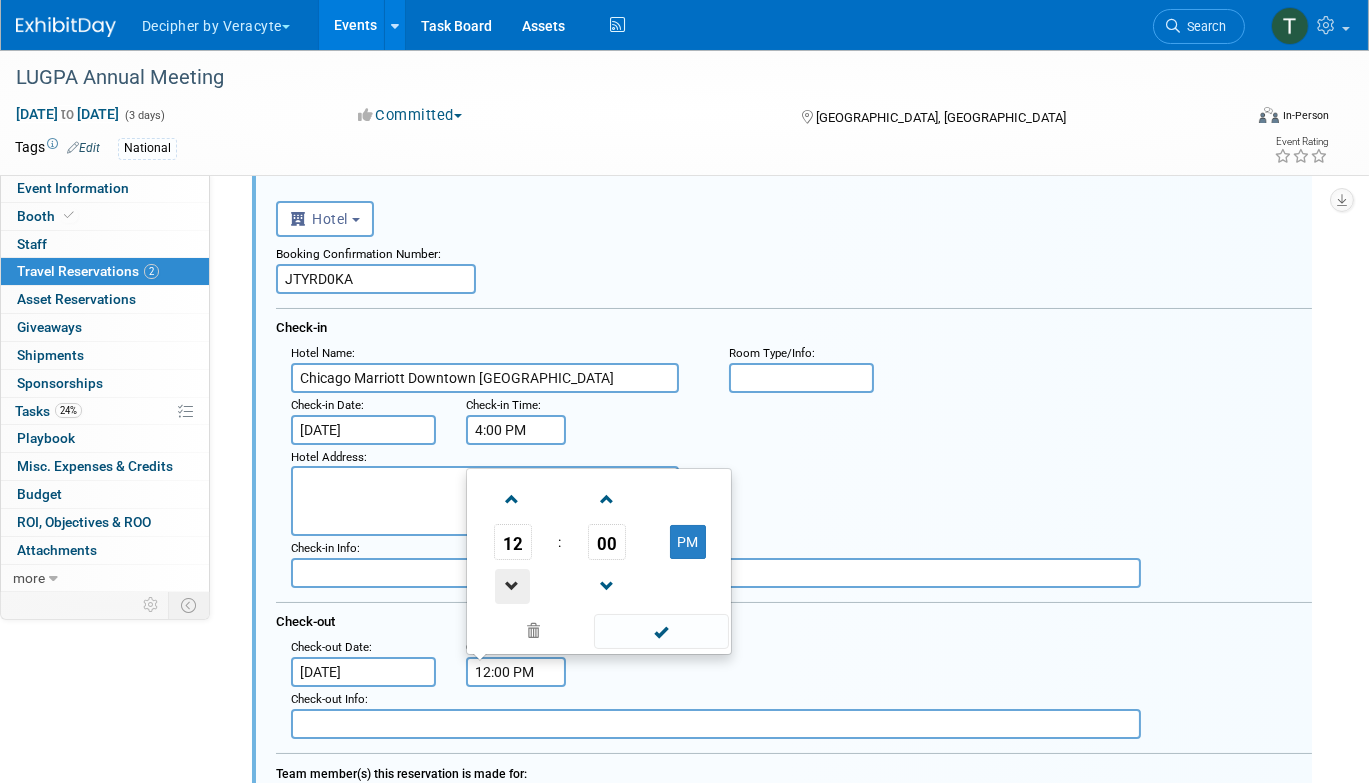 click at bounding box center [512, 586] 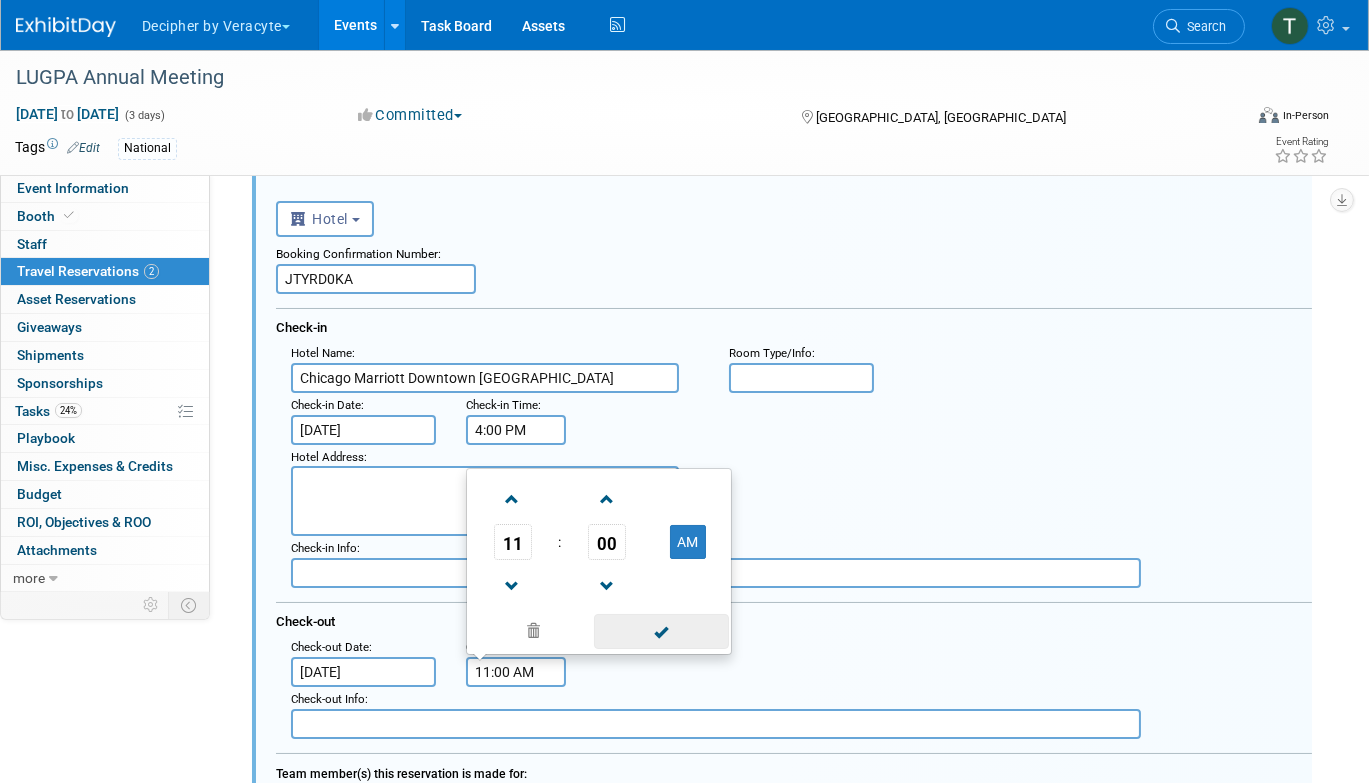 click at bounding box center (661, 631) 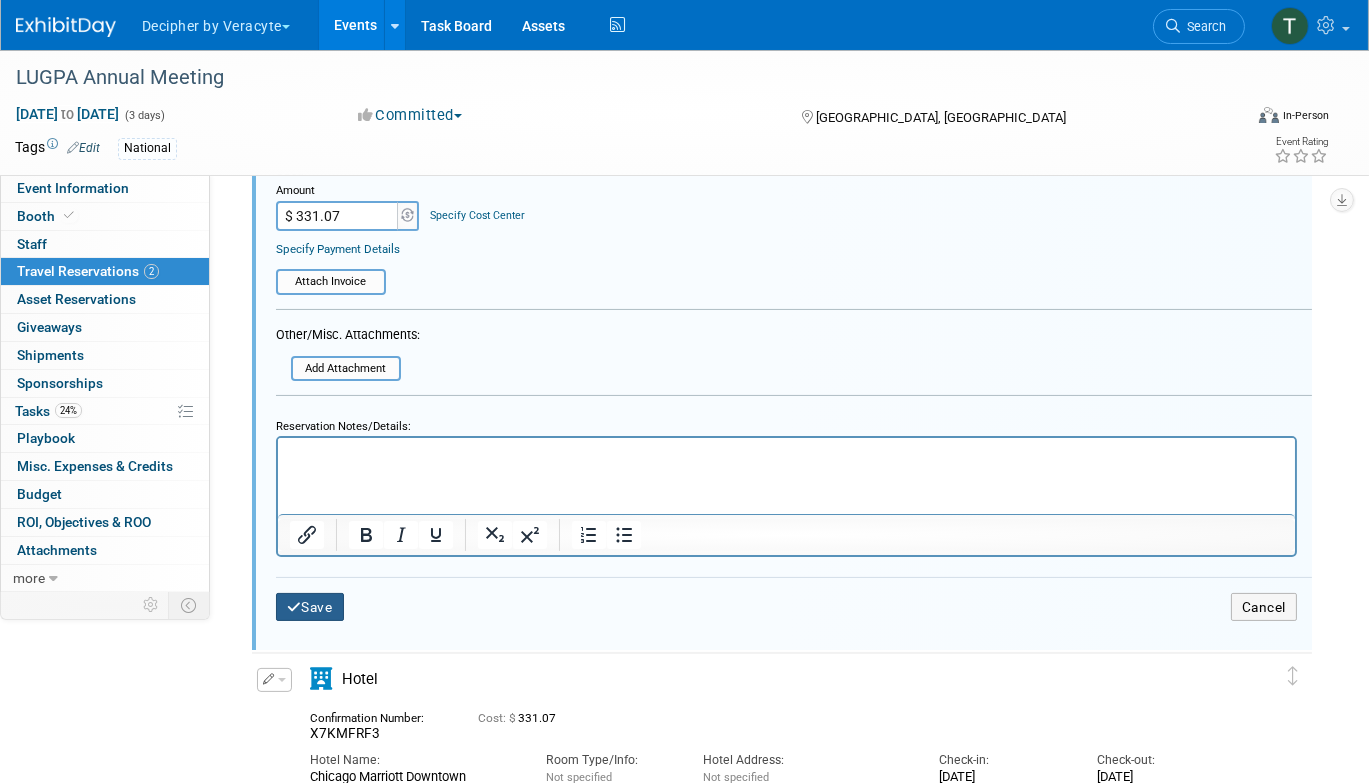 click on "Save" at bounding box center [310, 607] 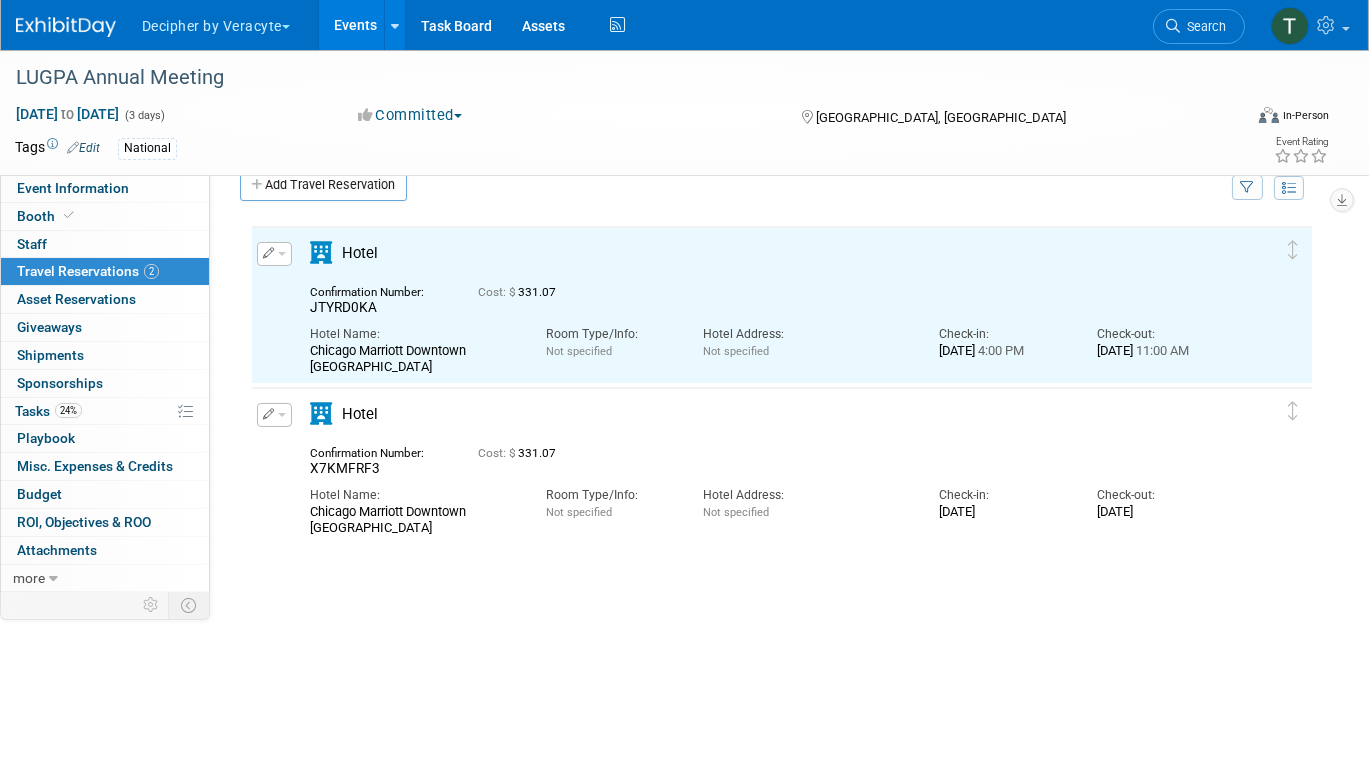 scroll, scrollTop: 0, scrollLeft: 0, axis: both 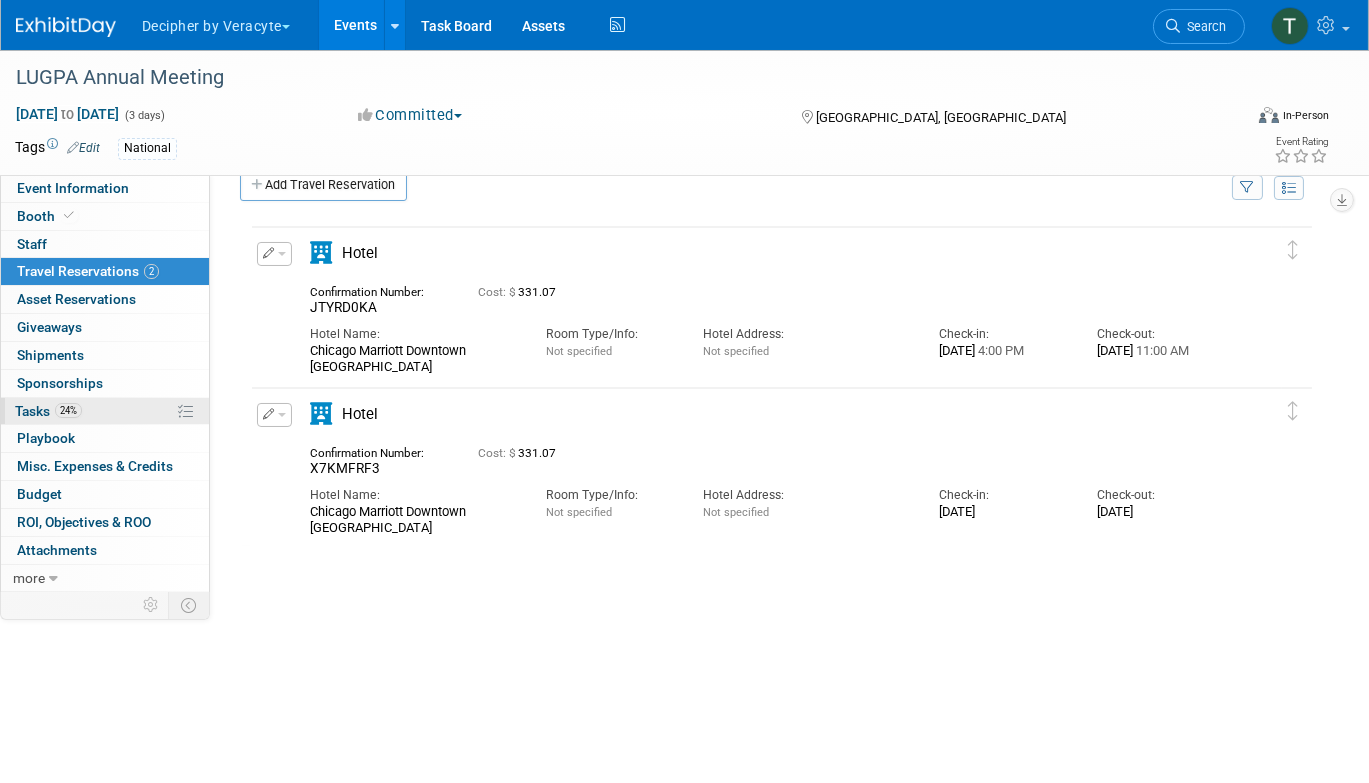 click on "24%
Tasks 24%" at bounding box center [105, 411] 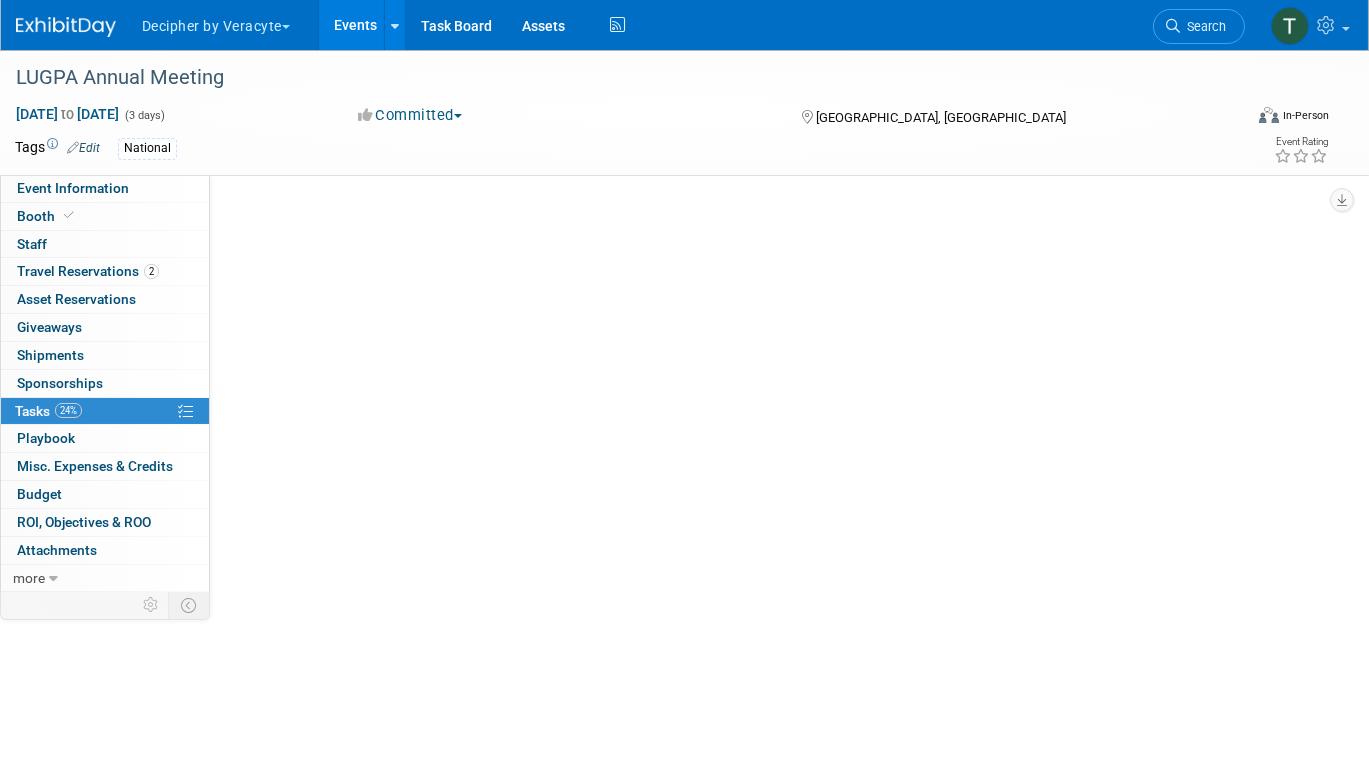 scroll, scrollTop: 0, scrollLeft: 0, axis: both 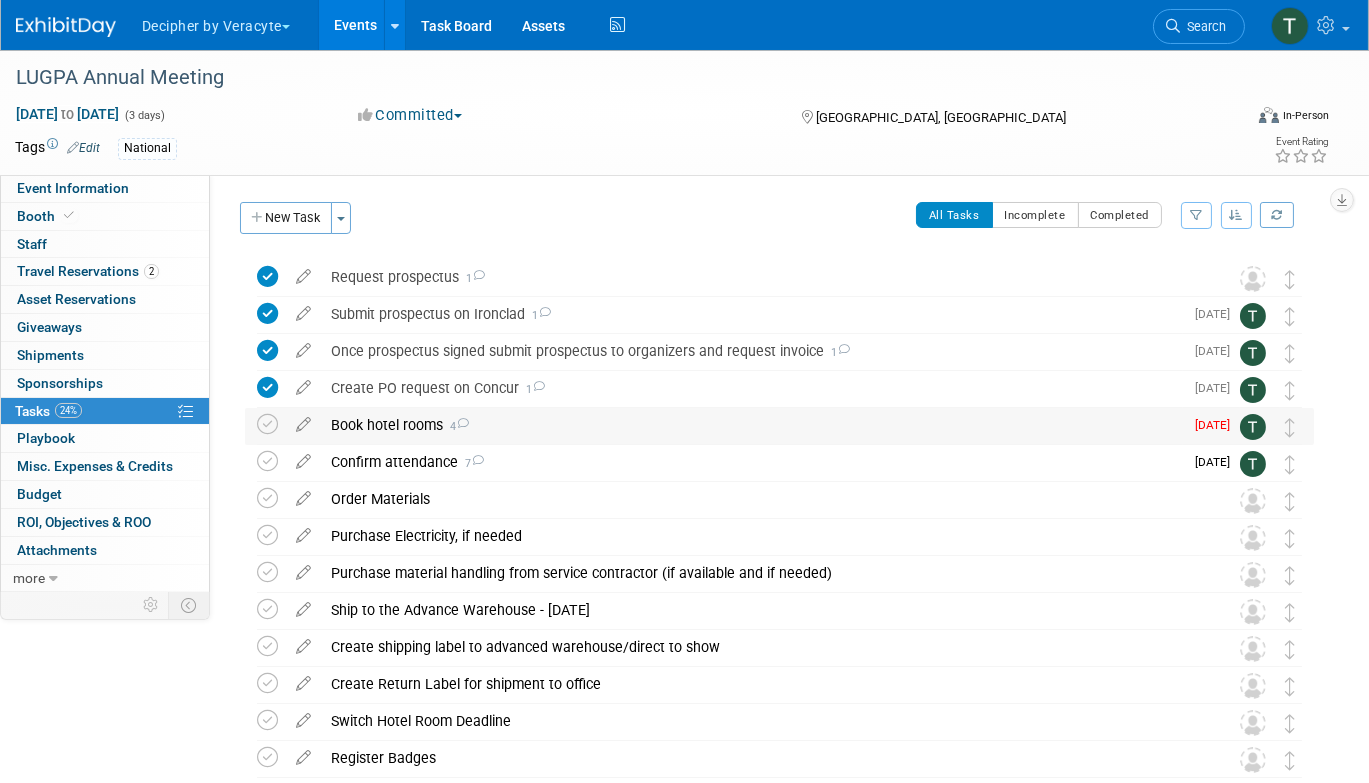 click on "Book hotel rooms
4" at bounding box center (752, 425) 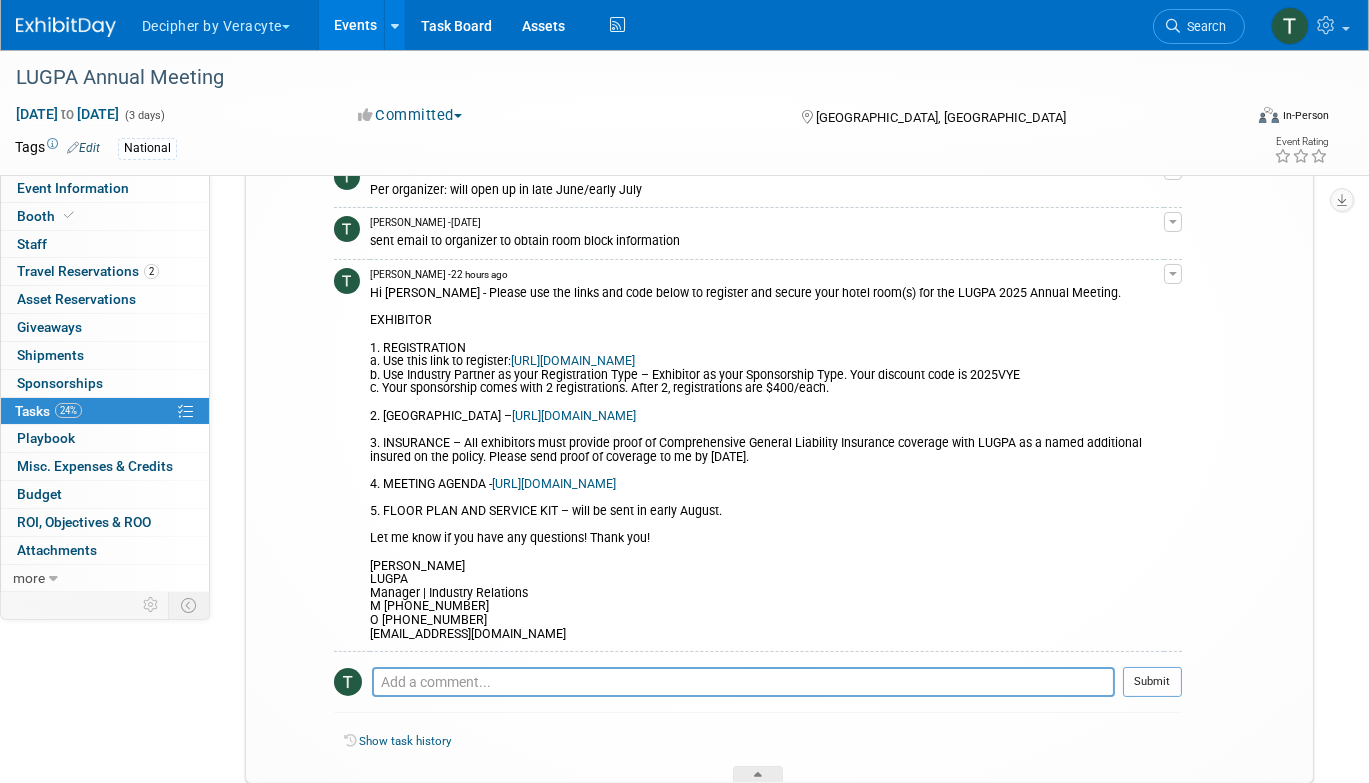 scroll, scrollTop: 459, scrollLeft: 0, axis: vertical 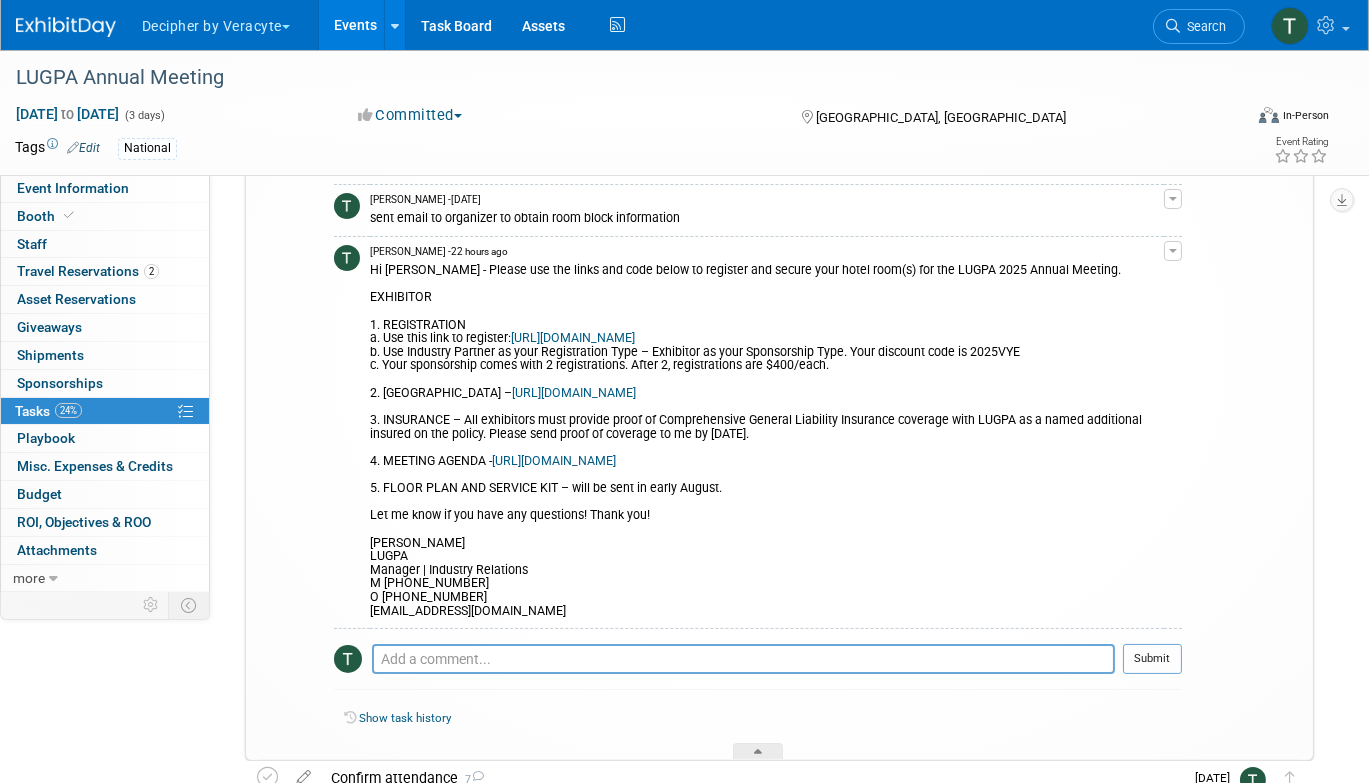 click on "https://book.passkey.com/e/51046229" at bounding box center (574, 393) 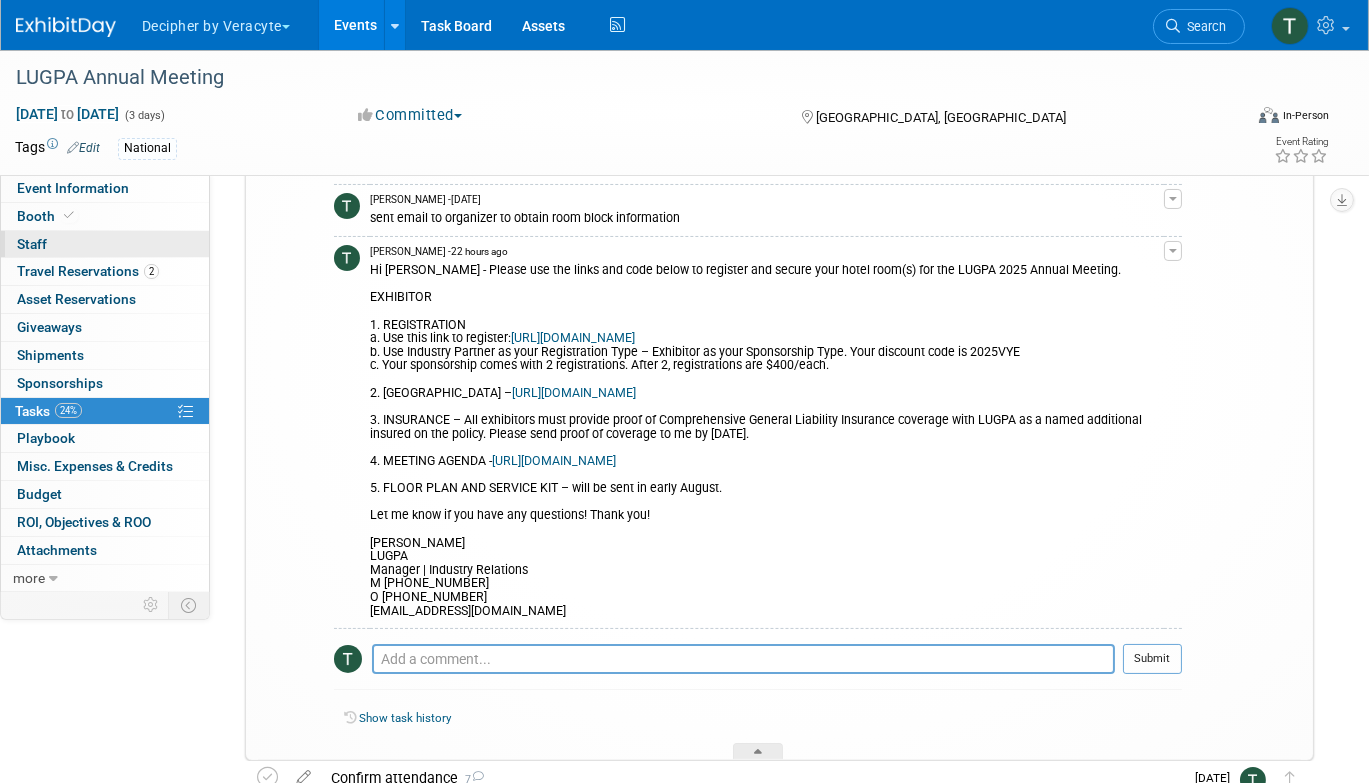 click on "0
Staff 0" at bounding box center (105, 244) 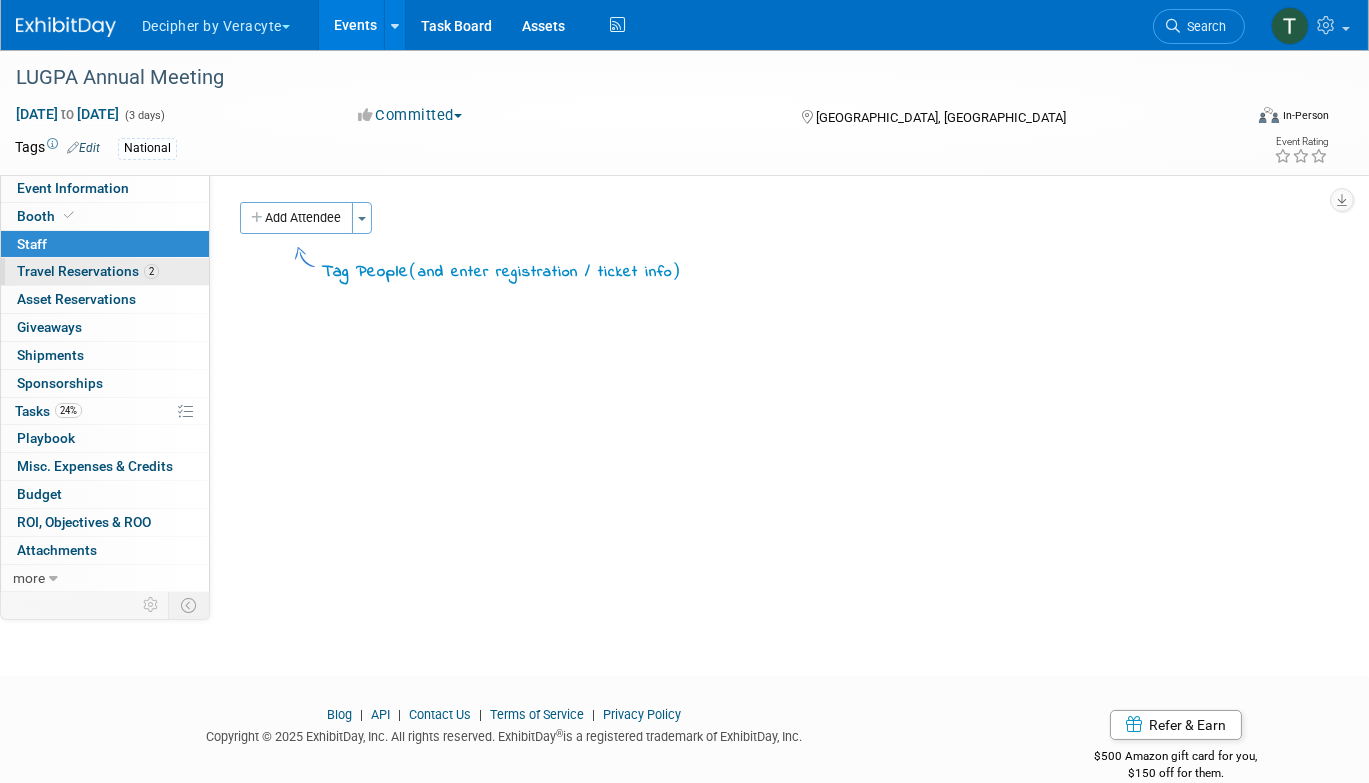 click on "Travel Reservations 2" at bounding box center (88, 271) 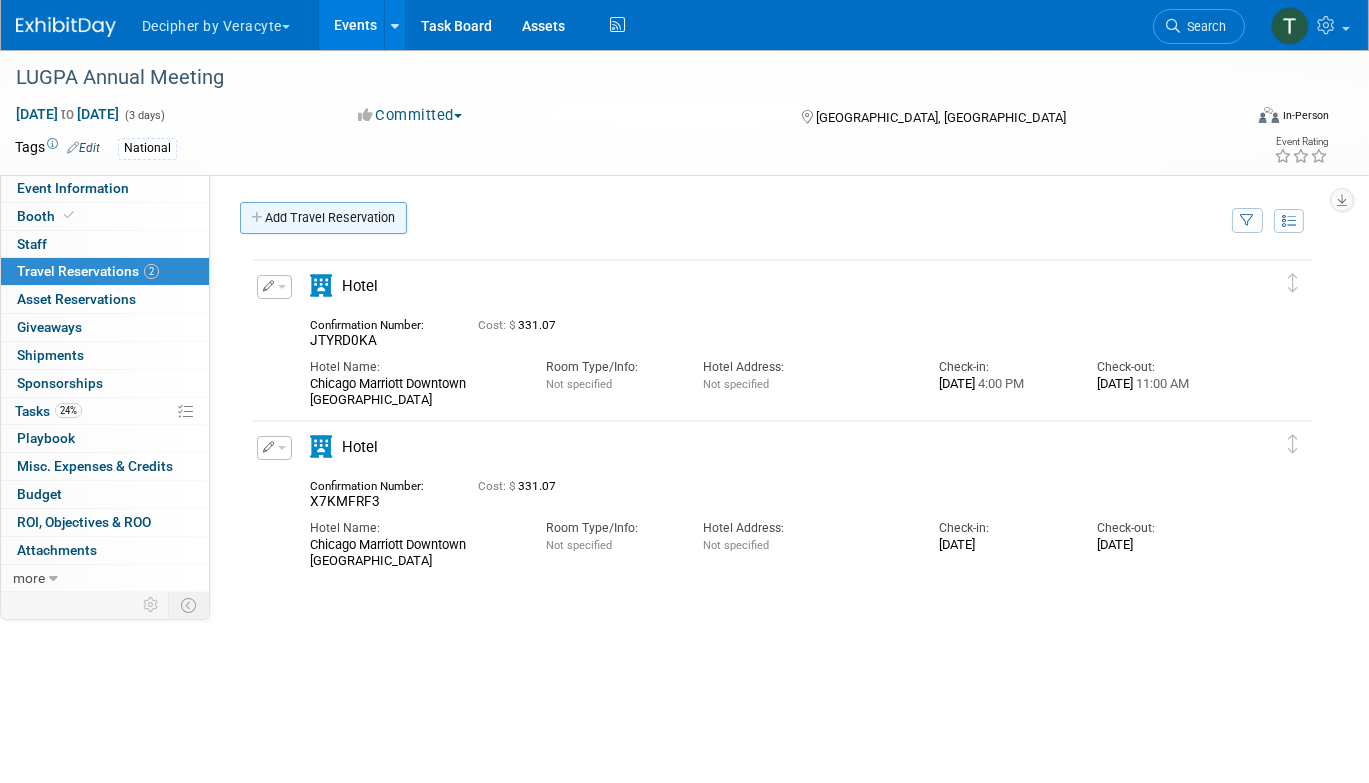 click on "Add Travel Reservation" at bounding box center [323, 218] 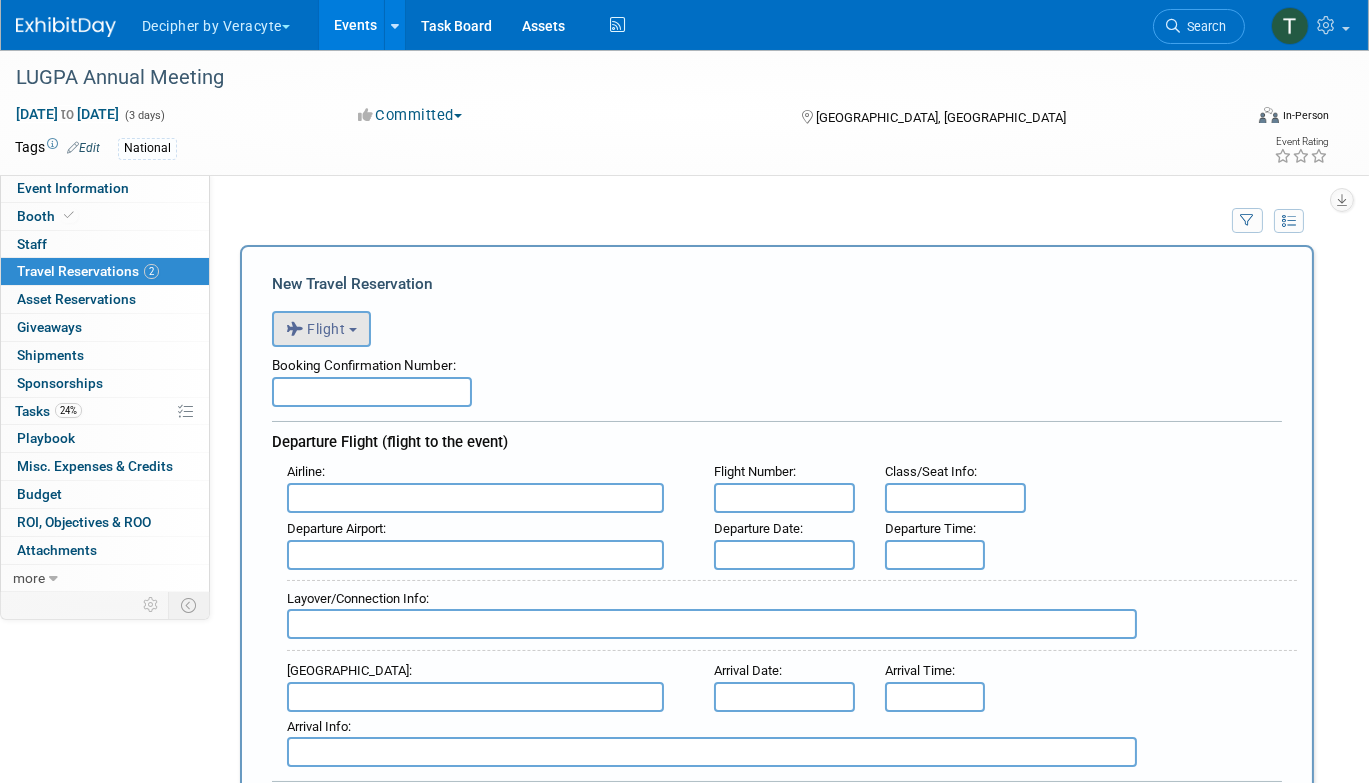 scroll, scrollTop: 0, scrollLeft: 0, axis: both 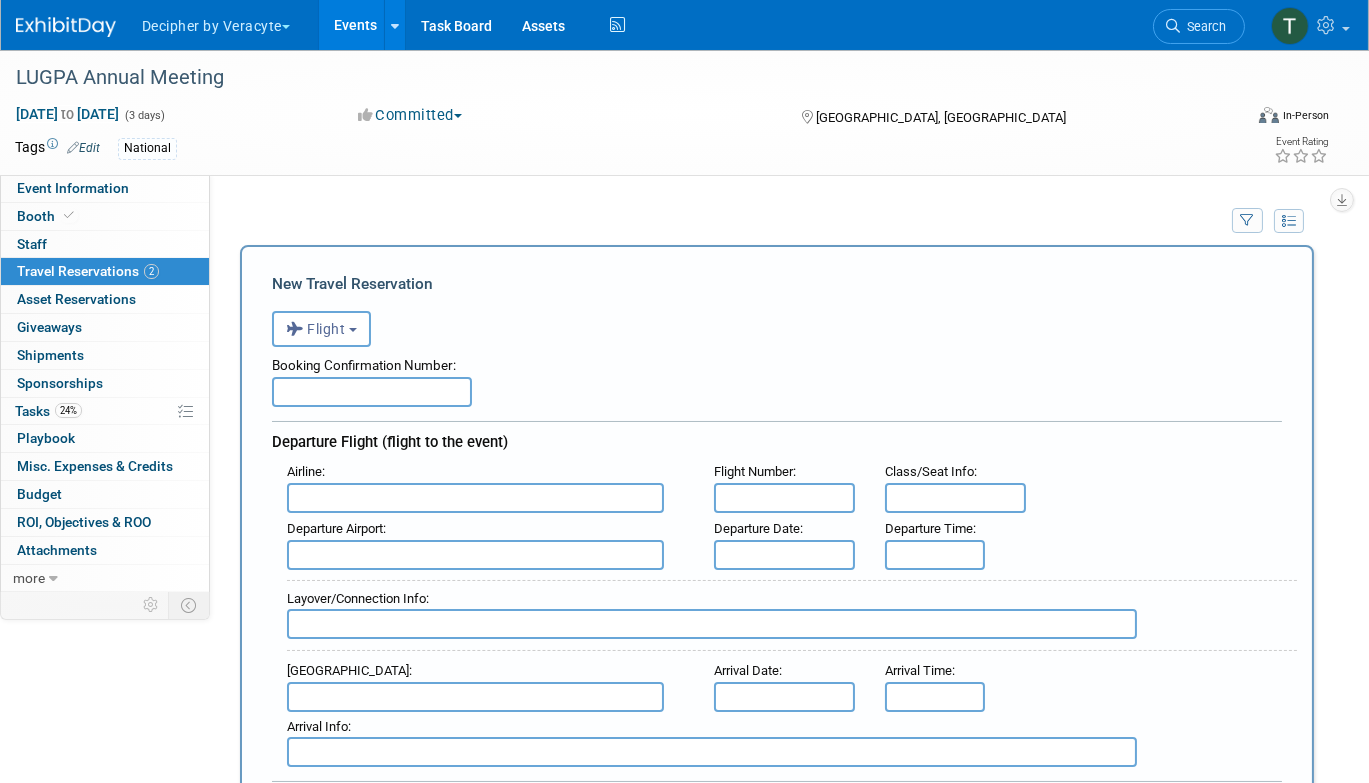click on "Booking Confirmation Number:" at bounding box center [777, 362] 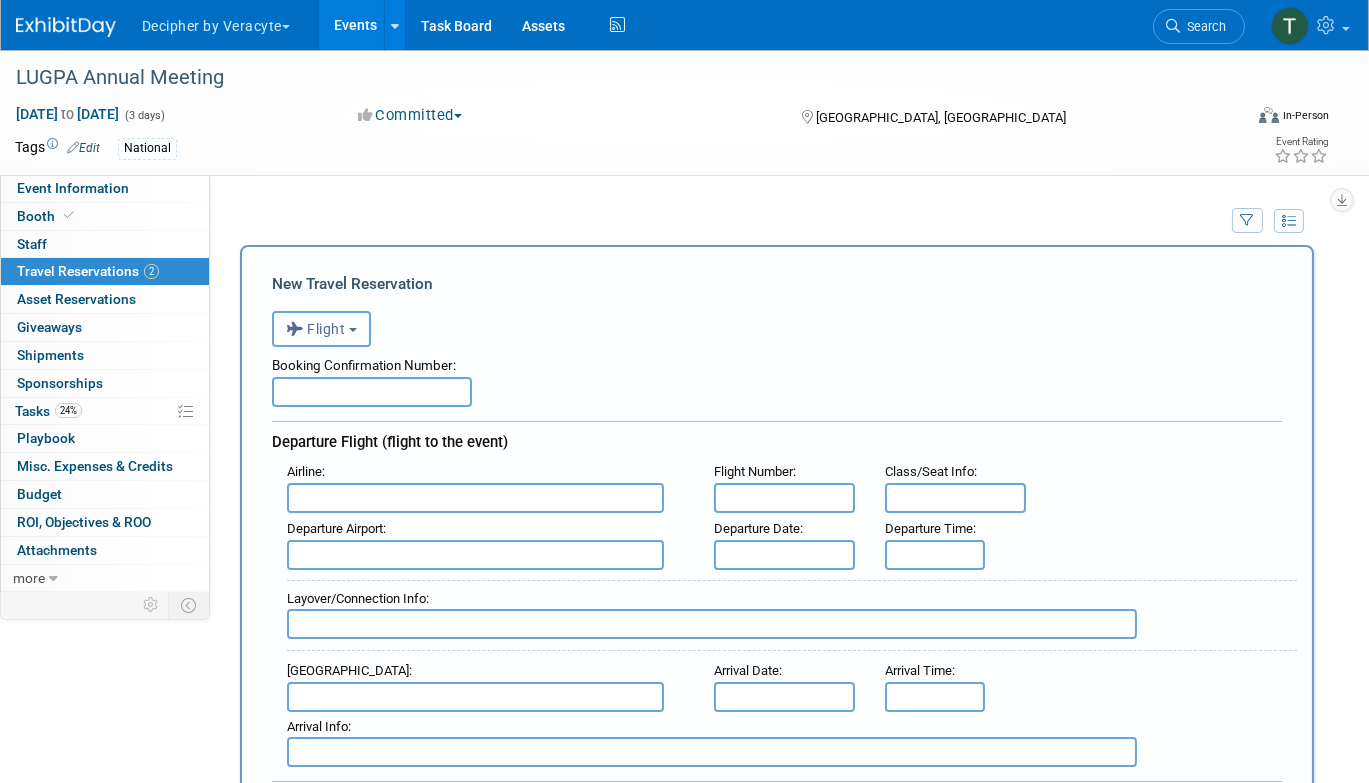 click on "Flight" at bounding box center (316, 329) 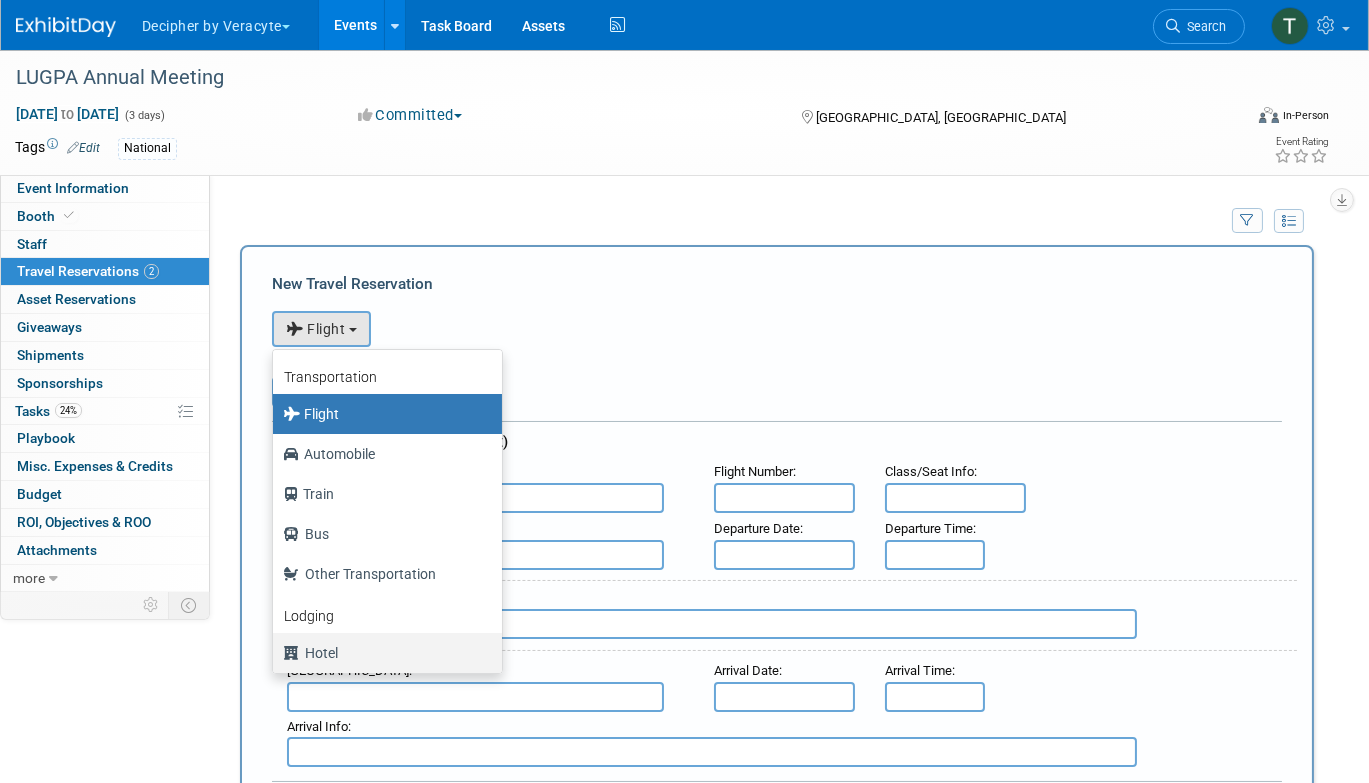 click on "Hotel" at bounding box center [382, 653] 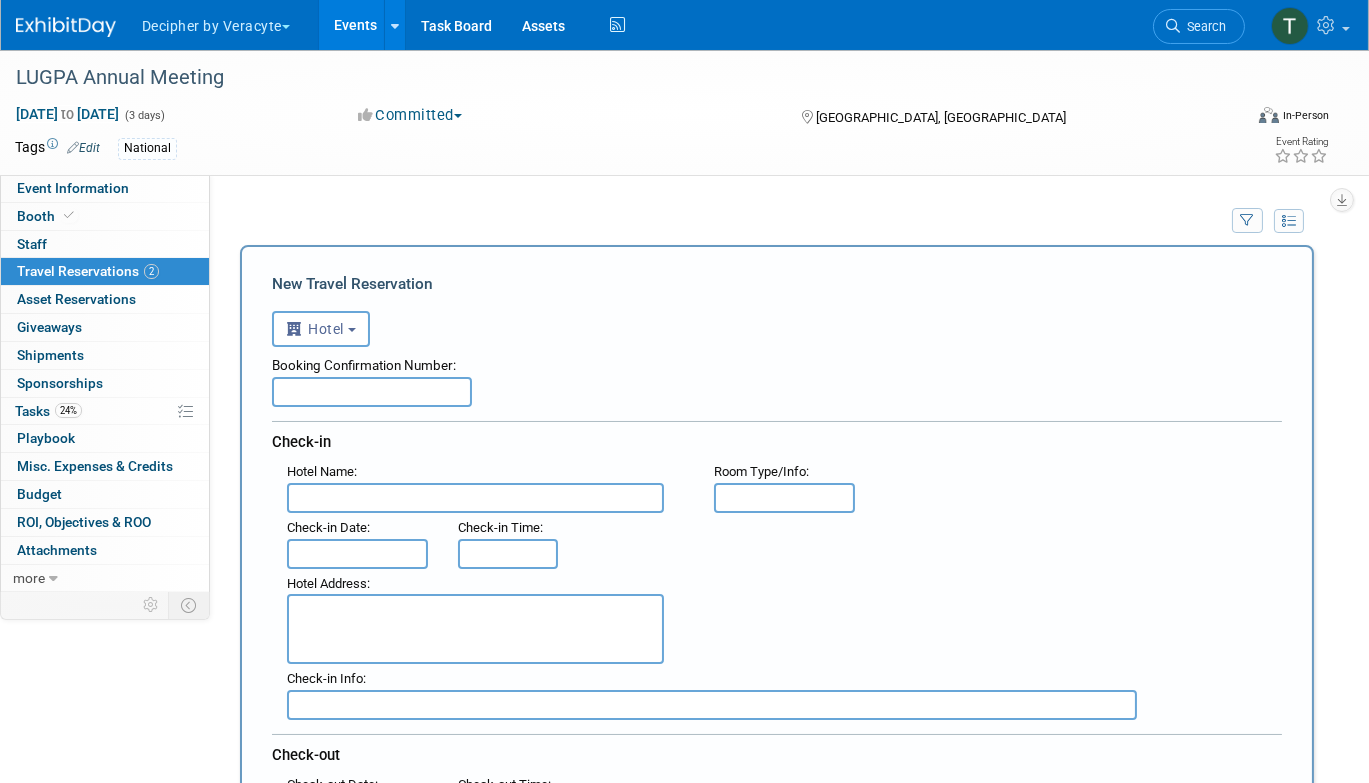 click at bounding box center [475, 498] 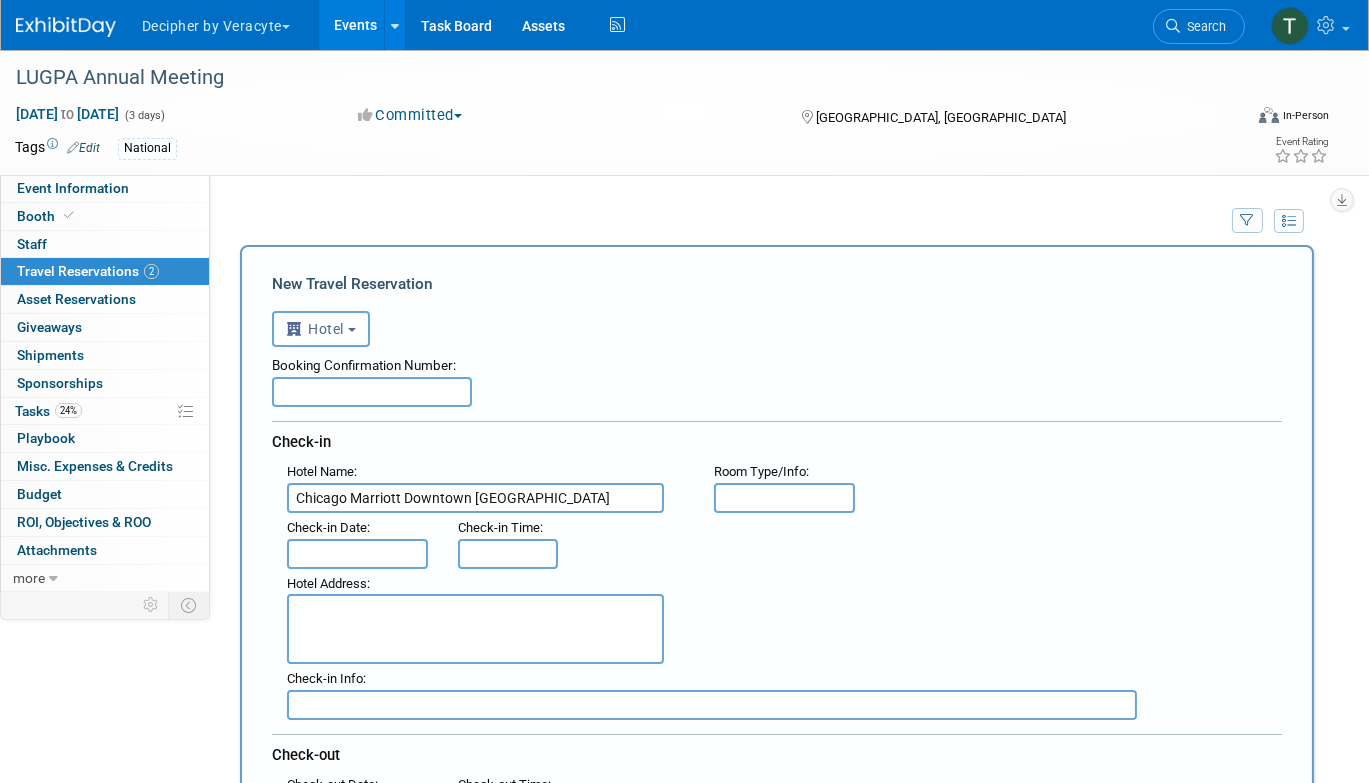 type on "Chicago Marriott Downtown Magnificent Mile" 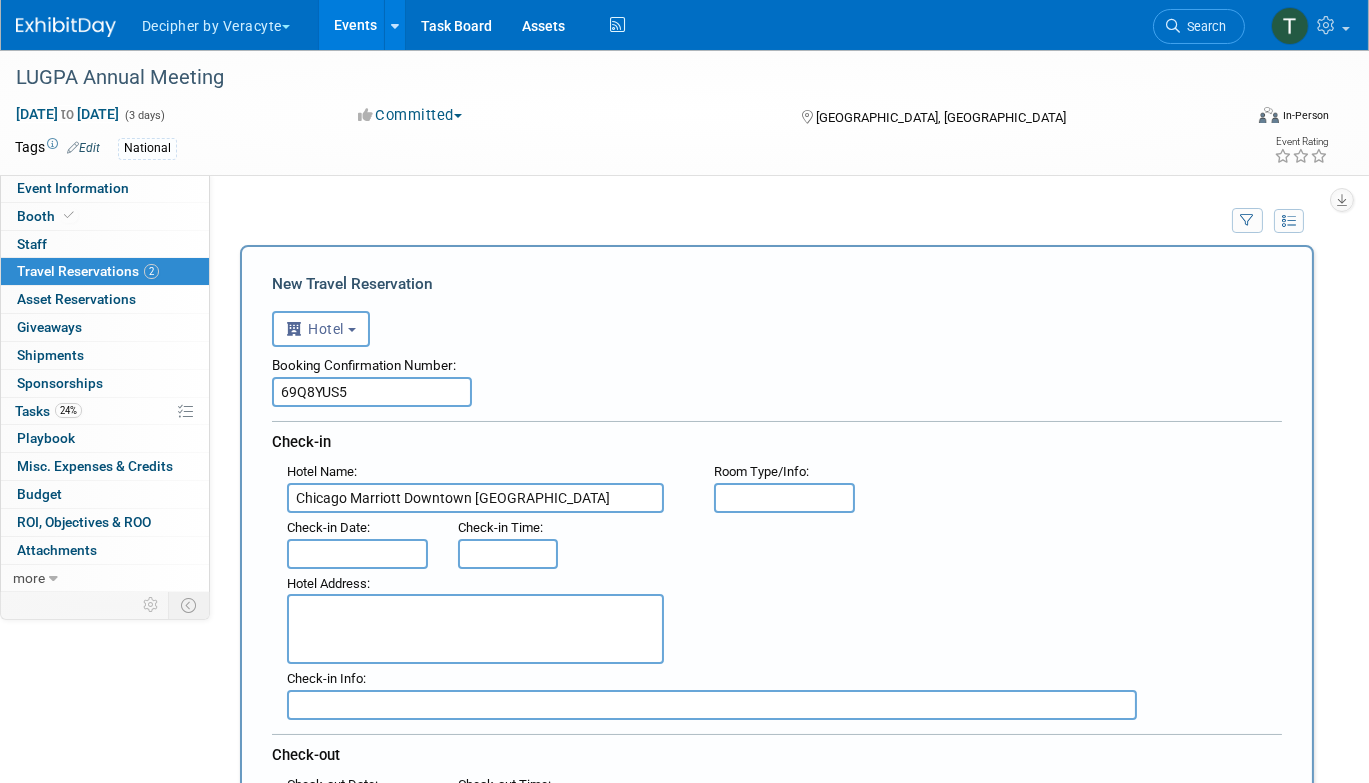 type on "69Q8YUS5" 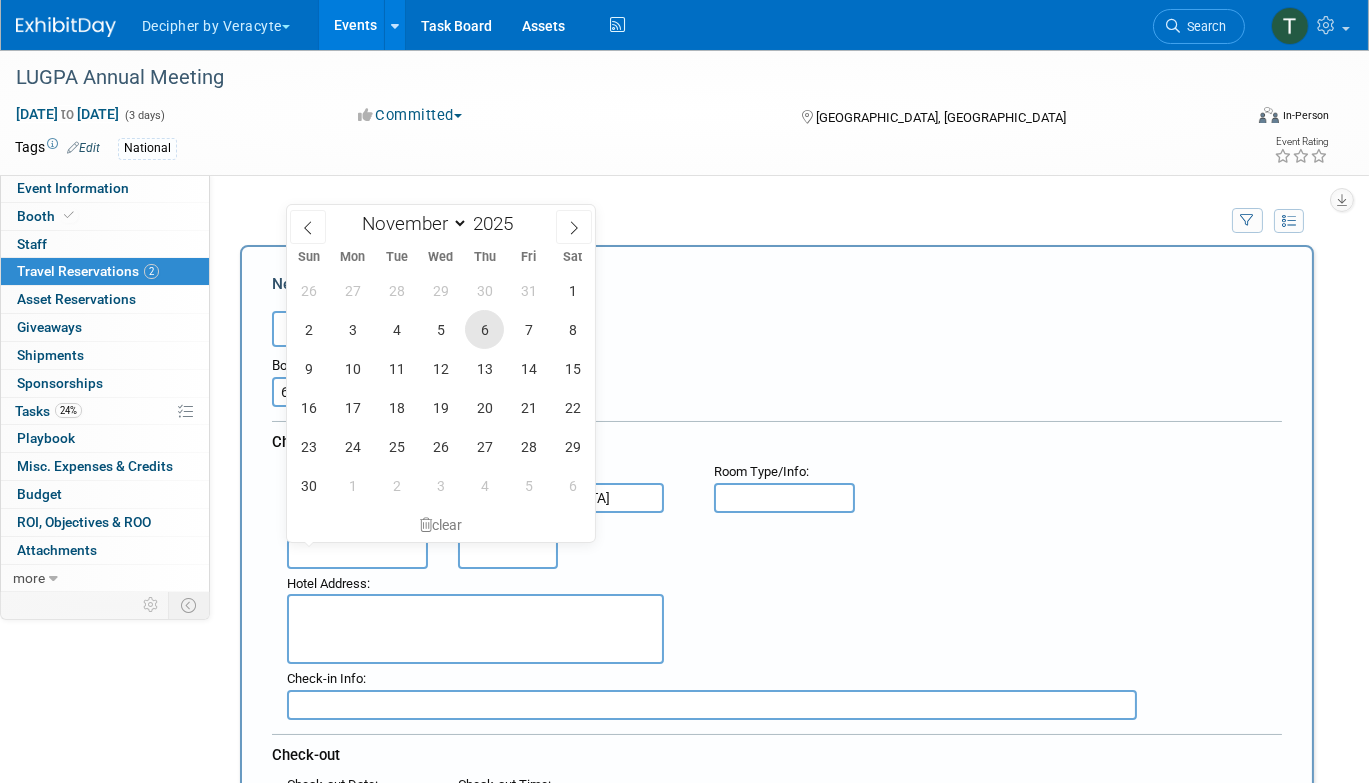 click on "6" at bounding box center (484, 329) 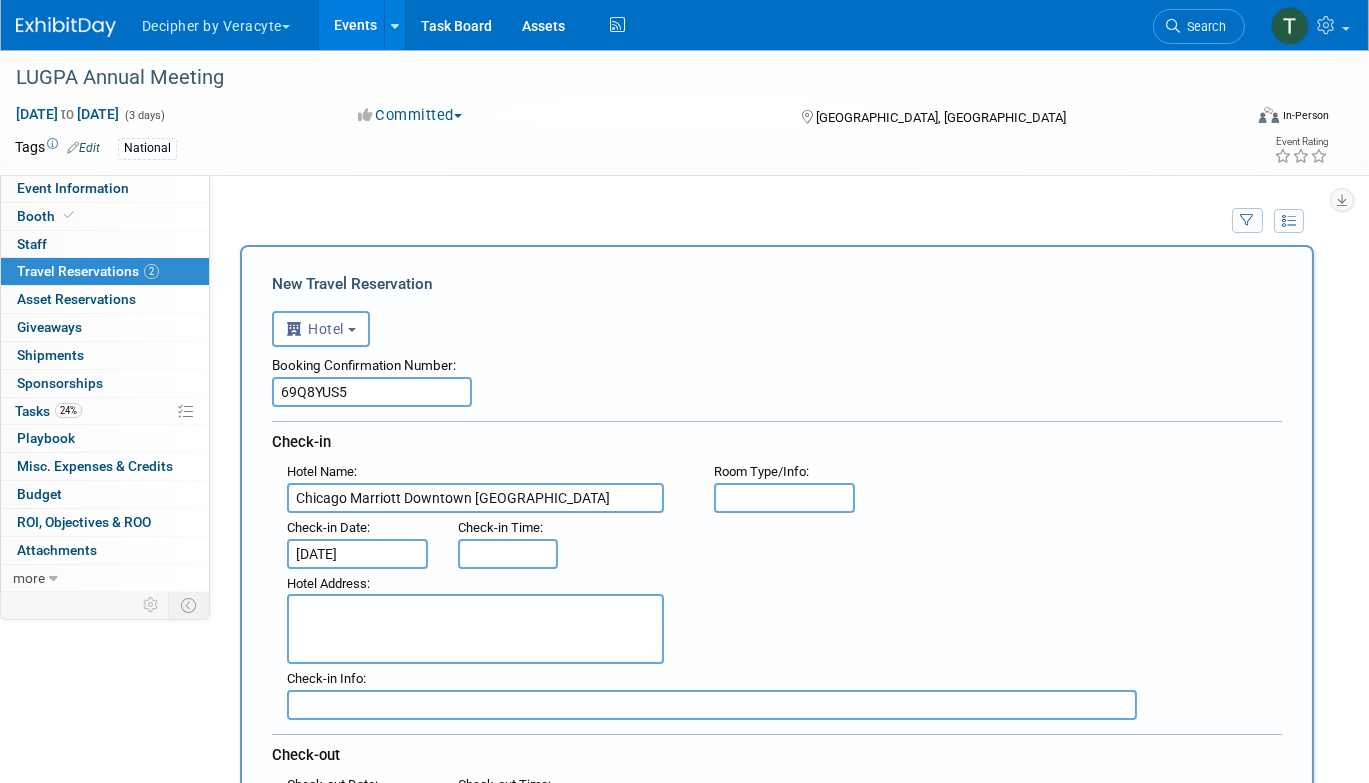 click on "Hotel Address :" at bounding box center [485, 584] 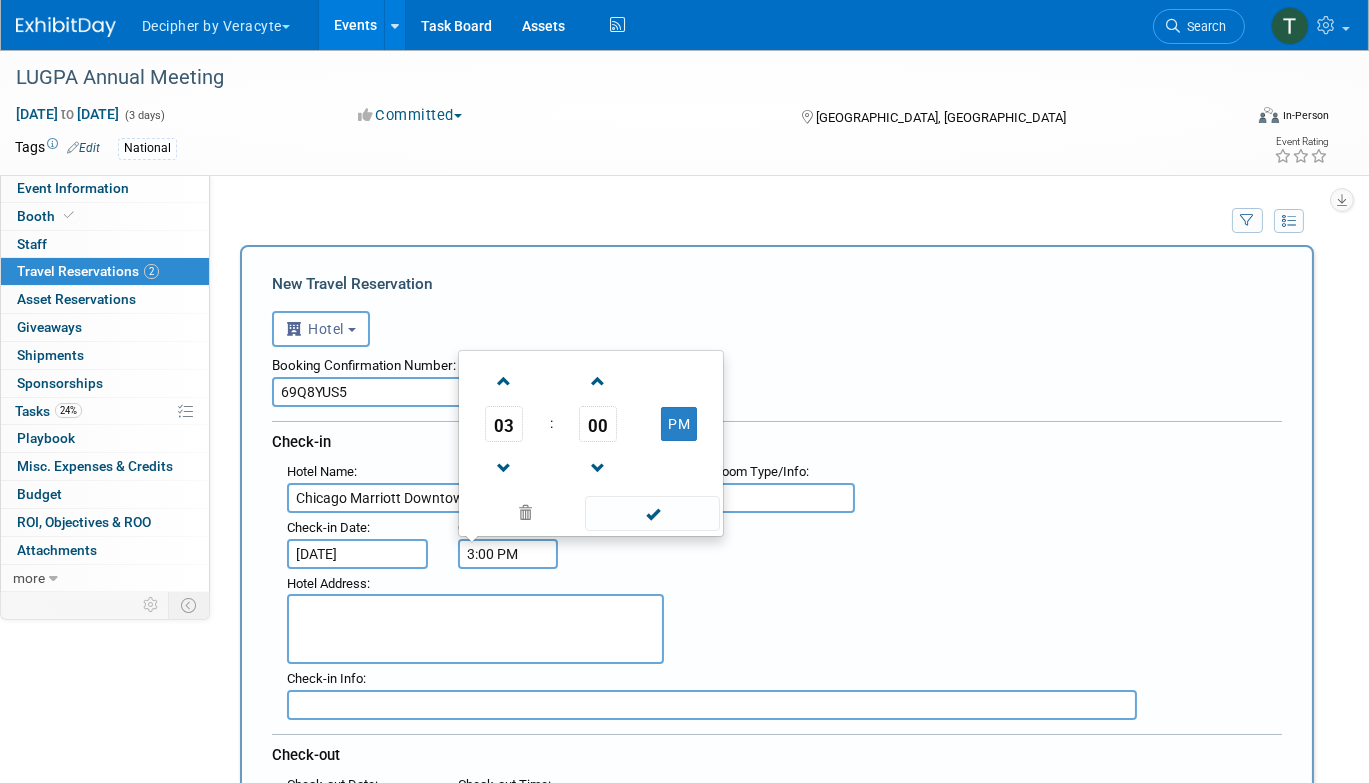 click on "3:00 PM" at bounding box center [508, 554] 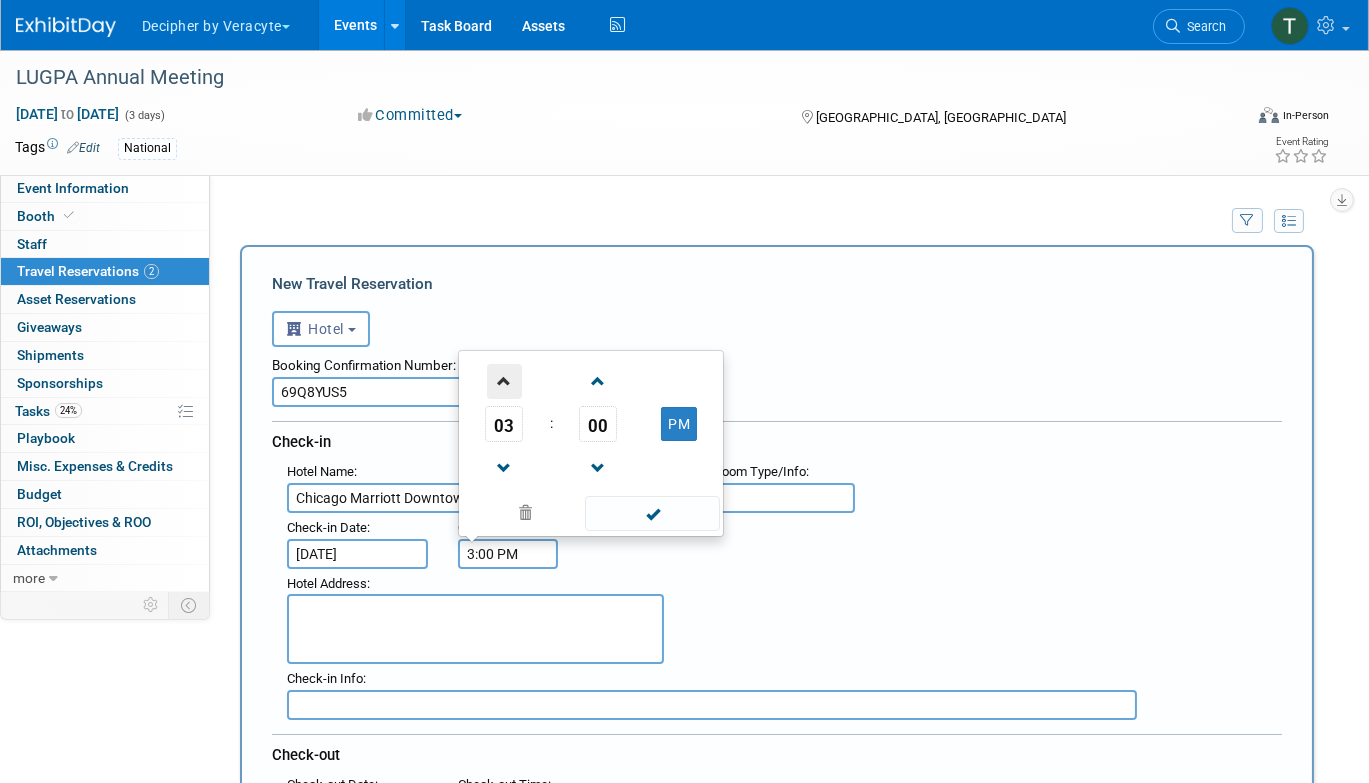 click at bounding box center [504, 381] 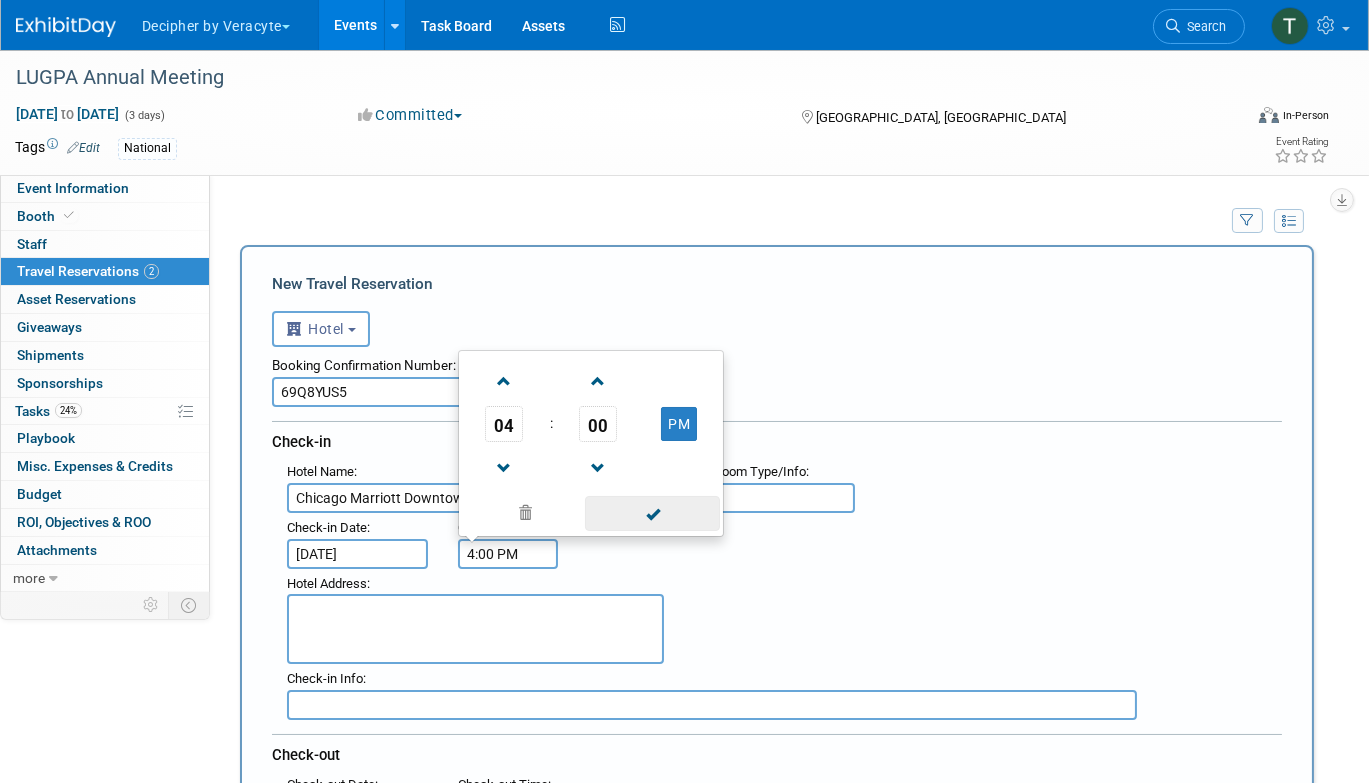 click at bounding box center (652, 513) 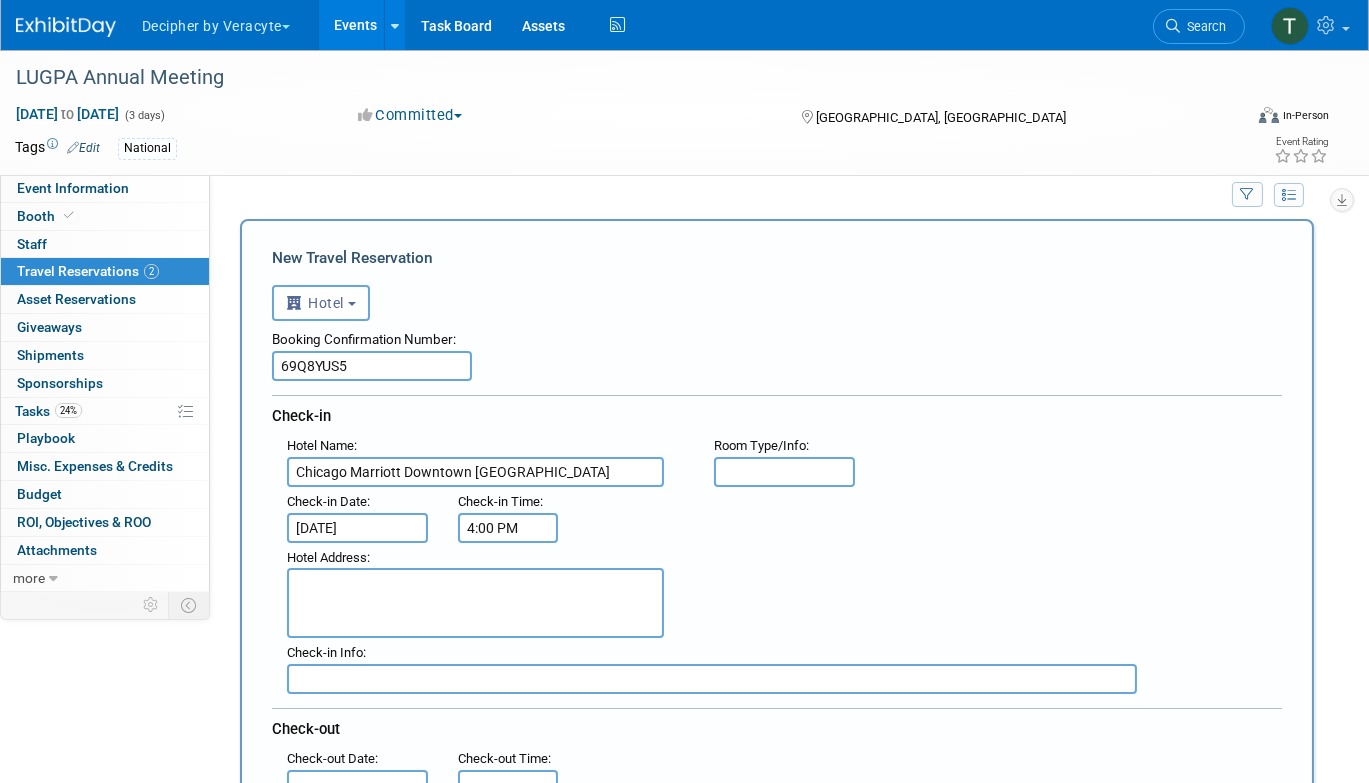 scroll, scrollTop: 130, scrollLeft: 0, axis: vertical 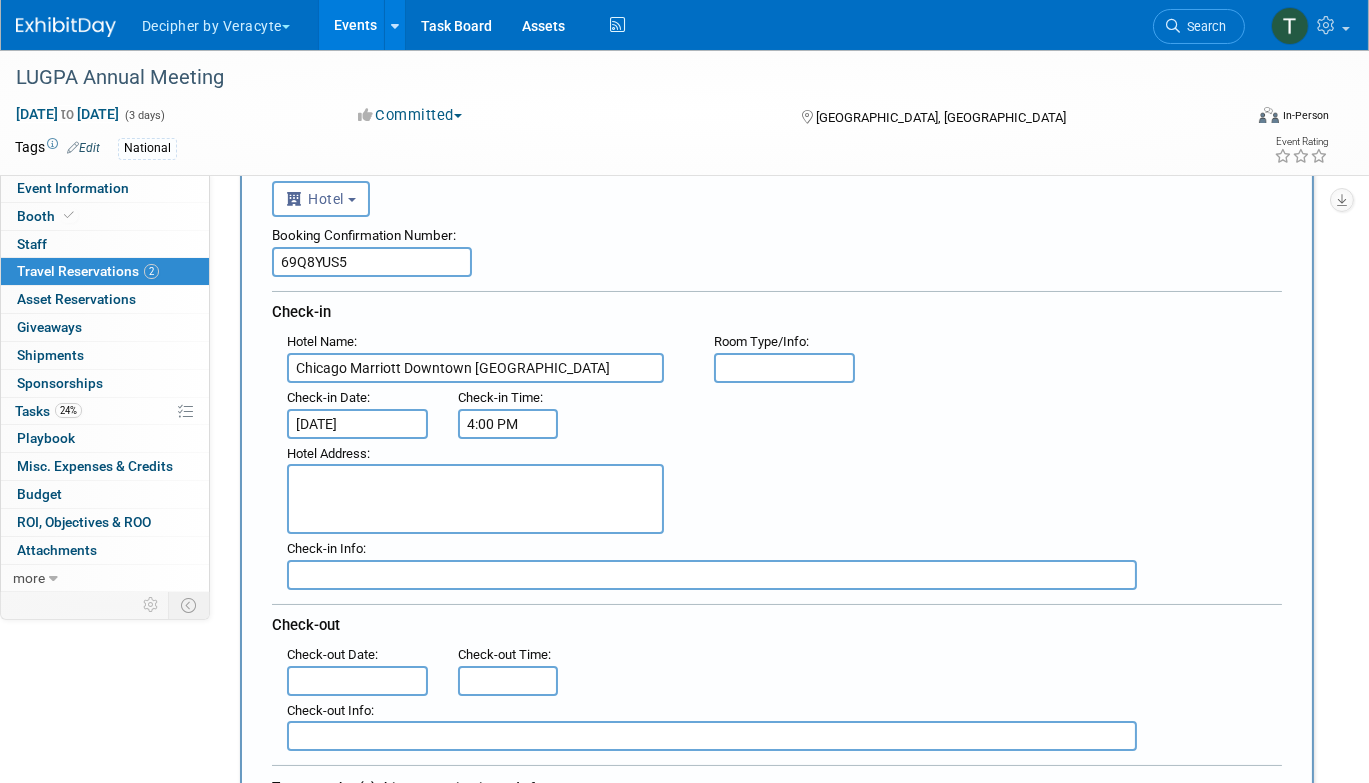click on "Check-out Info :" at bounding box center [784, 724] 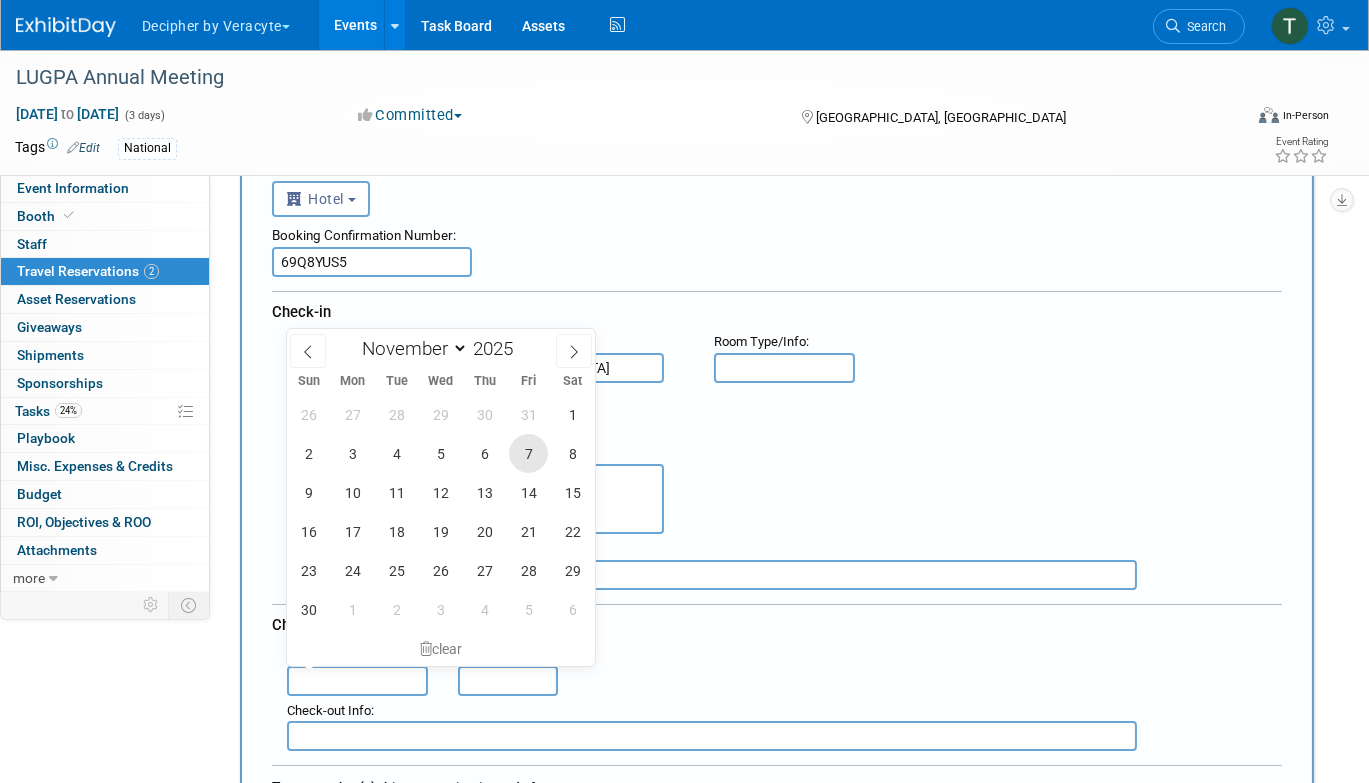 click on "7" at bounding box center (528, 453) 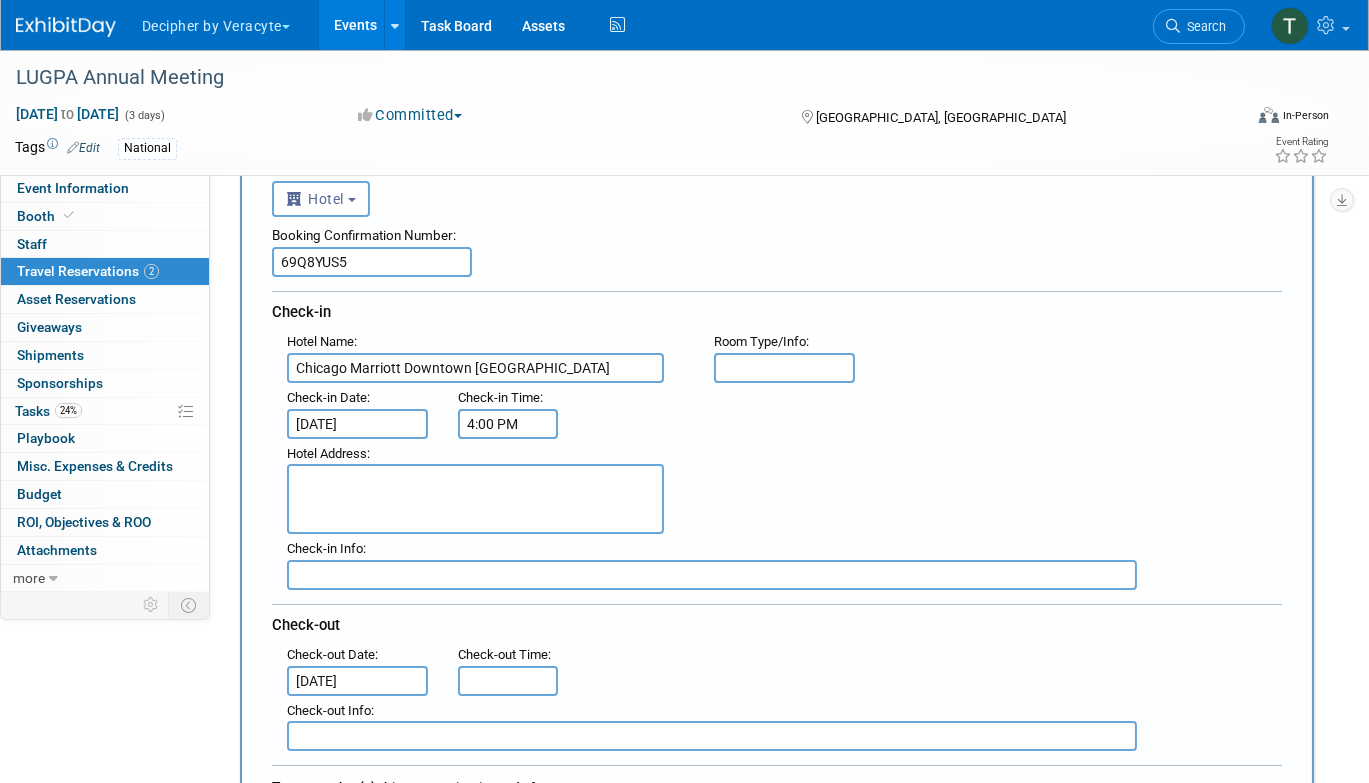 type on "11:00 AM" 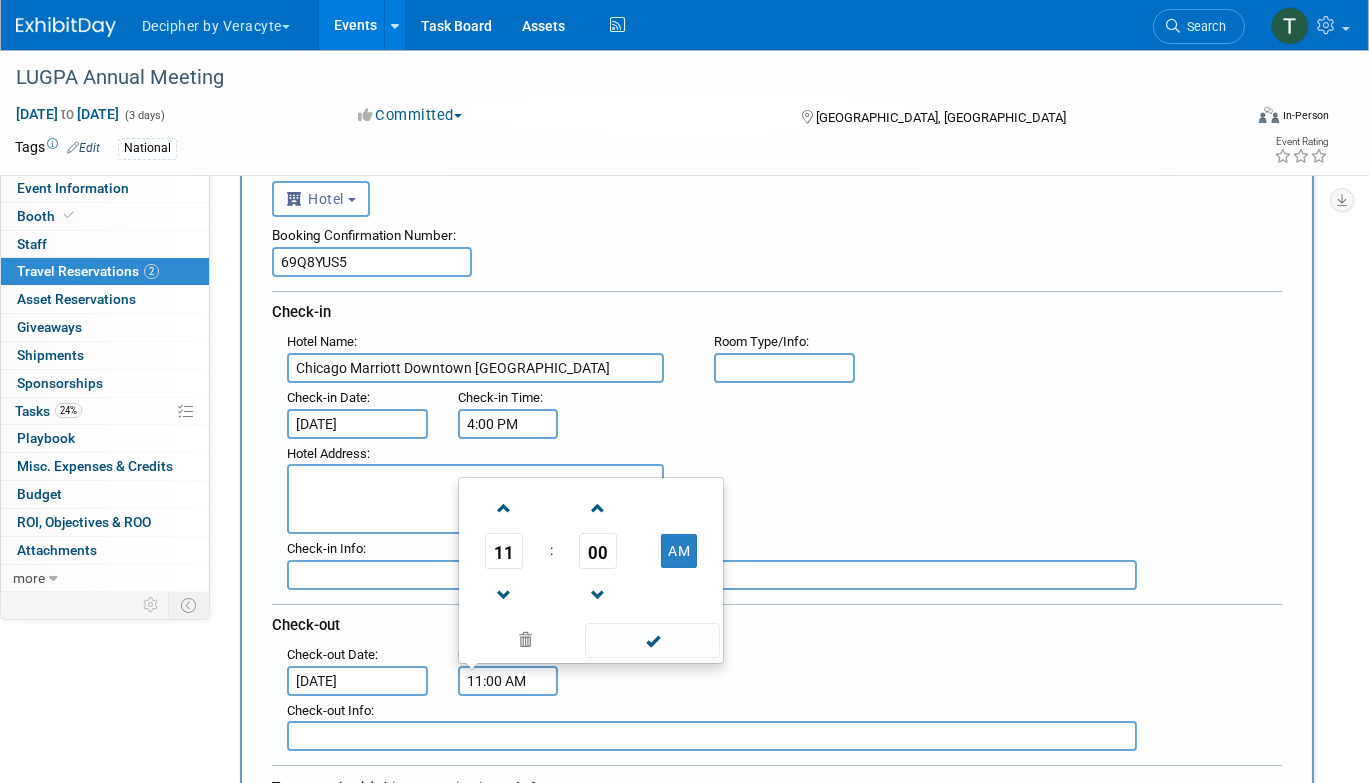click on "11:00 AM" at bounding box center (508, 681) 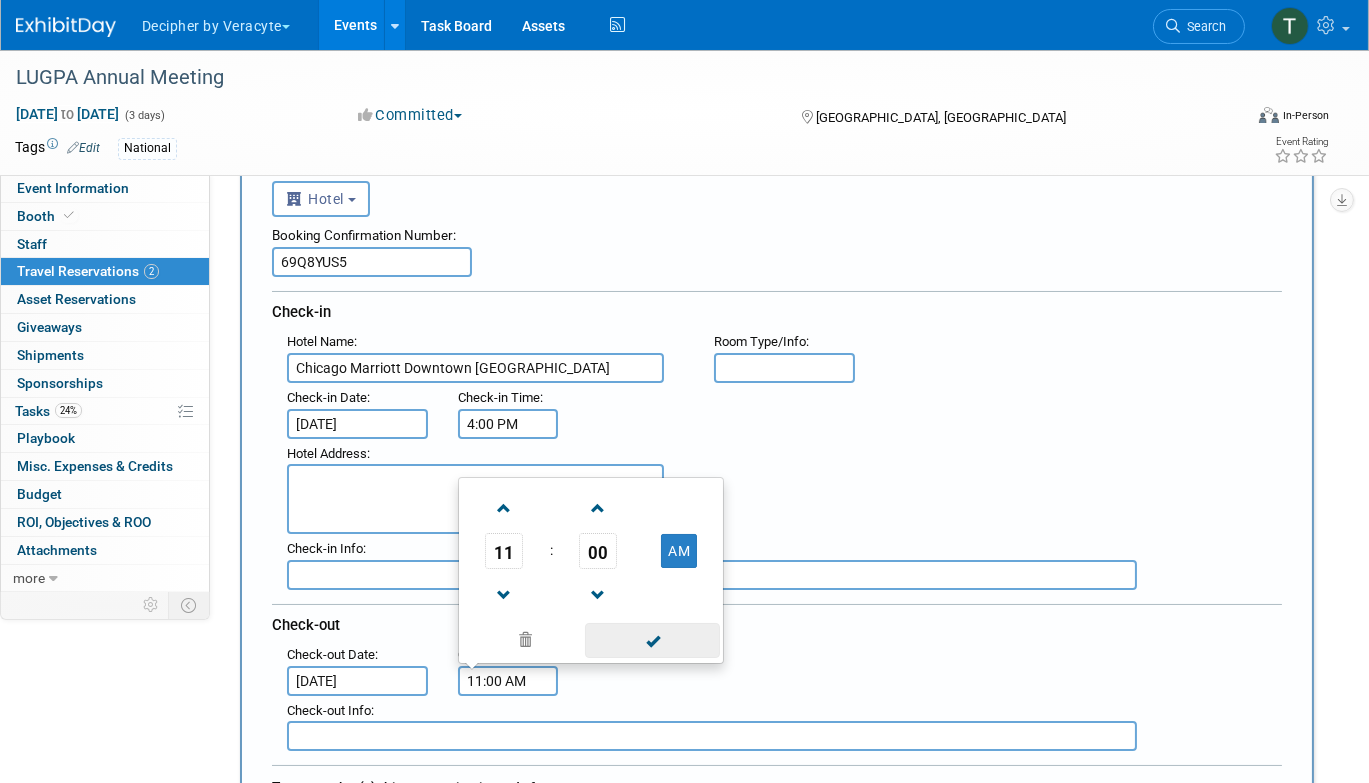 click at bounding box center [652, 640] 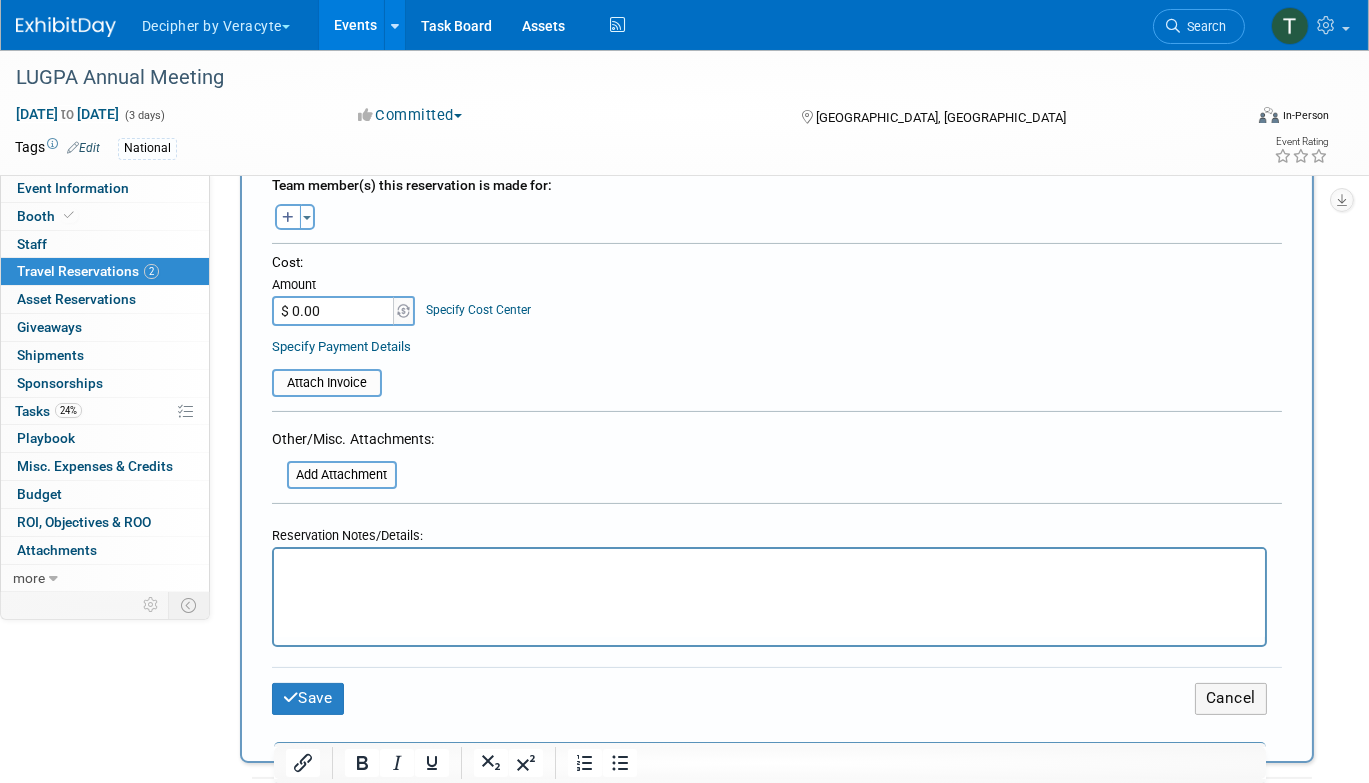 scroll, scrollTop: 733, scrollLeft: 0, axis: vertical 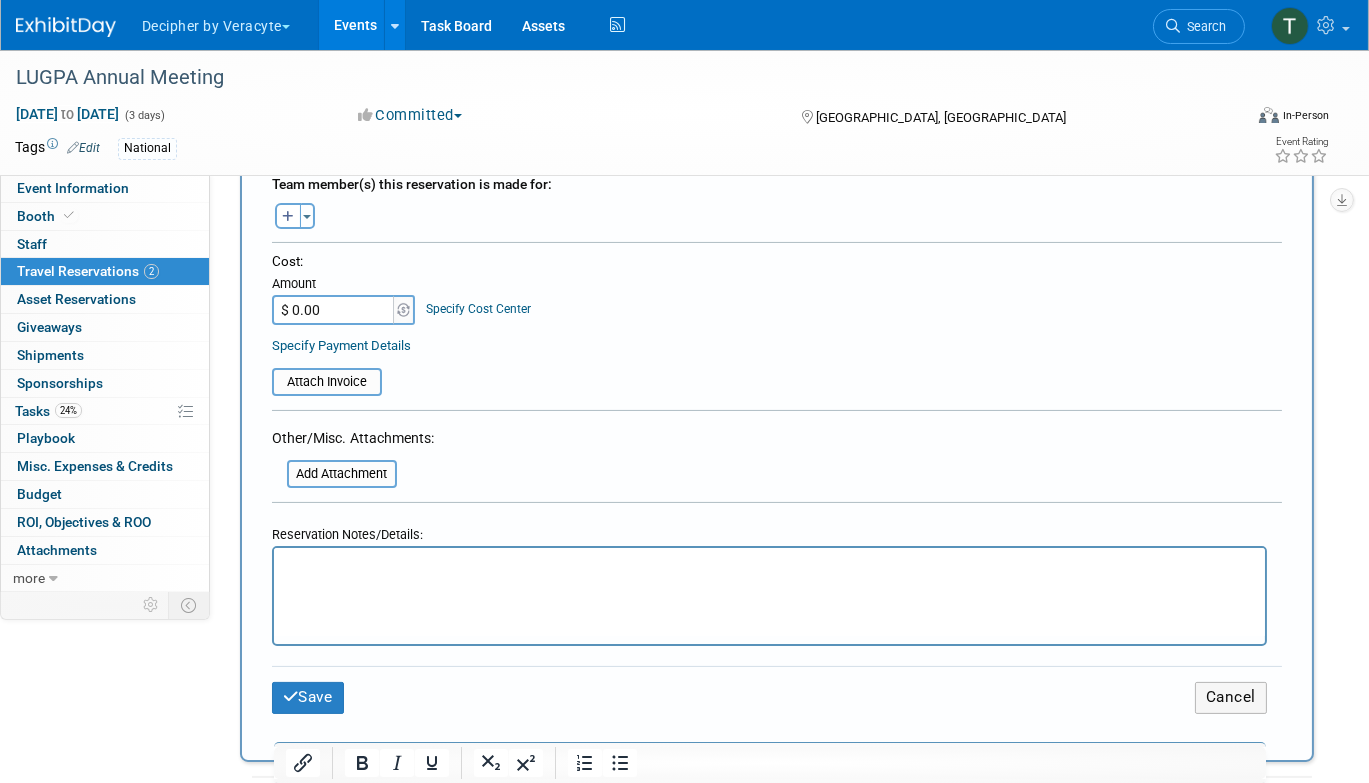 click on "$ 0.00" at bounding box center (334, 310) 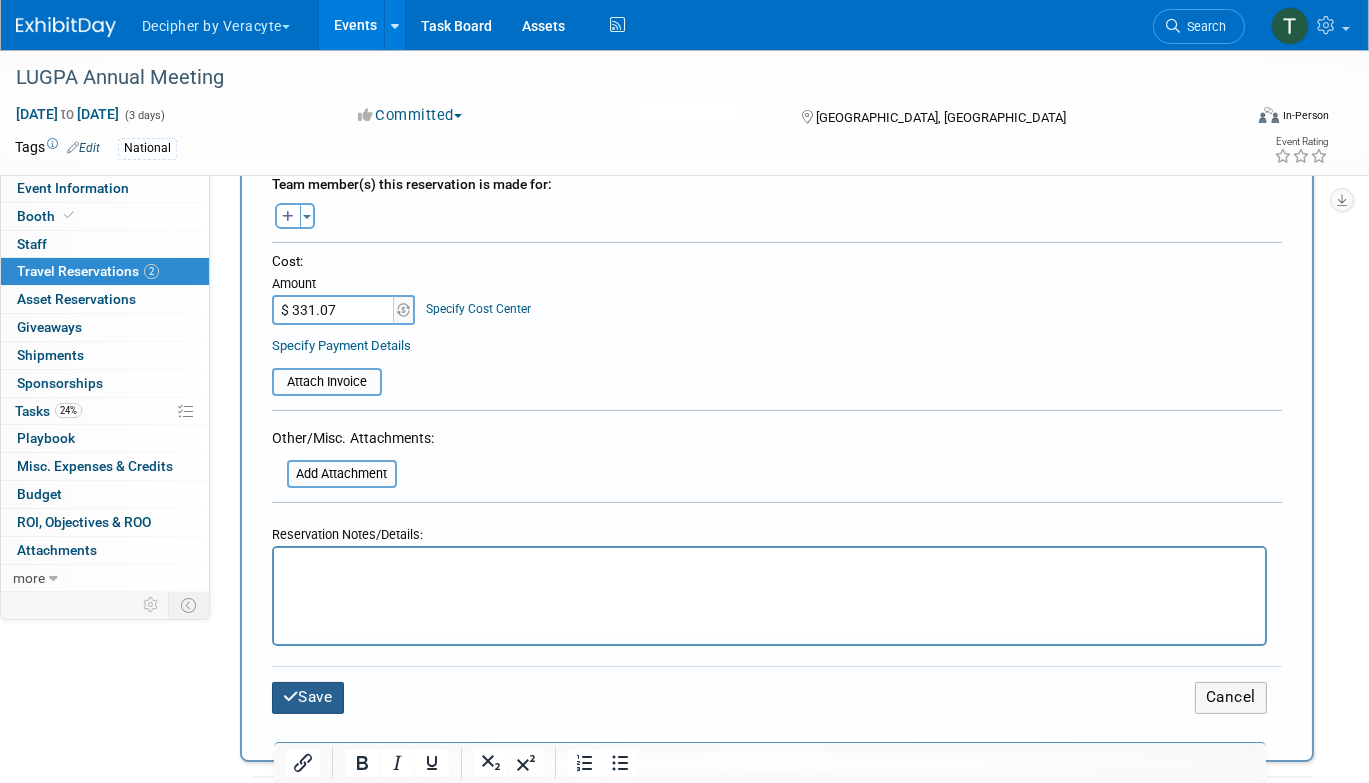 click on "Save" at bounding box center [308, 697] 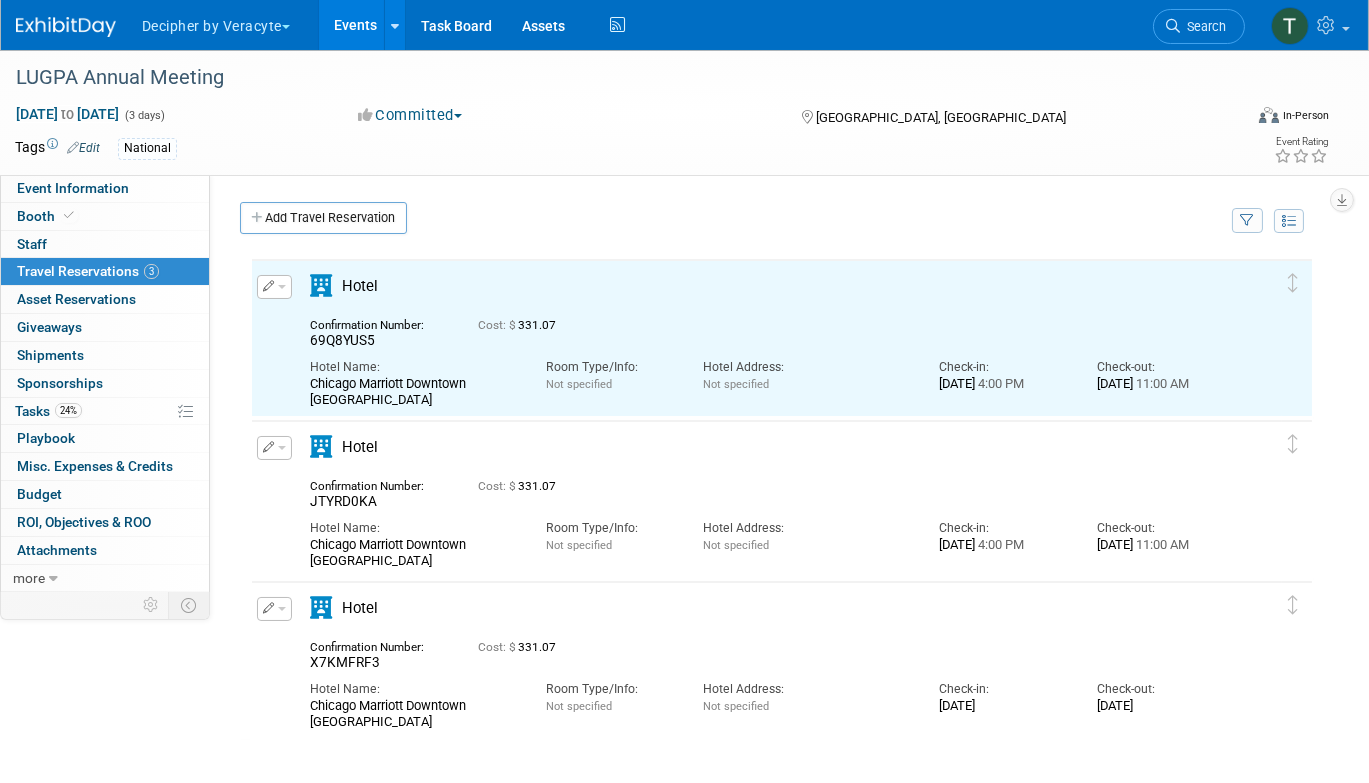 scroll, scrollTop: 0, scrollLeft: 0, axis: both 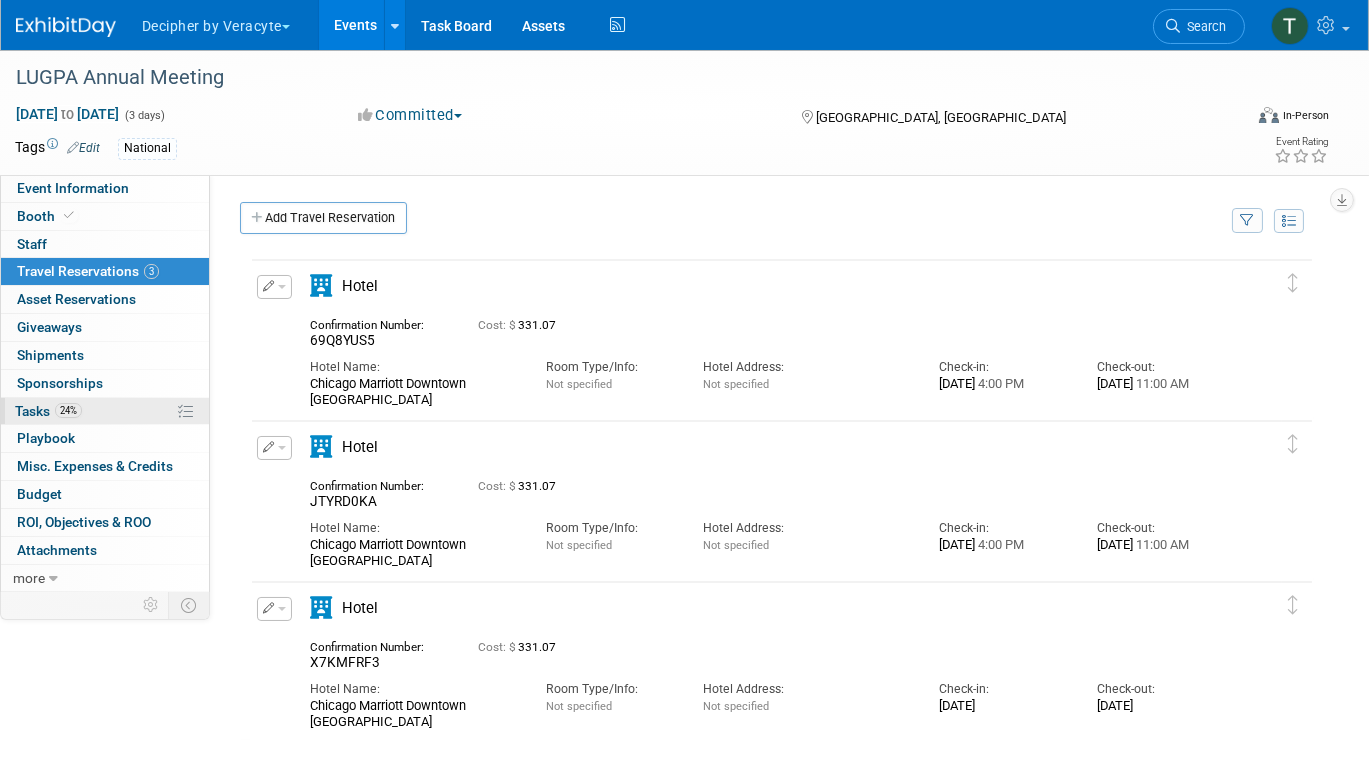 click on "24%
Tasks 24%" at bounding box center [105, 411] 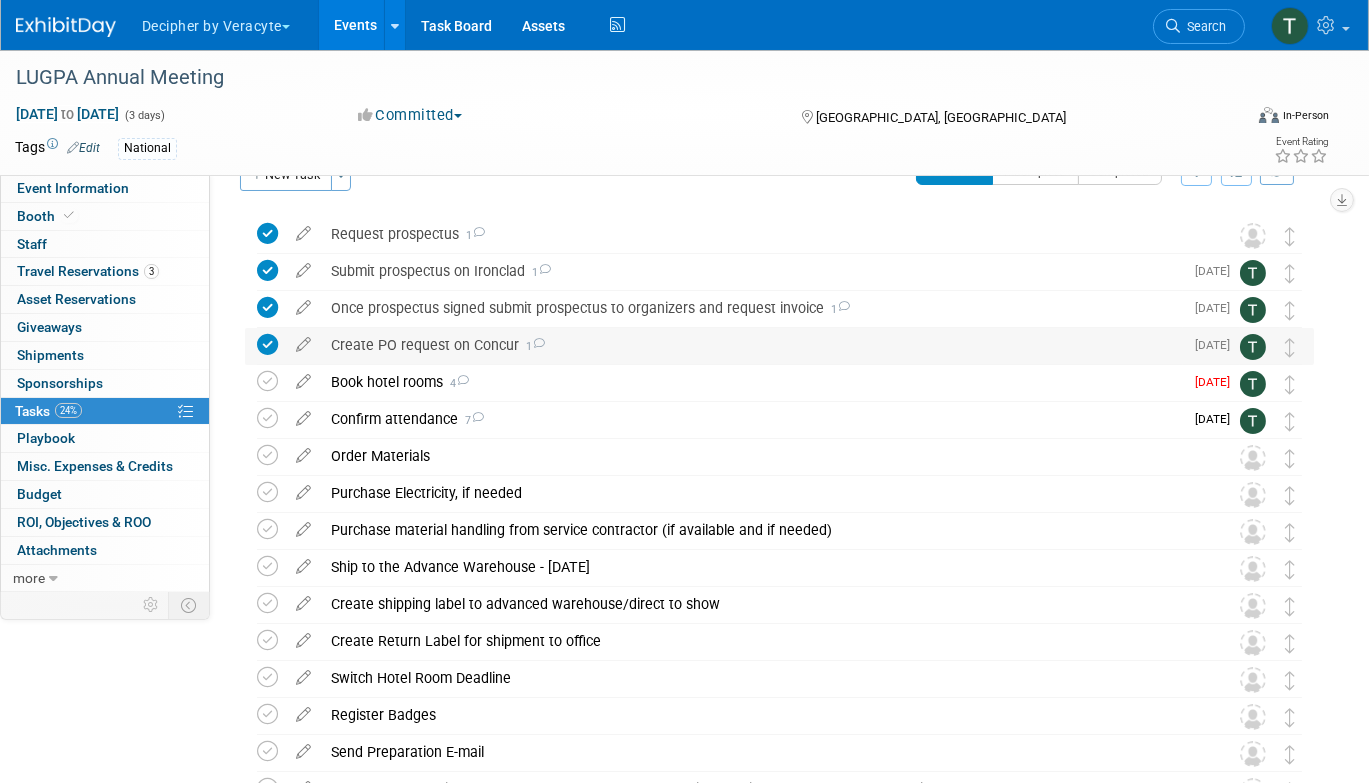 scroll, scrollTop: 47, scrollLeft: 0, axis: vertical 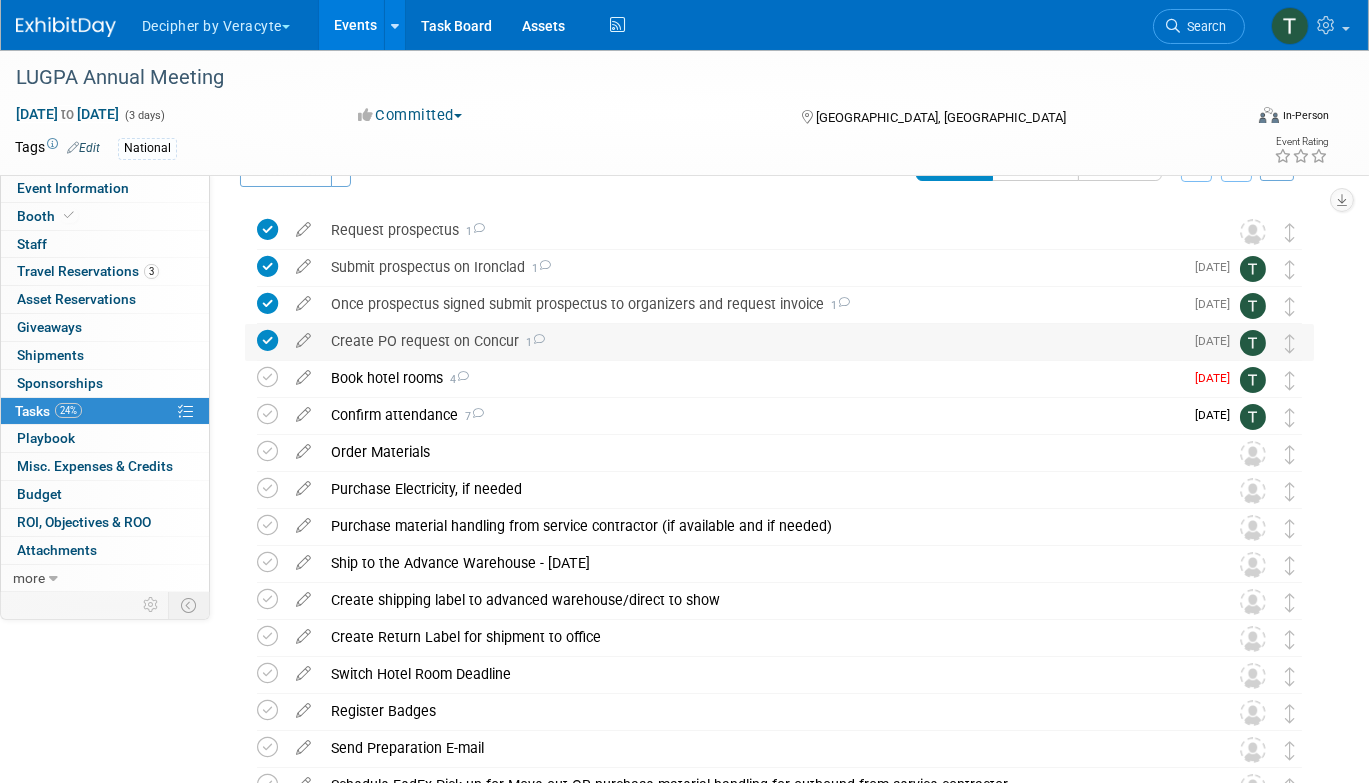click on "Book hotel rooms
4" at bounding box center [752, 378] 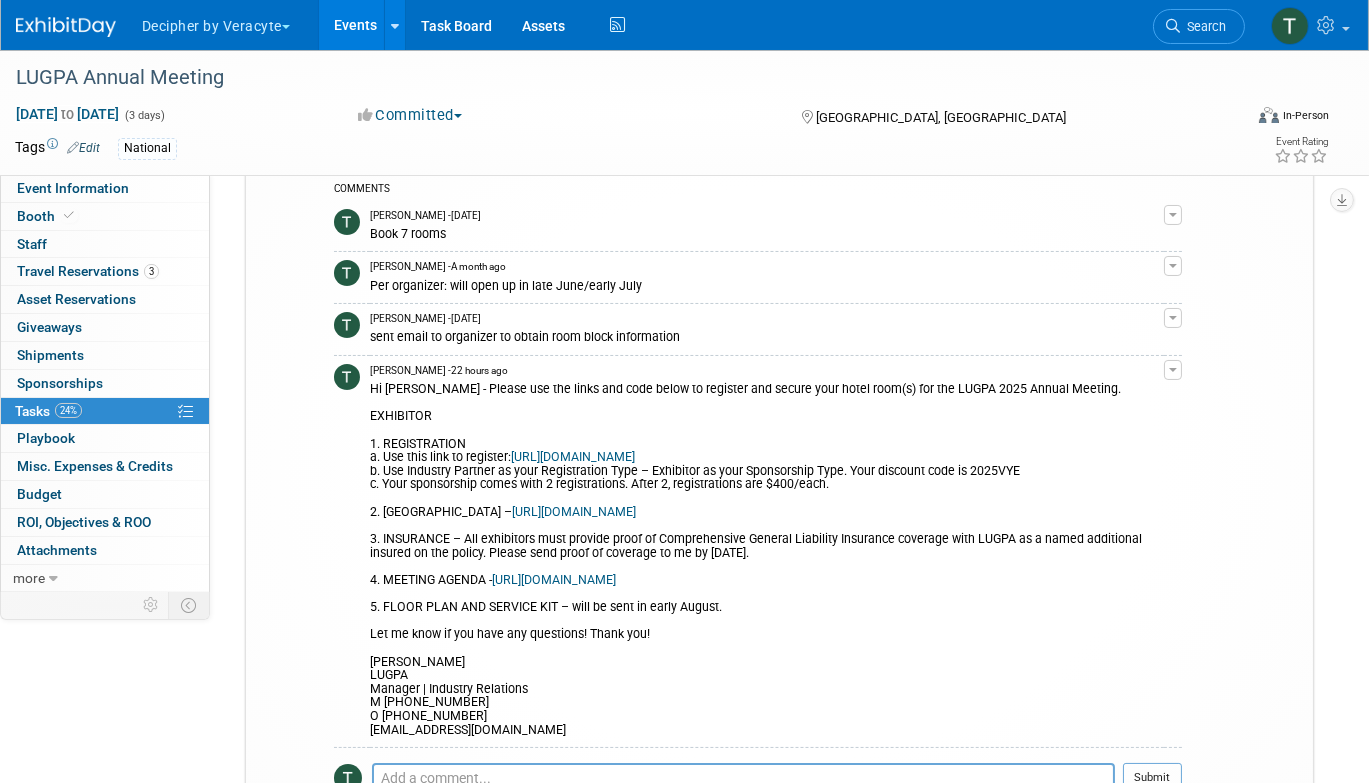 scroll, scrollTop: 402, scrollLeft: 0, axis: vertical 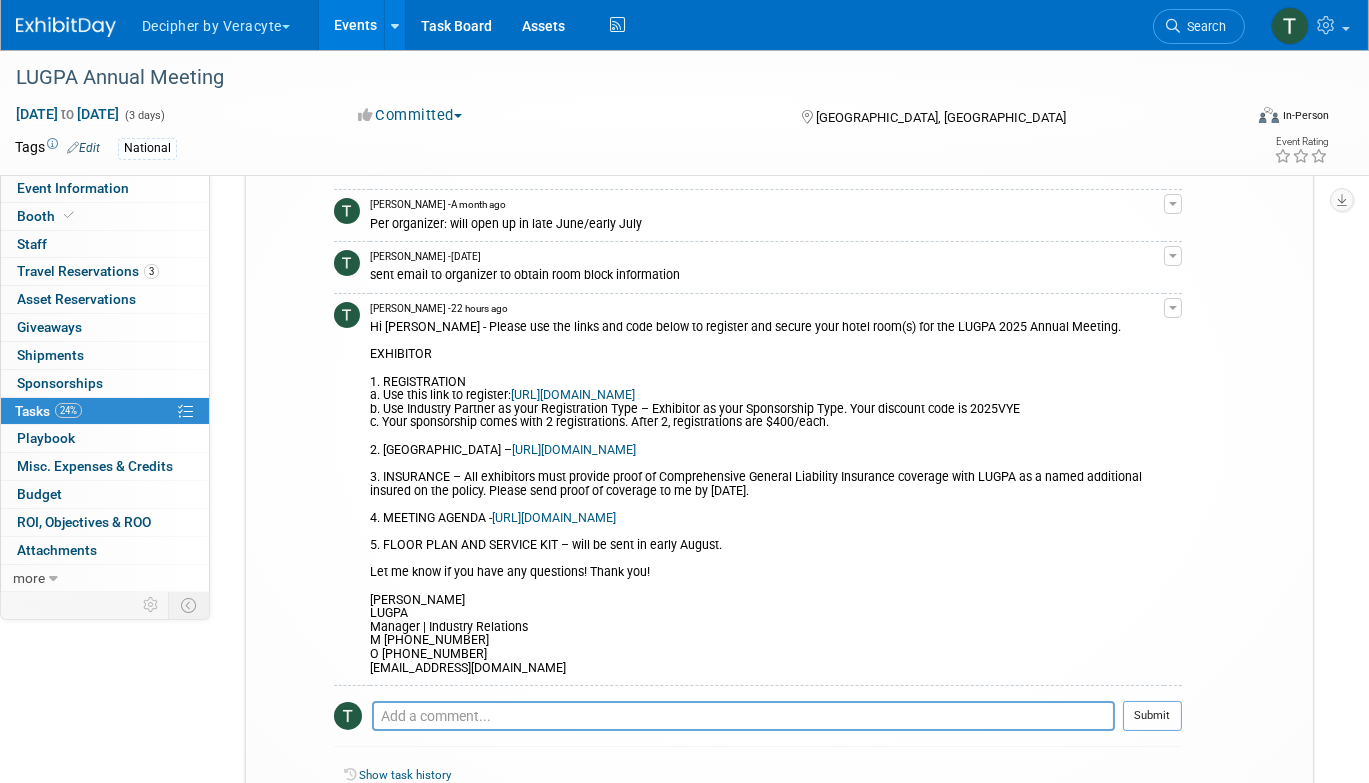 click on "https://book.passkey.com/e/51046229" at bounding box center (574, 450) 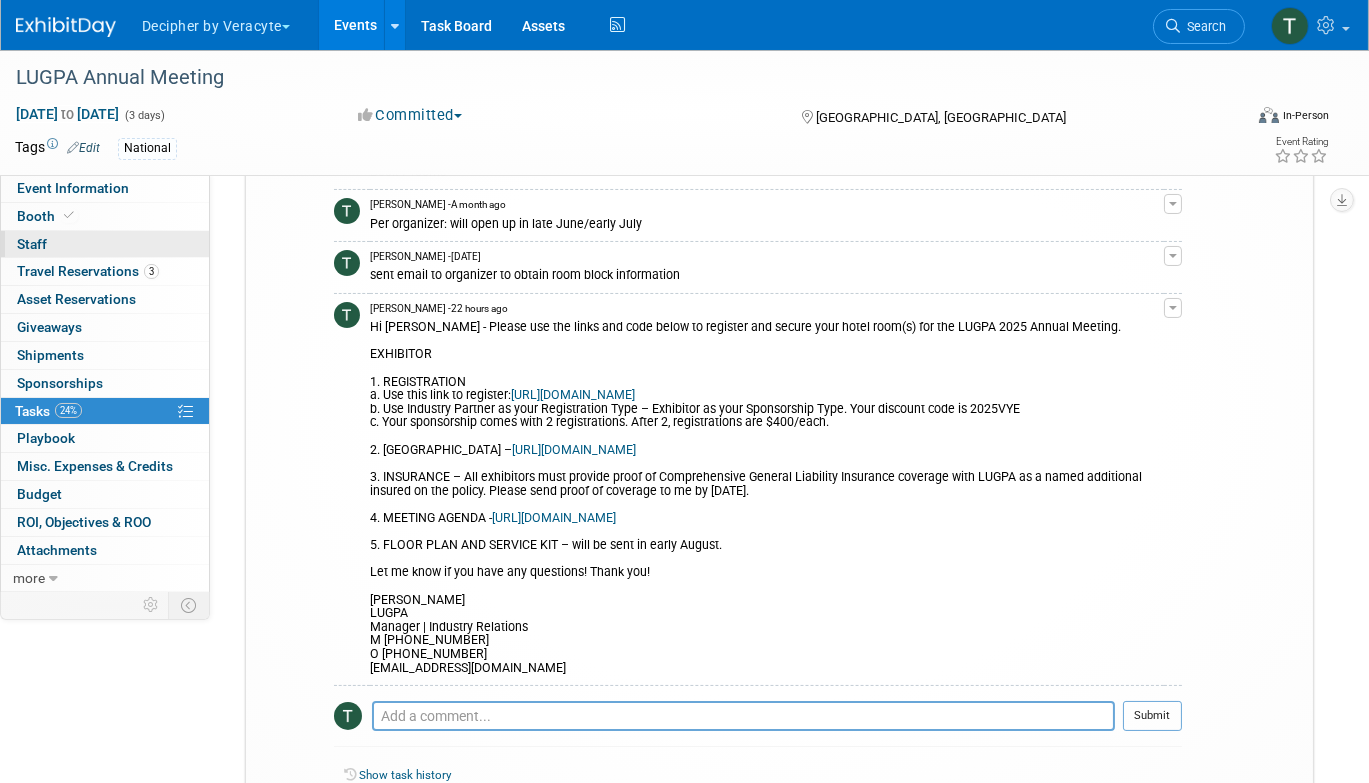 click on "0
Staff 0" at bounding box center [105, 244] 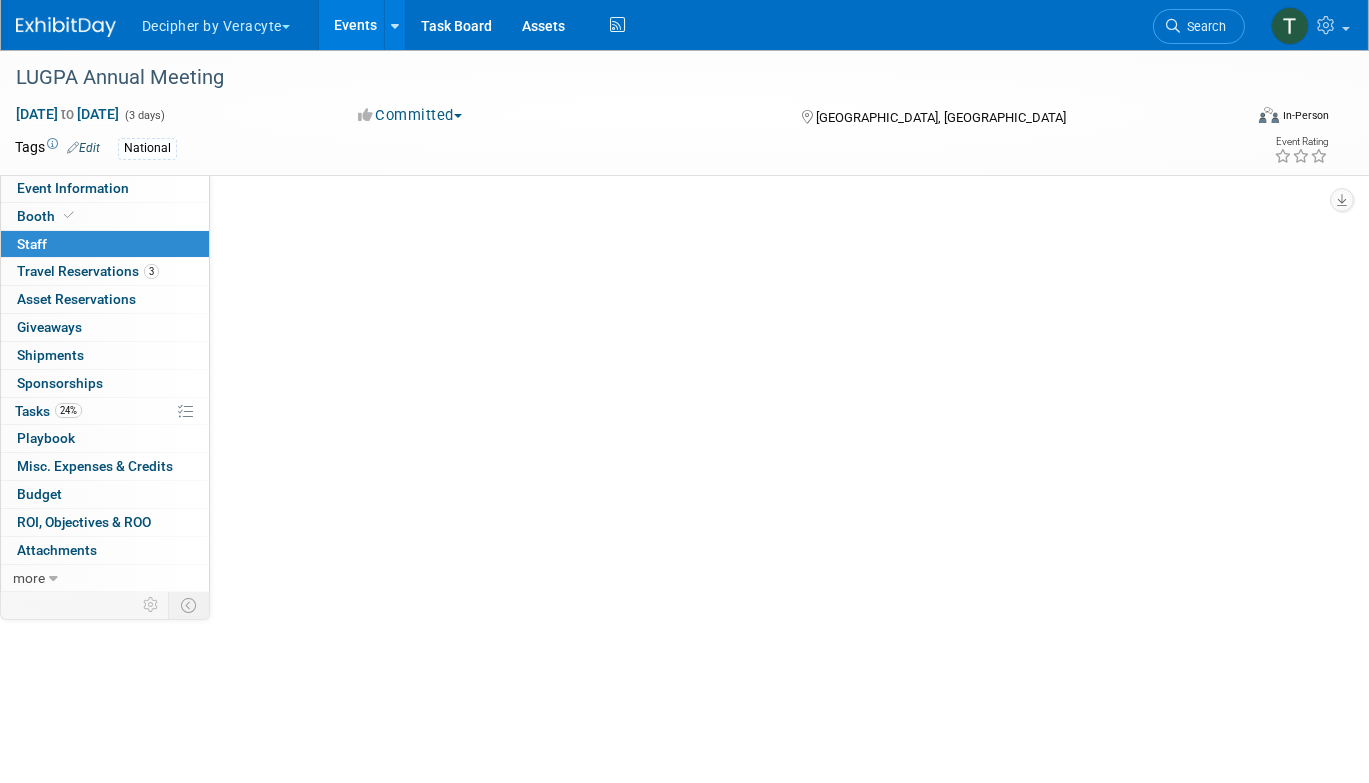 scroll, scrollTop: 0, scrollLeft: 0, axis: both 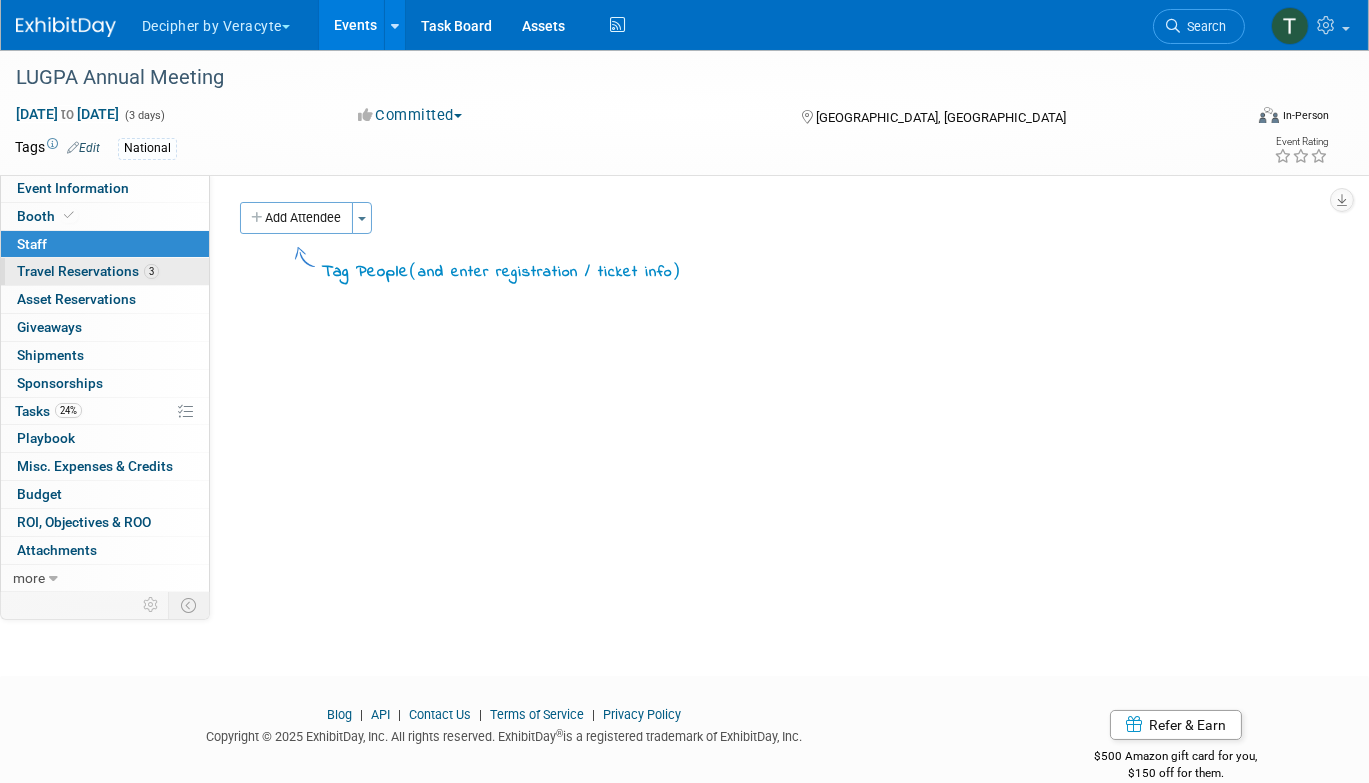 click on "Travel Reservations 3" at bounding box center [88, 271] 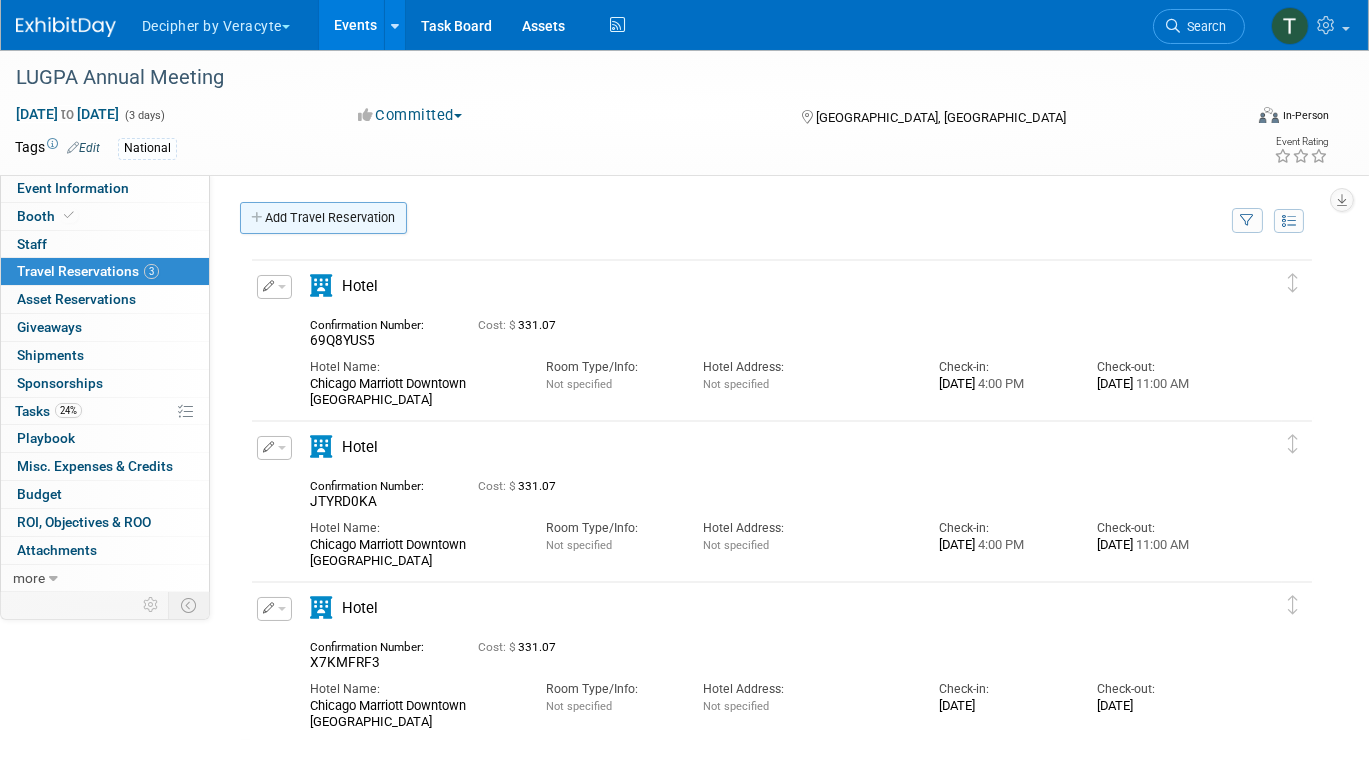 scroll, scrollTop: 0, scrollLeft: 0, axis: both 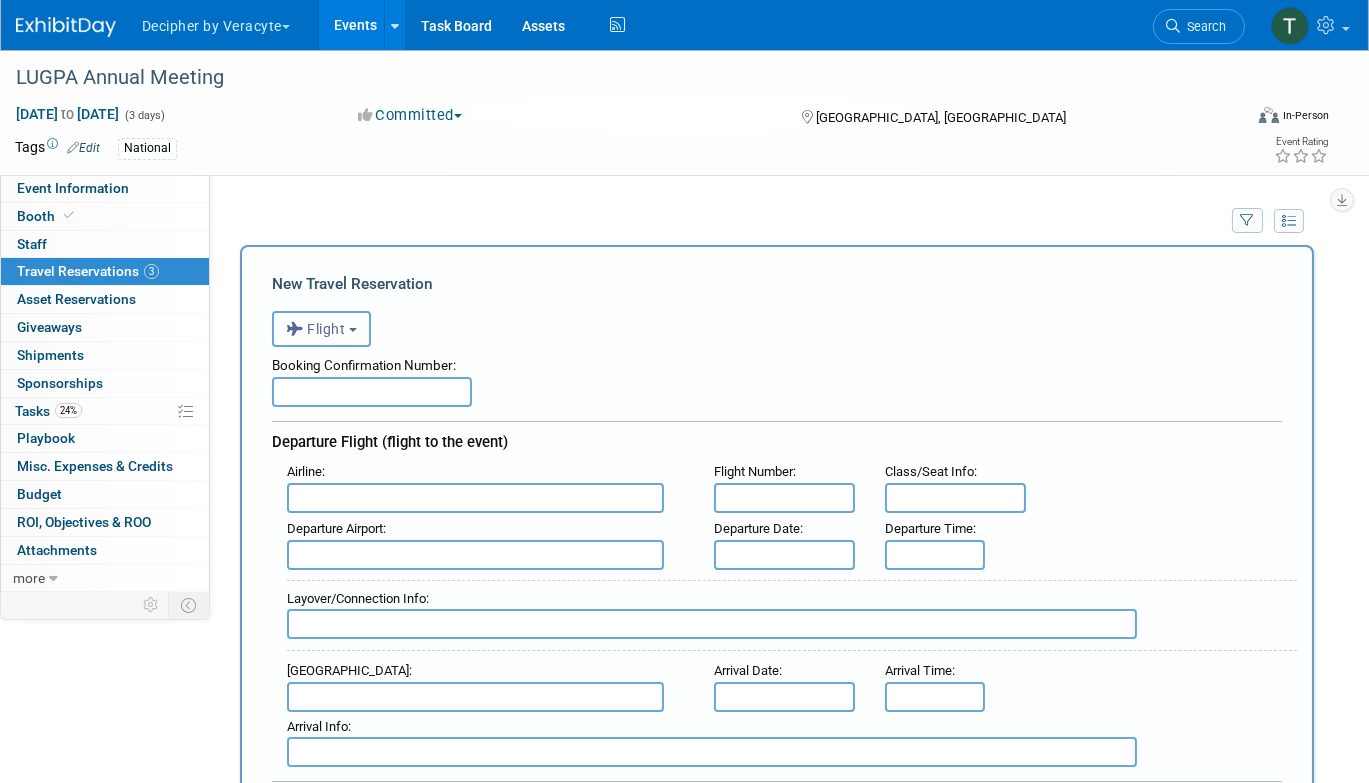click on "Flight" at bounding box center [321, 329] 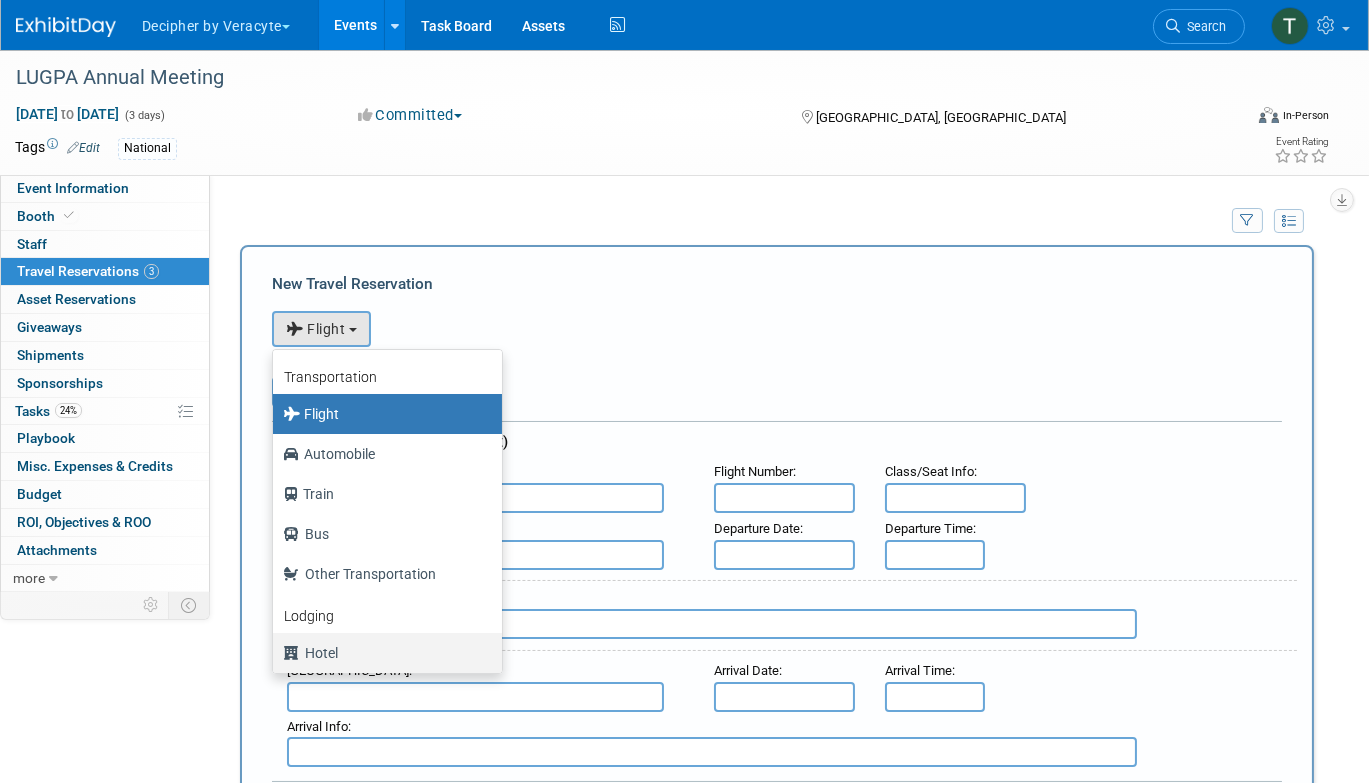 click on "Hotel" at bounding box center (382, 653) 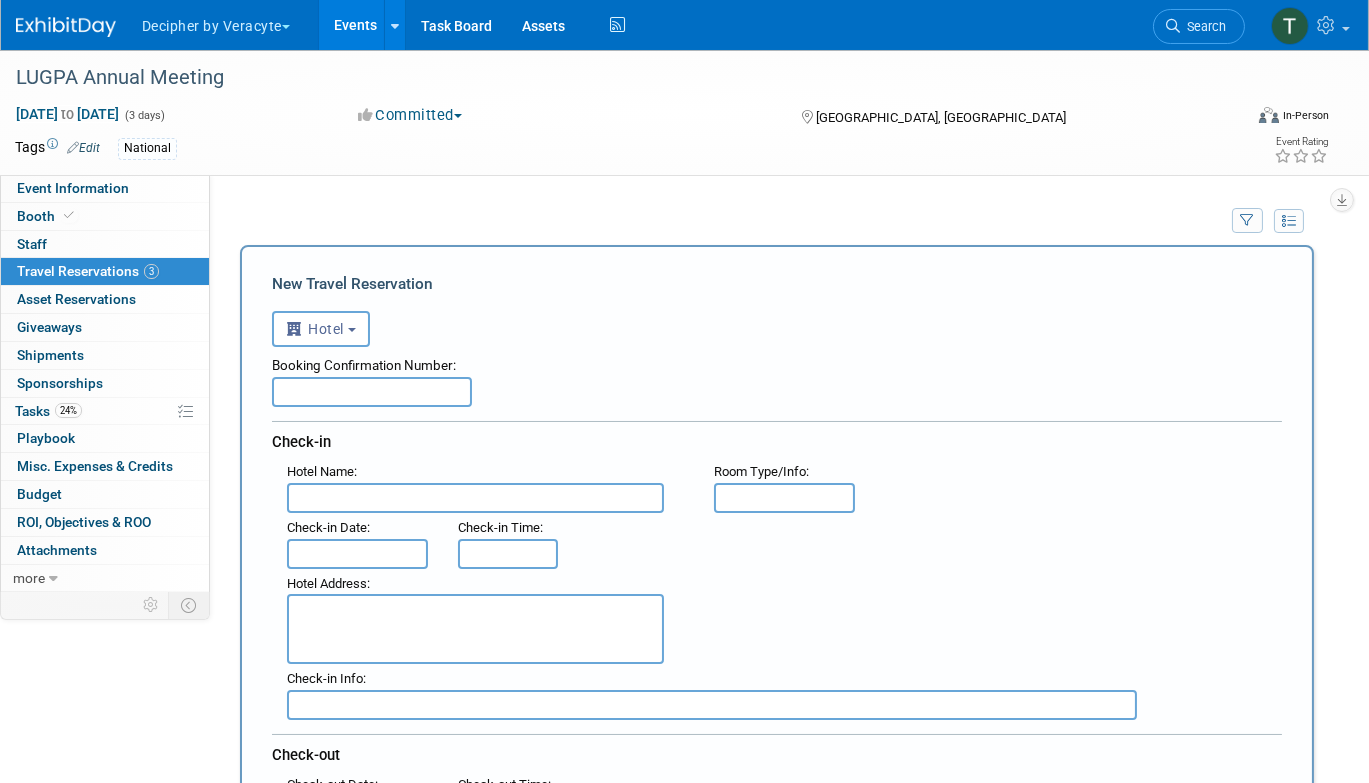 click at bounding box center (372, 392) 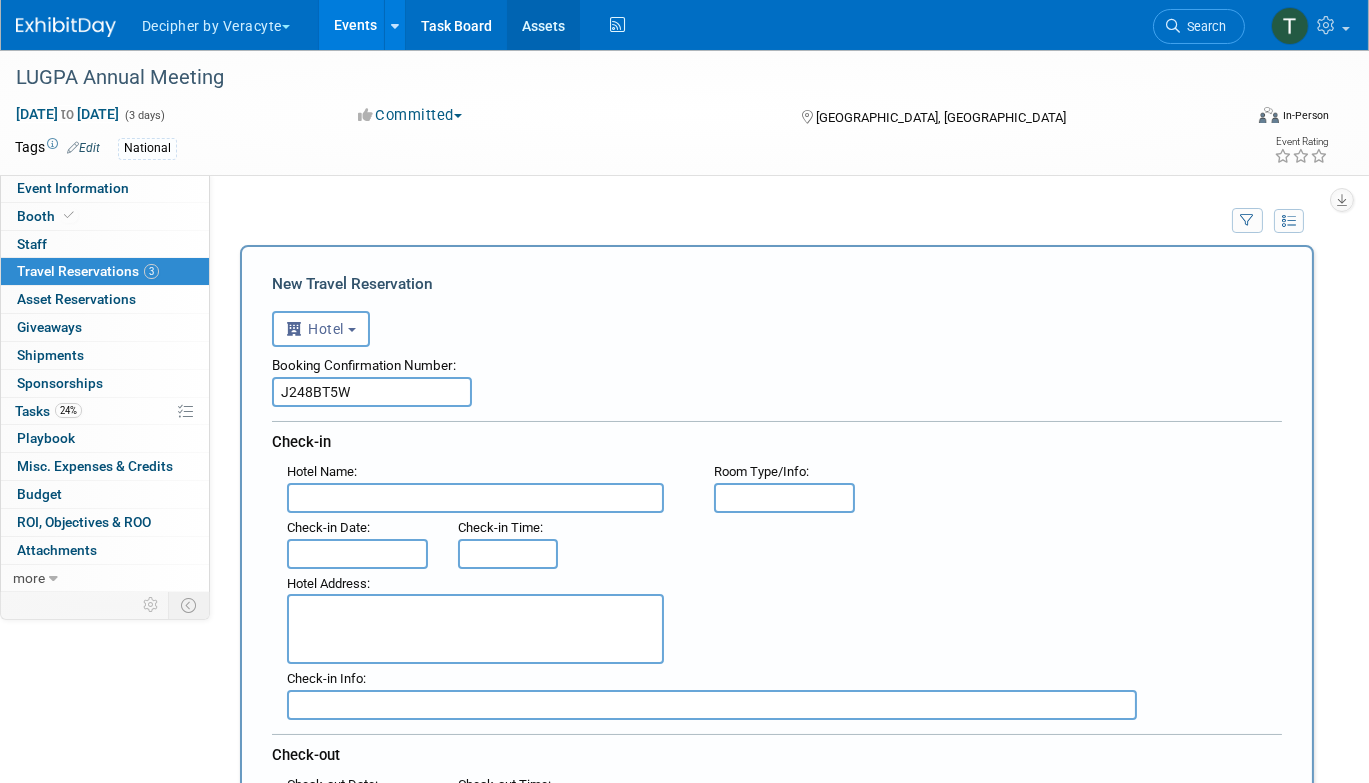 type on "J248BT5W" 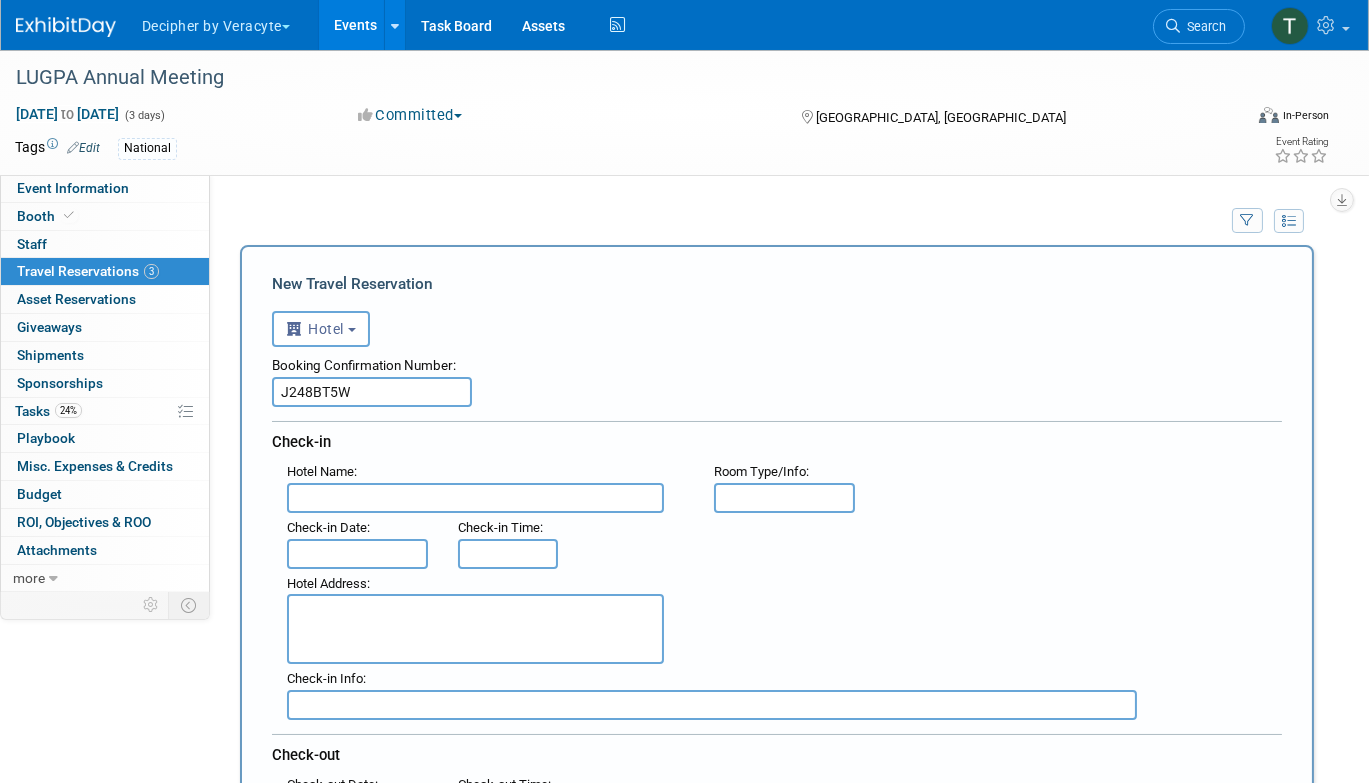 click at bounding box center [475, 498] 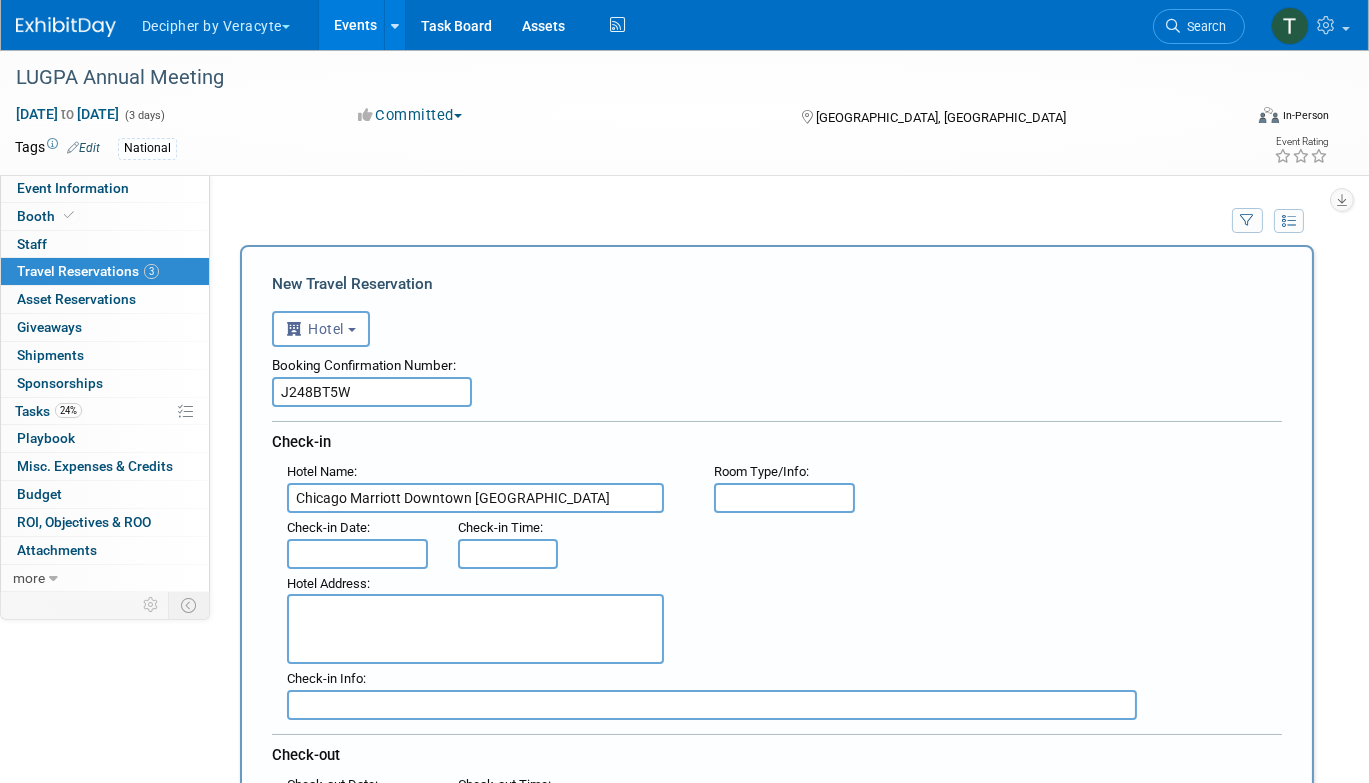 type on "Chicago Marriott Downtown Magnificent Mile" 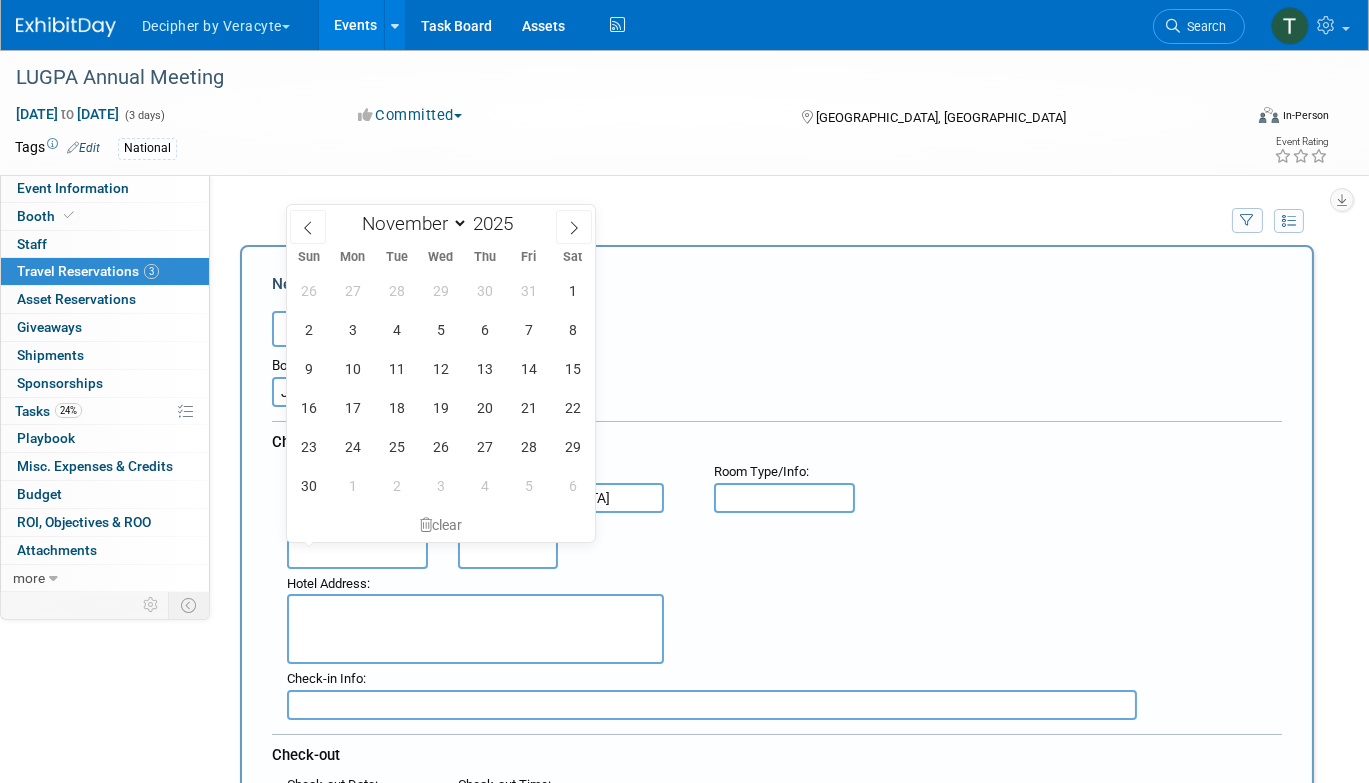 click at bounding box center [357, 554] 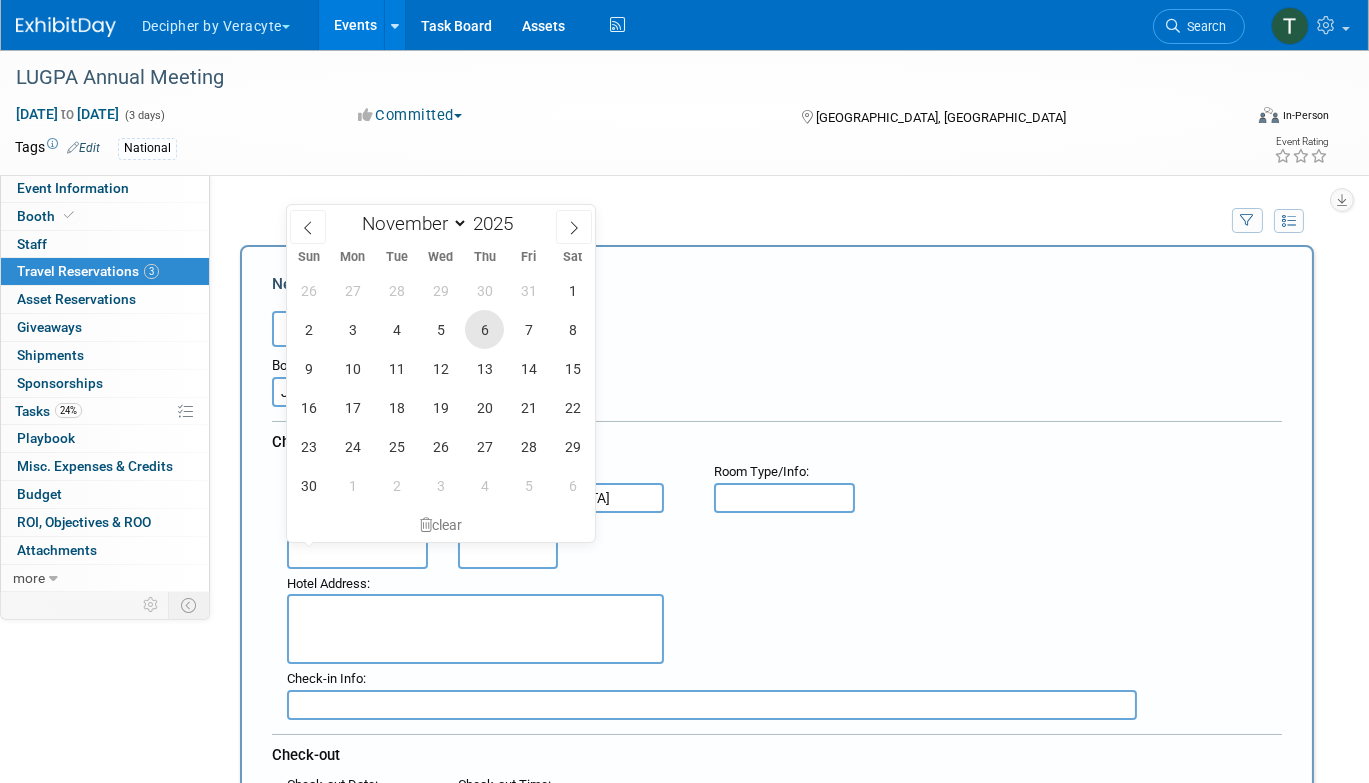 click on "6" at bounding box center (484, 329) 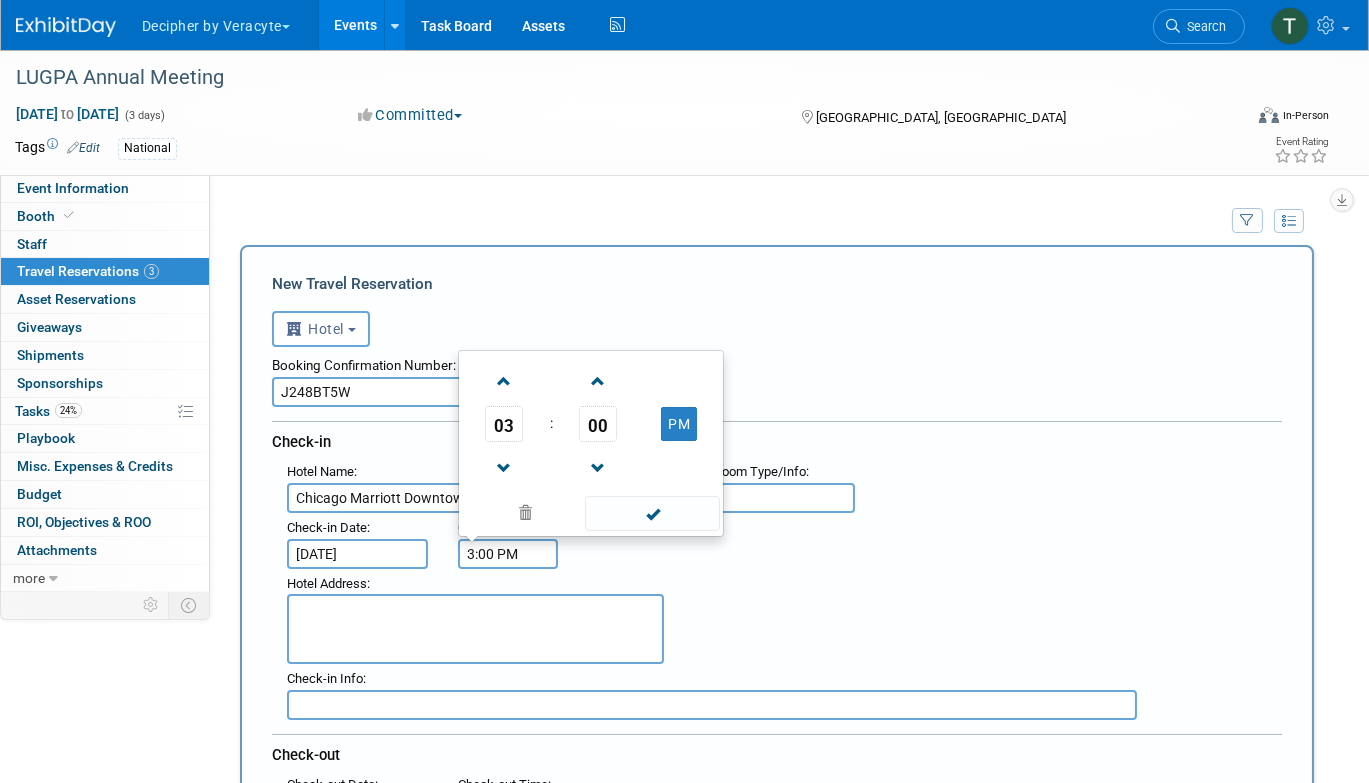 click on "3:00 PM" at bounding box center (508, 554) 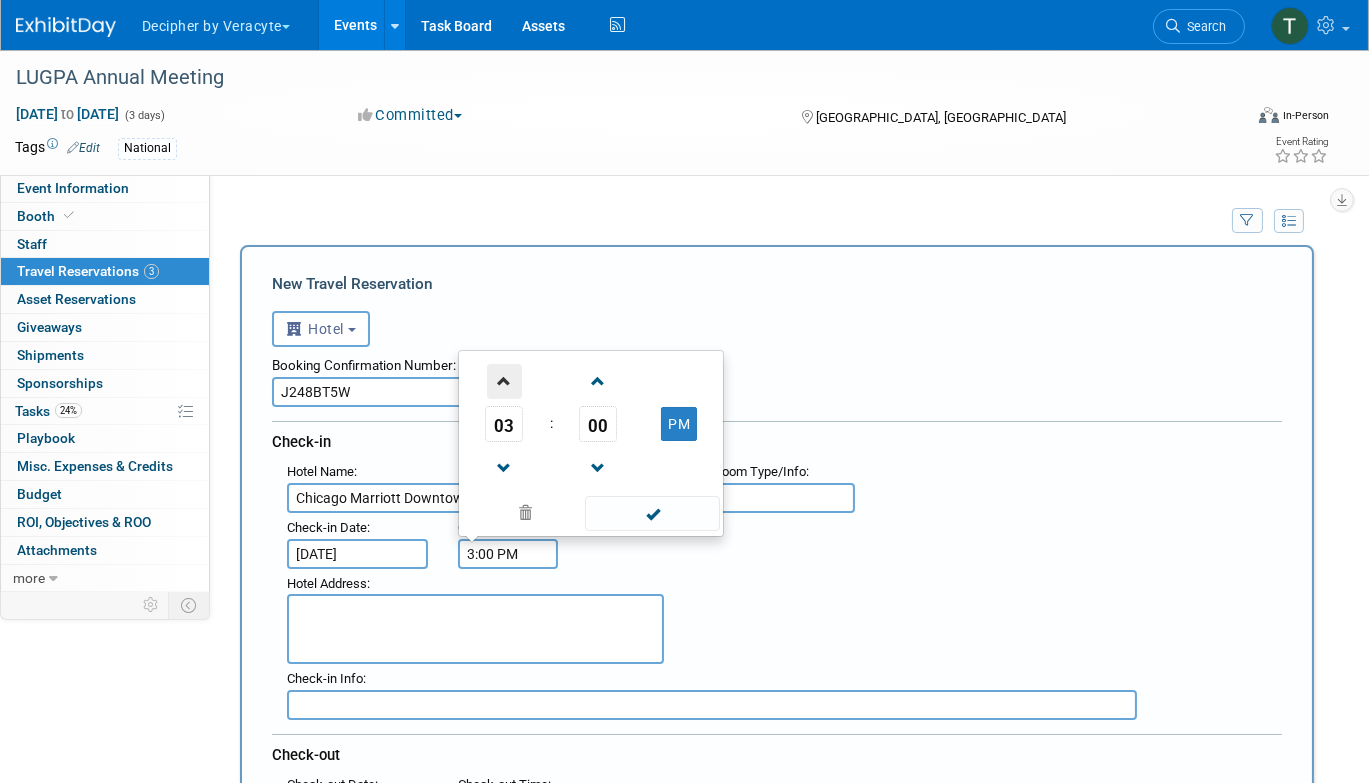 click at bounding box center [504, 381] 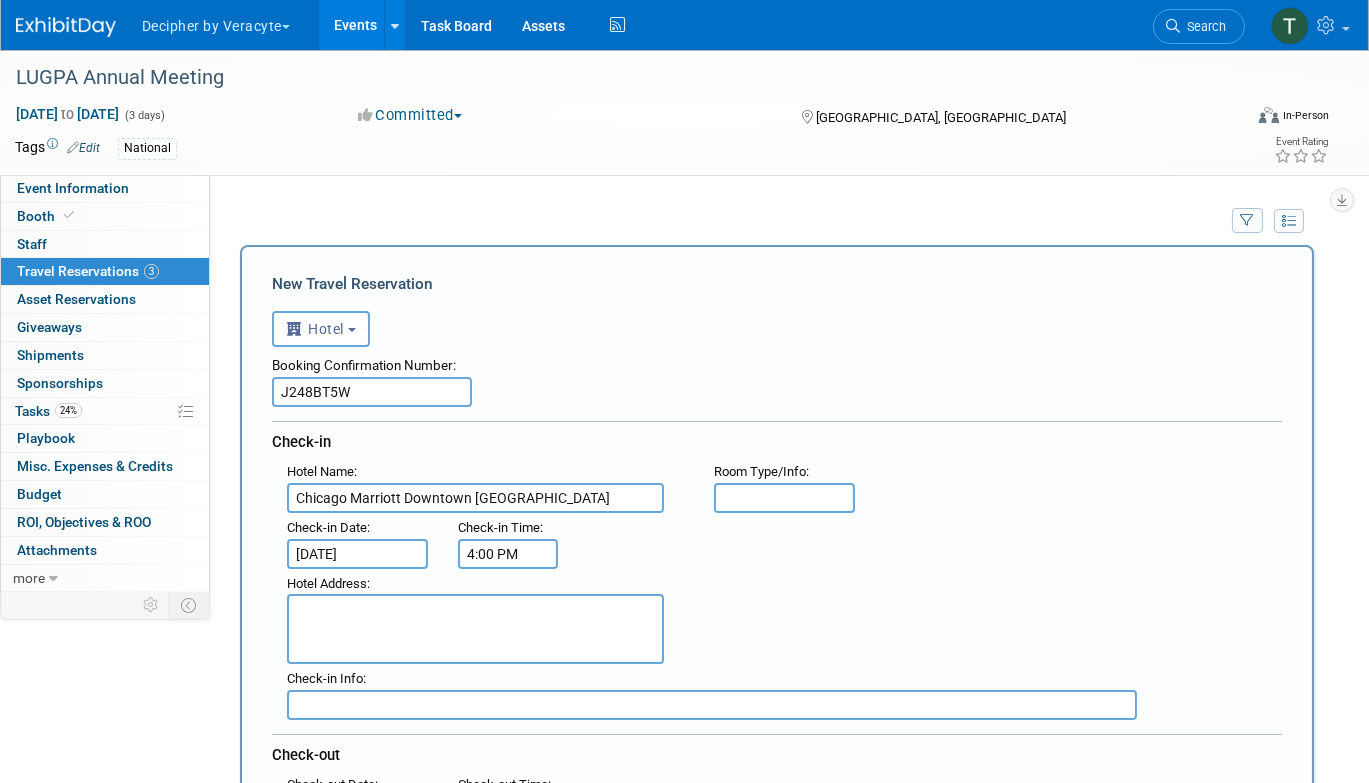 click on "Check-in" at bounding box center (777, 439) 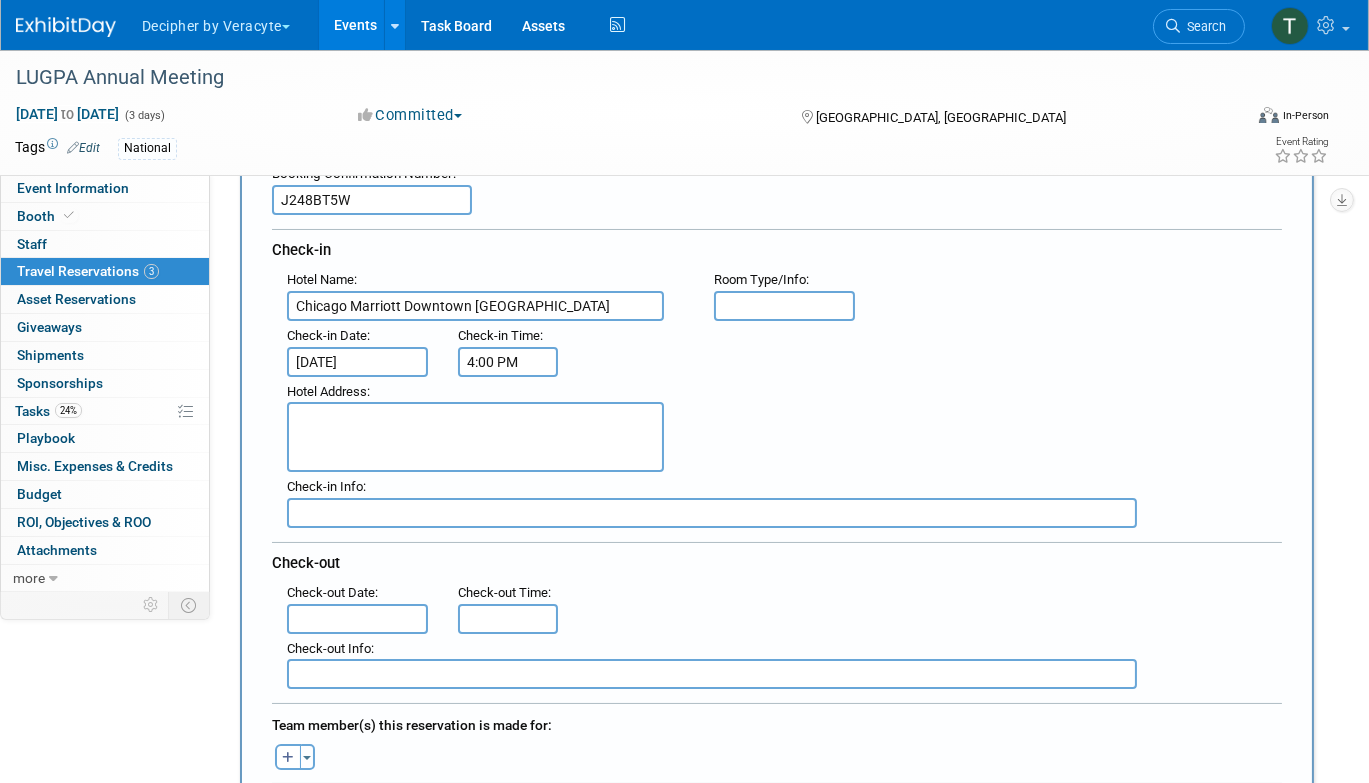 scroll, scrollTop: 224, scrollLeft: 0, axis: vertical 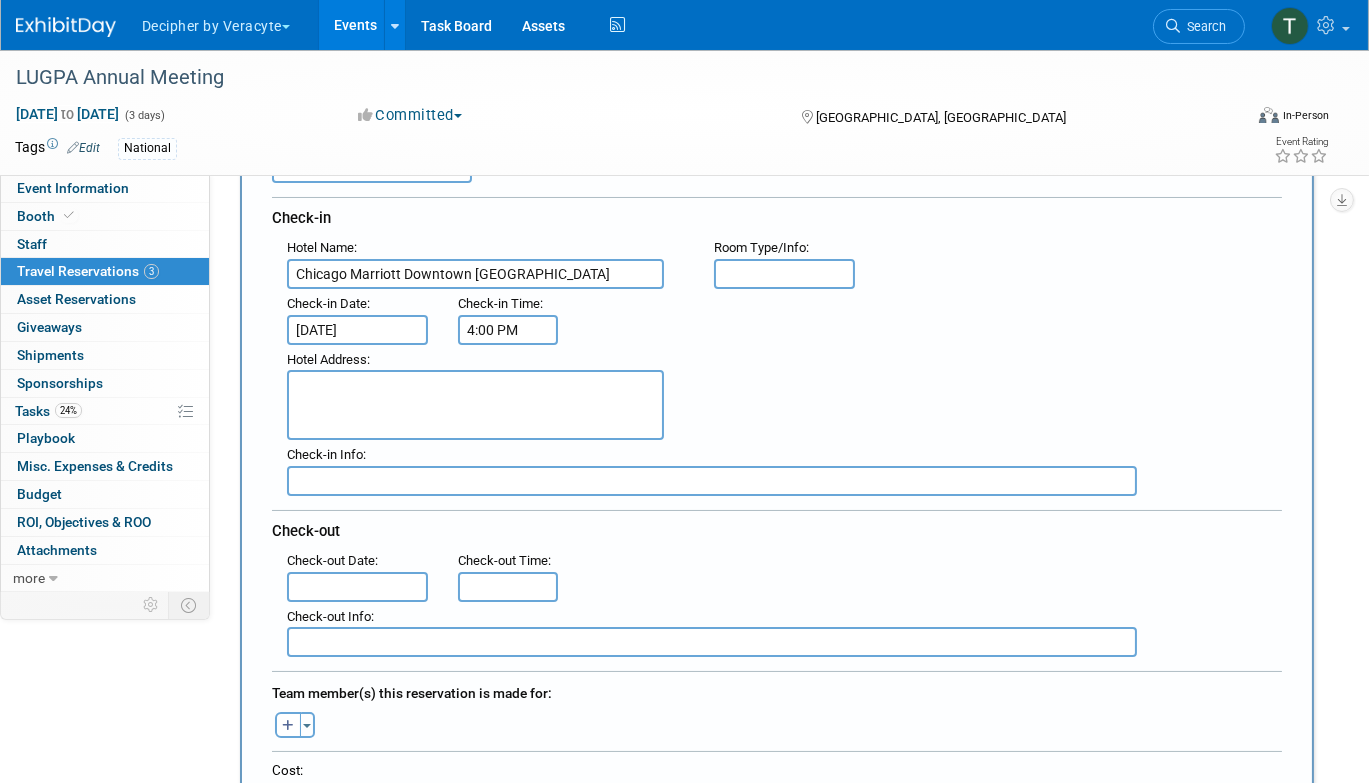 click on "Check-out Info :" at bounding box center (784, 630) 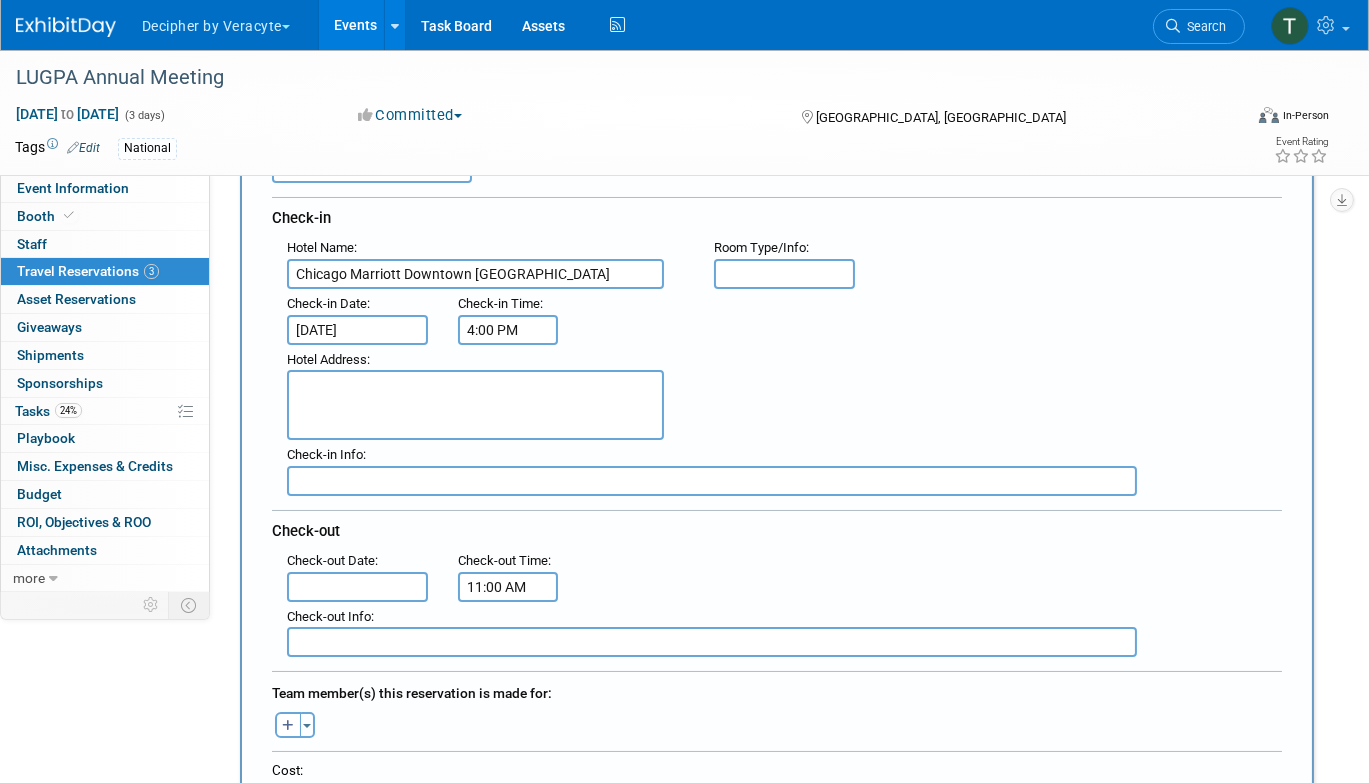 click on "11:00 AM" at bounding box center (508, 587) 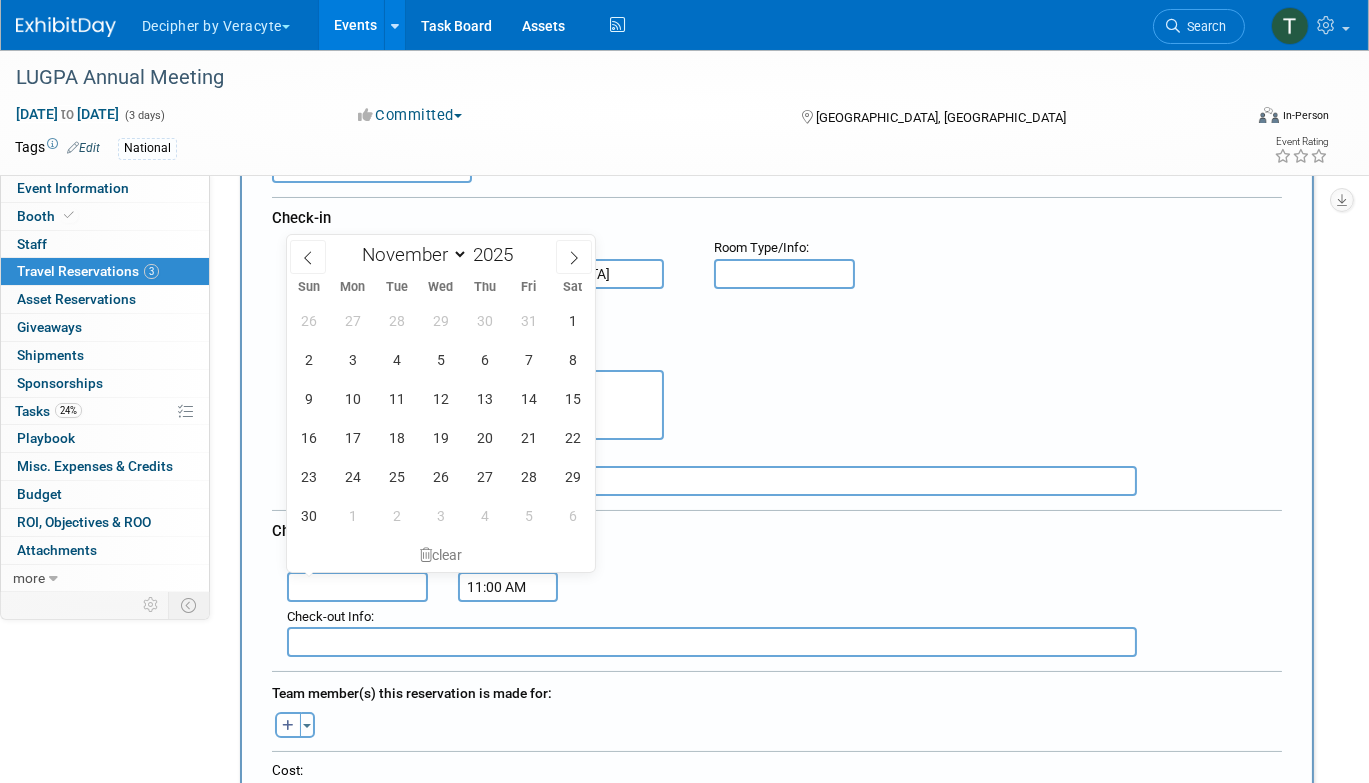 click at bounding box center [357, 587] 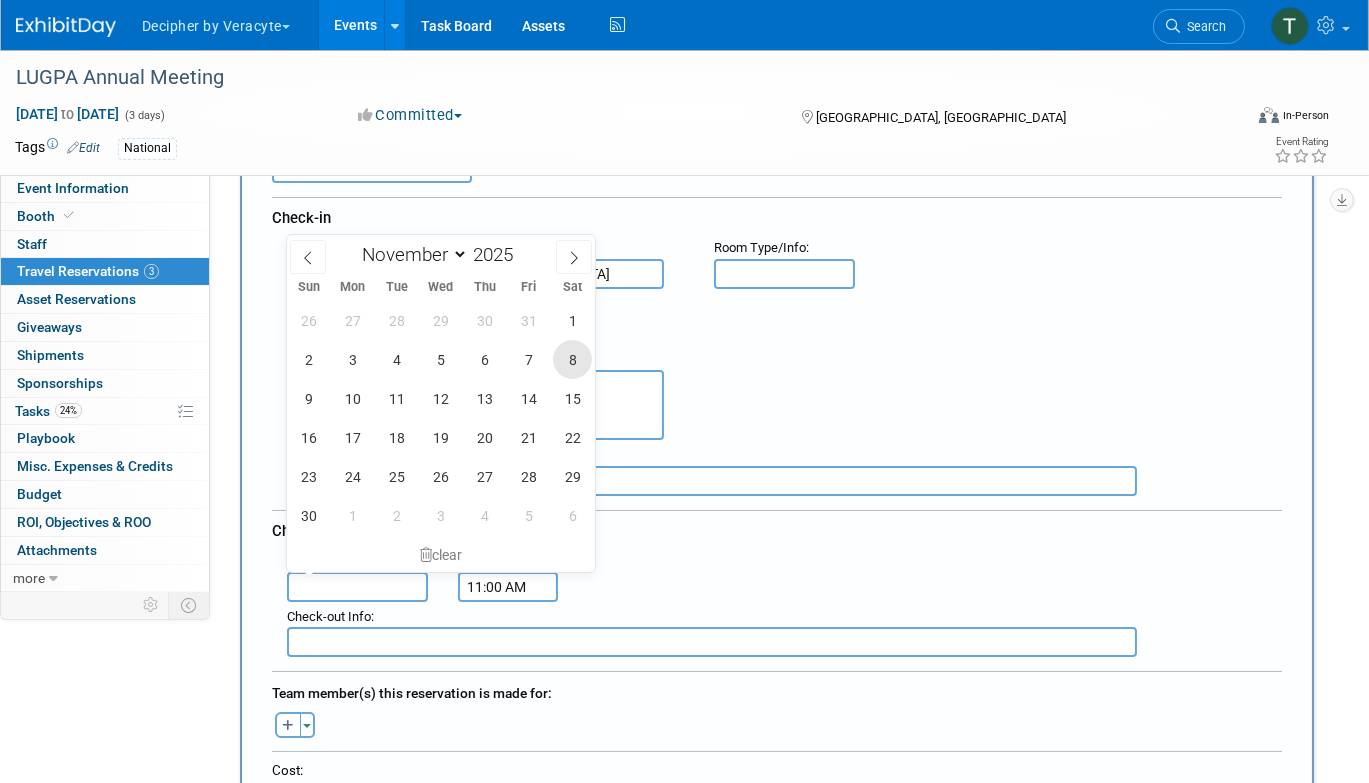 click on "8" at bounding box center (572, 359) 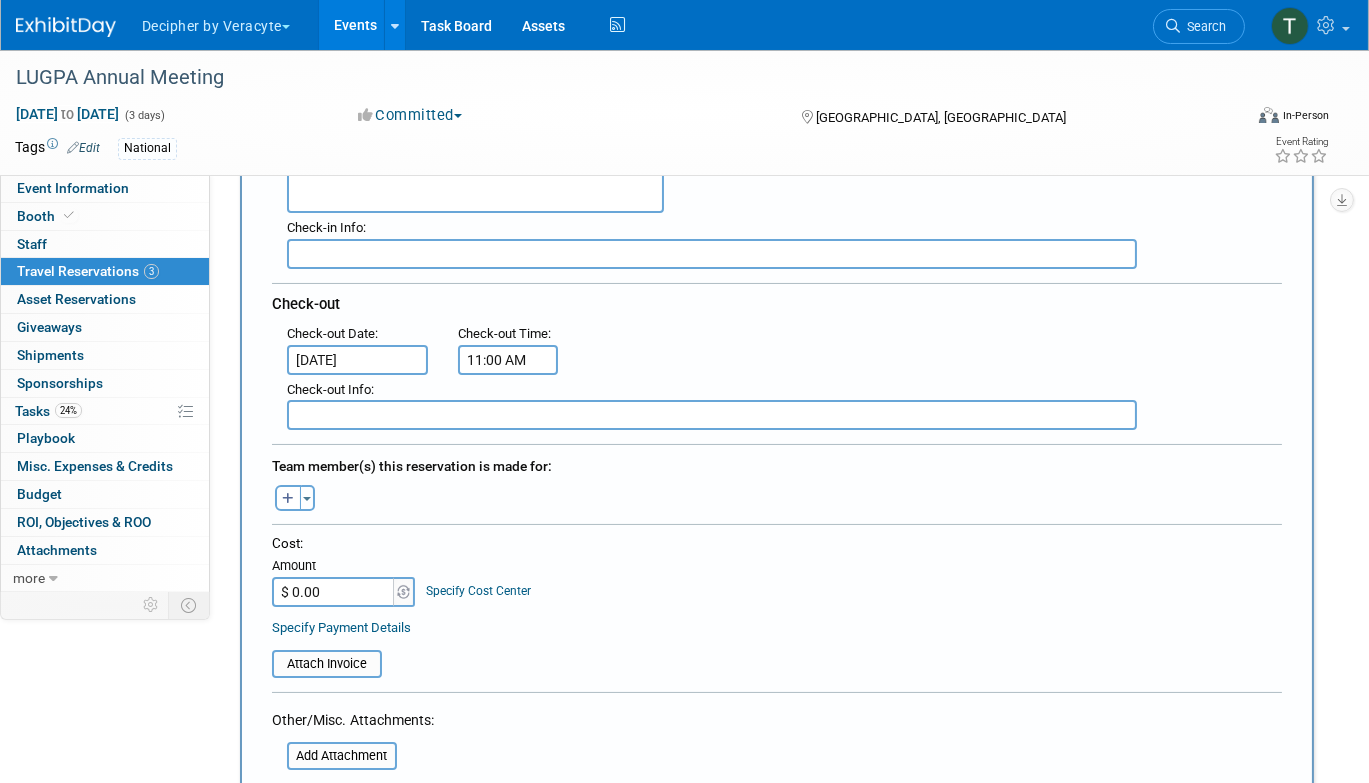 scroll, scrollTop: 461, scrollLeft: 0, axis: vertical 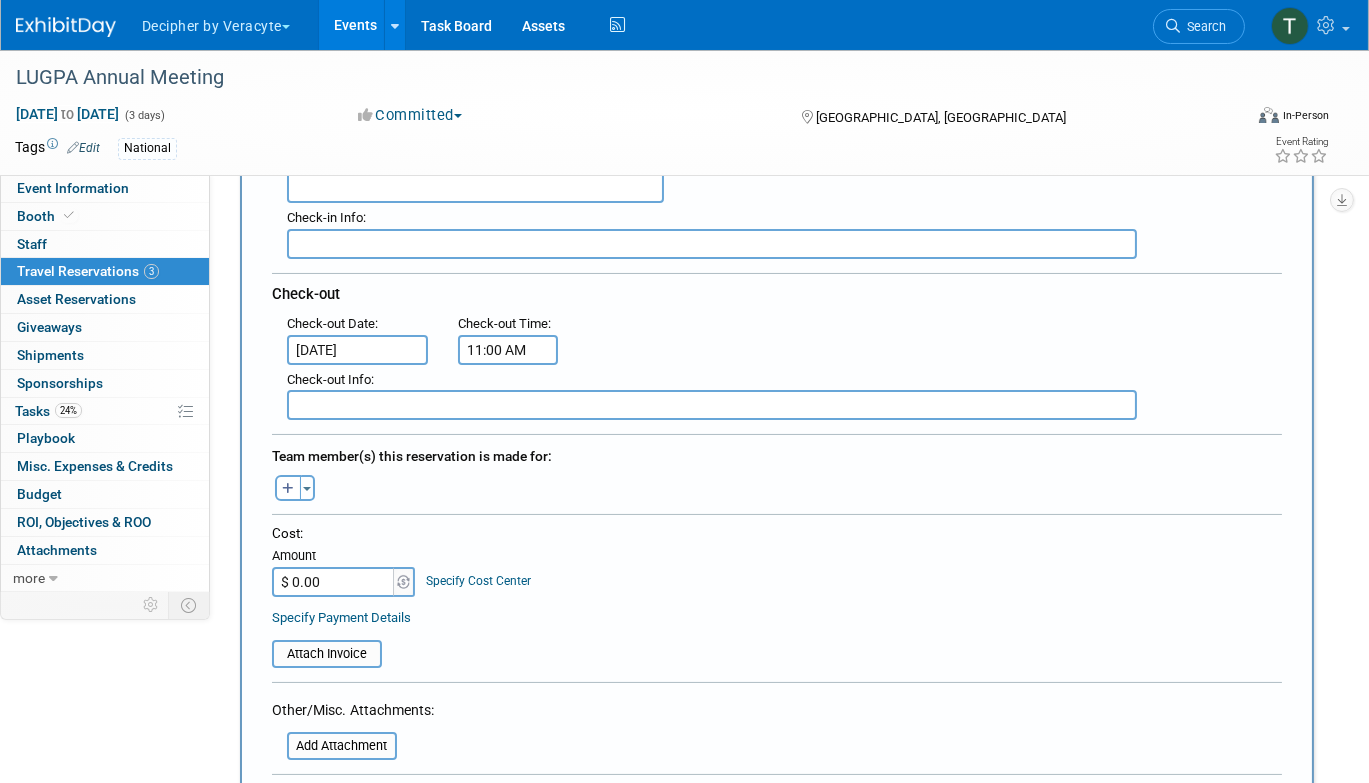 click on ":
Check-out Date :
Nov 8, 2025
Check-out Time :
11:00 AM" at bounding box center (784, 337) 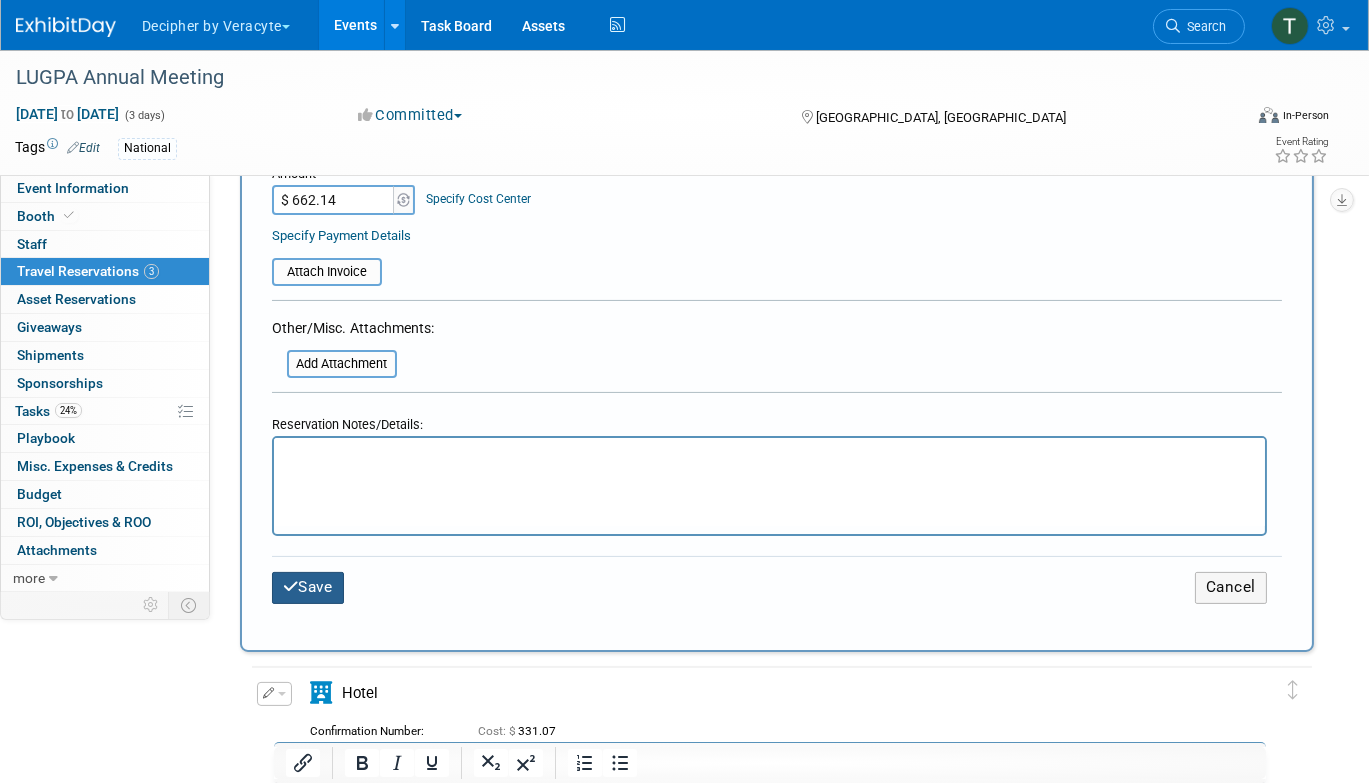 click on "Save" at bounding box center (308, 587) 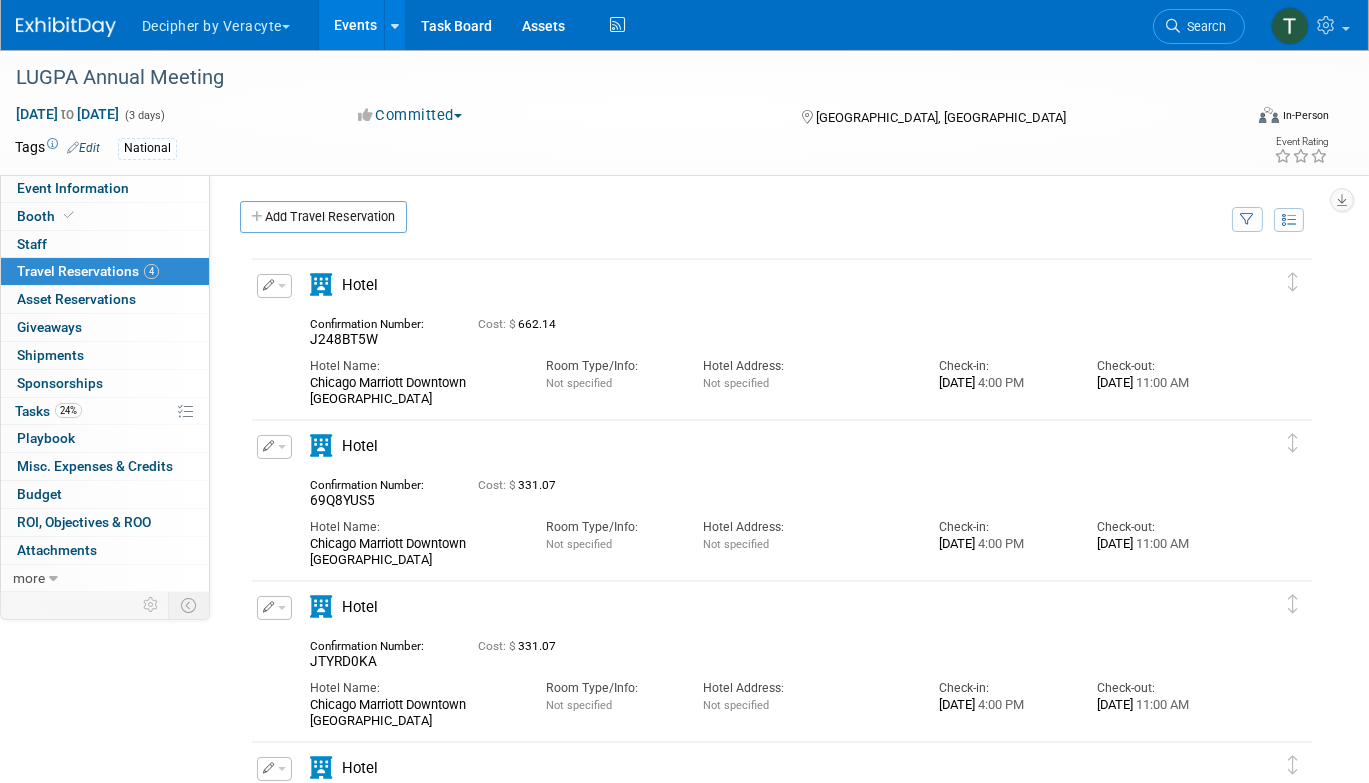 scroll, scrollTop: 0, scrollLeft: 0, axis: both 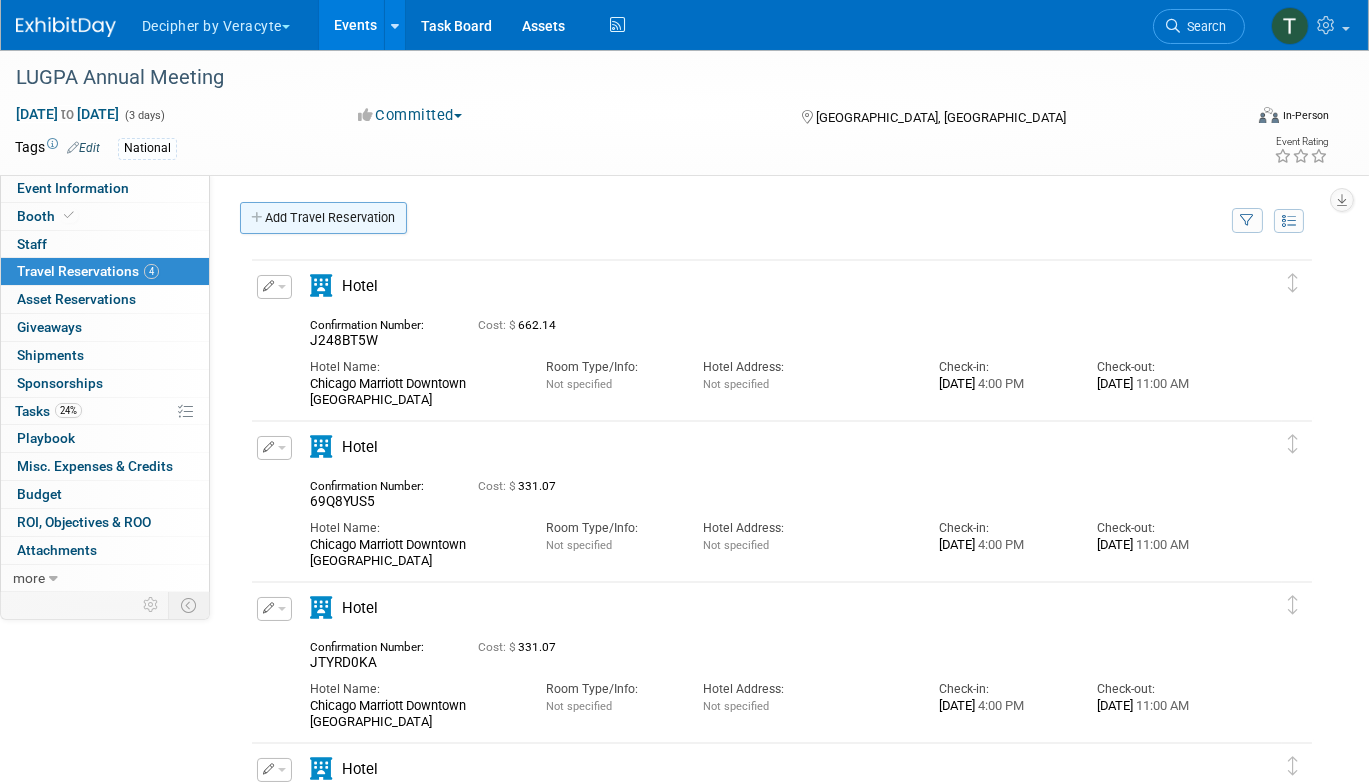 click on "Add Travel Reservation" at bounding box center [323, 218] 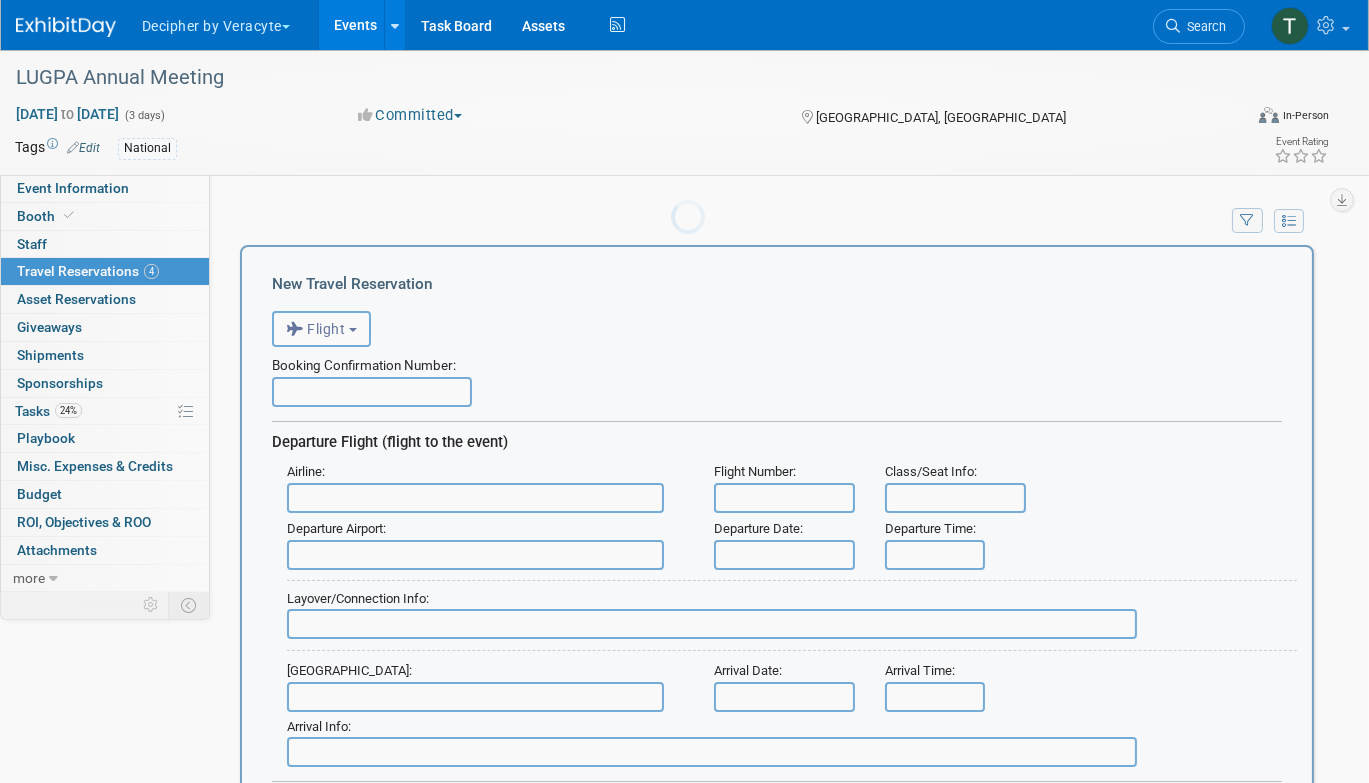 scroll, scrollTop: 0, scrollLeft: 0, axis: both 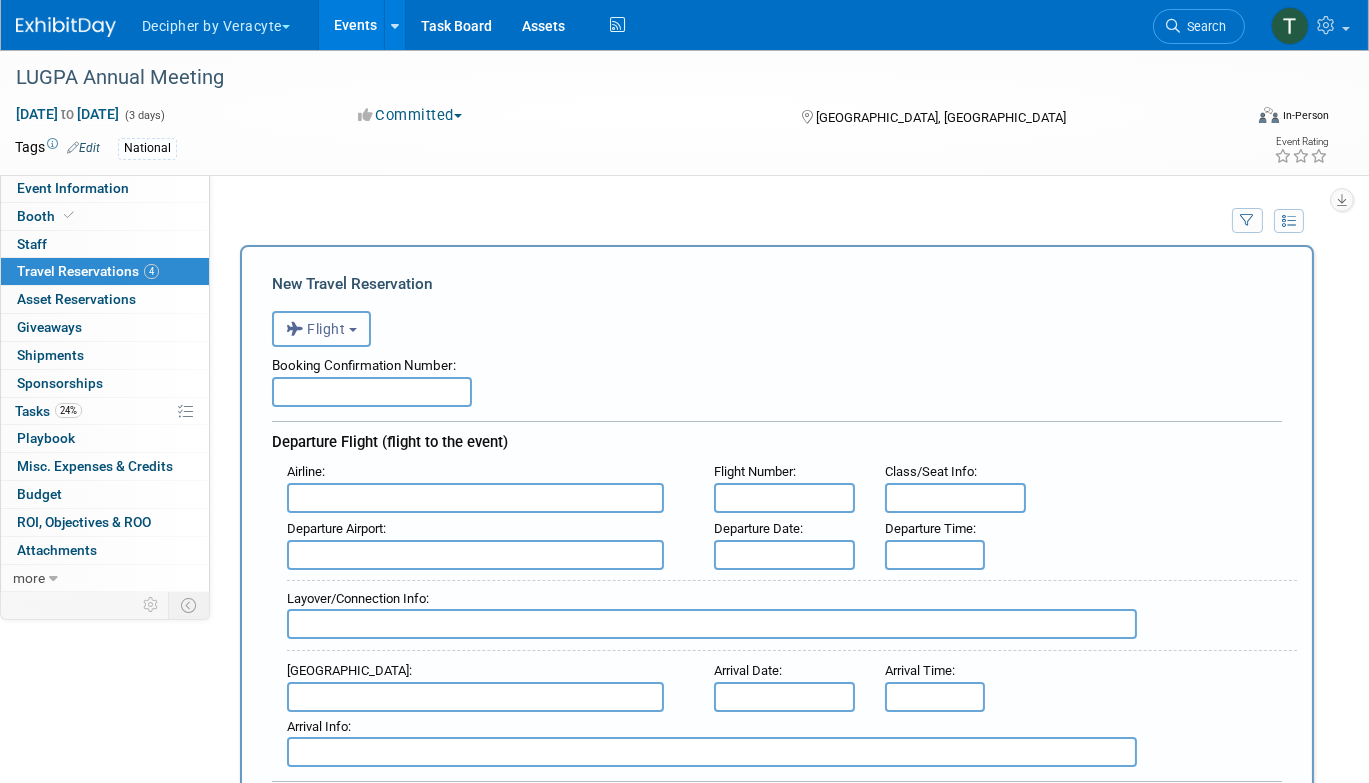 click on "Flight" at bounding box center [321, 329] 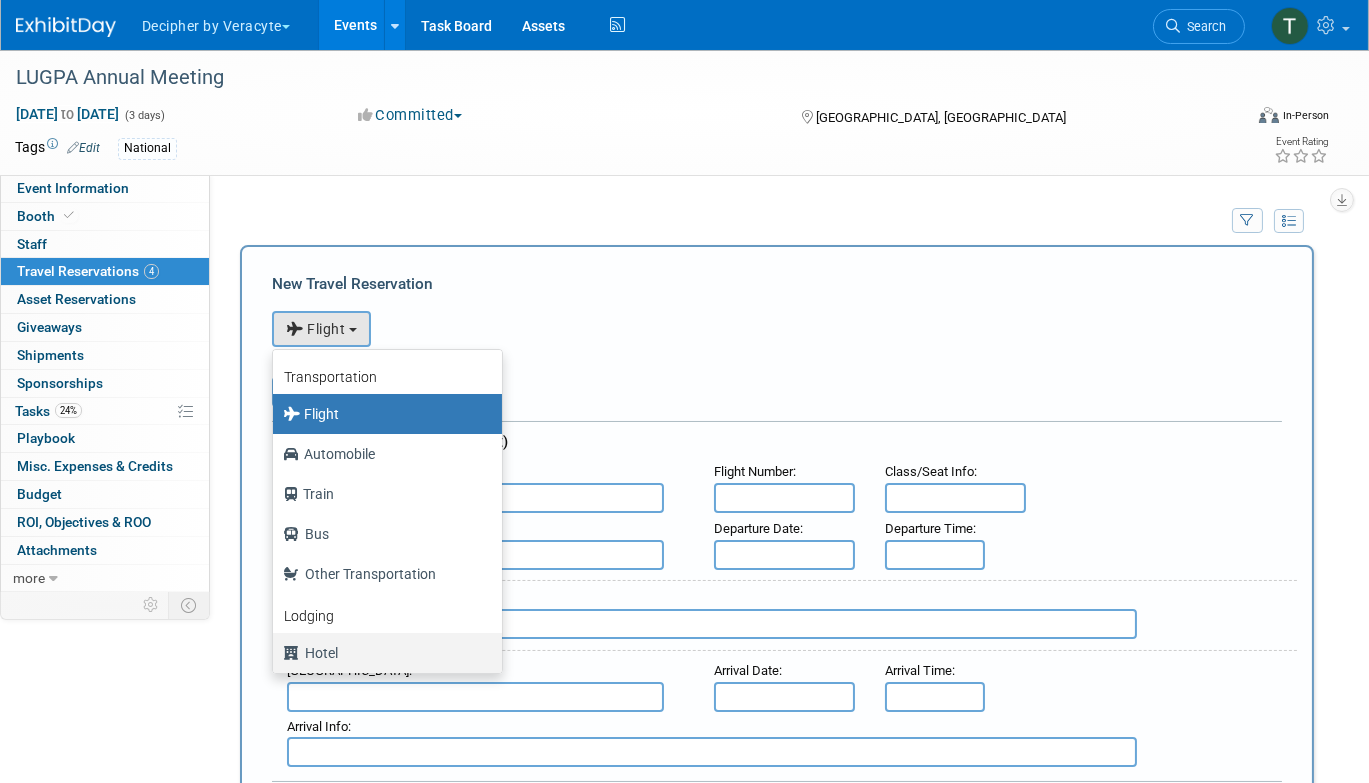 click on "Hotel" at bounding box center (382, 653) 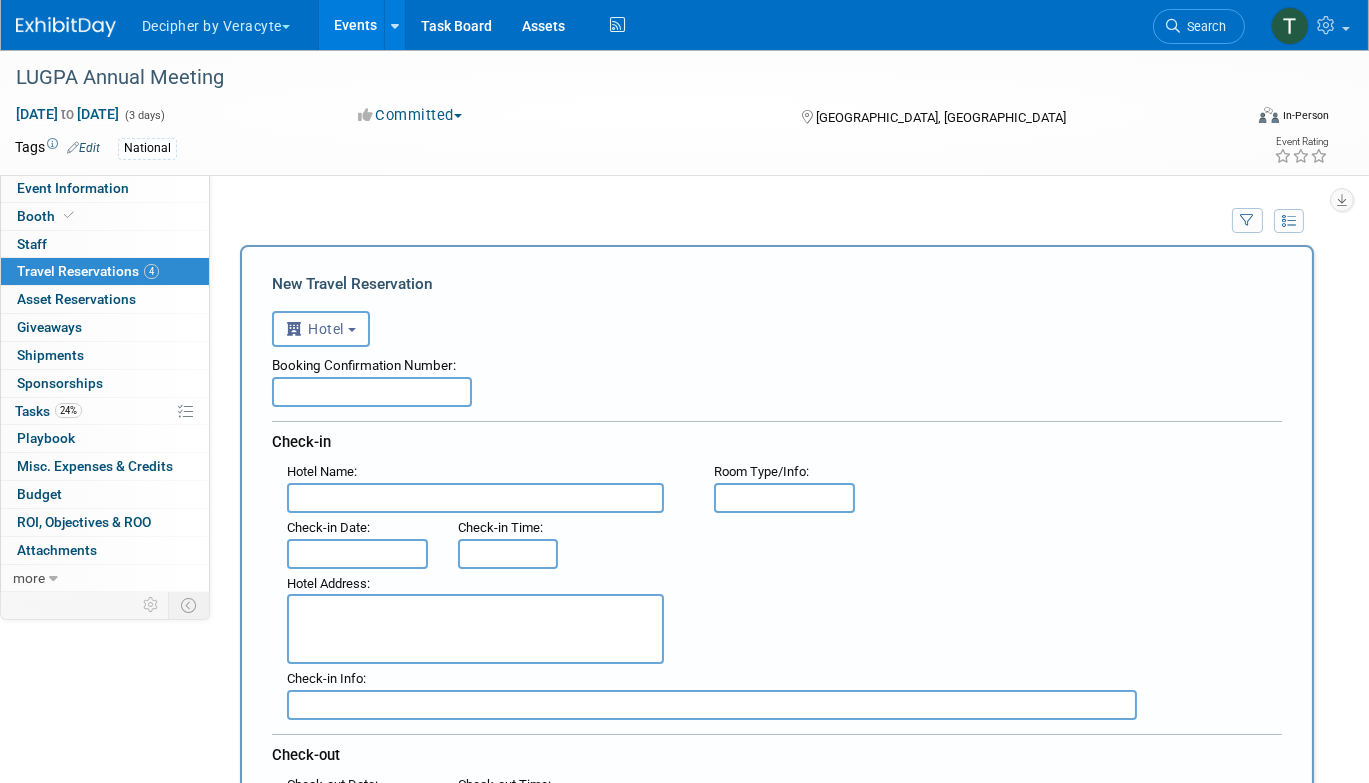 click at bounding box center (372, 392) 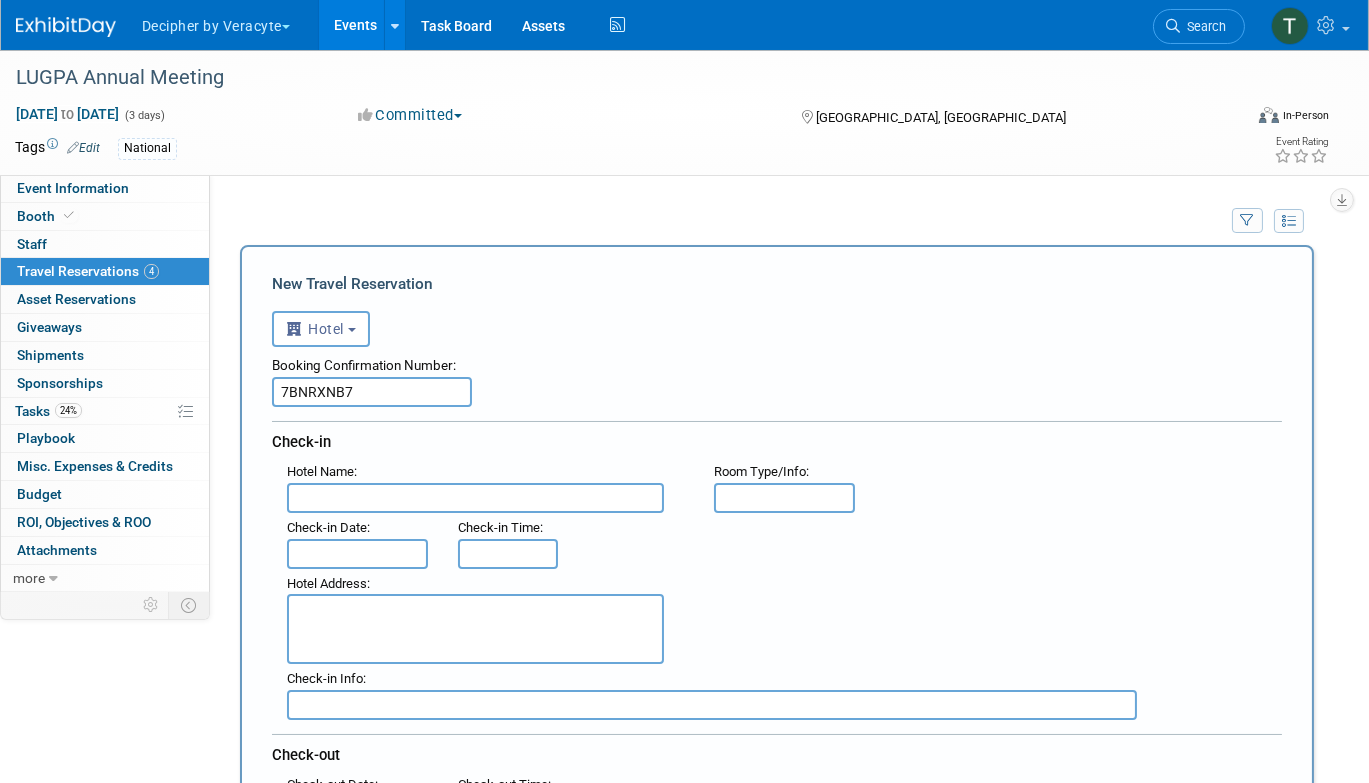 type on "7BNRXNB7" 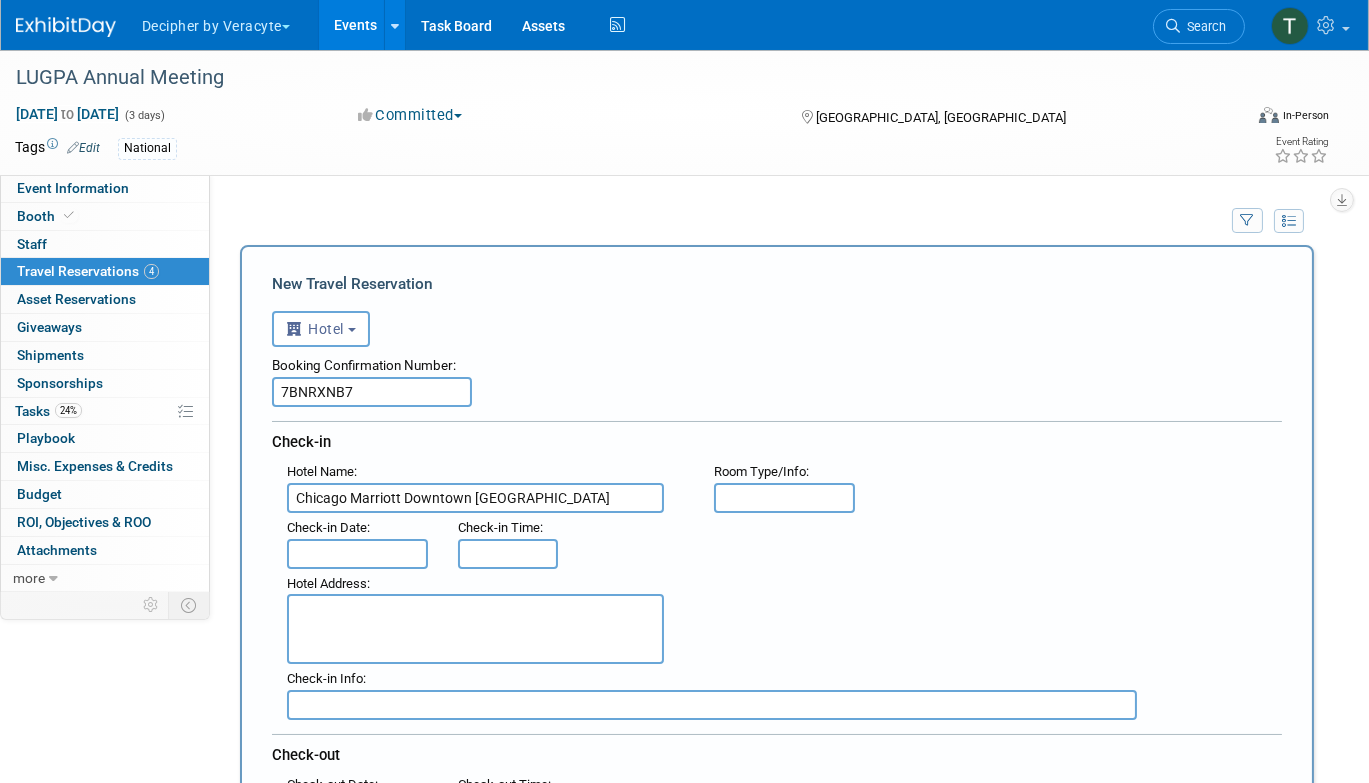 type on "Chicago Marriott Downtown Magnificent Mile" 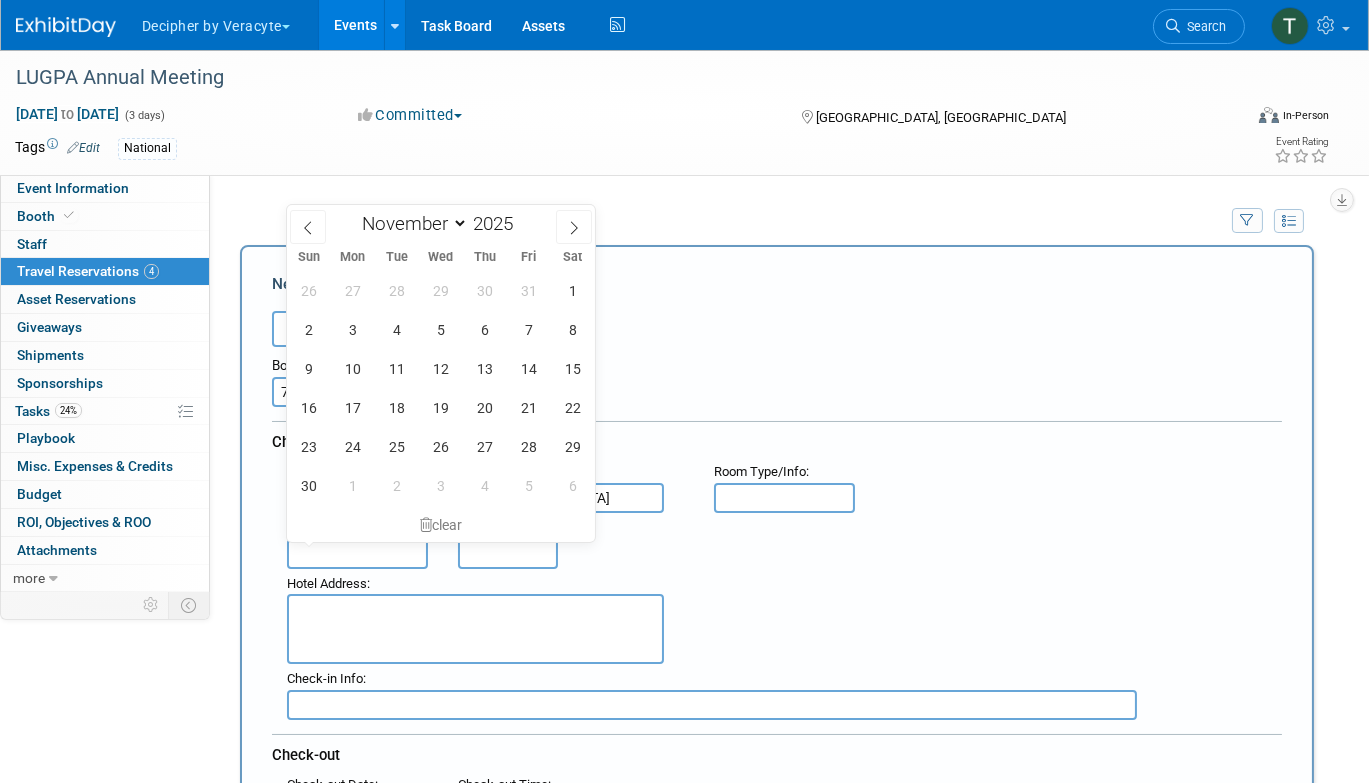 click at bounding box center (357, 554) 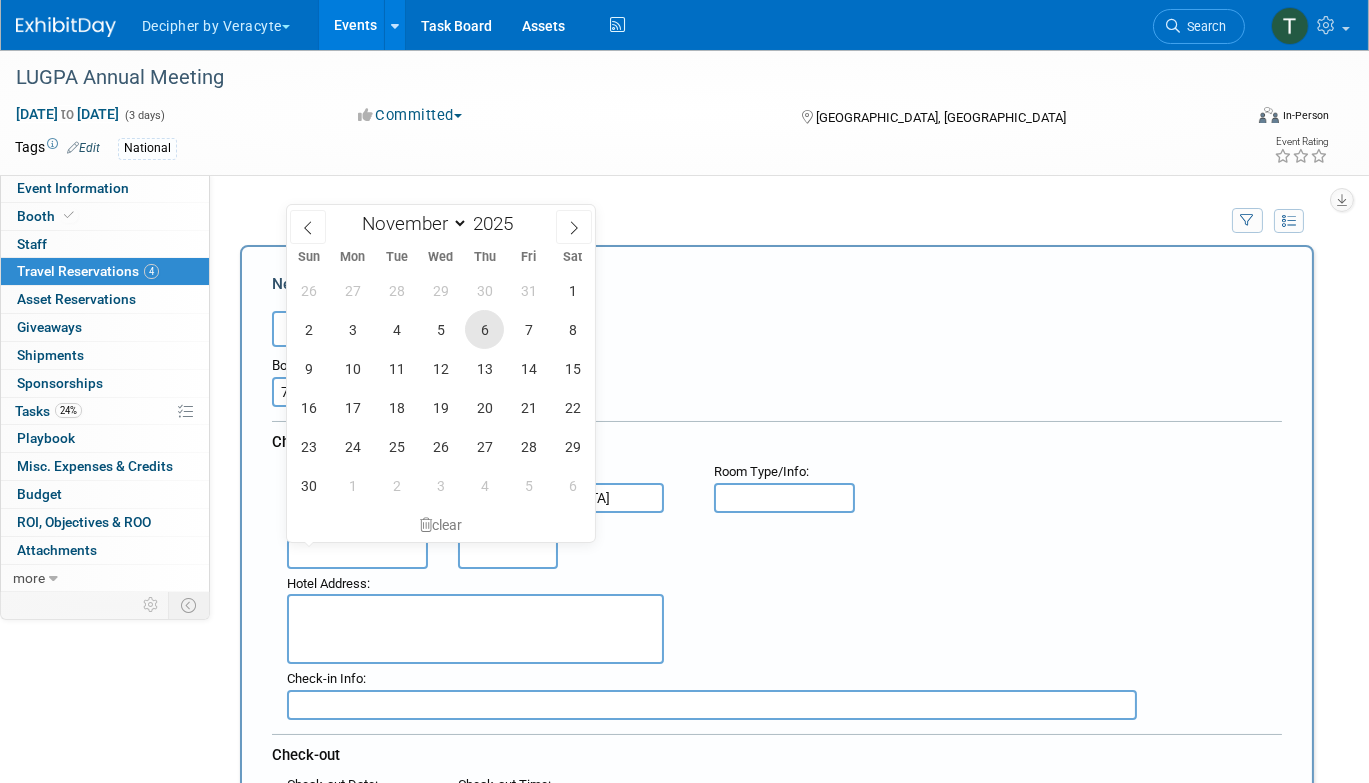 click on "6" at bounding box center (484, 329) 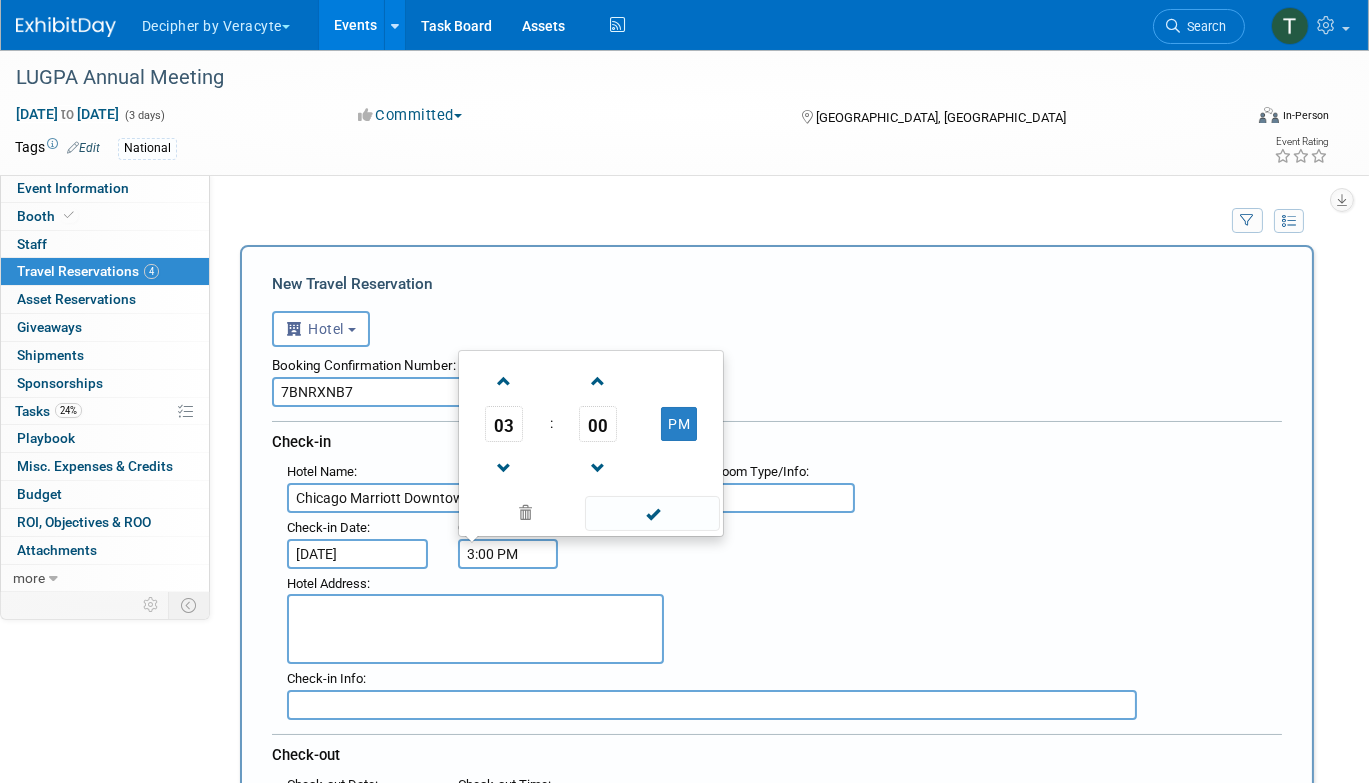click on "3:00 PM" at bounding box center [508, 554] 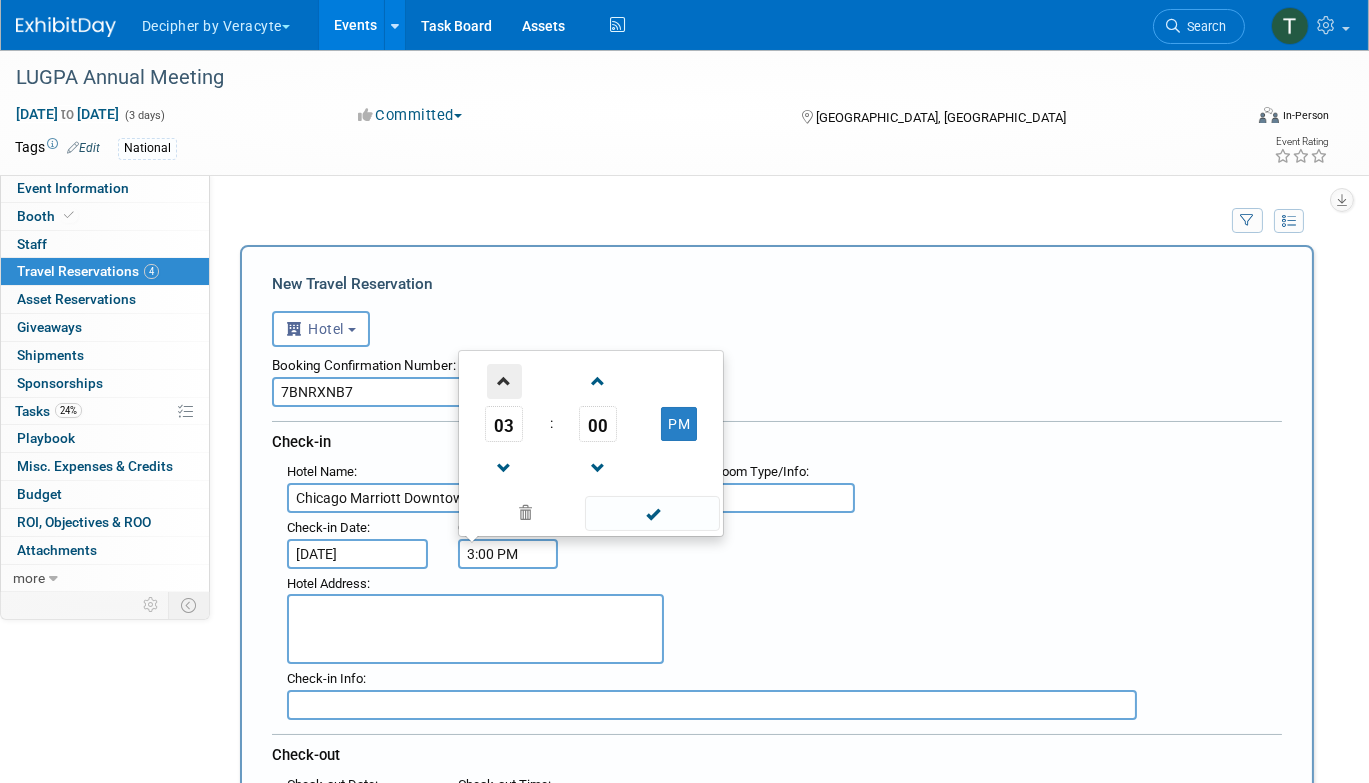 click at bounding box center [504, 381] 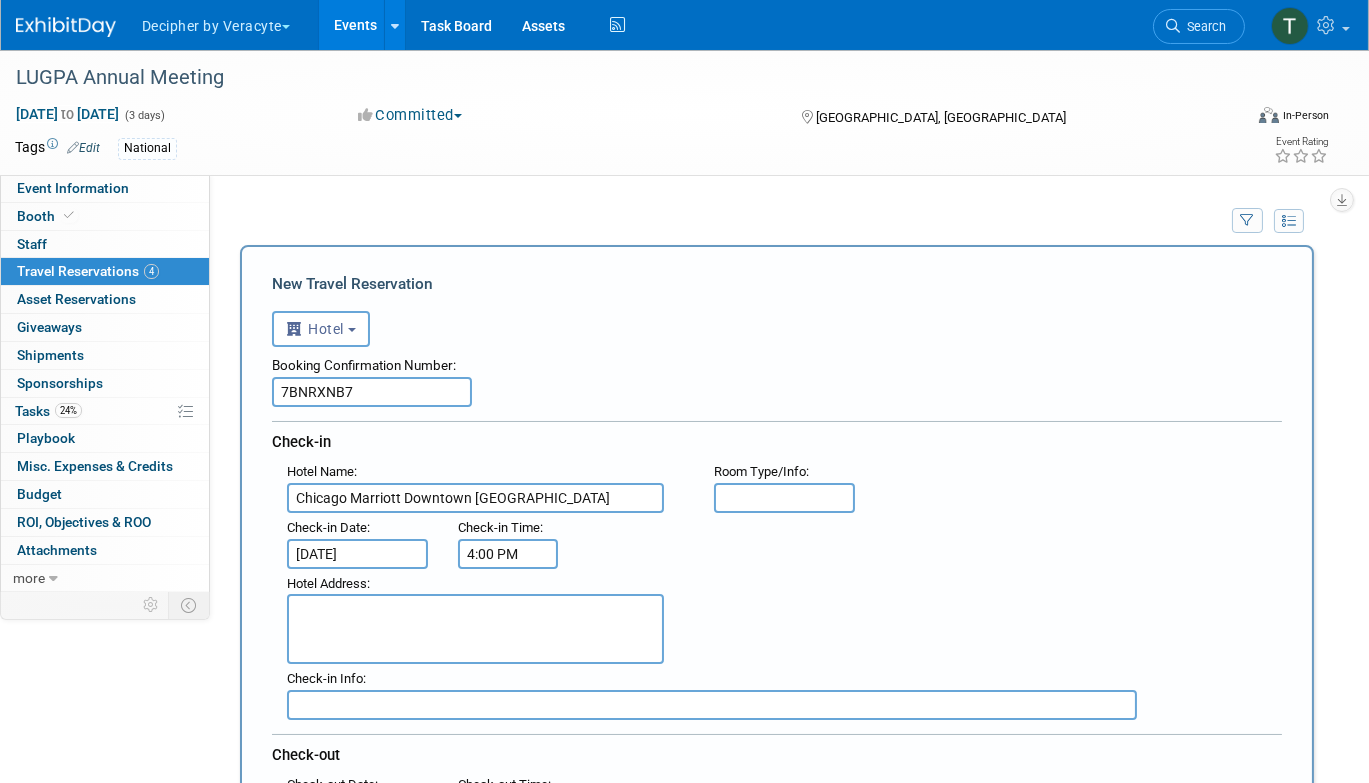 click at bounding box center (475, 629) 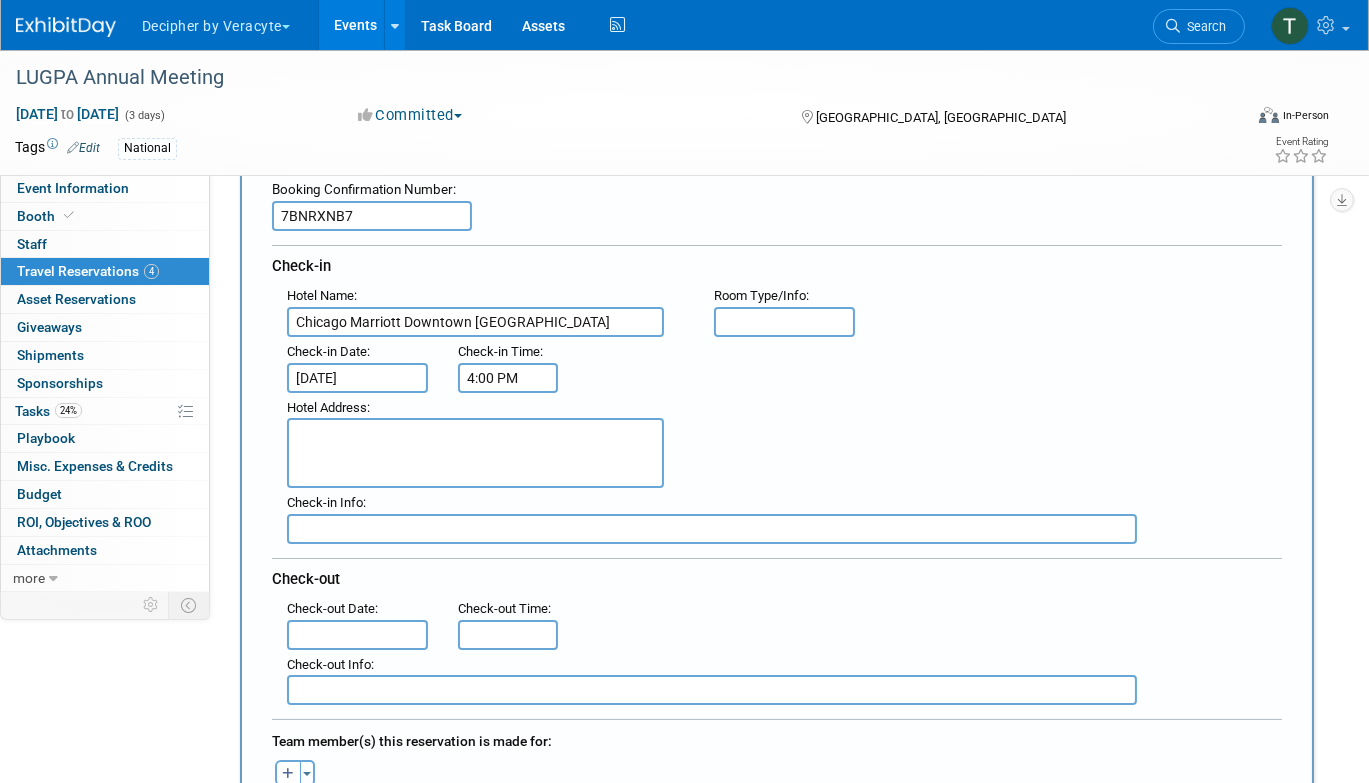 scroll, scrollTop: 178, scrollLeft: 0, axis: vertical 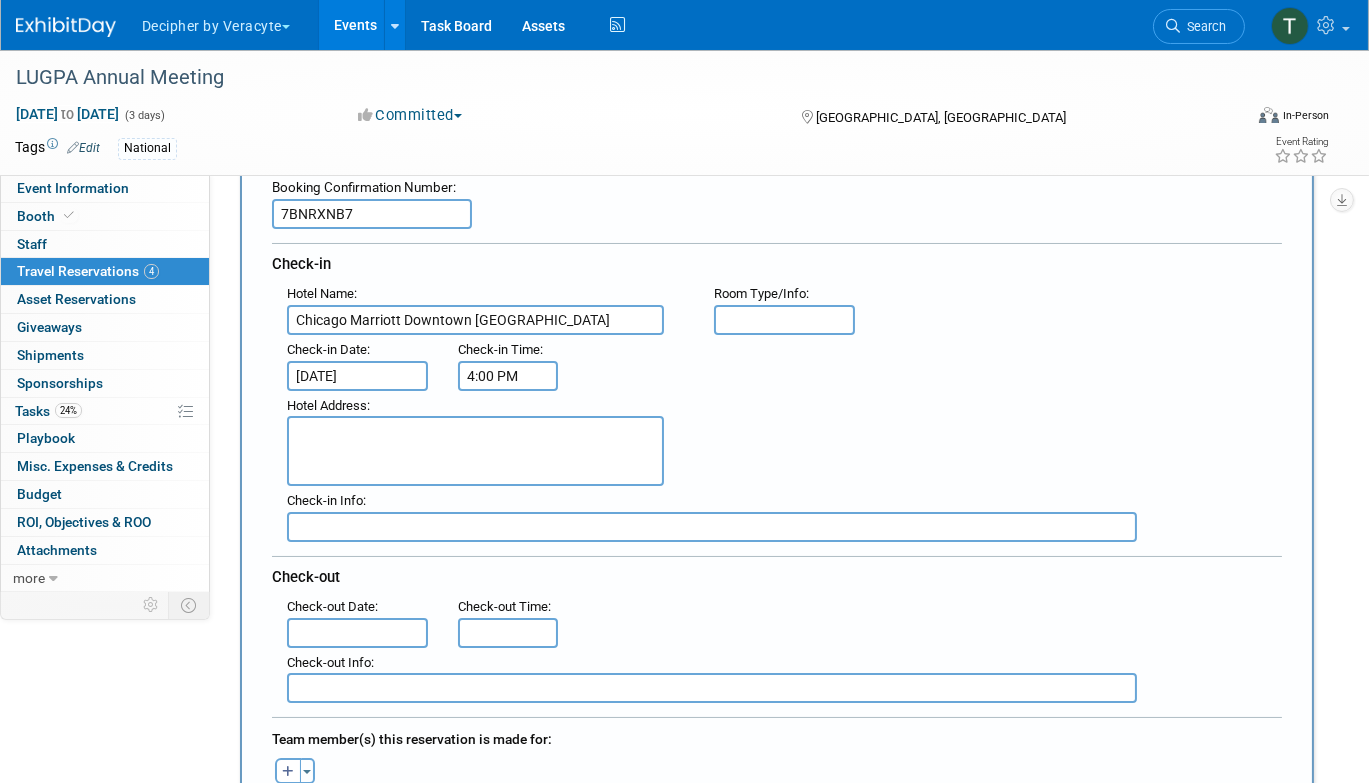 click at bounding box center (357, 633) 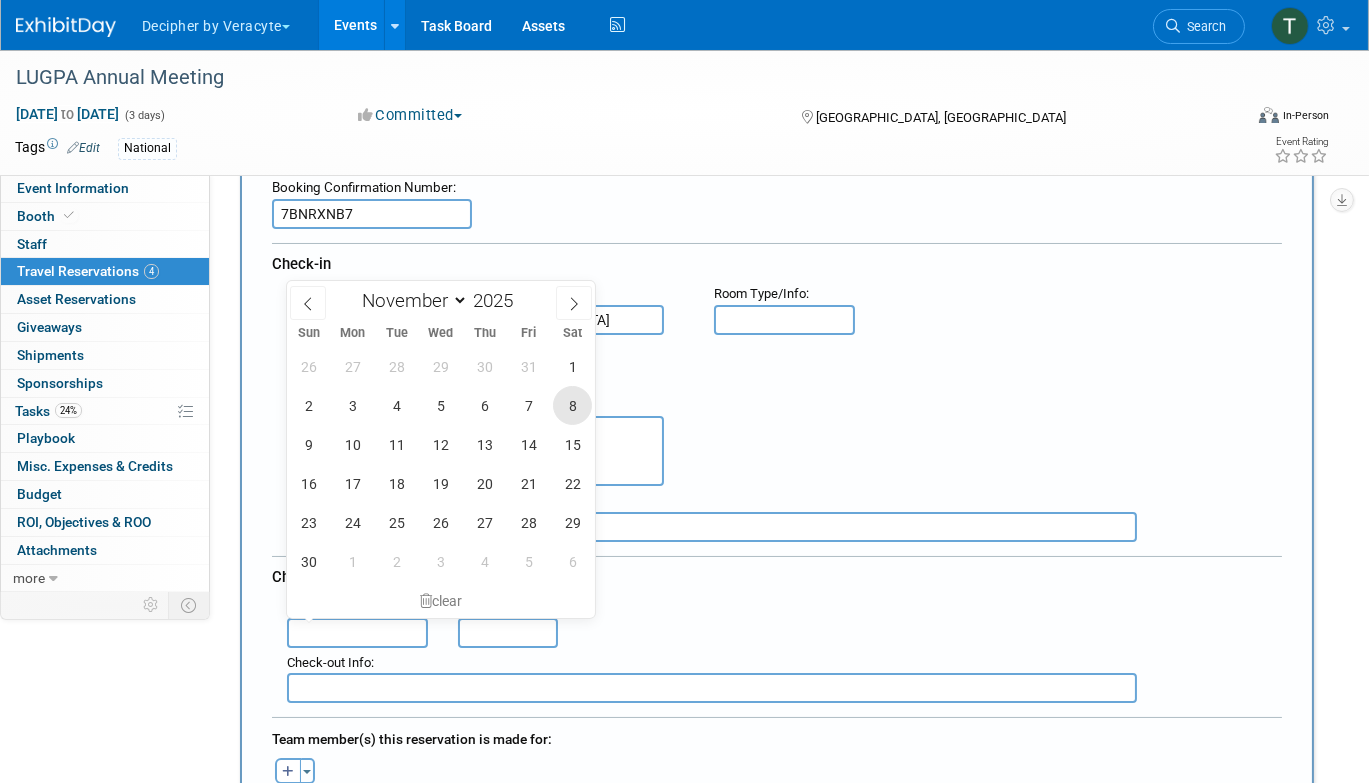 click on "8" at bounding box center [572, 405] 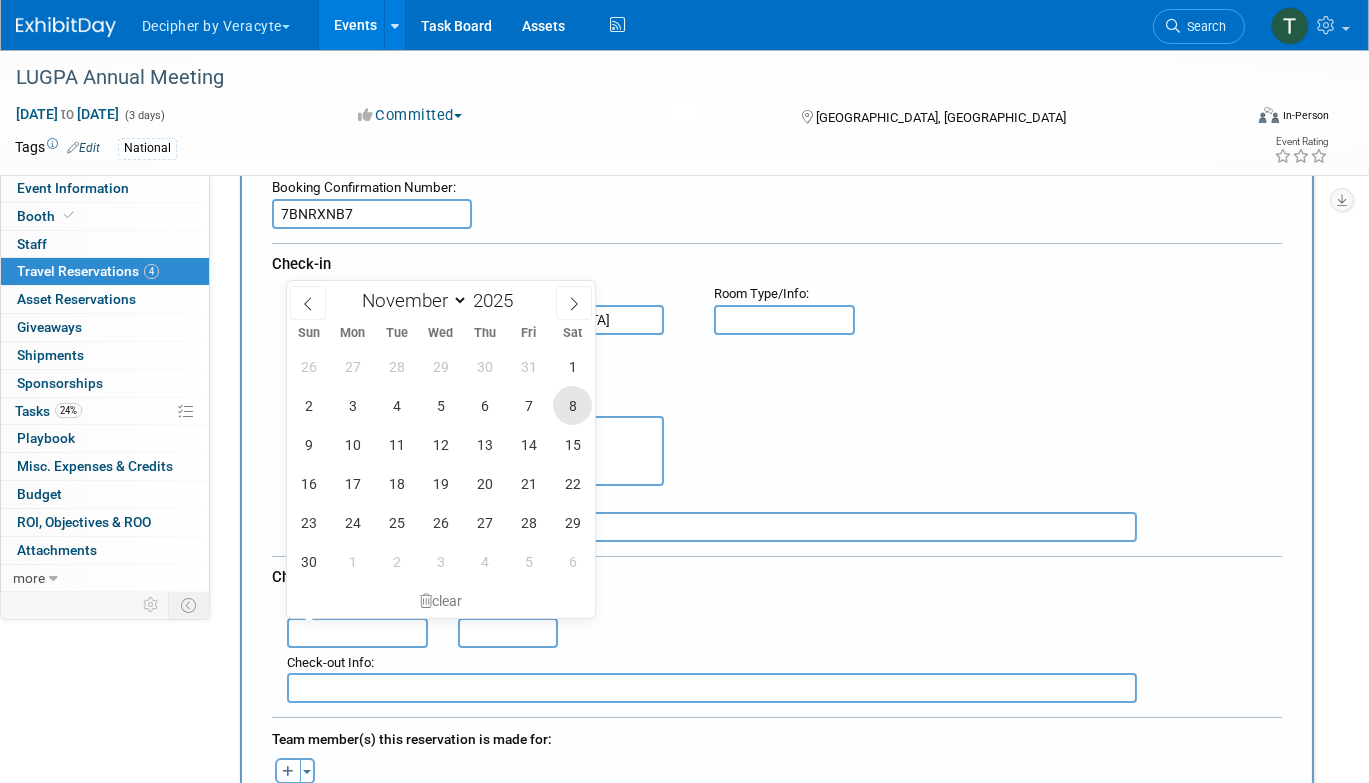 type on "Nov 8, 2025" 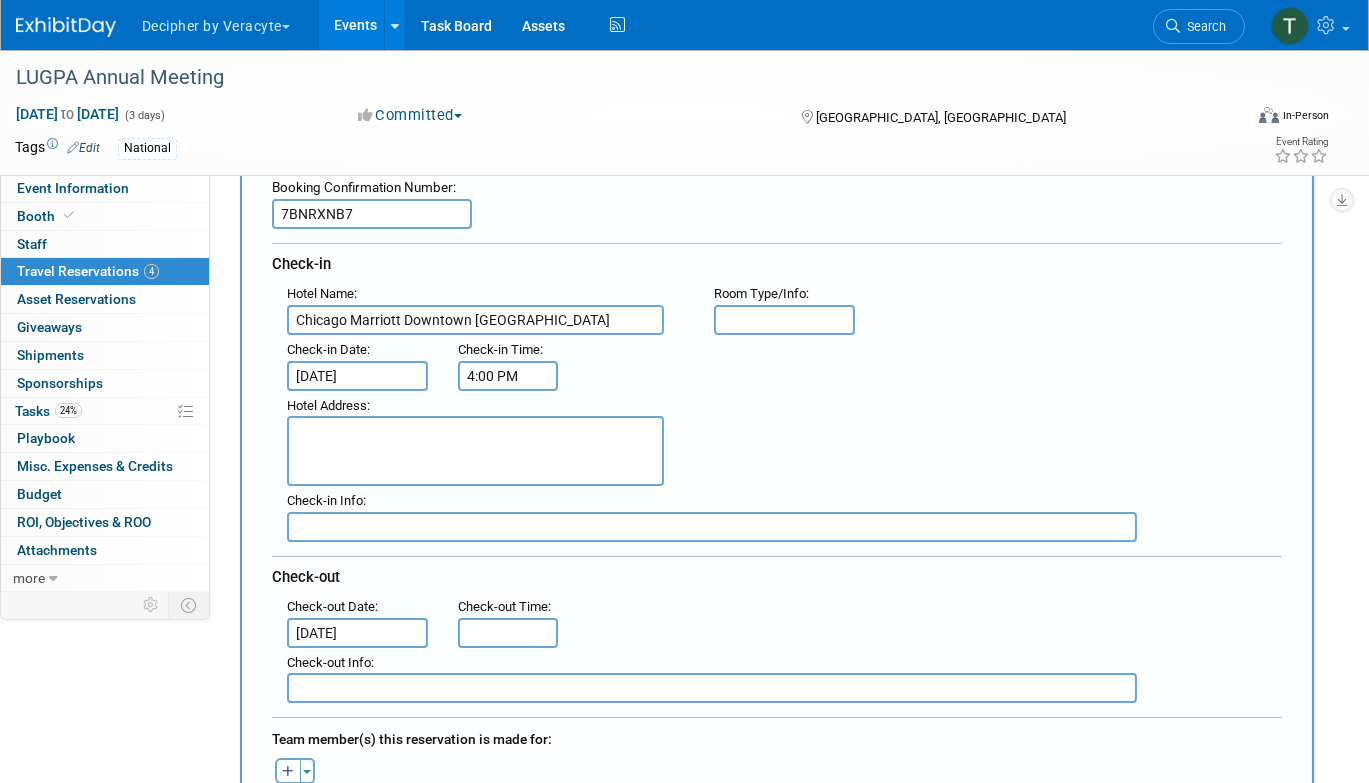 type on "11:00 AM" 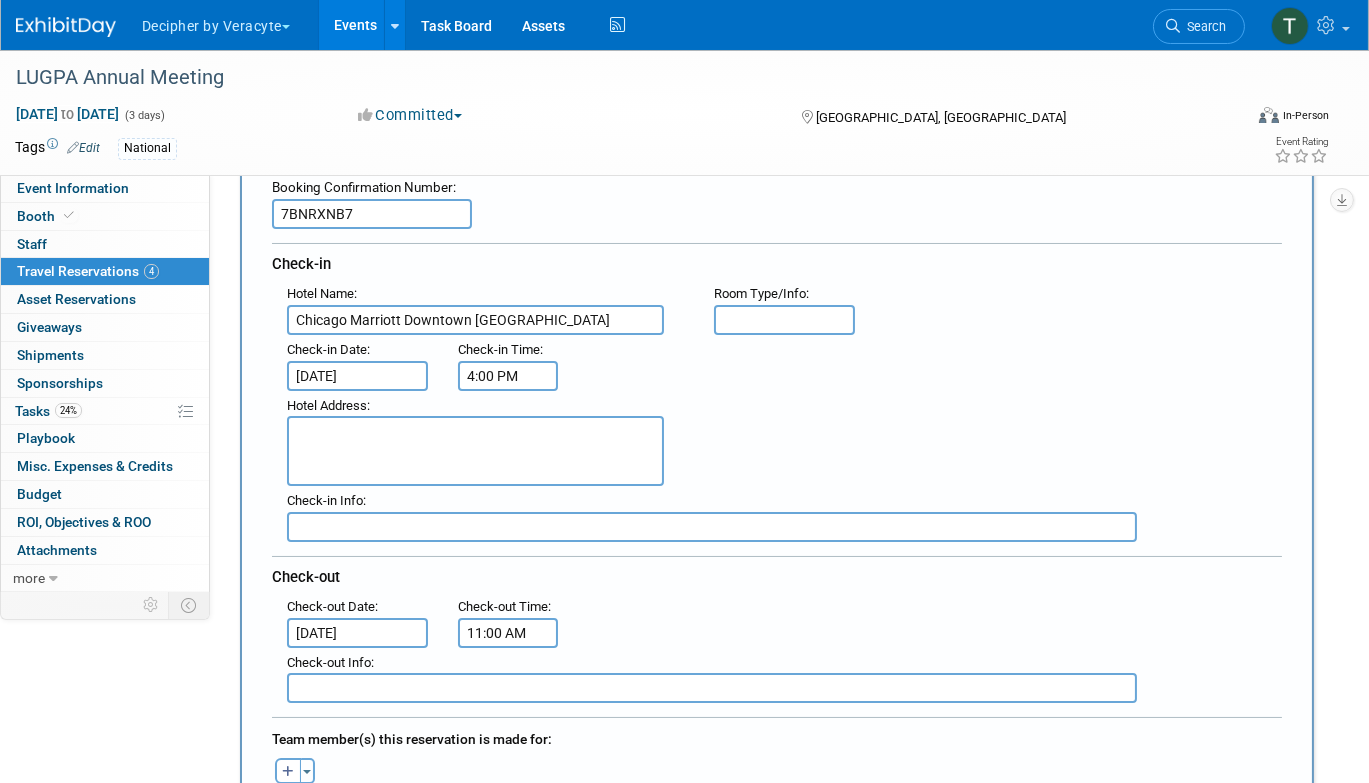click on "11:00 AM" at bounding box center [508, 633] 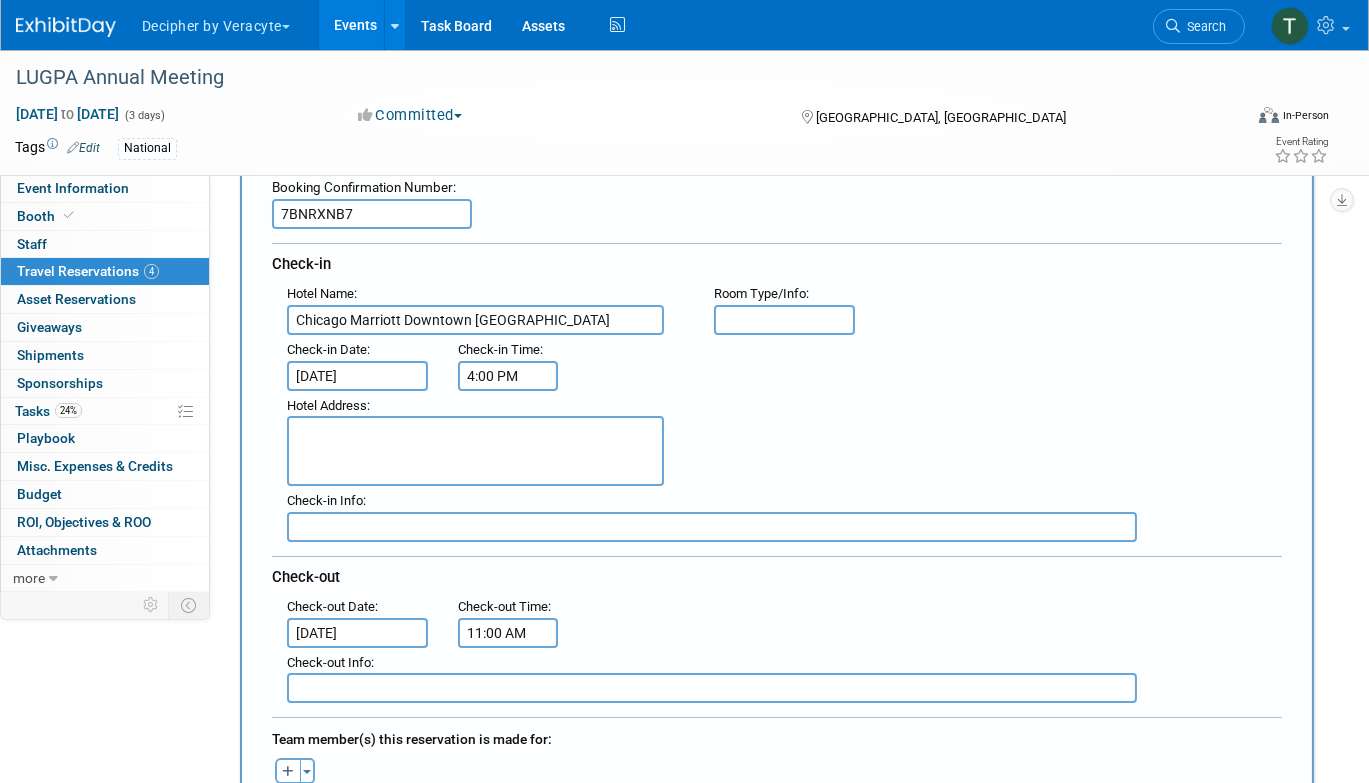click on "Check-out Info :" at bounding box center (792, 663) 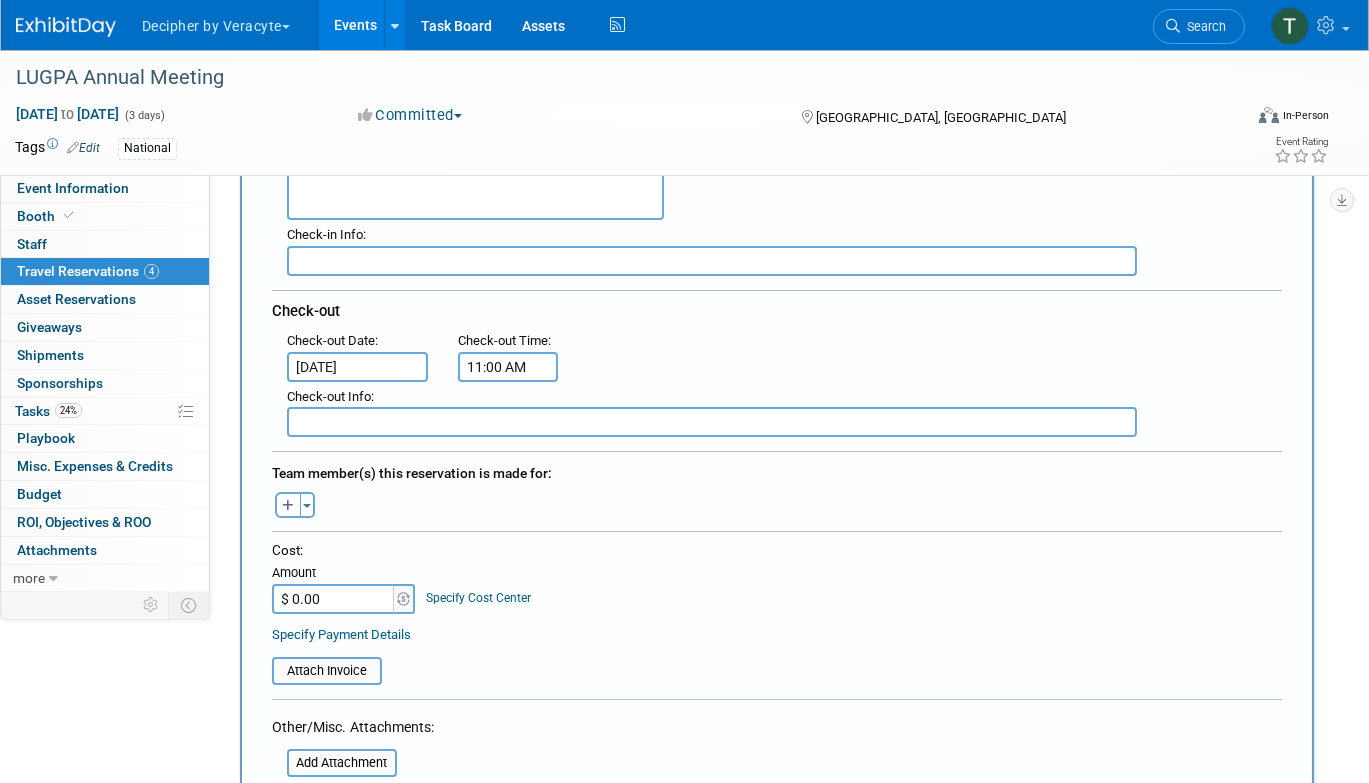 scroll, scrollTop: 445, scrollLeft: 0, axis: vertical 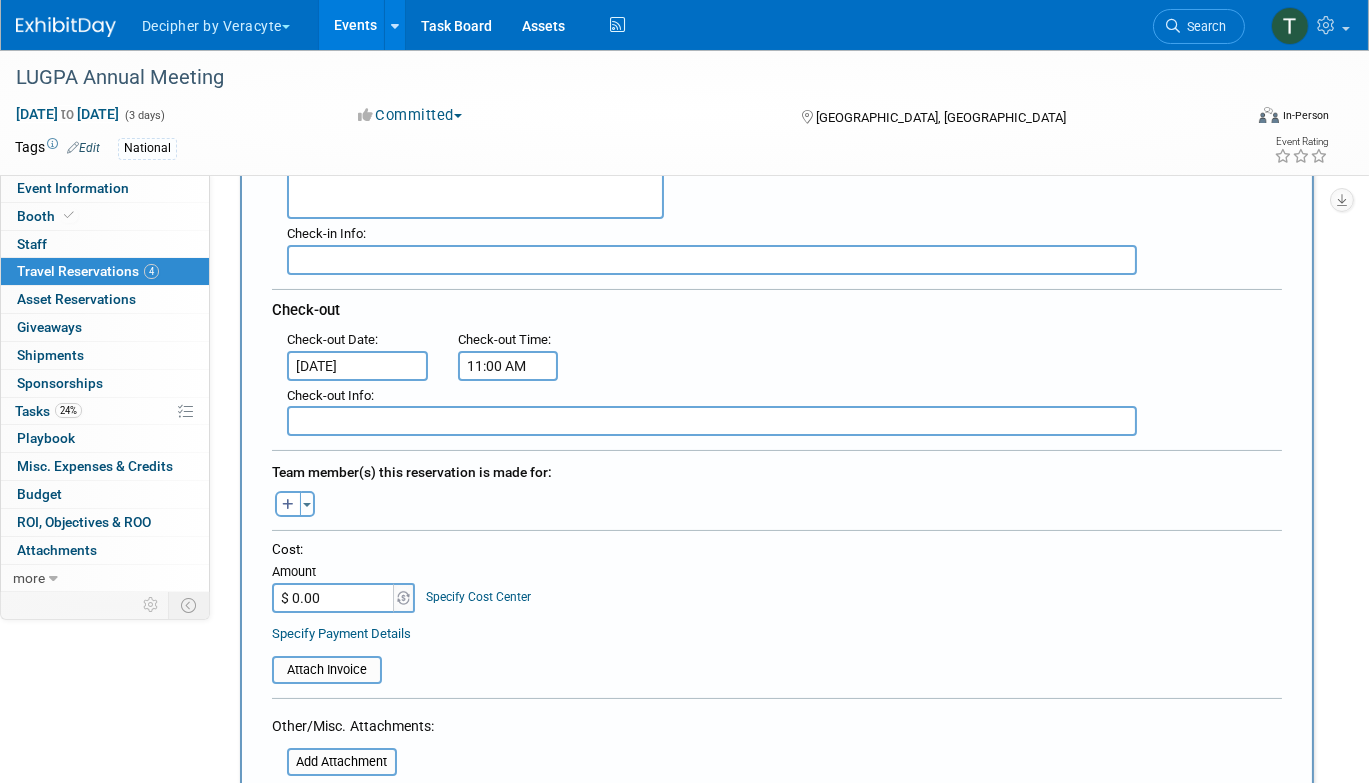 click on "$ 0.00" at bounding box center [334, 598] 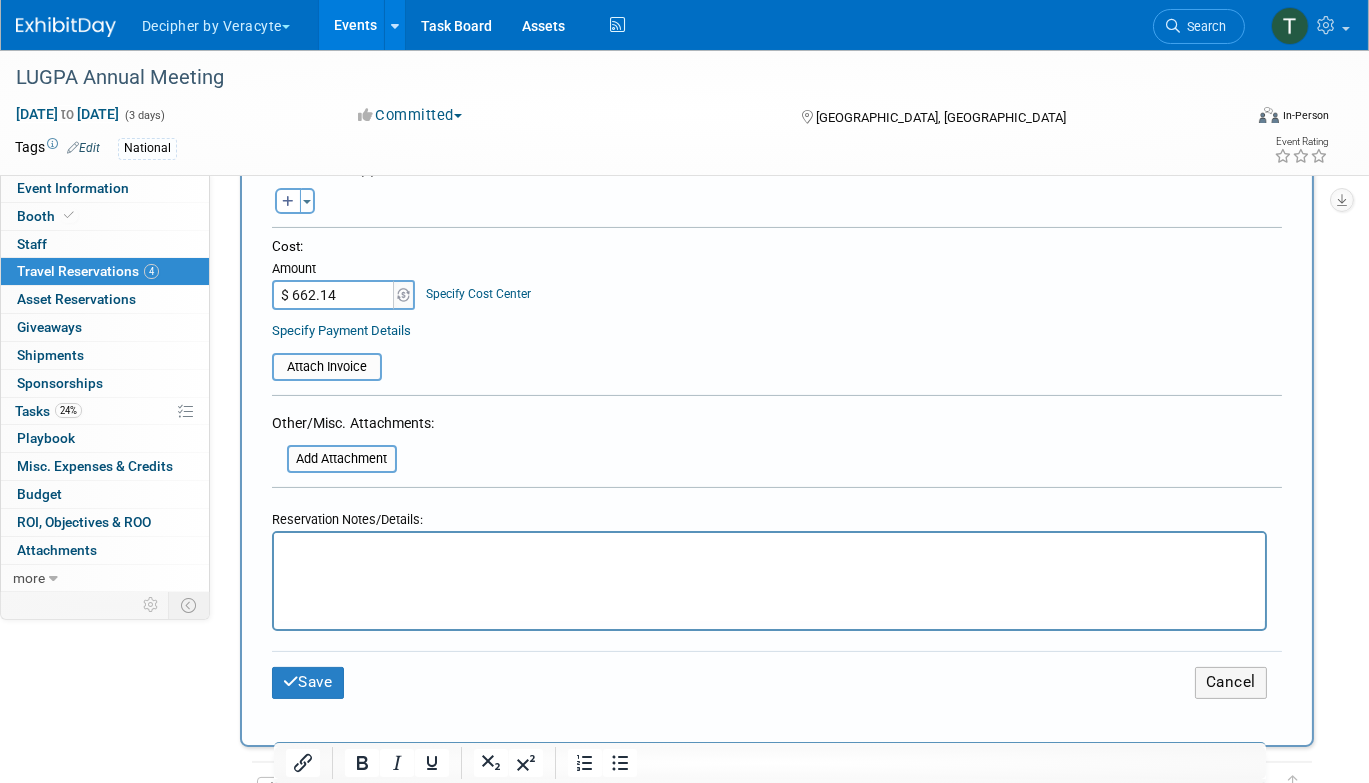 scroll, scrollTop: 755, scrollLeft: 0, axis: vertical 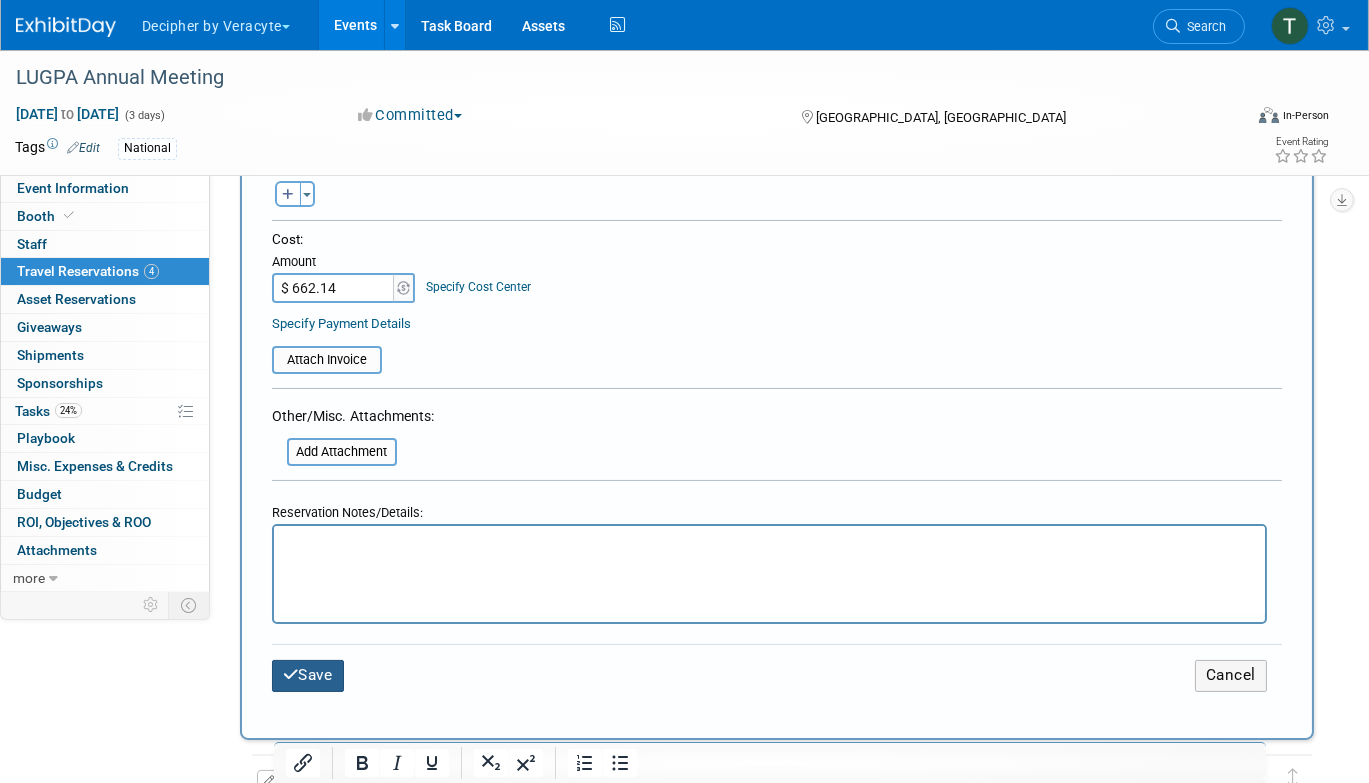 click on "Save" at bounding box center [308, 675] 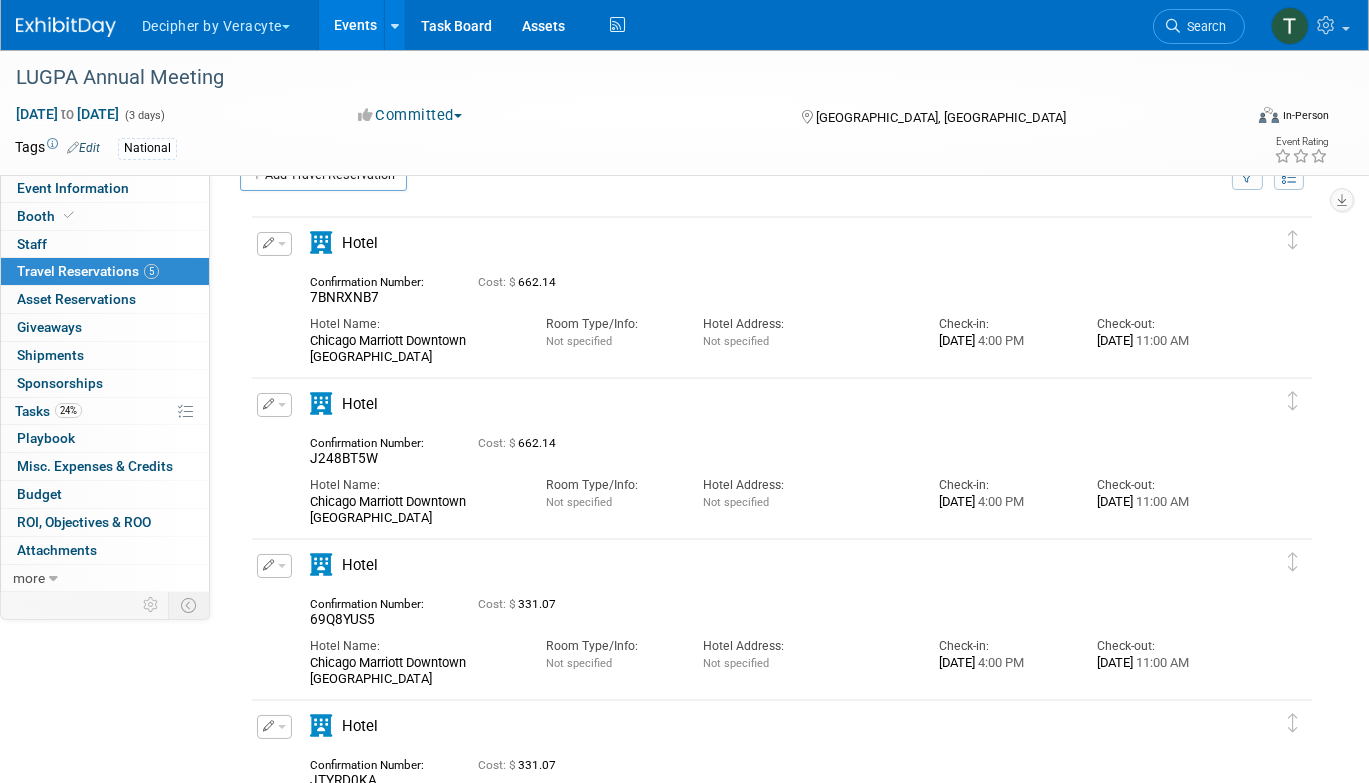 scroll, scrollTop: 0, scrollLeft: 0, axis: both 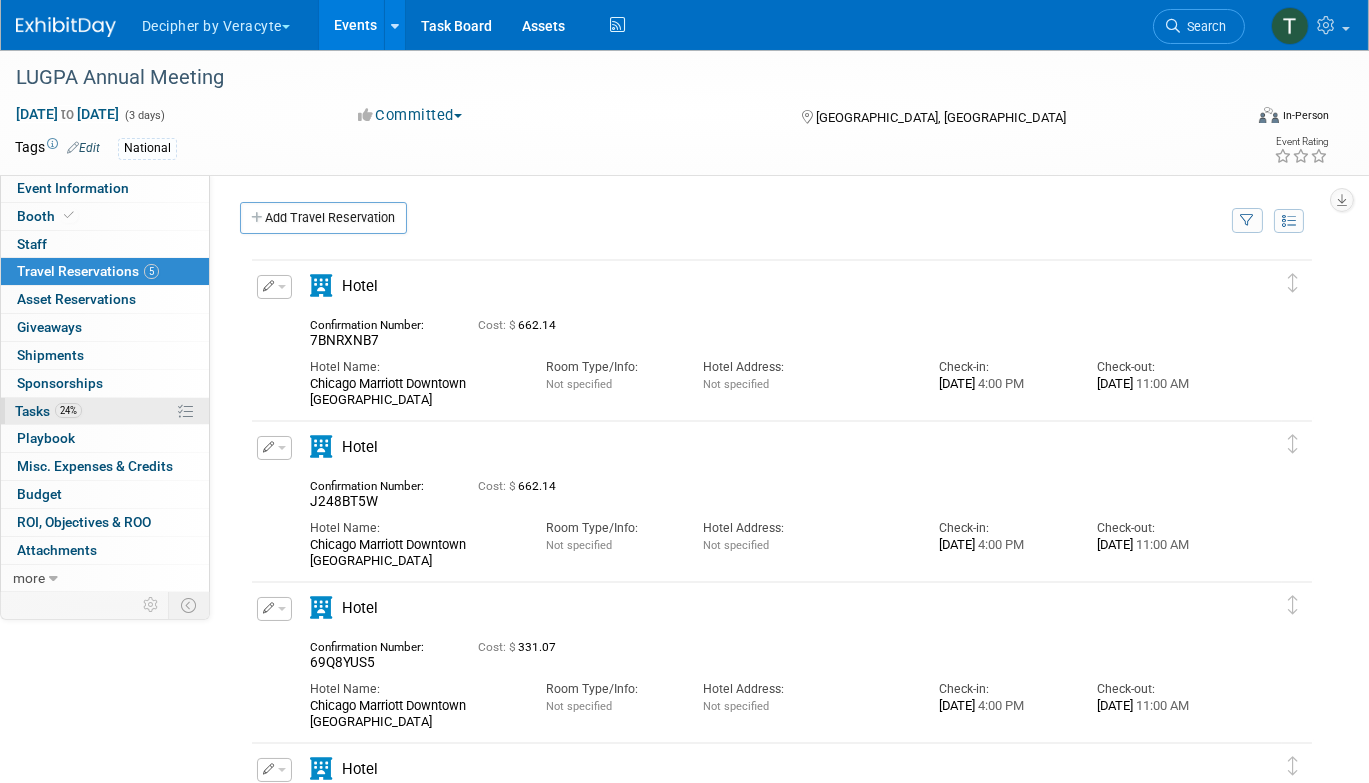 click on "24%
Tasks 24%" at bounding box center [105, 411] 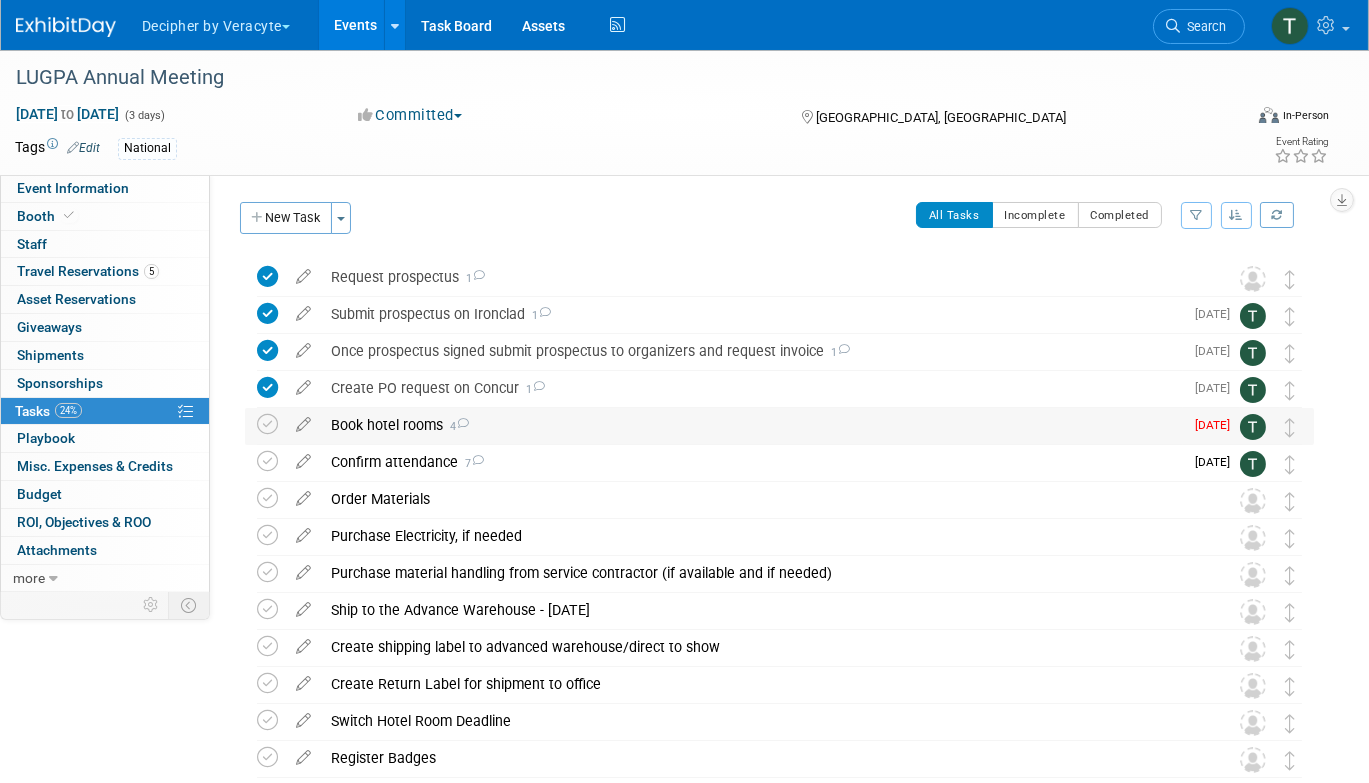click on "Book hotel rooms
4" at bounding box center [752, 425] 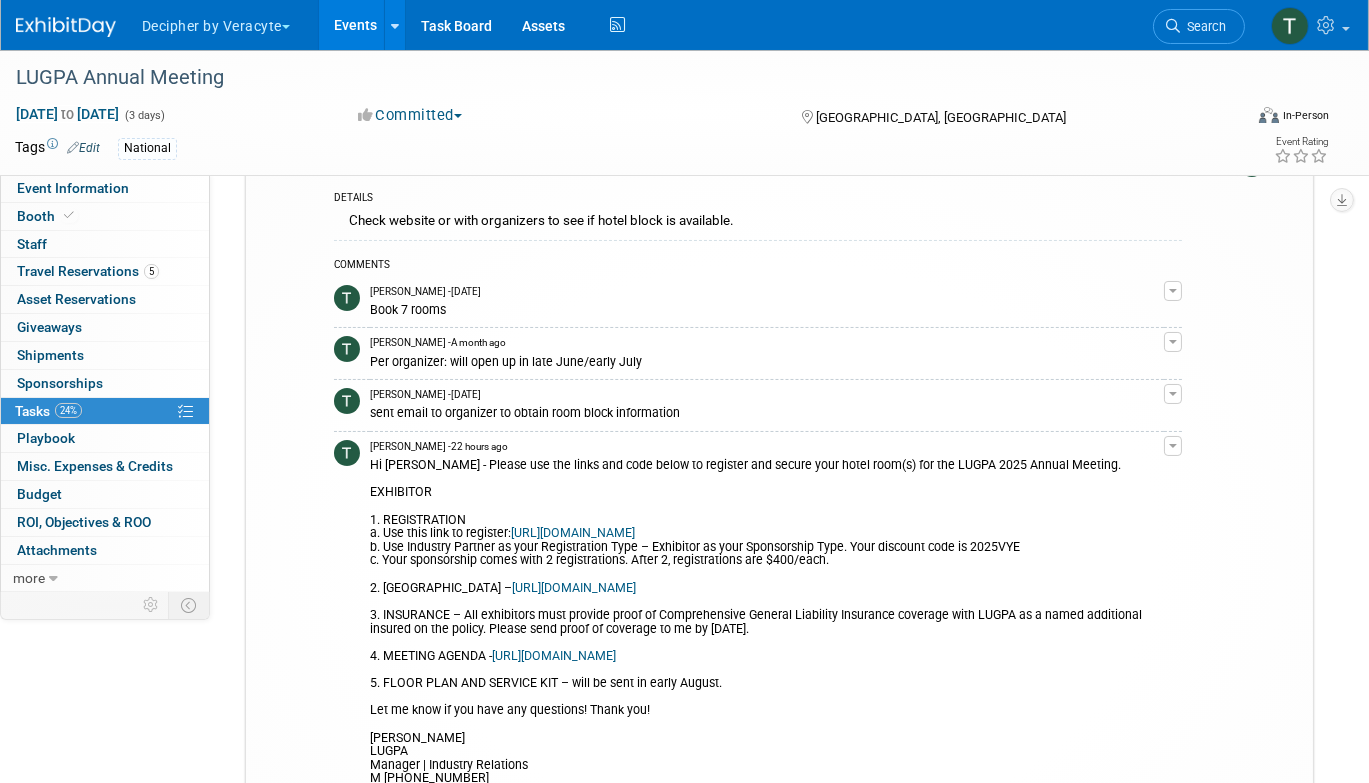 scroll, scrollTop: 270, scrollLeft: 0, axis: vertical 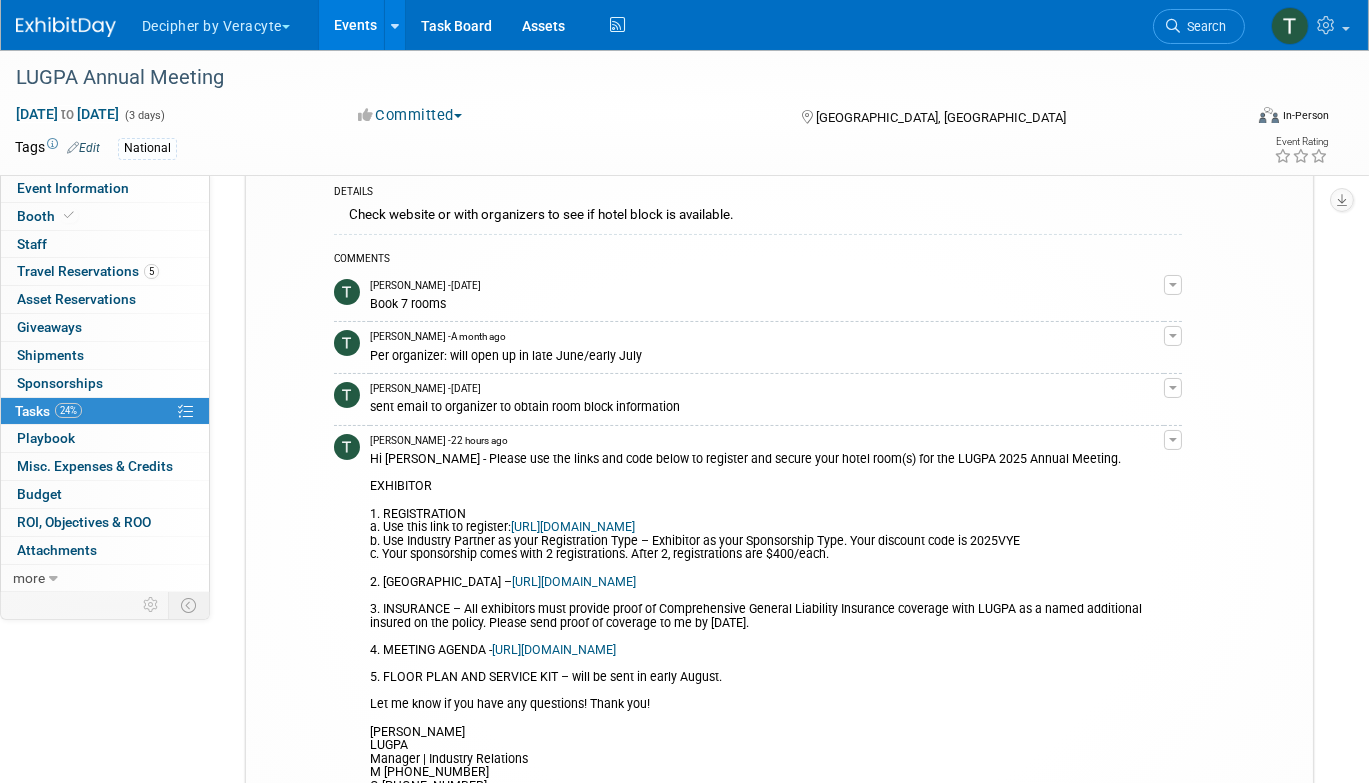 click on "https://book.passkey.com/e/51046229" at bounding box center (574, 582) 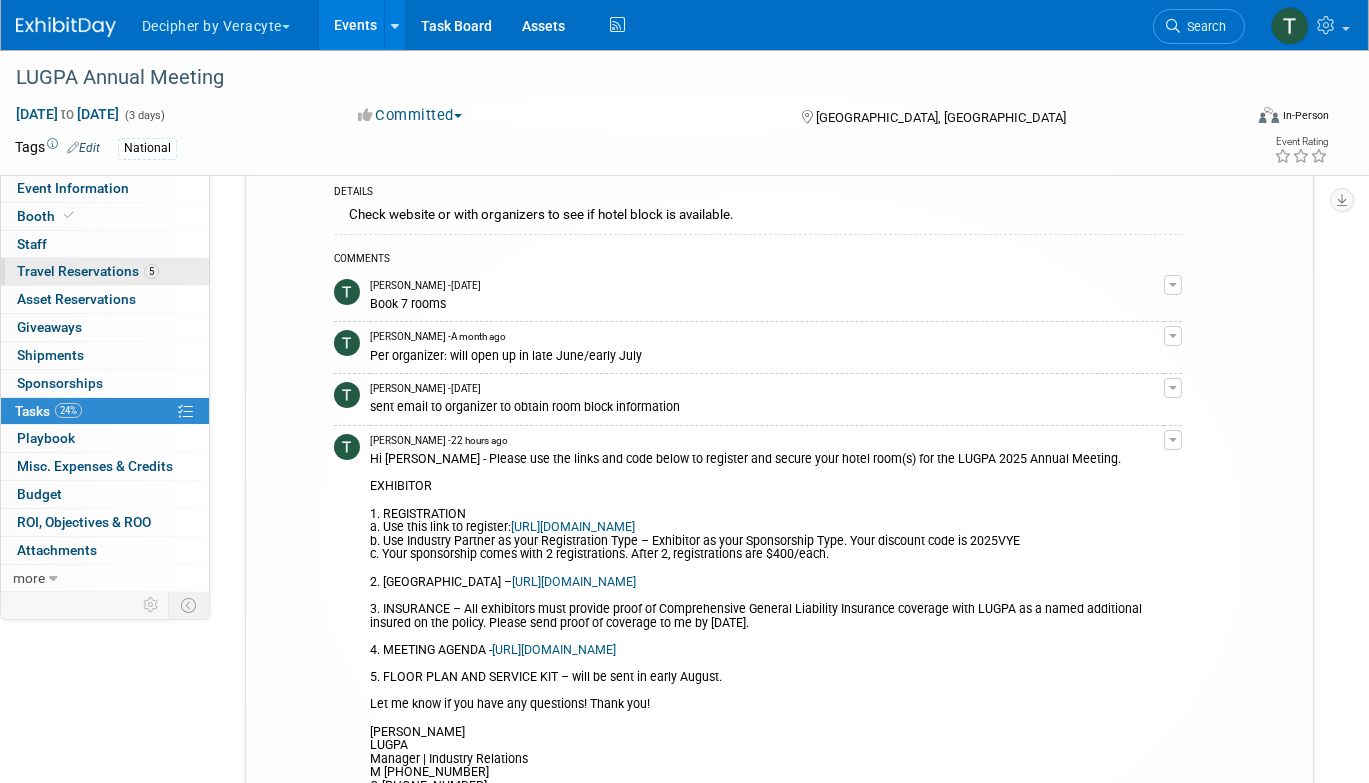 click on "5
Travel Reservations 5" at bounding box center [105, 271] 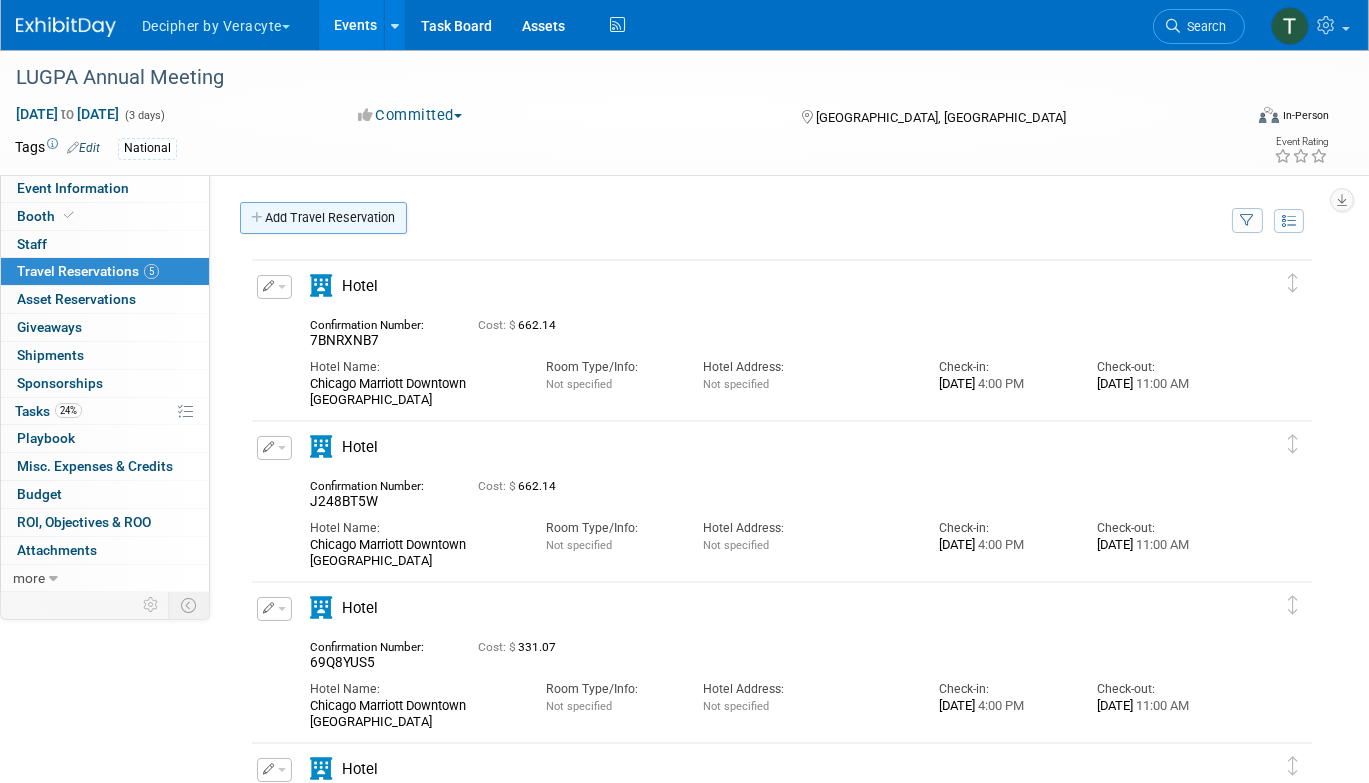 scroll, scrollTop: 0, scrollLeft: 0, axis: both 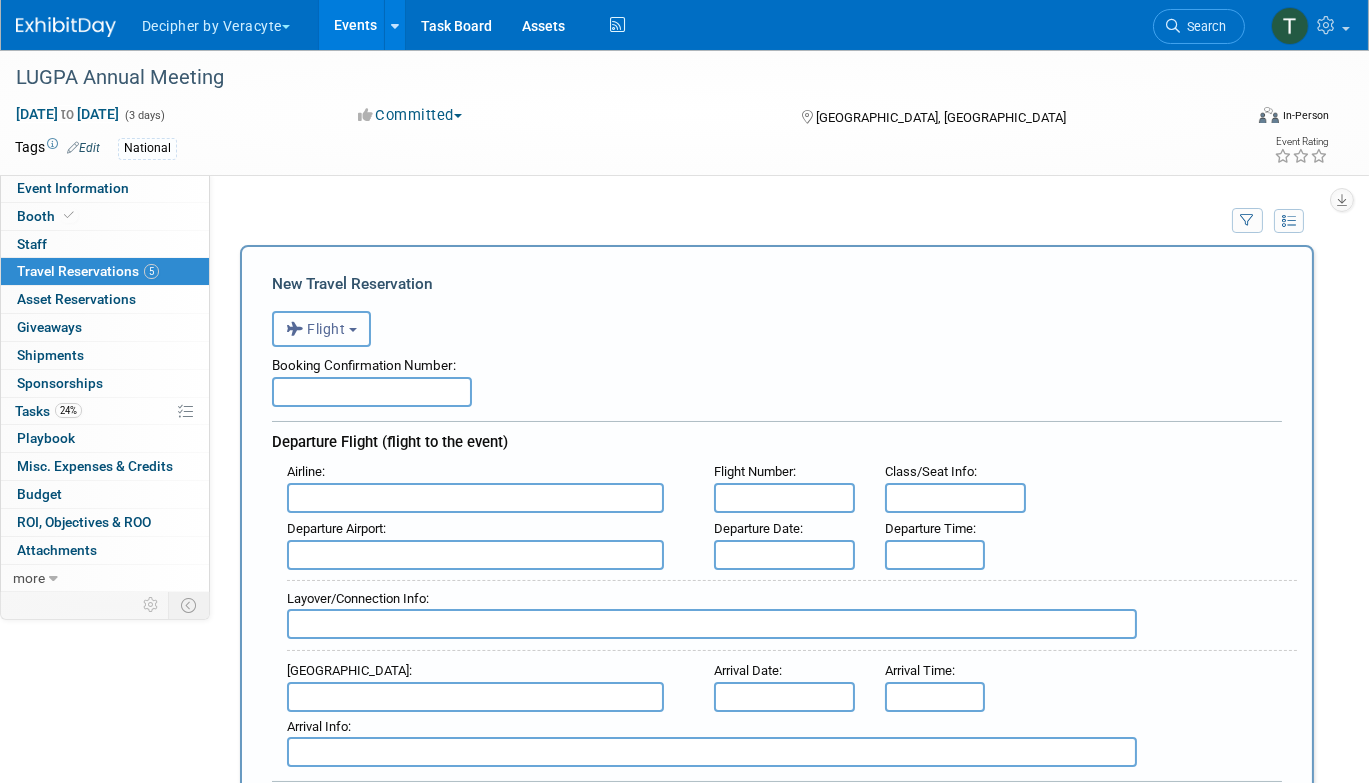 click on "Flight" at bounding box center (321, 329) 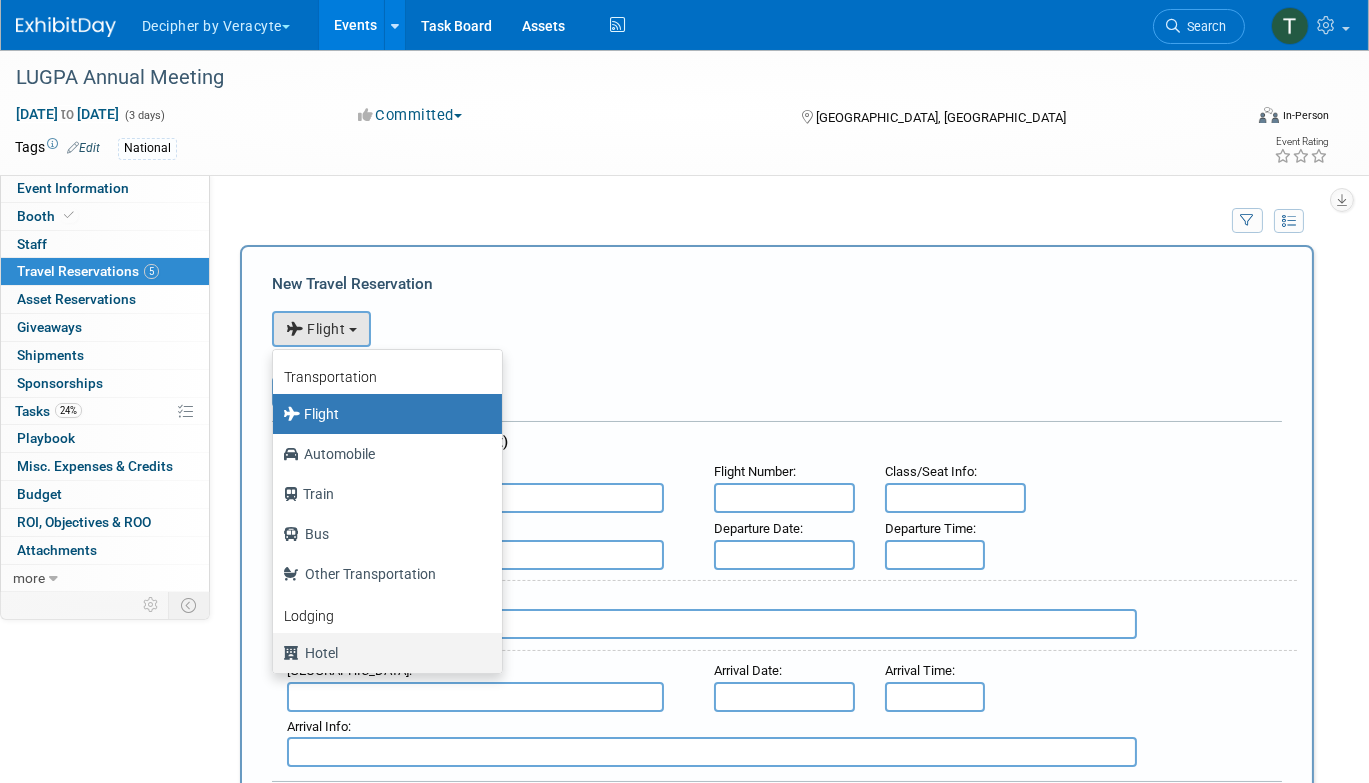 click on "Hotel" at bounding box center (382, 653) 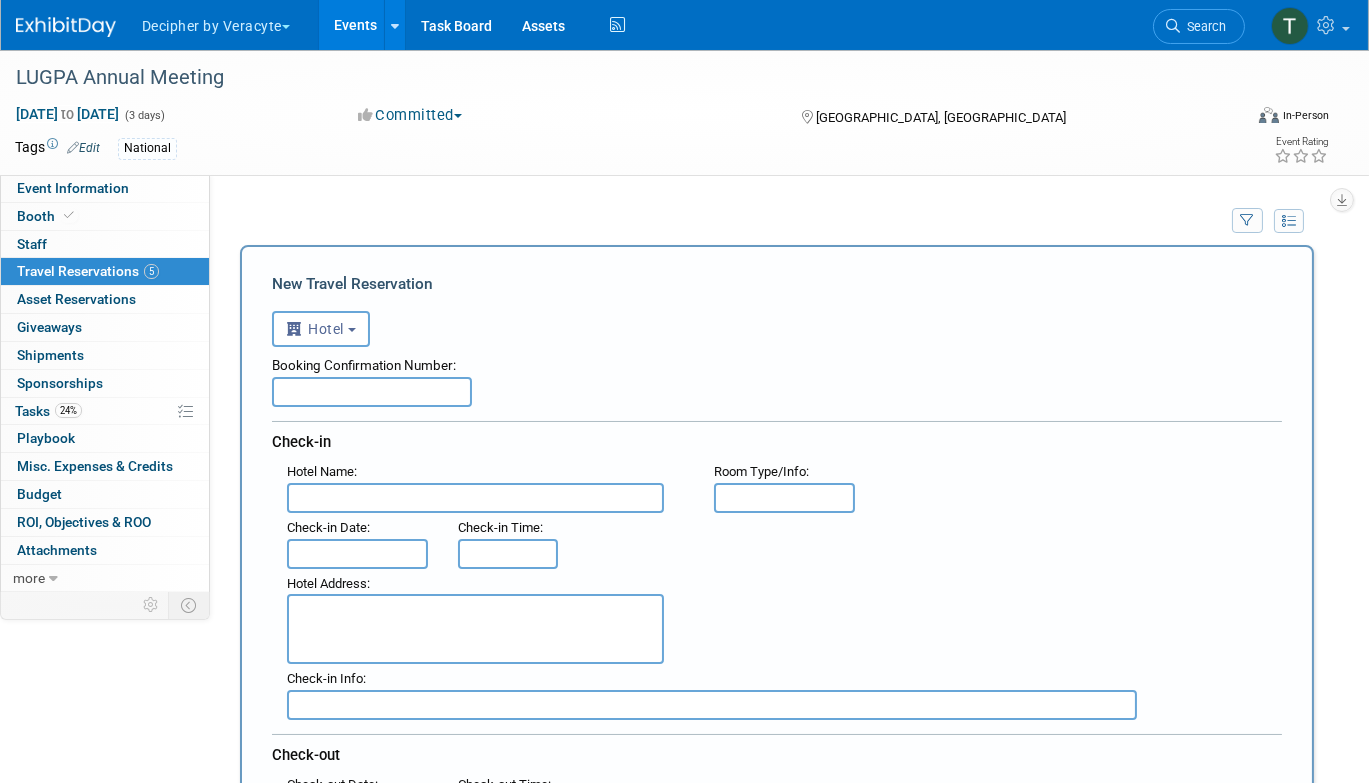 click at bounding box center [475, 498] 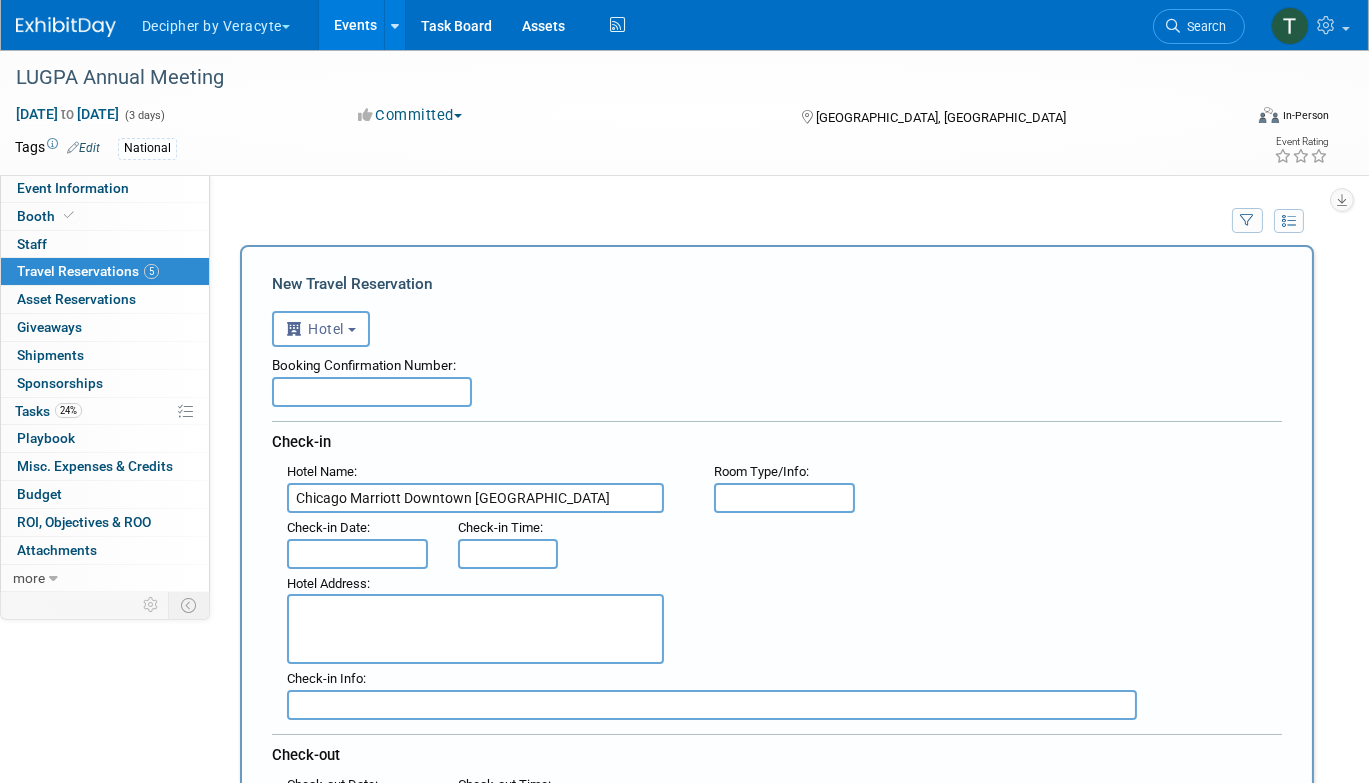 type on "Chicago Marriott Downtown Magnificent Mile" 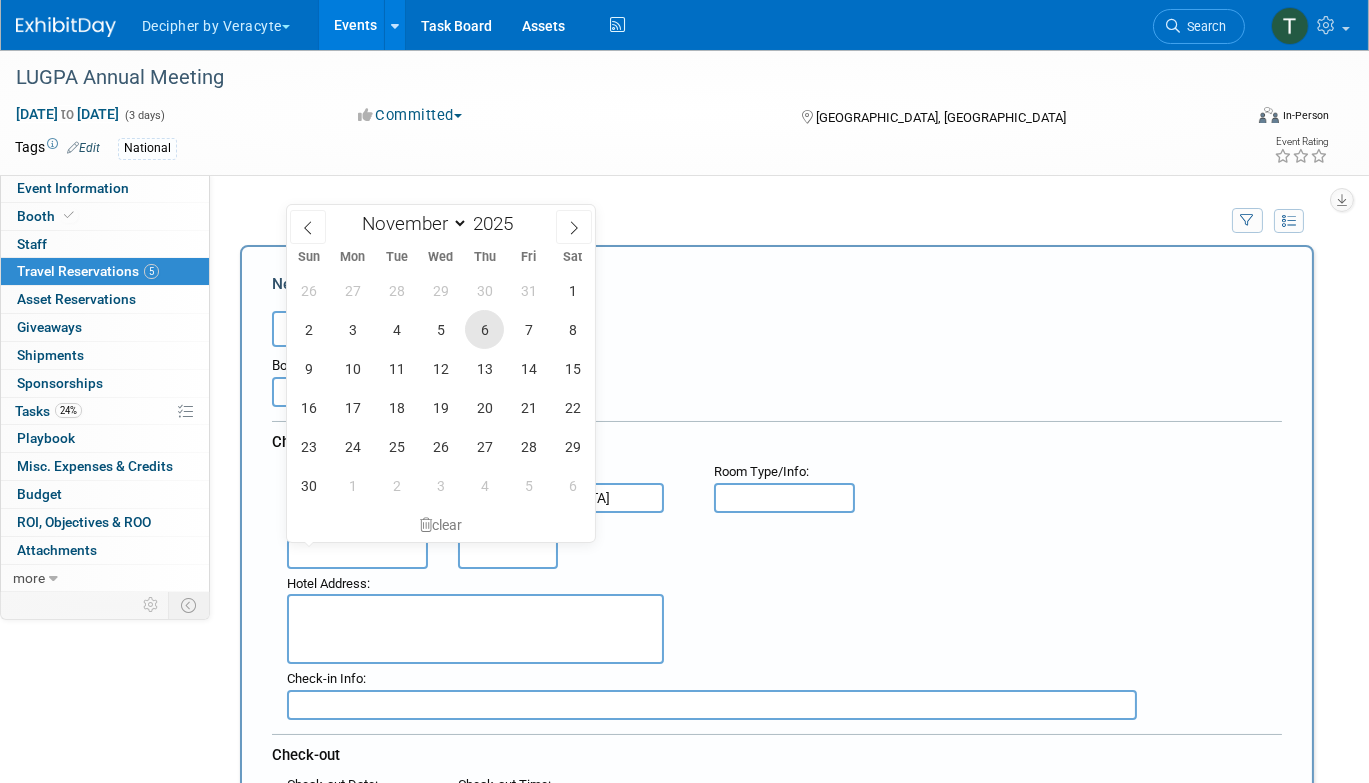 click on "6" at bounding box center [484, 329] 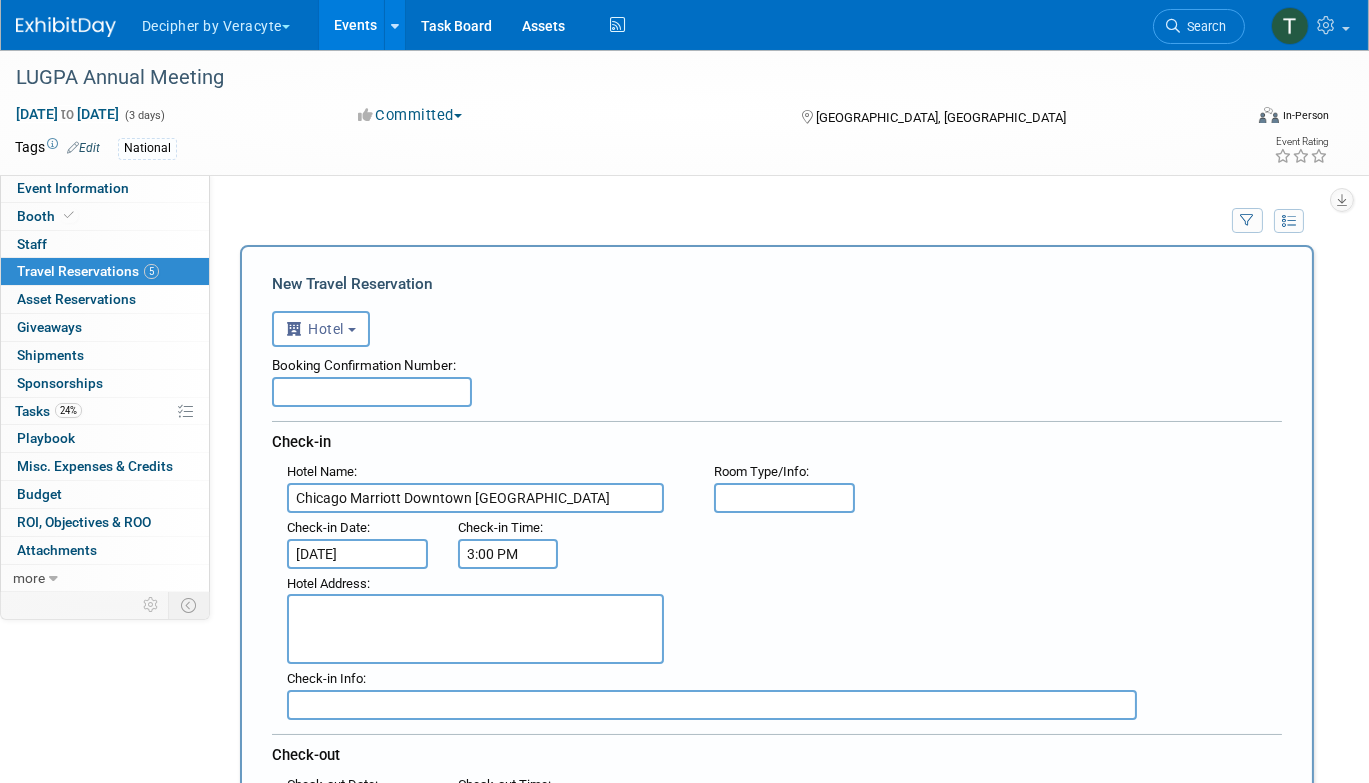 click on "3:00 PM" at bounding box center [508, 554] 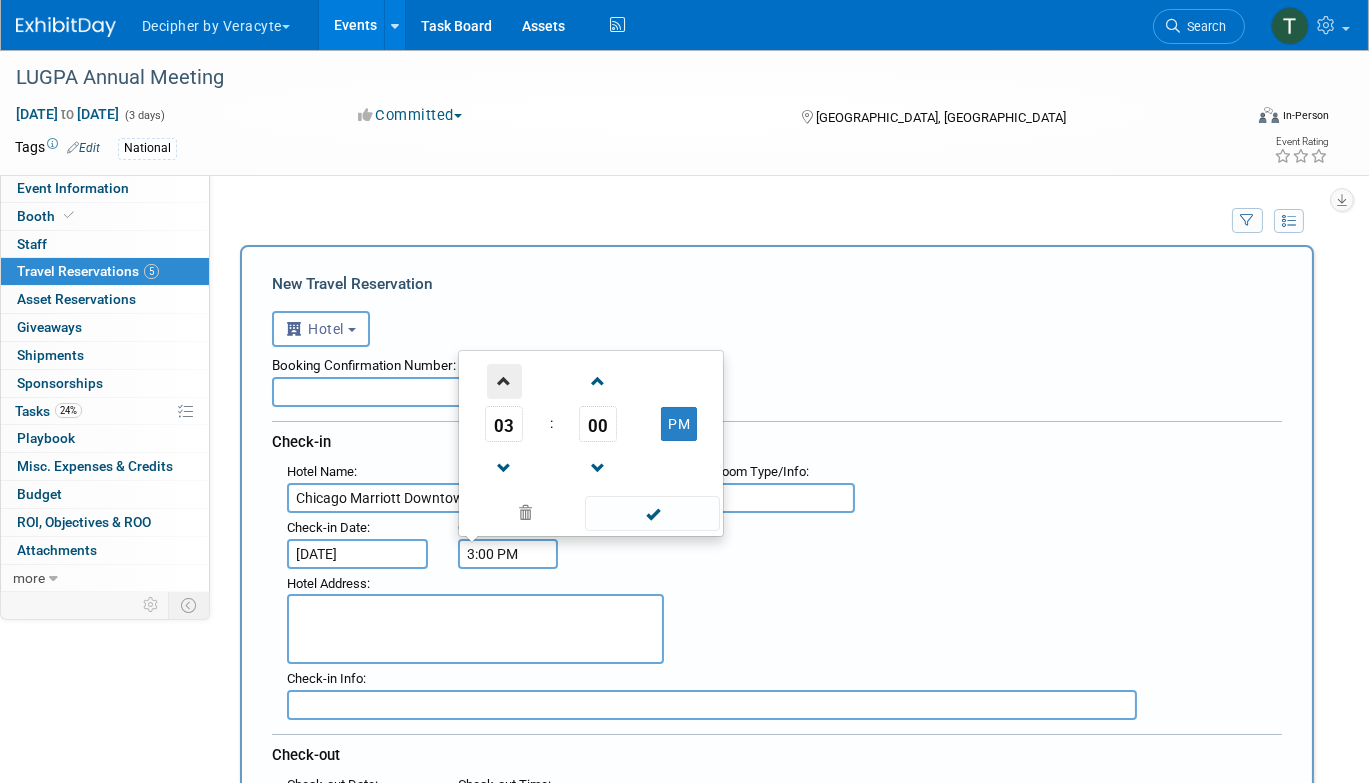 click at bounding box center [504, 381] 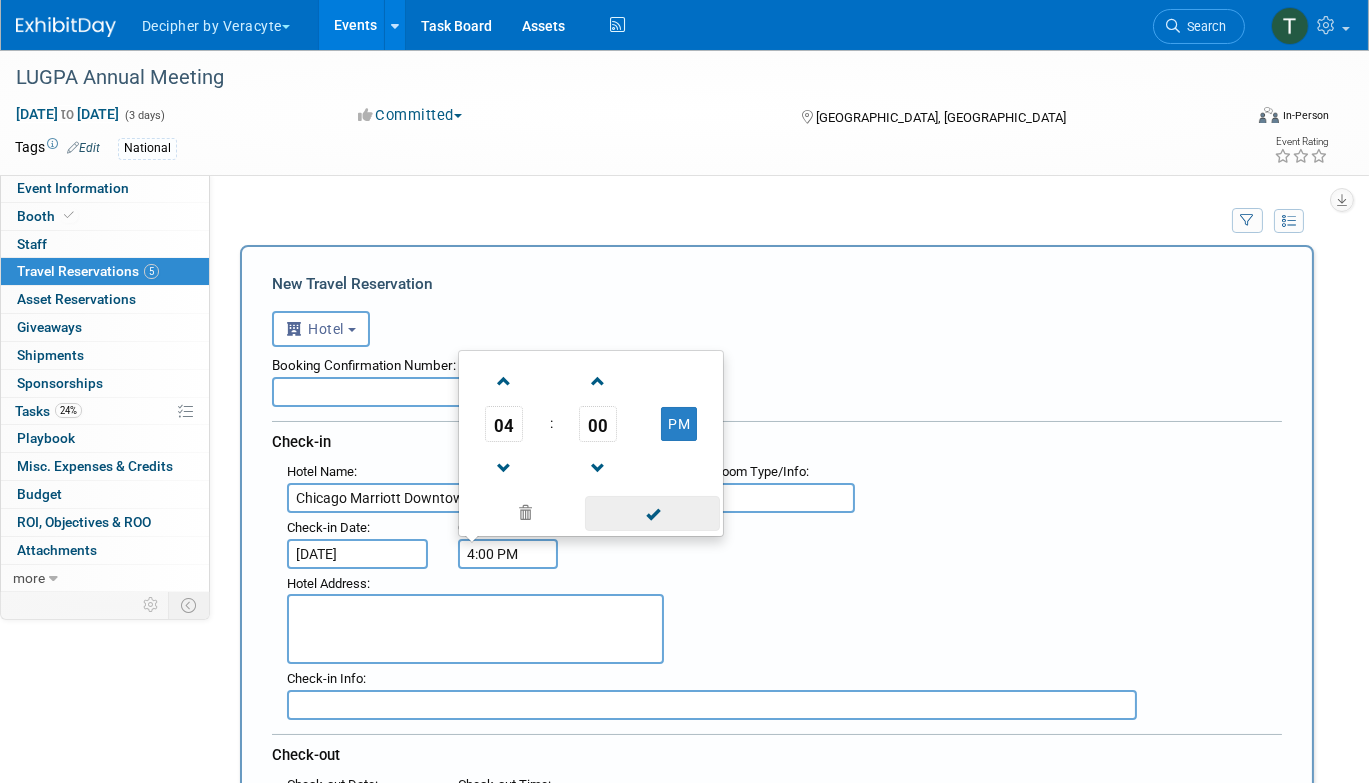 click at bounding box center (652, 513) 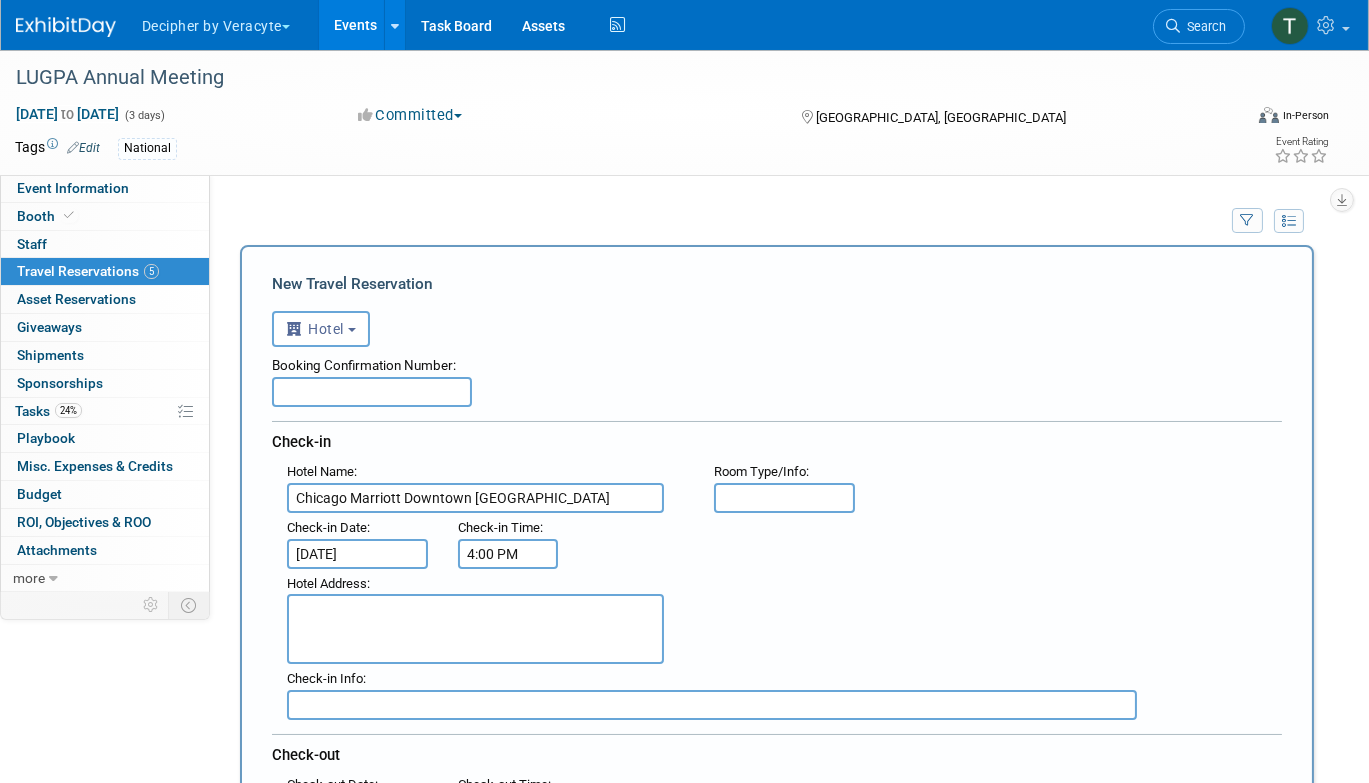 click at bounding box center (372, 392) 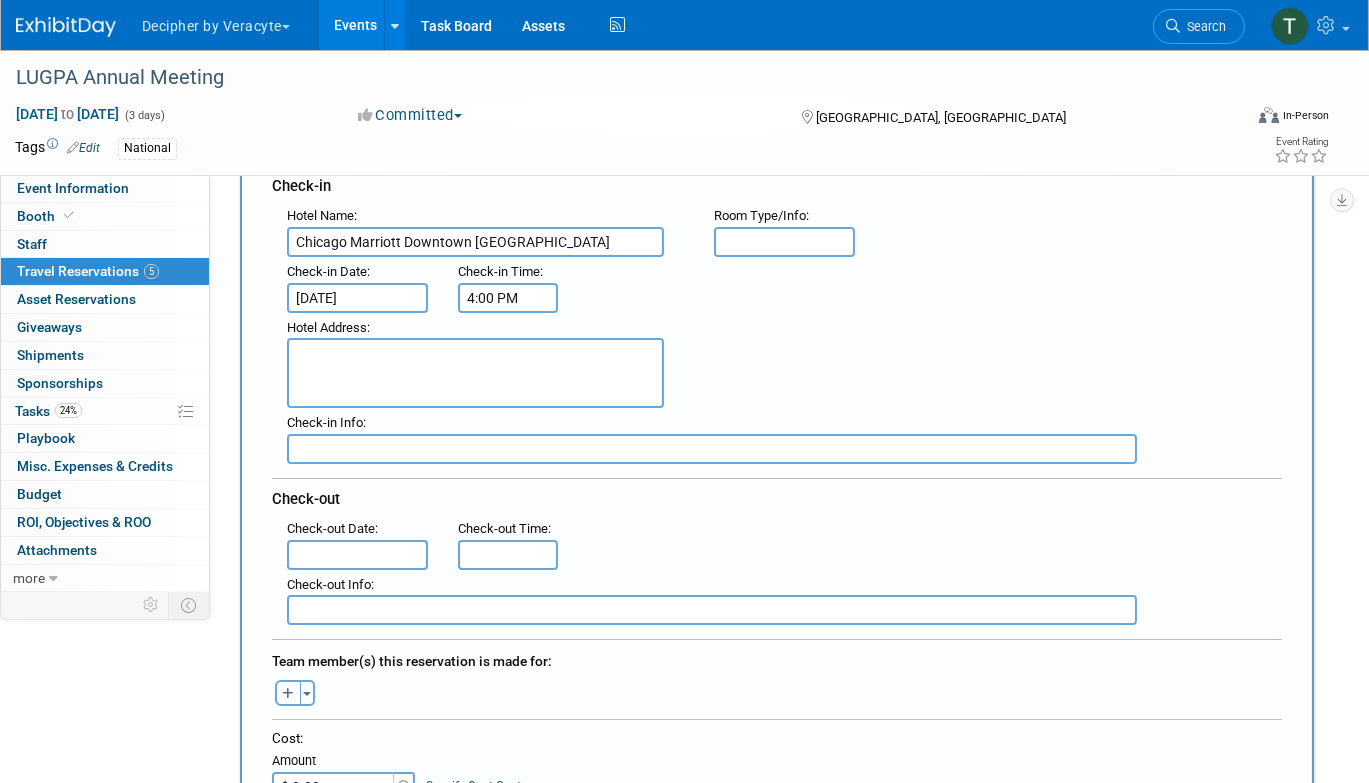 scroll, scrollTop: 257, scrollLeft: 0, axis: vertical 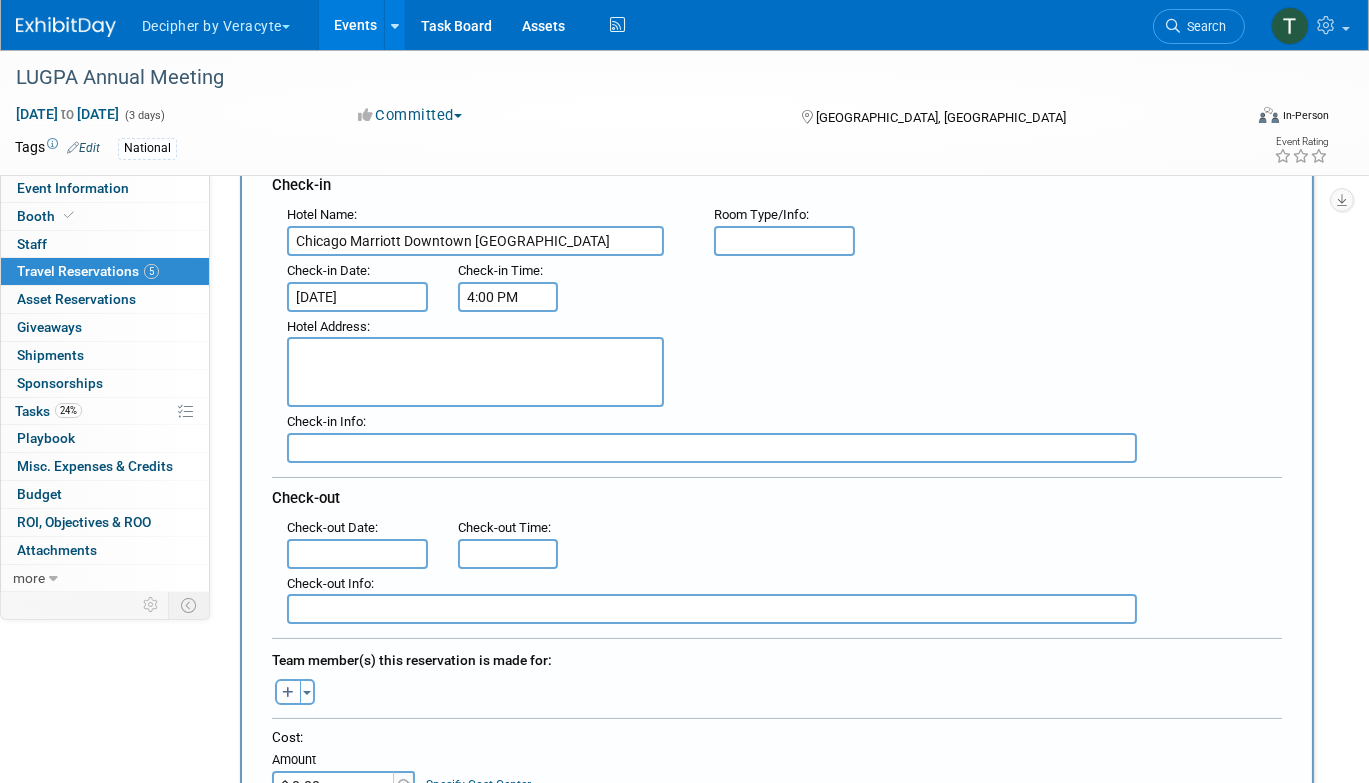 type on "PFOTQQZT" 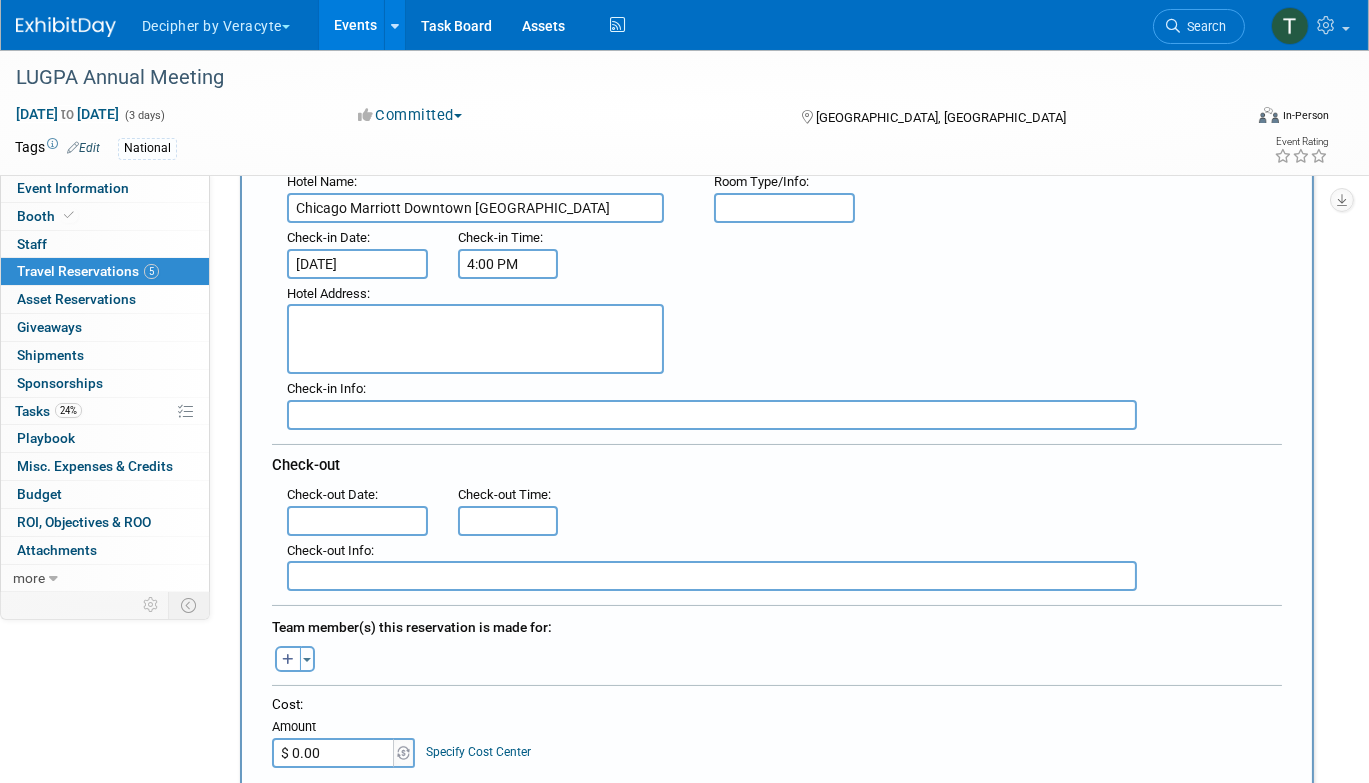 scroll, scrollTop: 328, scrollLeft: 0, axis: vertical 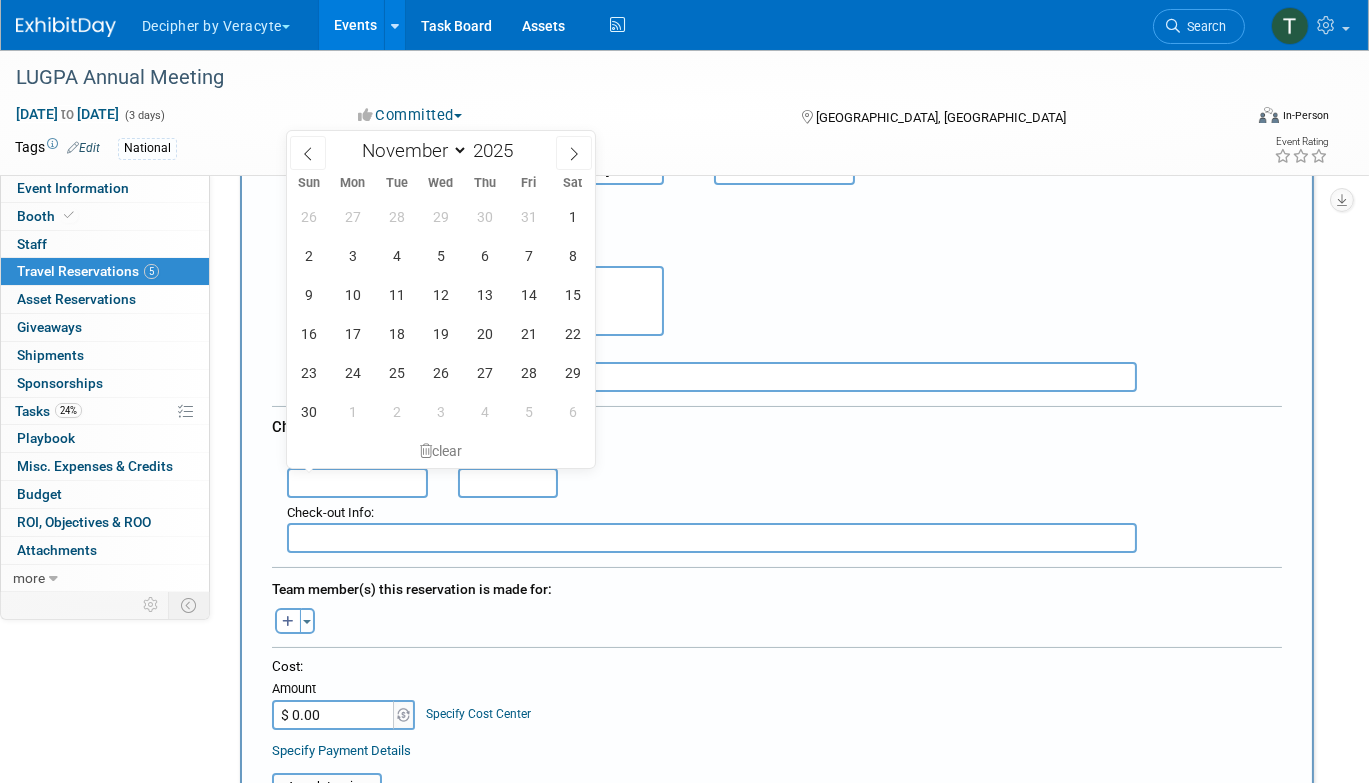 click at bounding box center [357, 483] 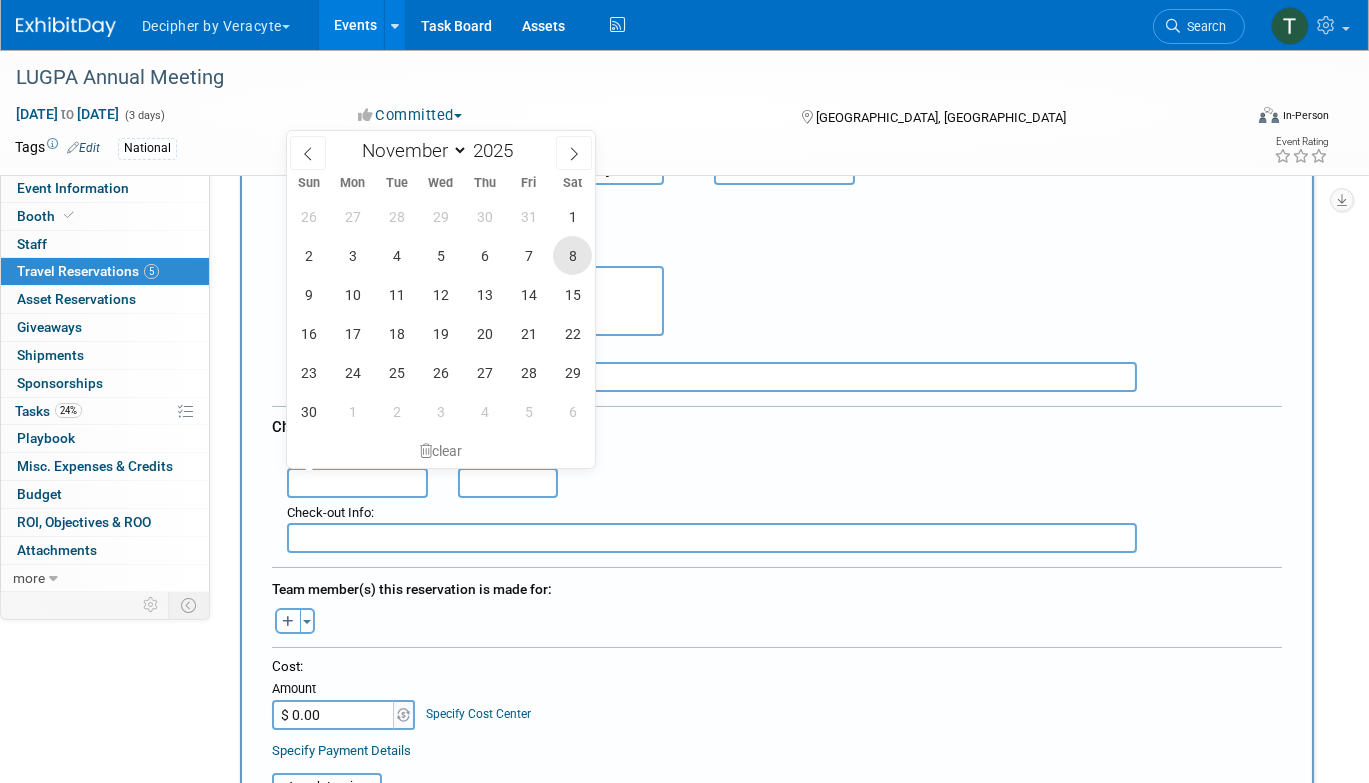 click on "8" at bounding box center [572, 255] 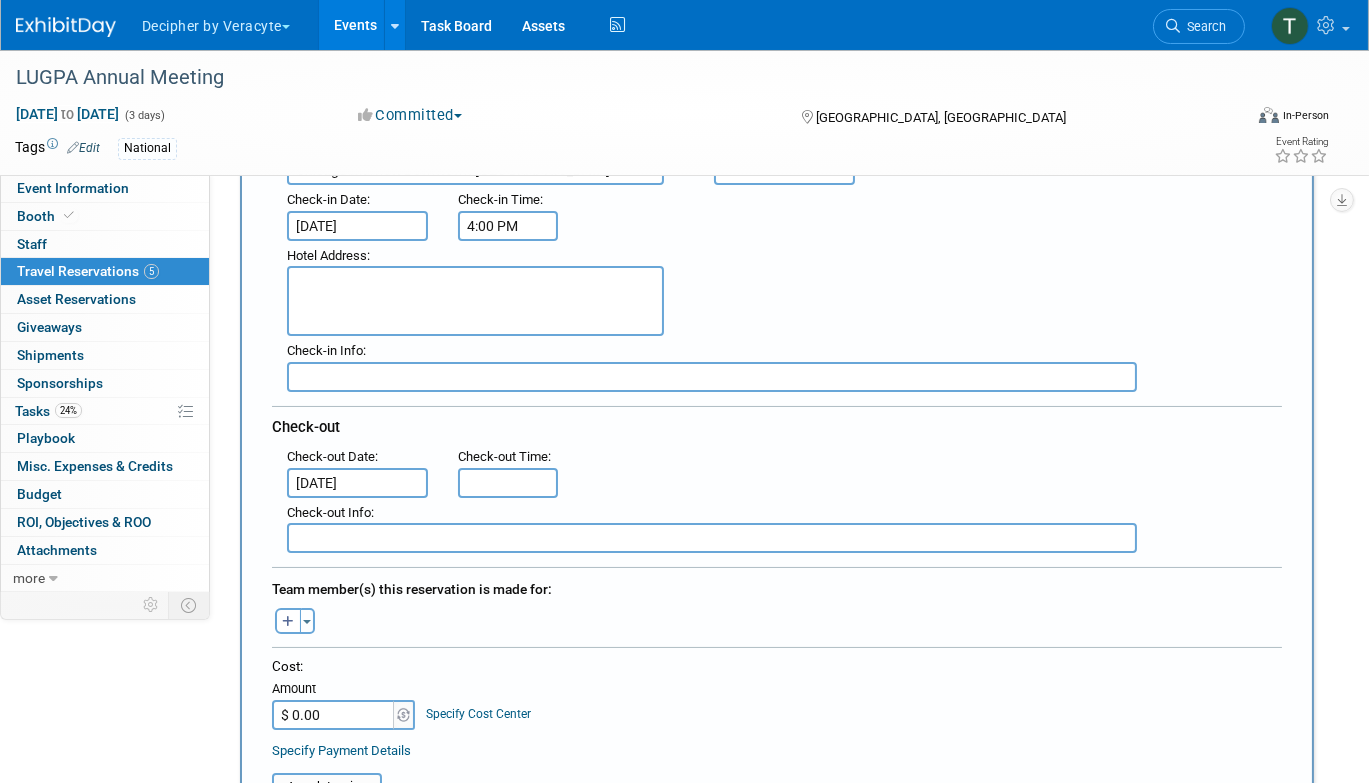 type on "11:00 AM" 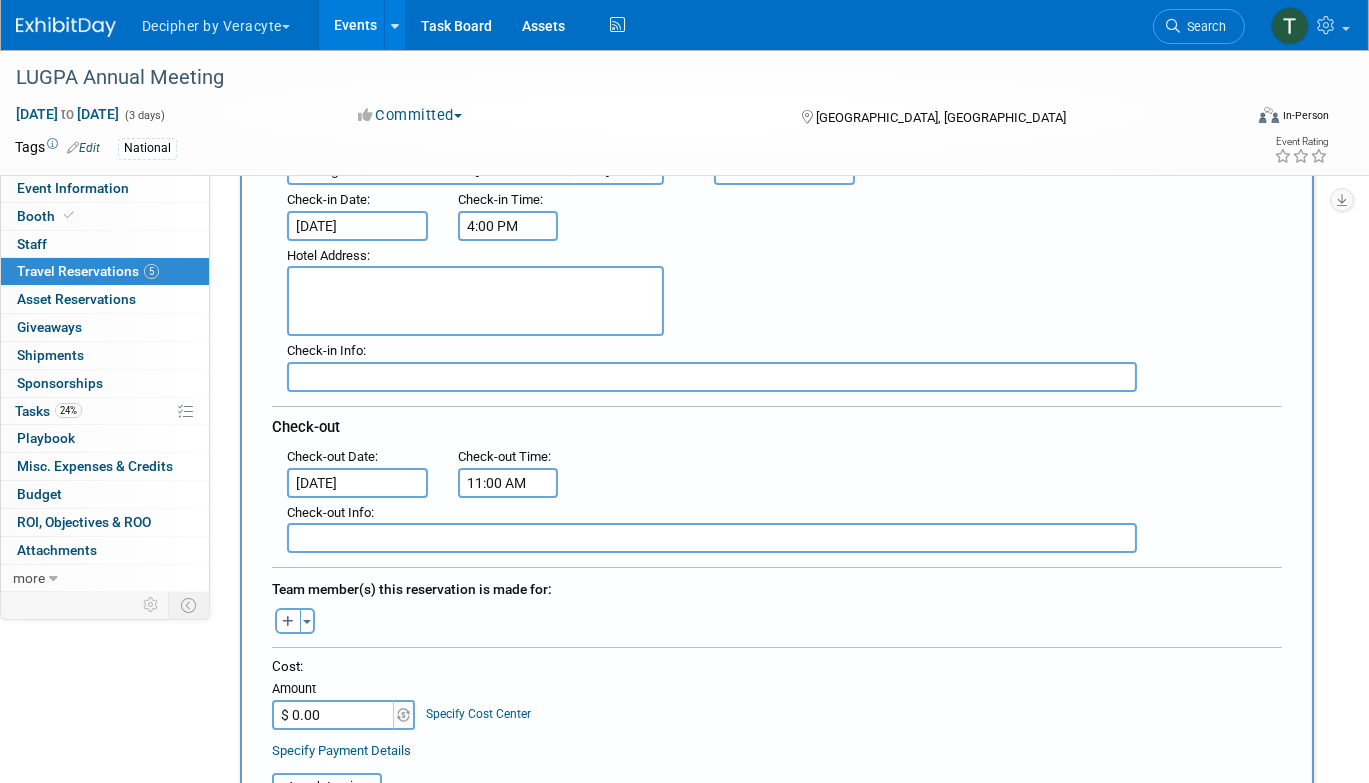 click on "11:00 AM" at bounding box center (508, 483) 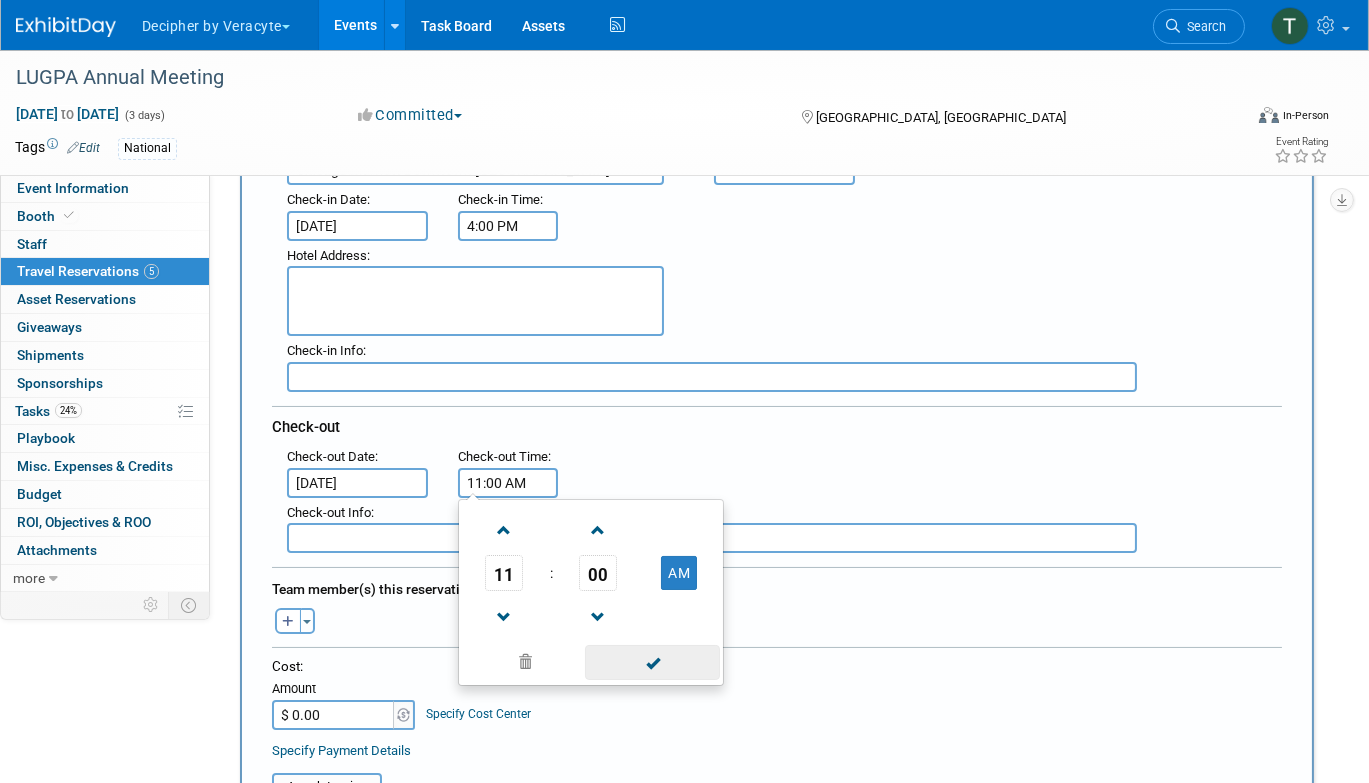 click at bounding box center [652, 662] 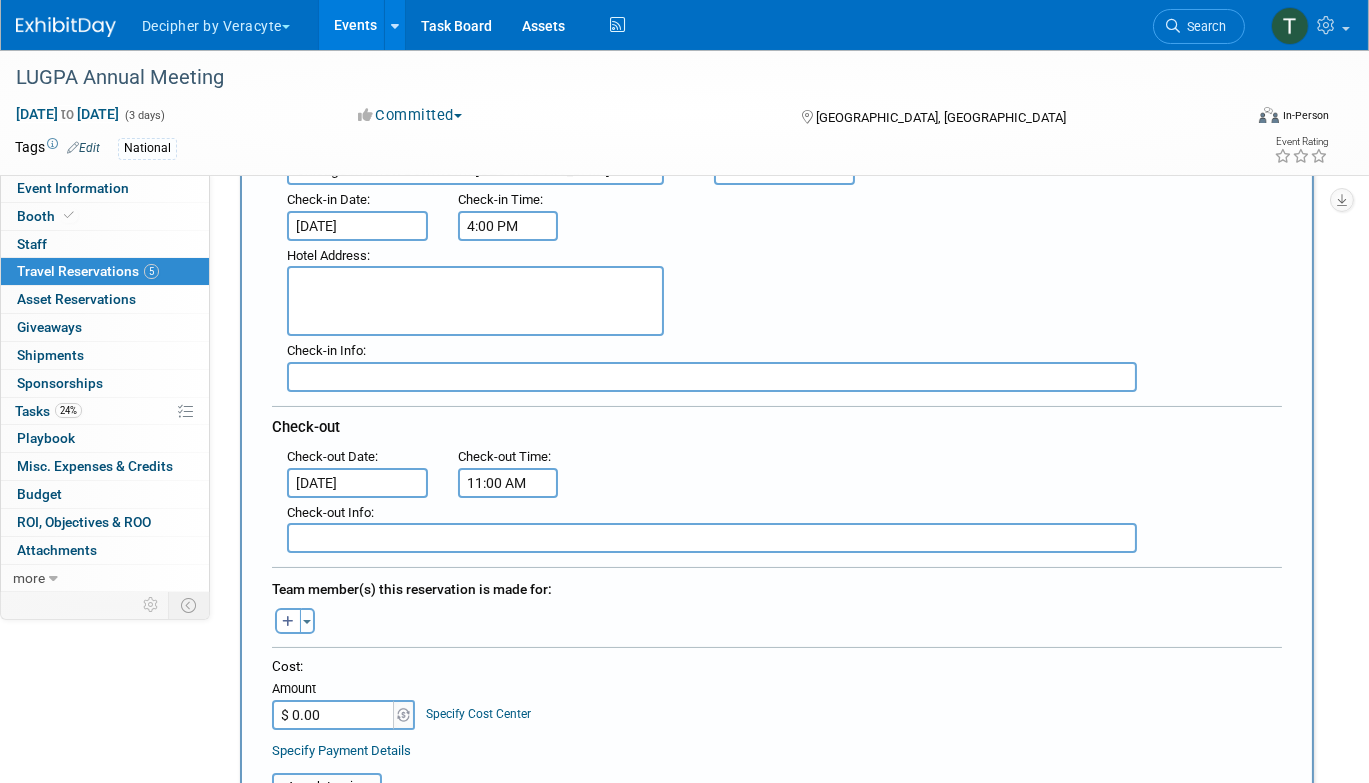 click on "$ 0.00" at bounding box center [334, 715] 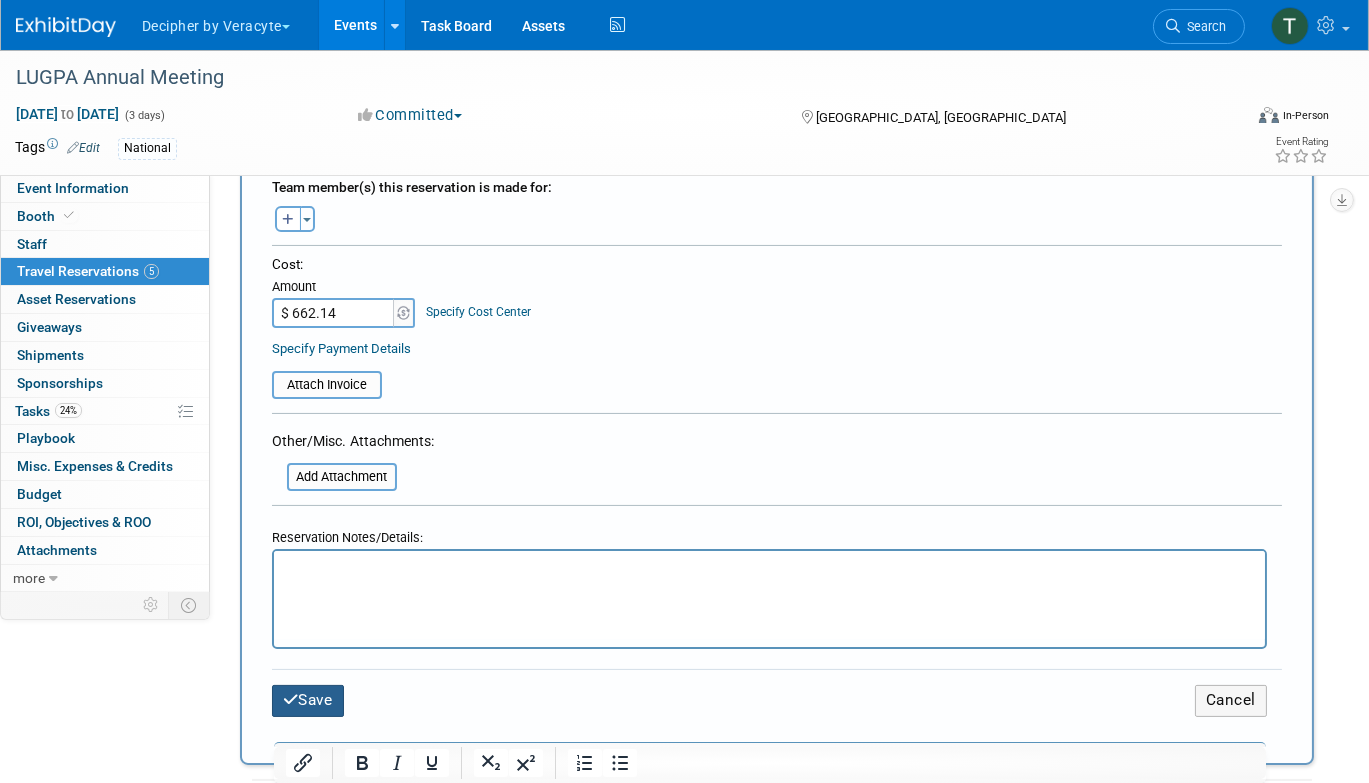 click on "Save" at bounding box center [308, 700] 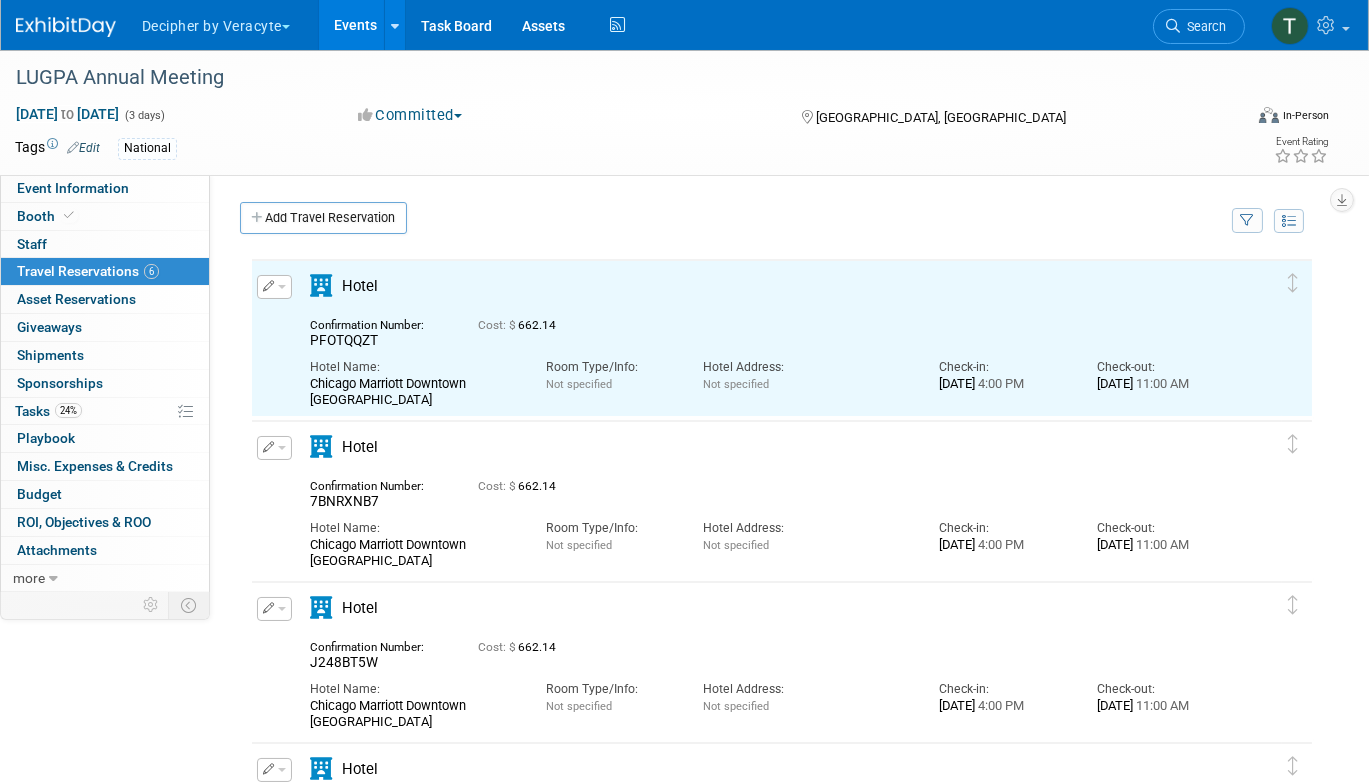 scroll, scrollTop: 0, scrollLeft: 0, axis: both 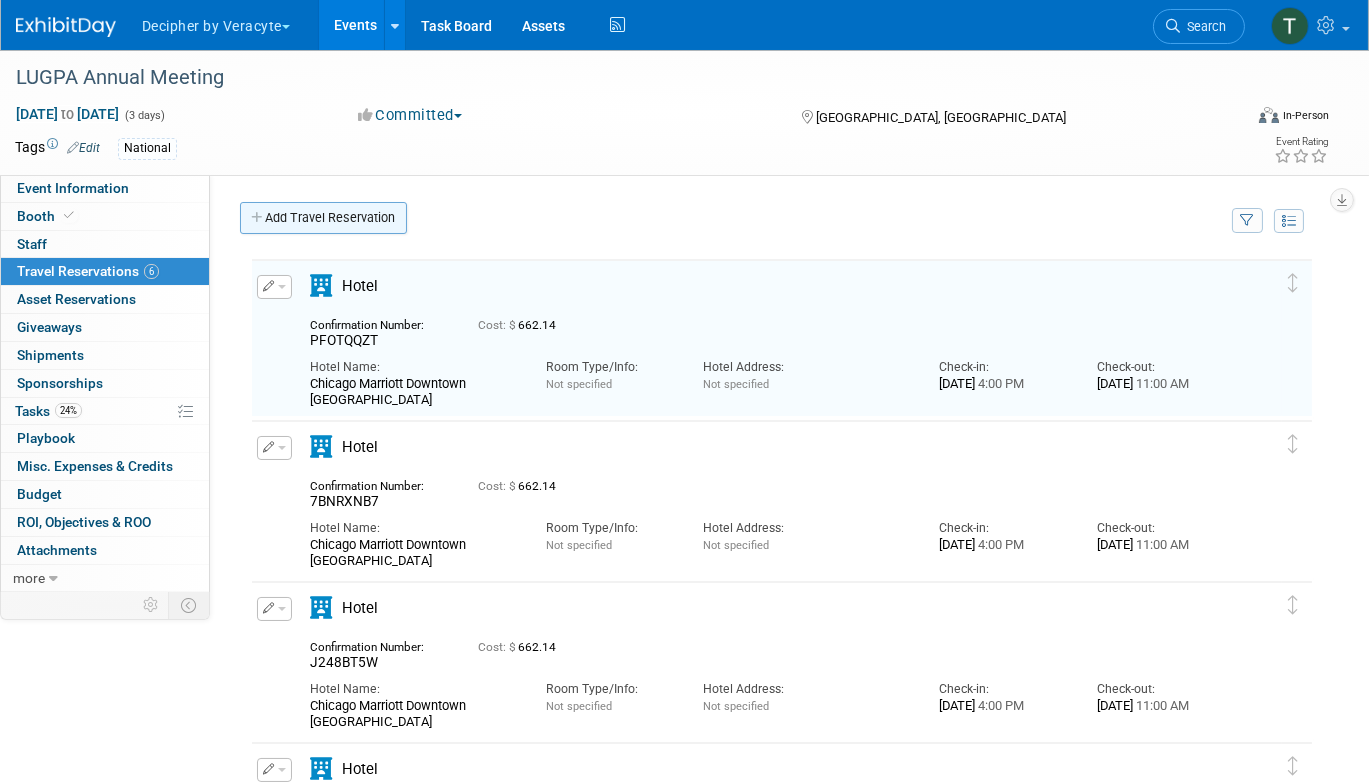 click on "Add Travel Reservation" at bounding box center (323, 218) 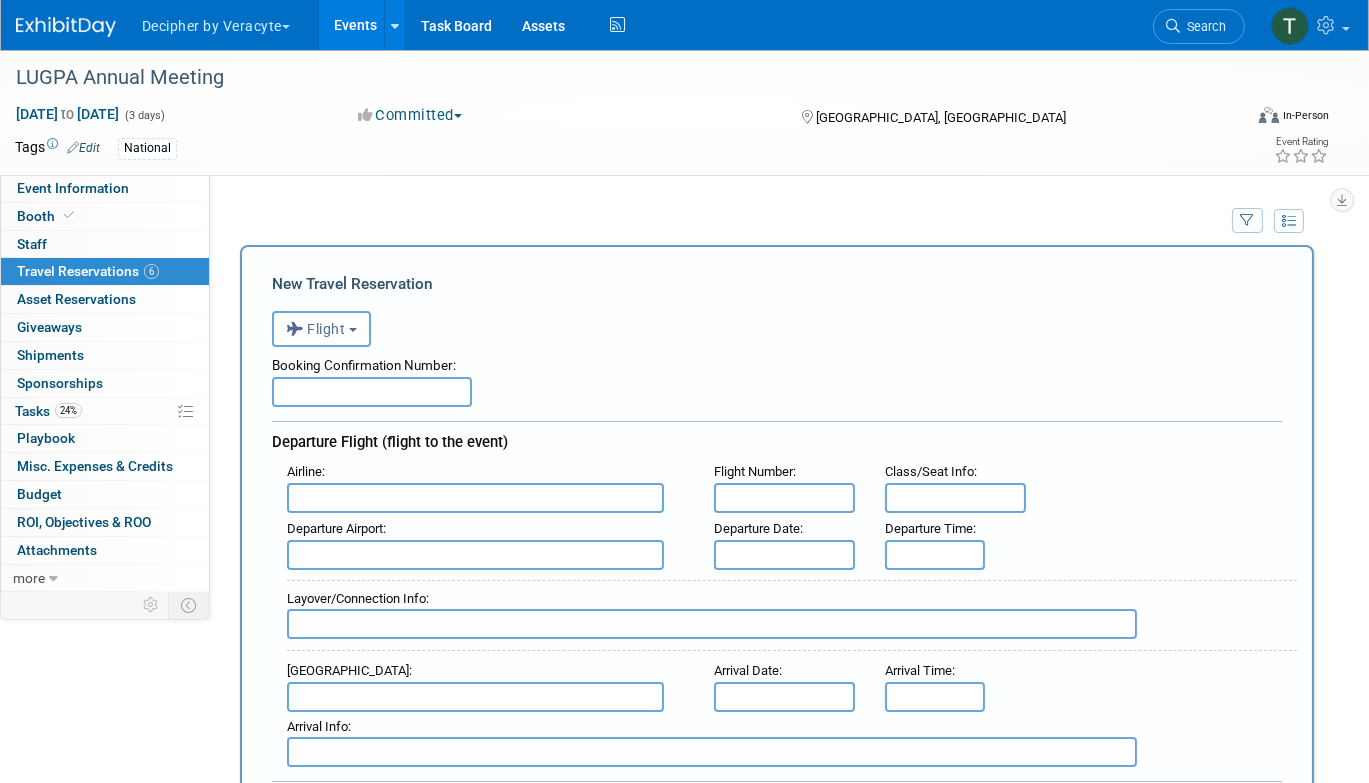 scroll, scrollTop: 0, scrollLeft: 0, axis: both 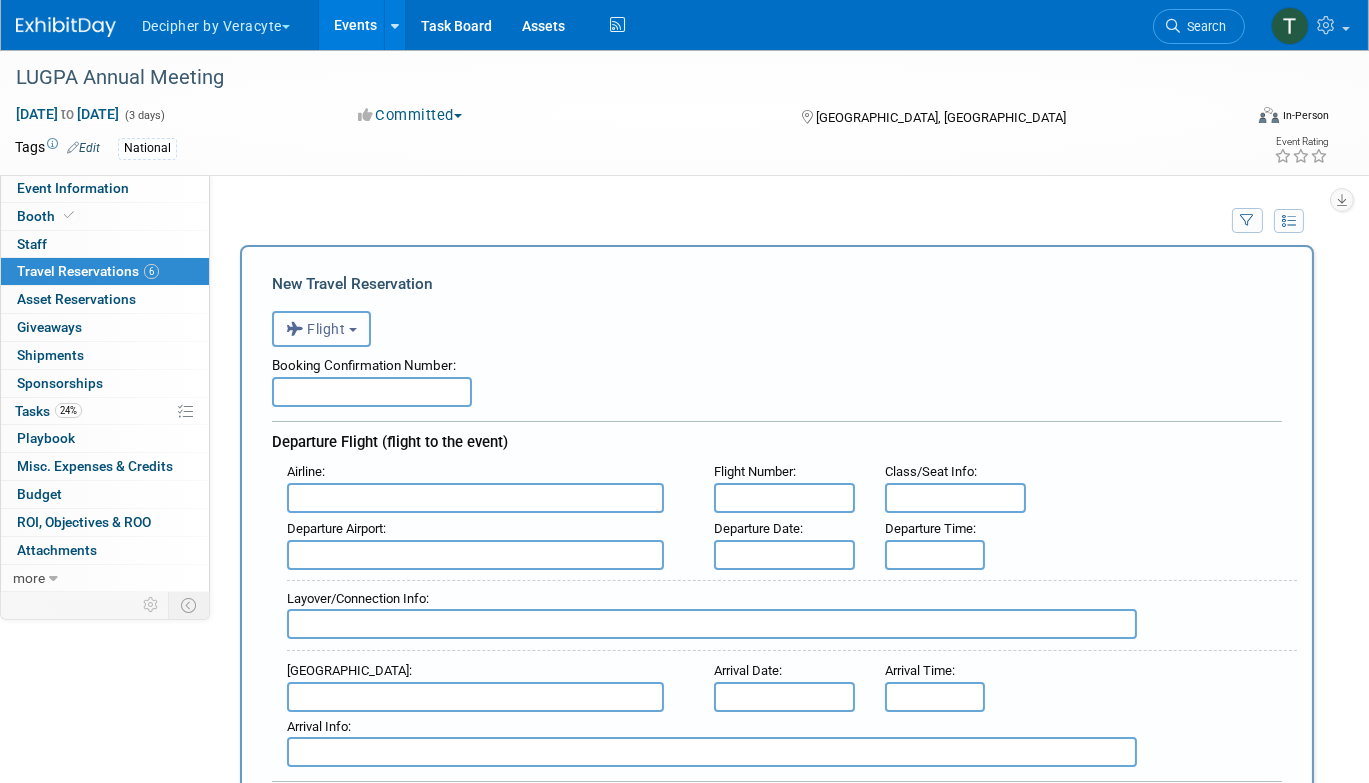 click on "Flight" at bounding box center [321, 329] 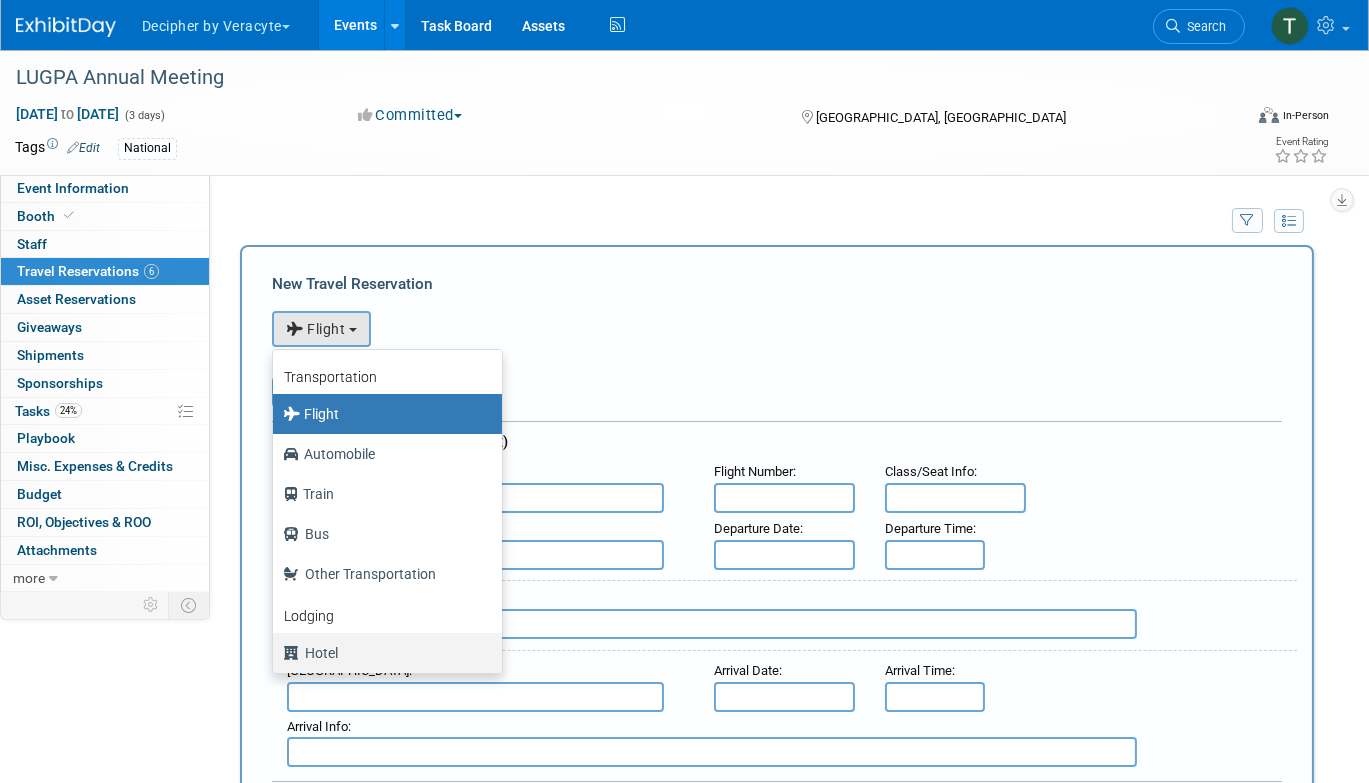 click on "Hotel" at bounding box center [382, 653] 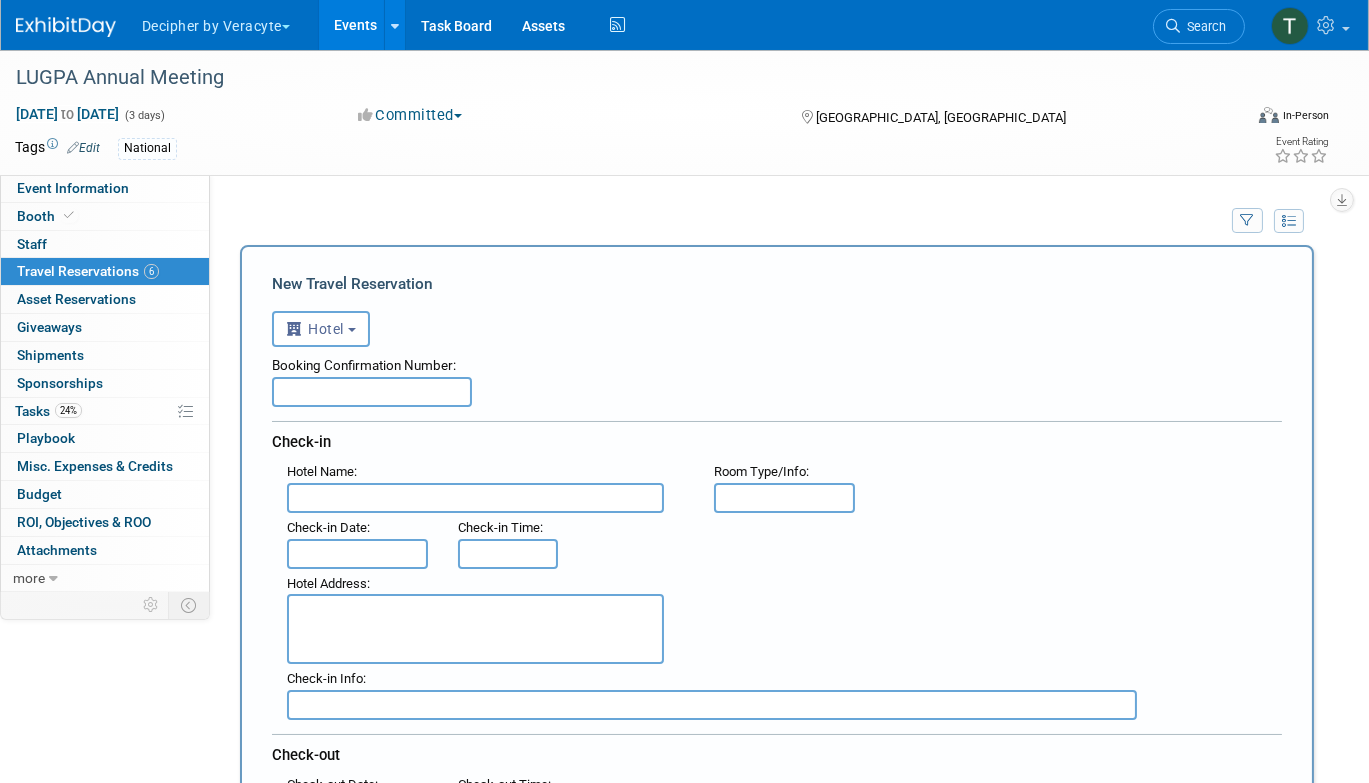 click at bounding box center (372, 392) 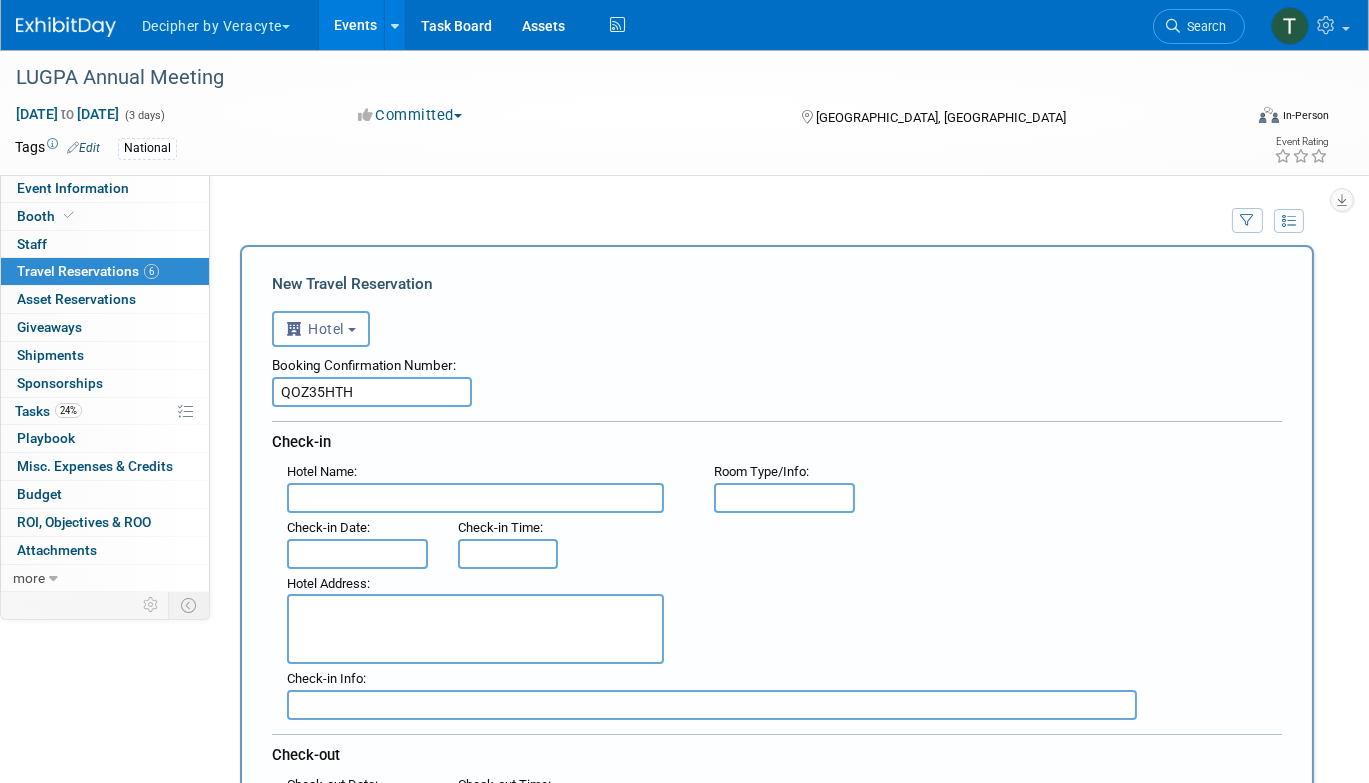 type on "QOZ35HTH" 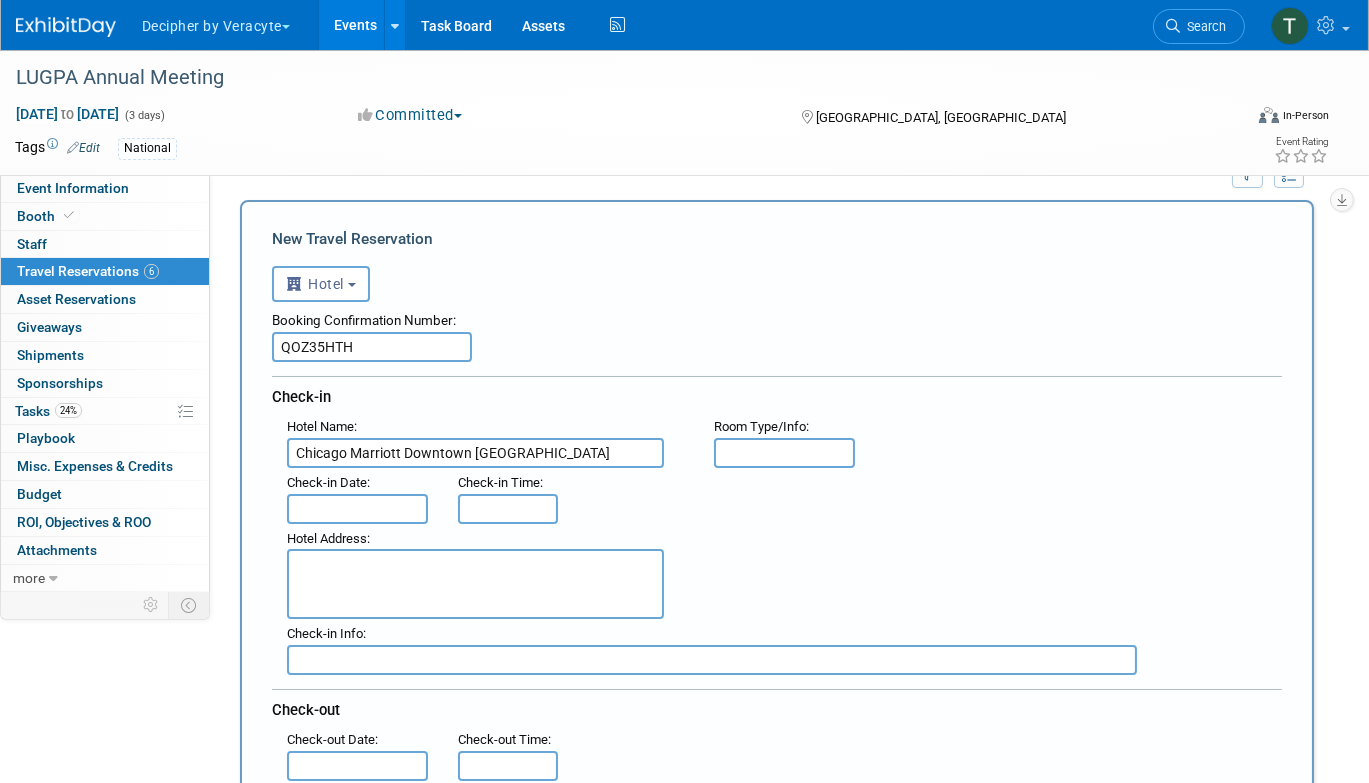 scroll, scrollTop: 74, scrollLeft: 0, axis: vertical 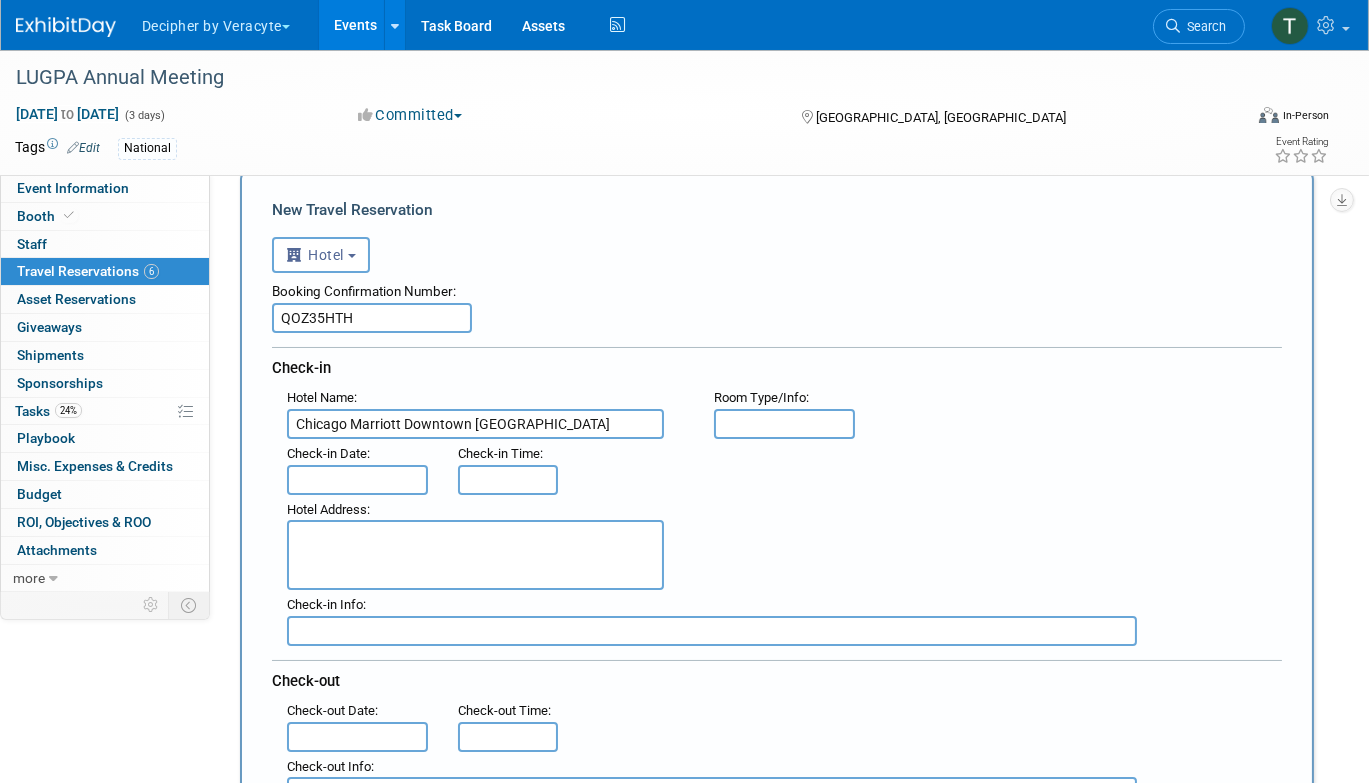 type on "Chicago Marriott Downtown Magnificent Mile" 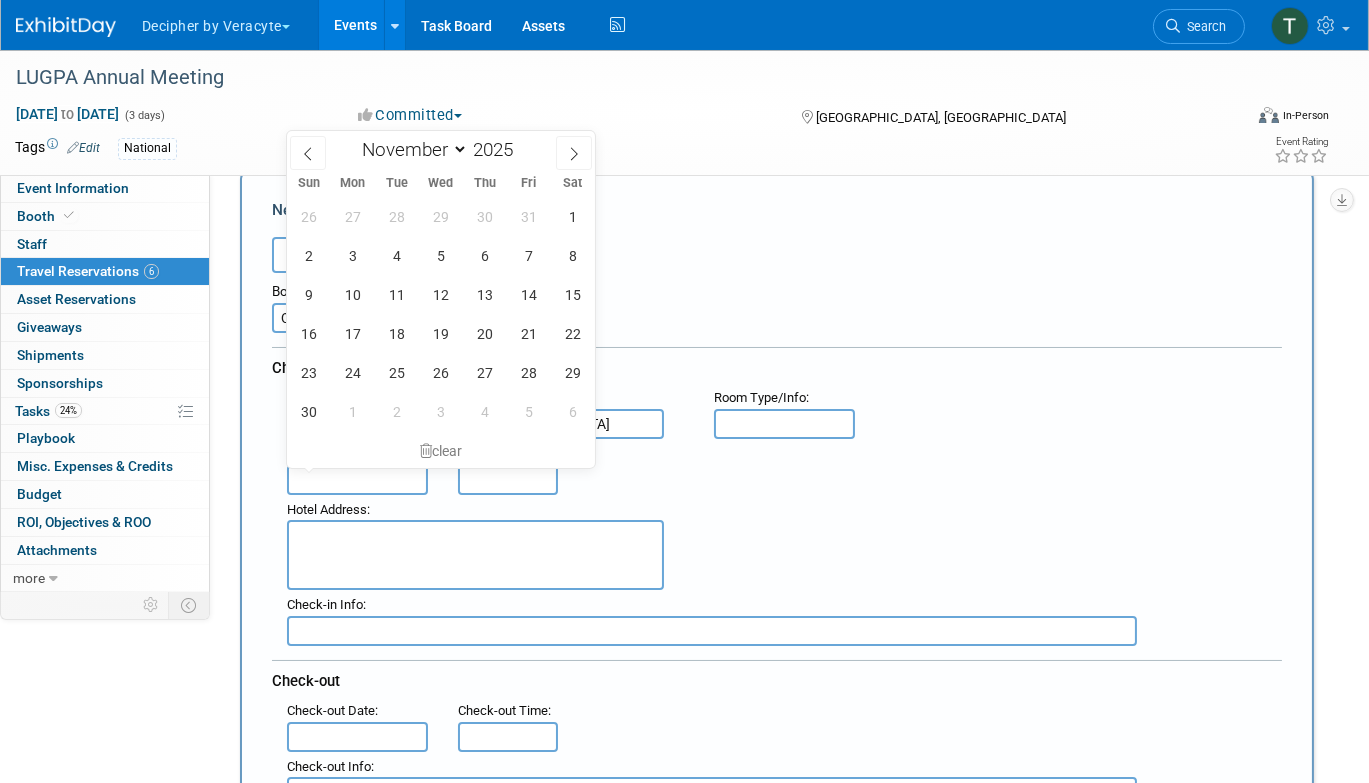 click at bounding box center [357, 480] 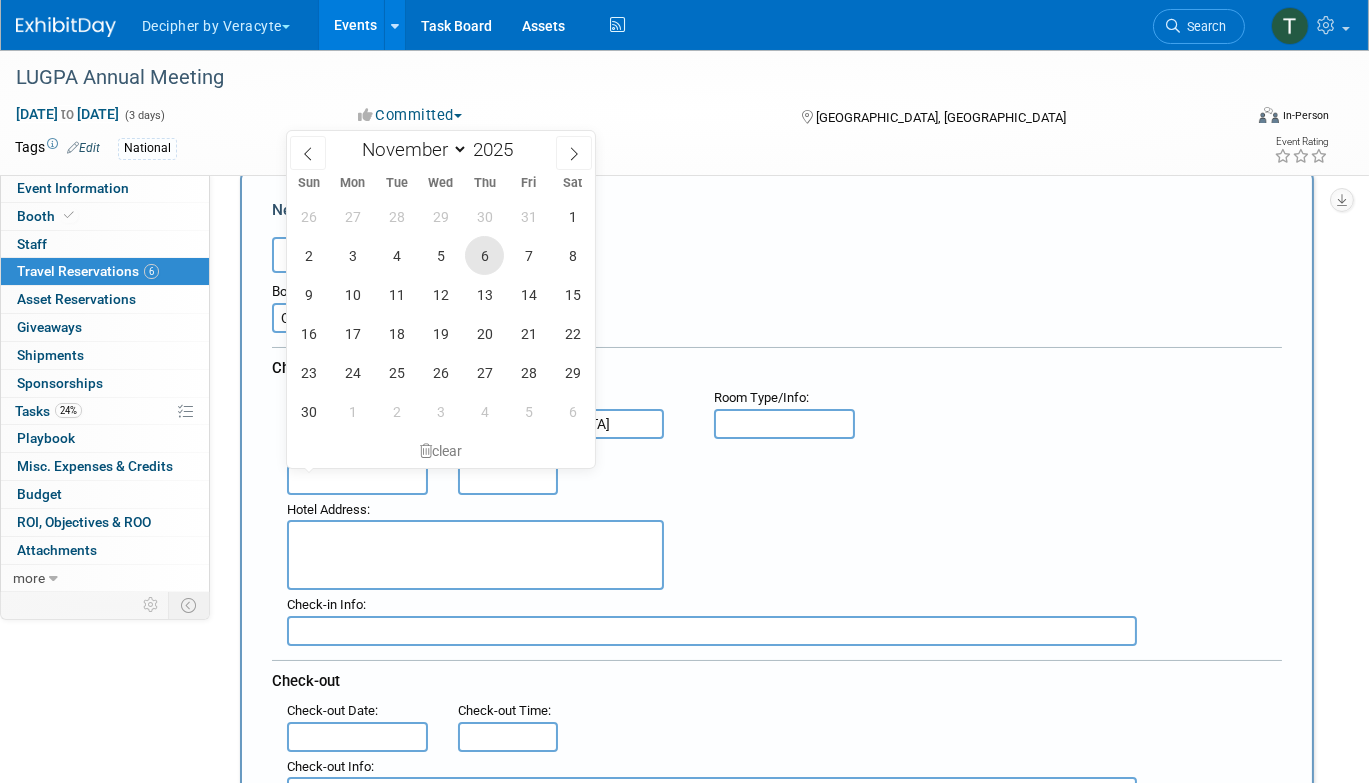 click on "6" at bounding box center (484, 255) 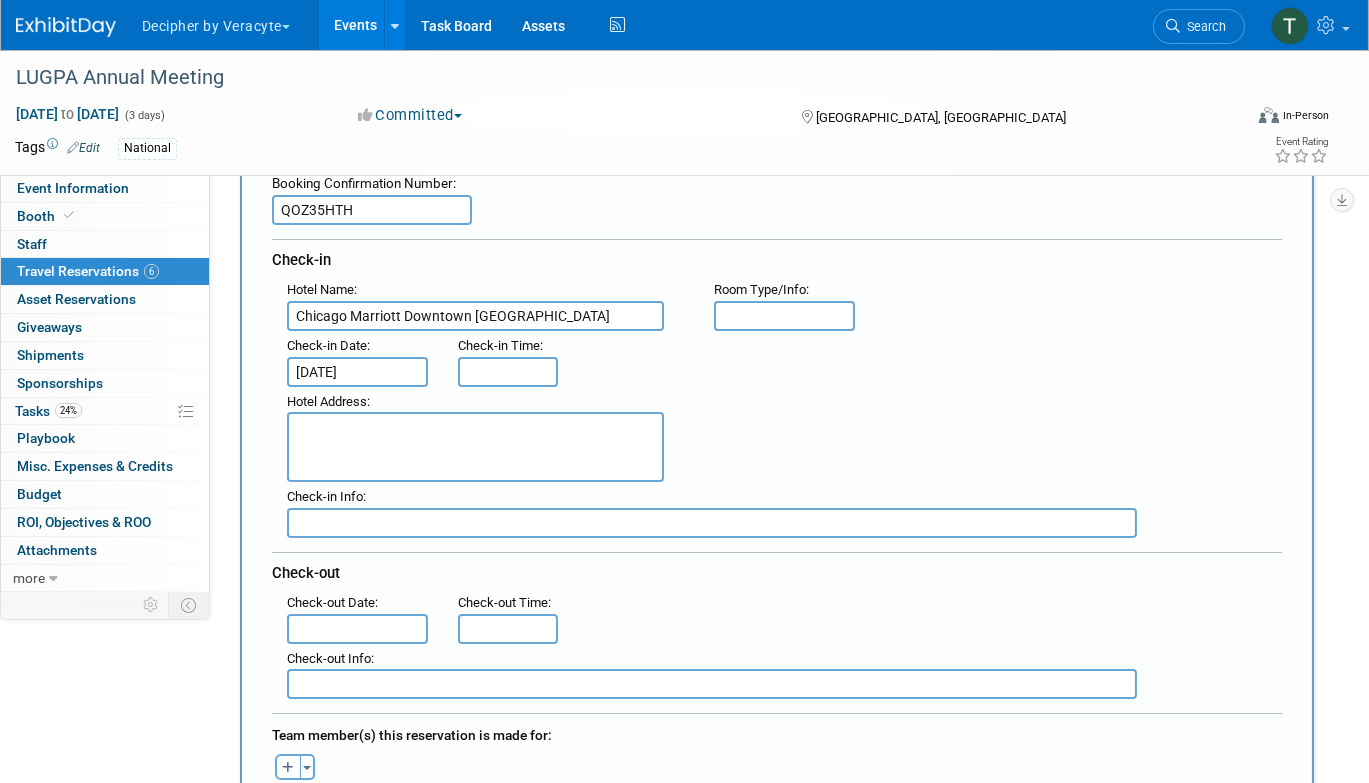 scroll, scrollTop: 185, scrollLeft: 0, axis: vertical 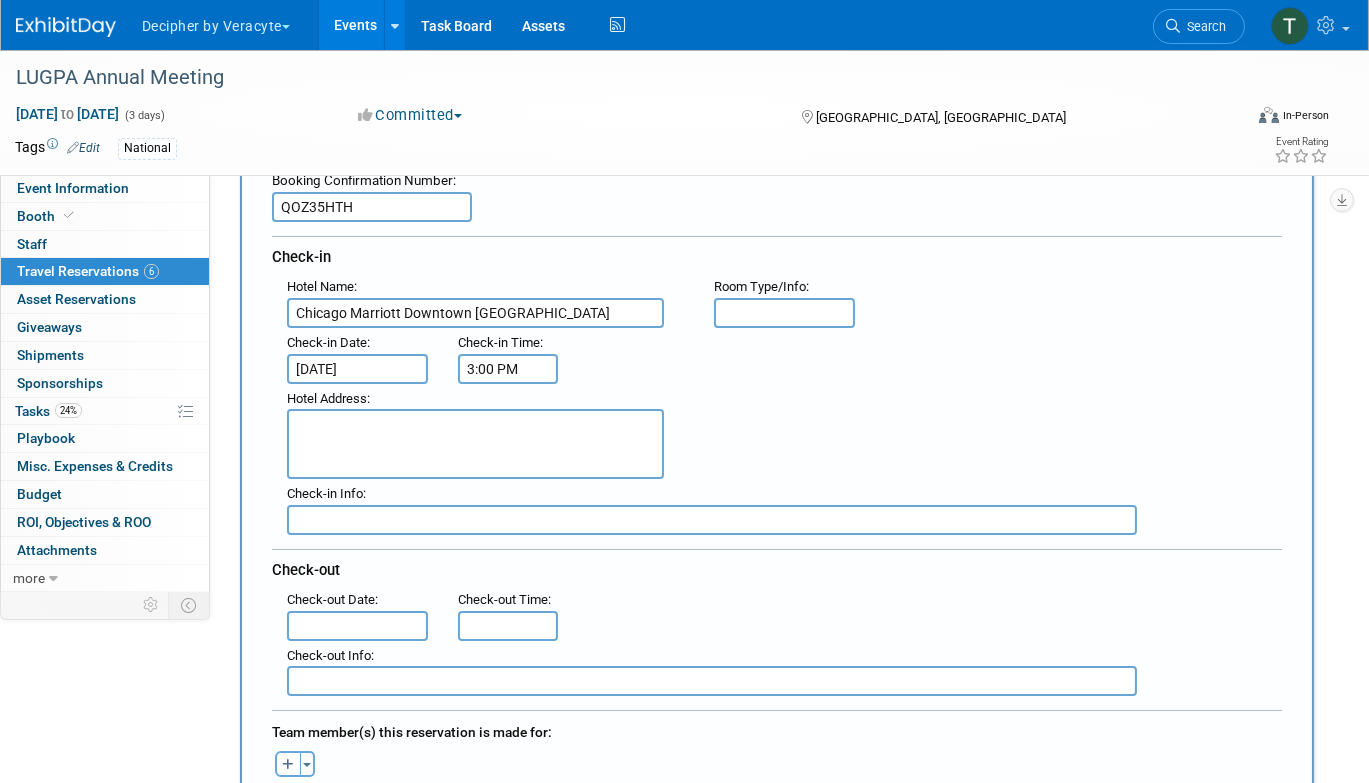 click on "3:00 PM" at bounding box center (508, 369) 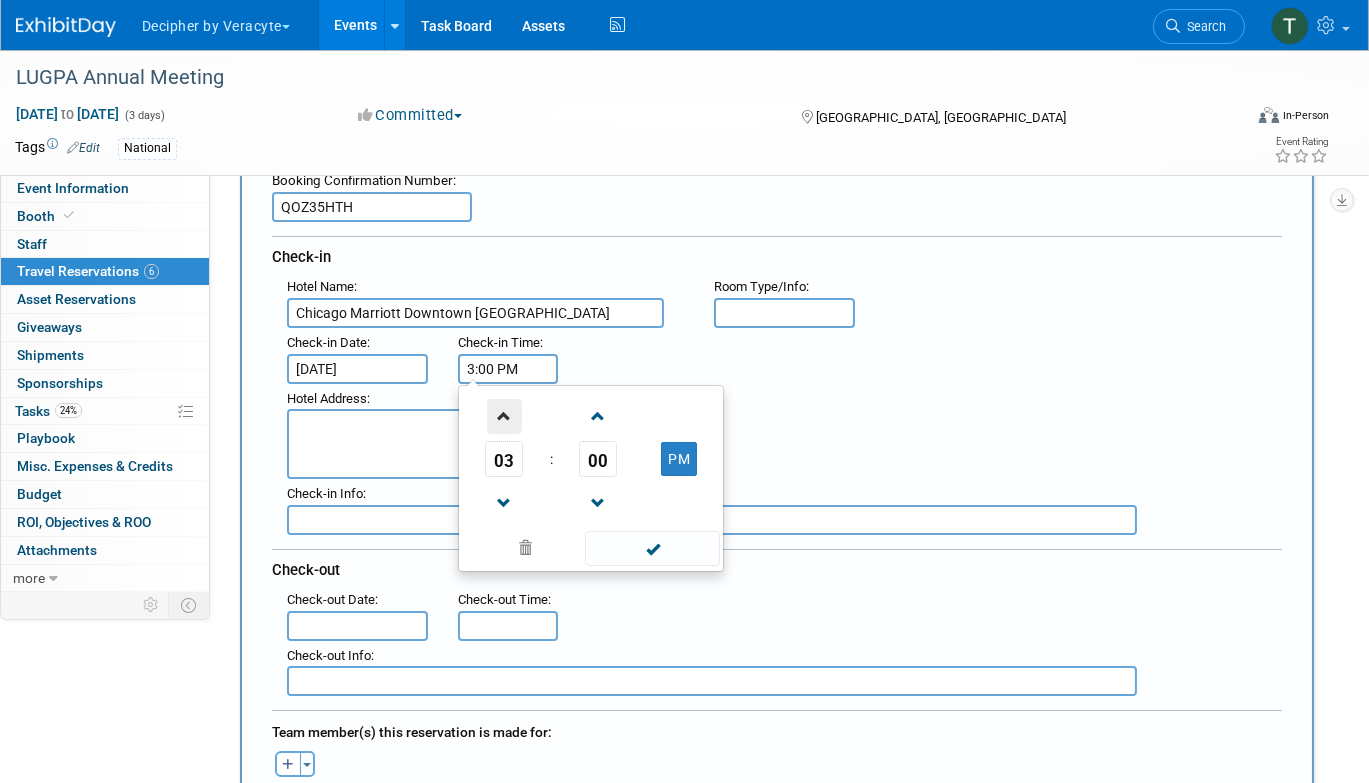 click at bounding box center (504, 416) 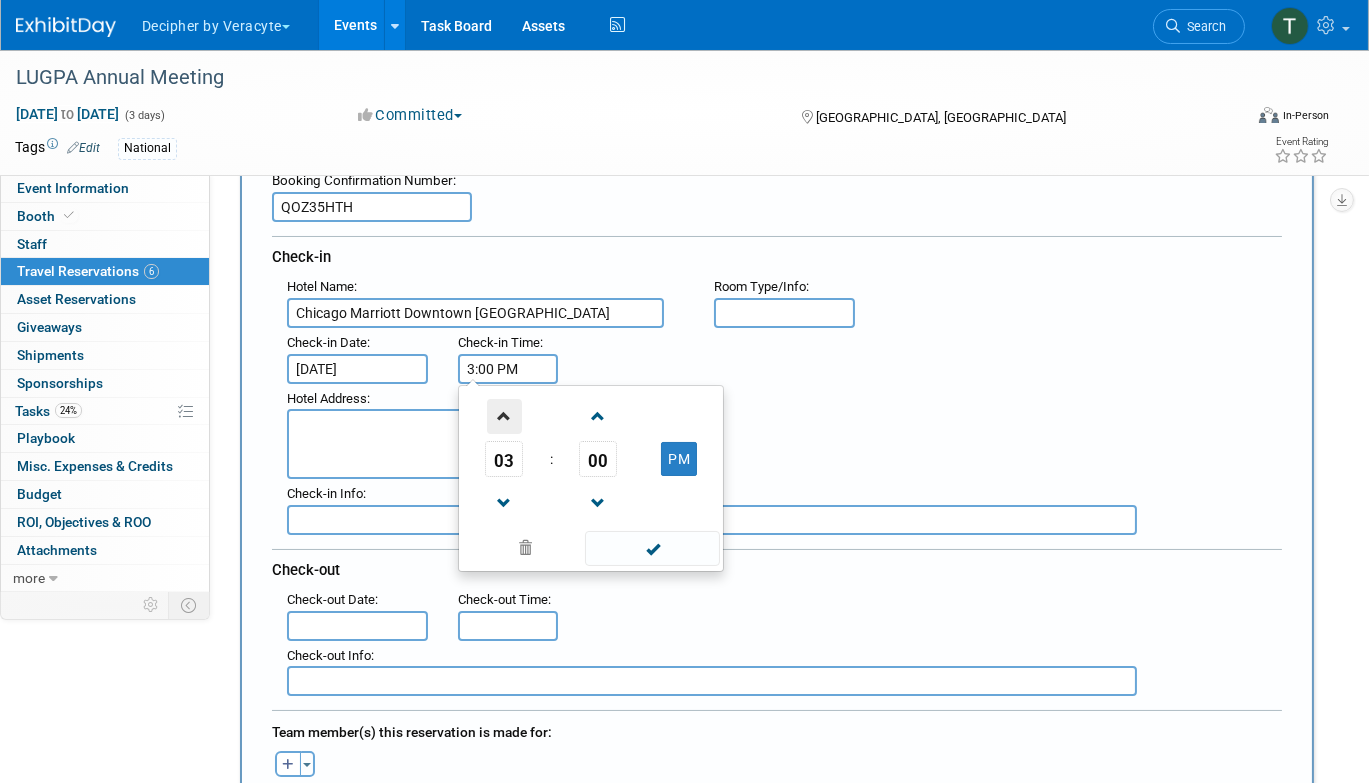 type on "4:00 PM" 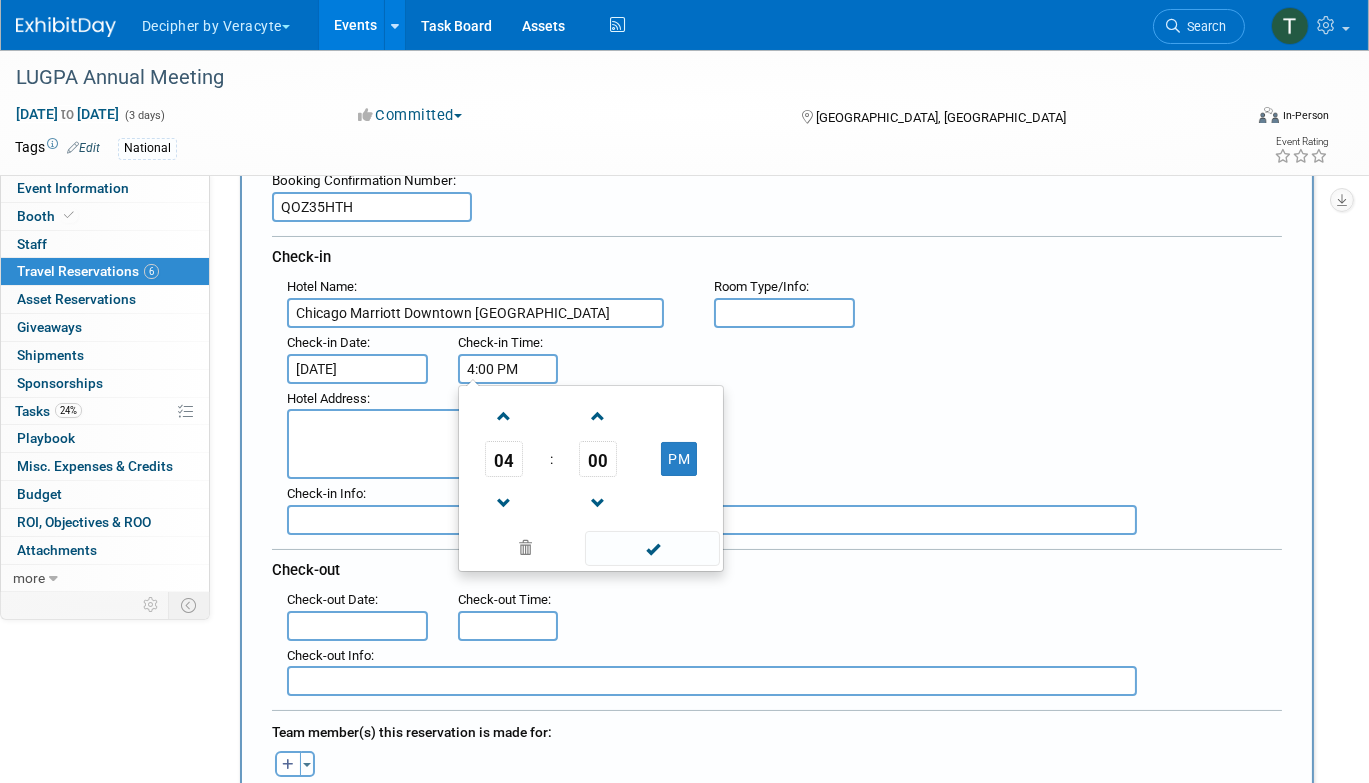 click at bounding box center [357, 626] 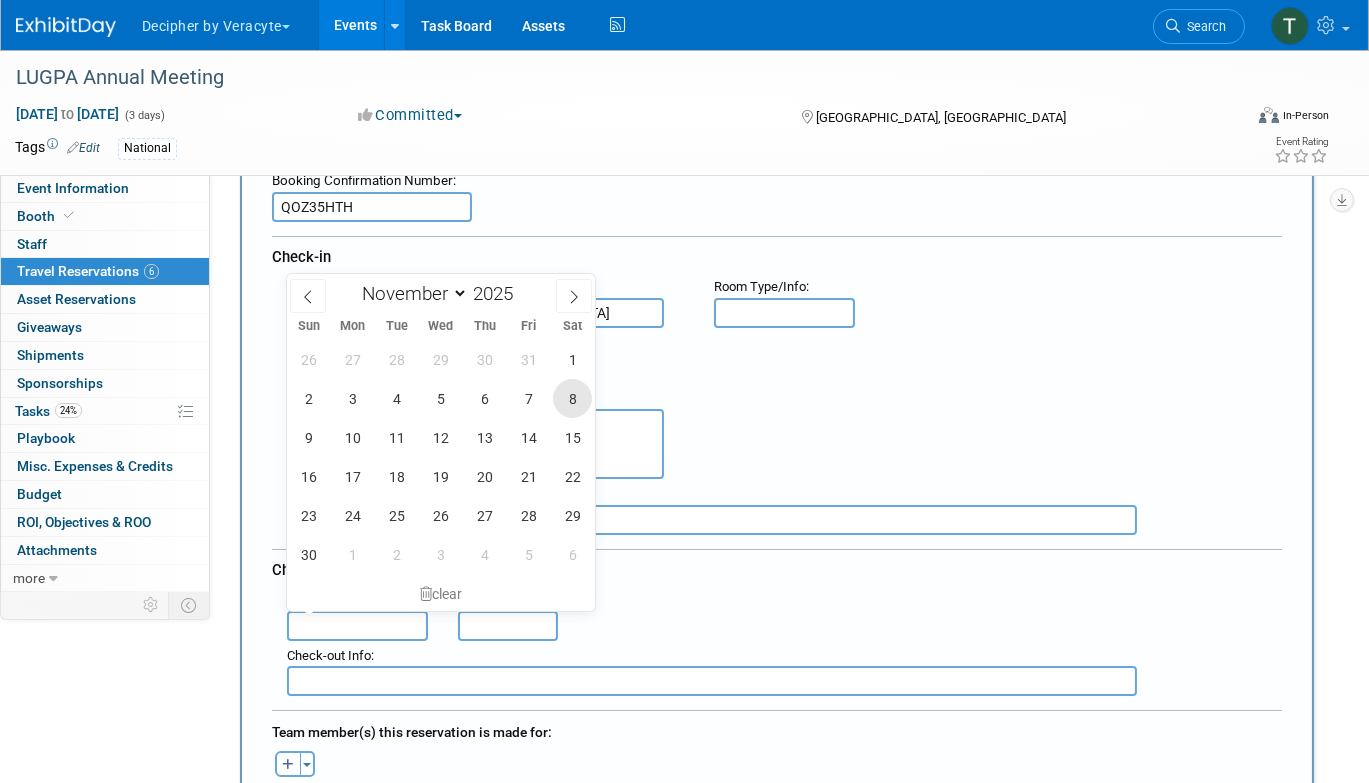 click on "8" at bounding box center (572, 398) 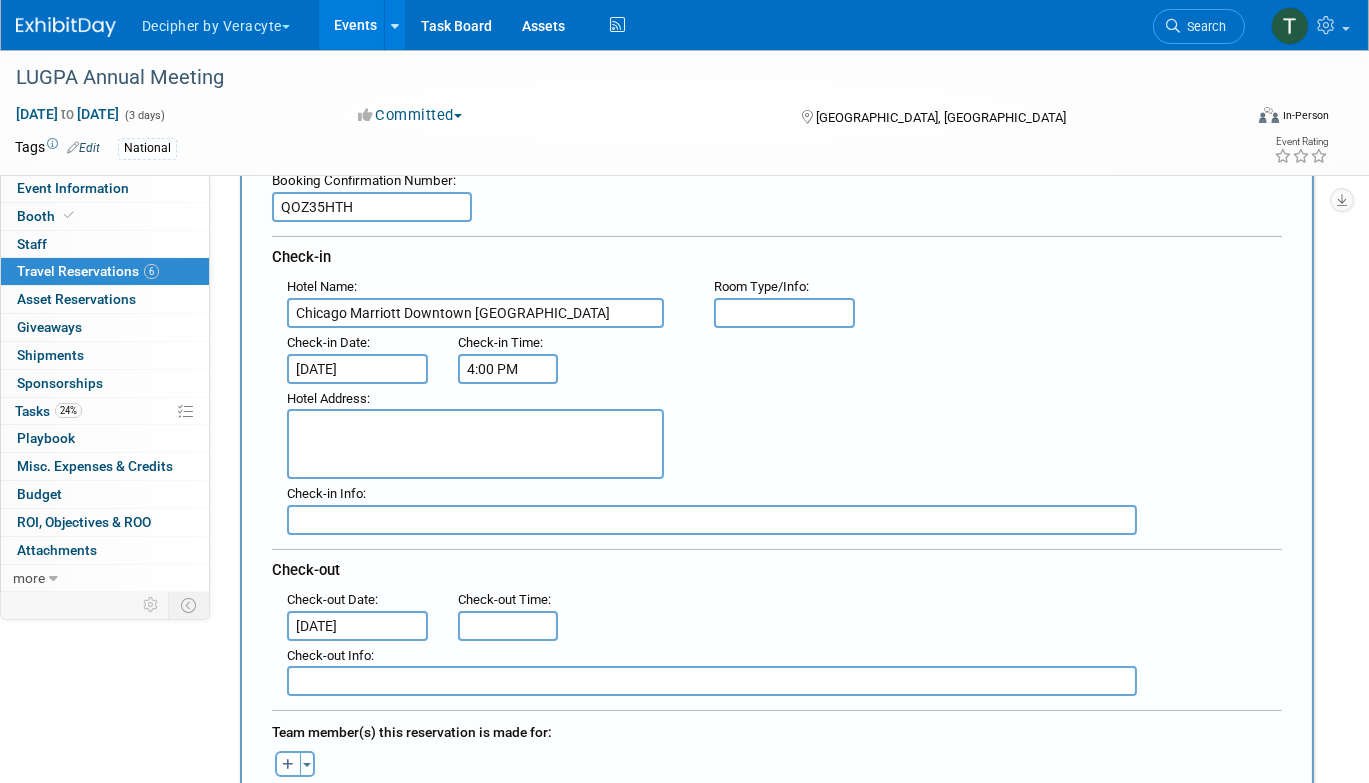 click on "Check-out Info :" at bounding box center [792, 656] 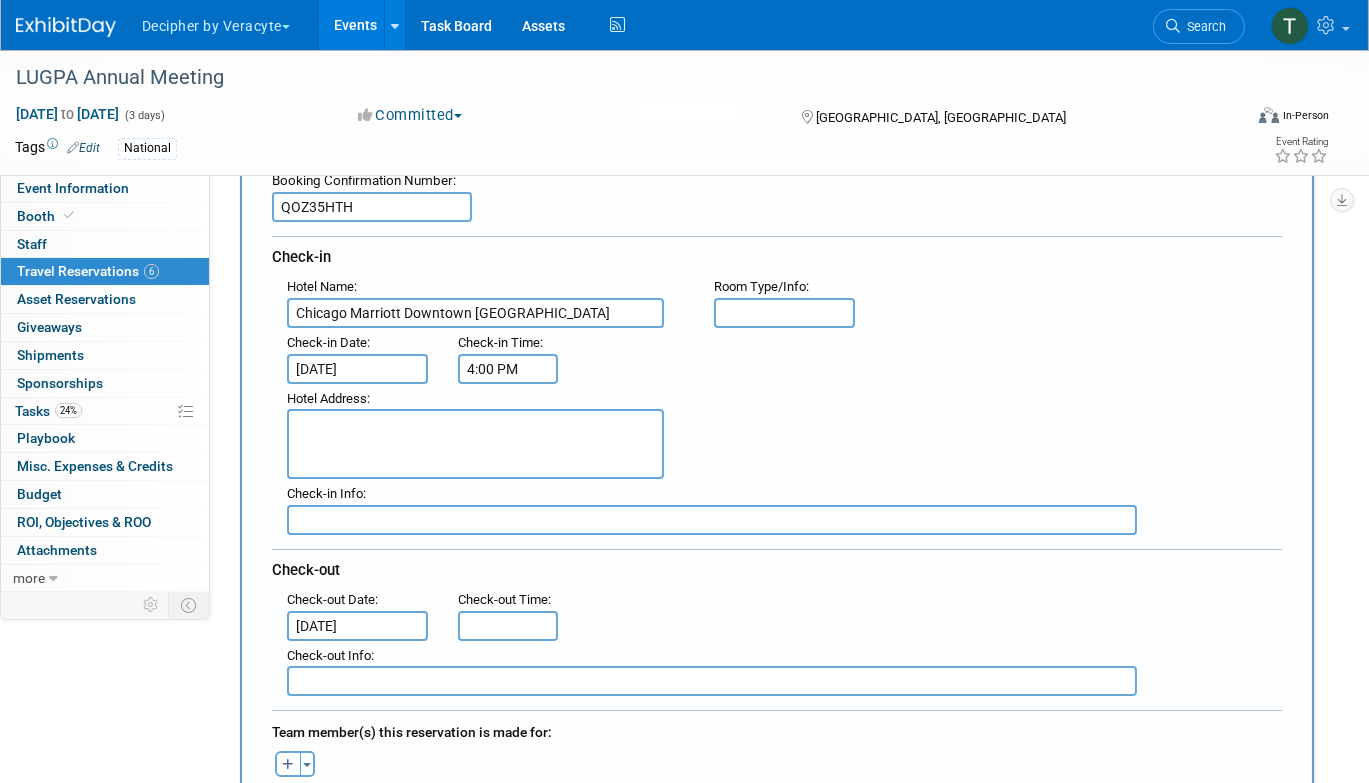 type on "11:00 AM" 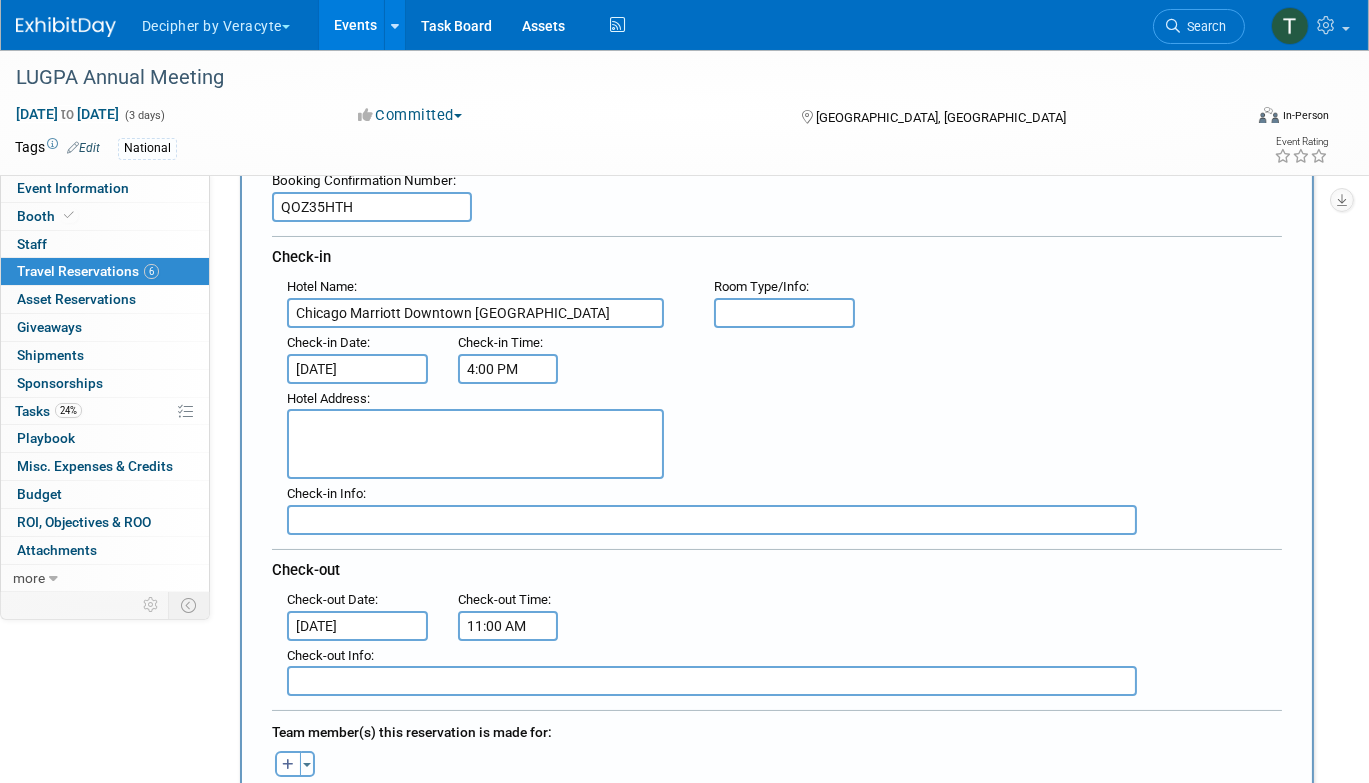 click on "11:00 AM" at bounding box center [508, 626] 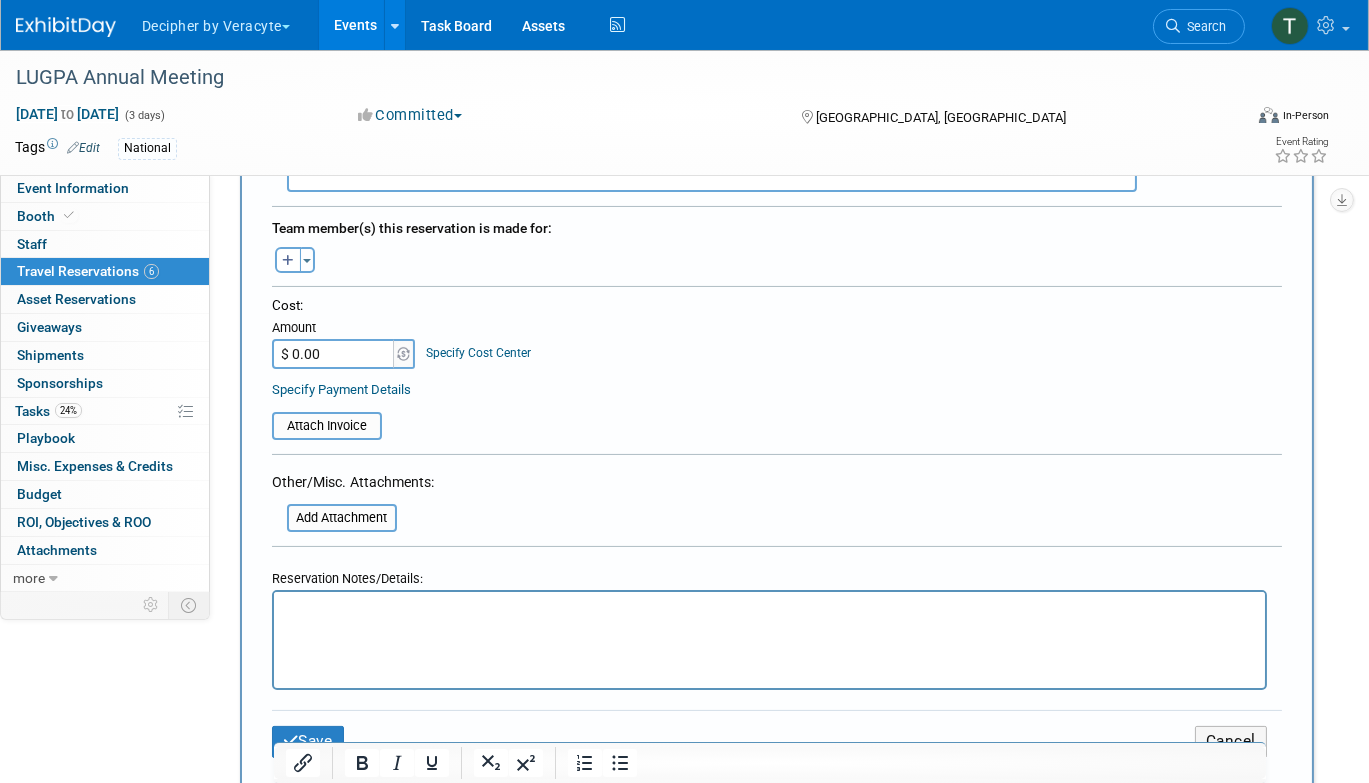scroll, scrollTop: 691, scrollLeft: 0, axis: vertical 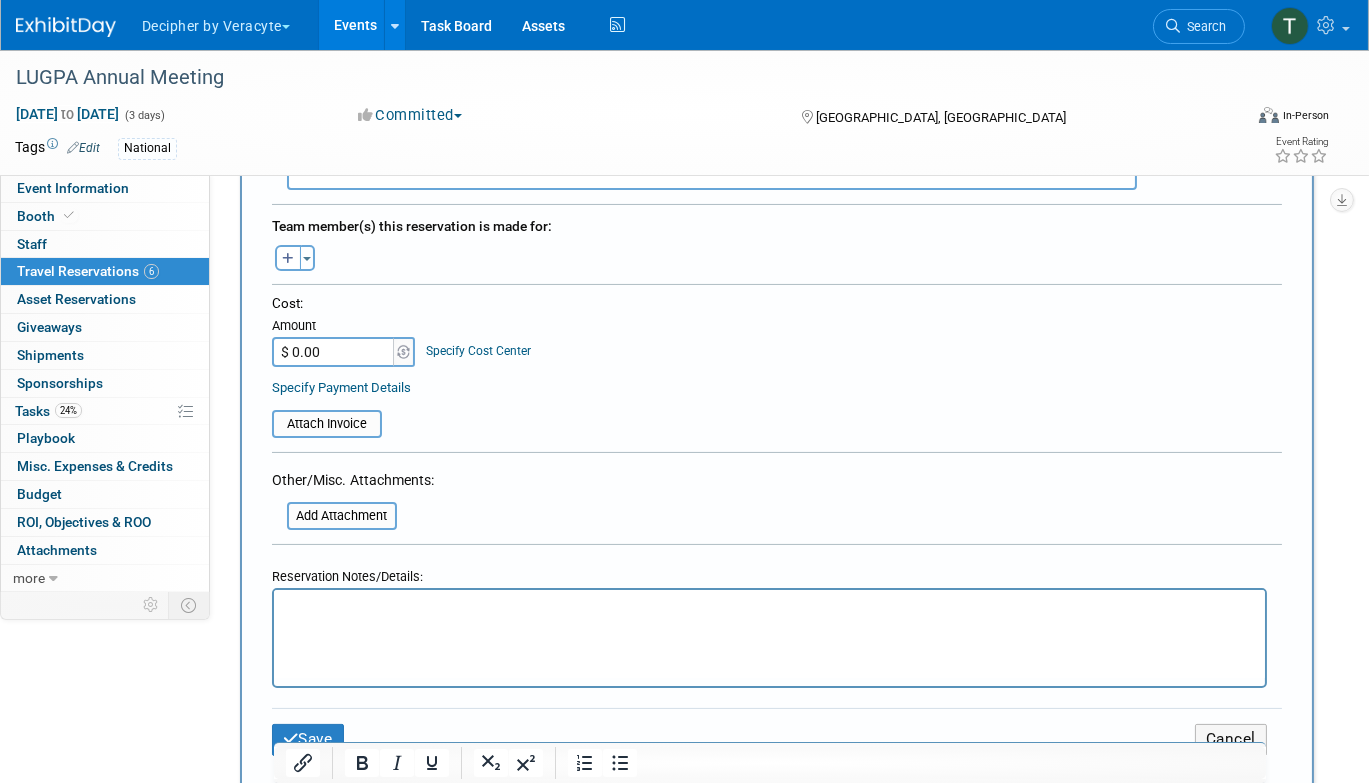 click on "$ 0.00" at bounding box center (334, 352) 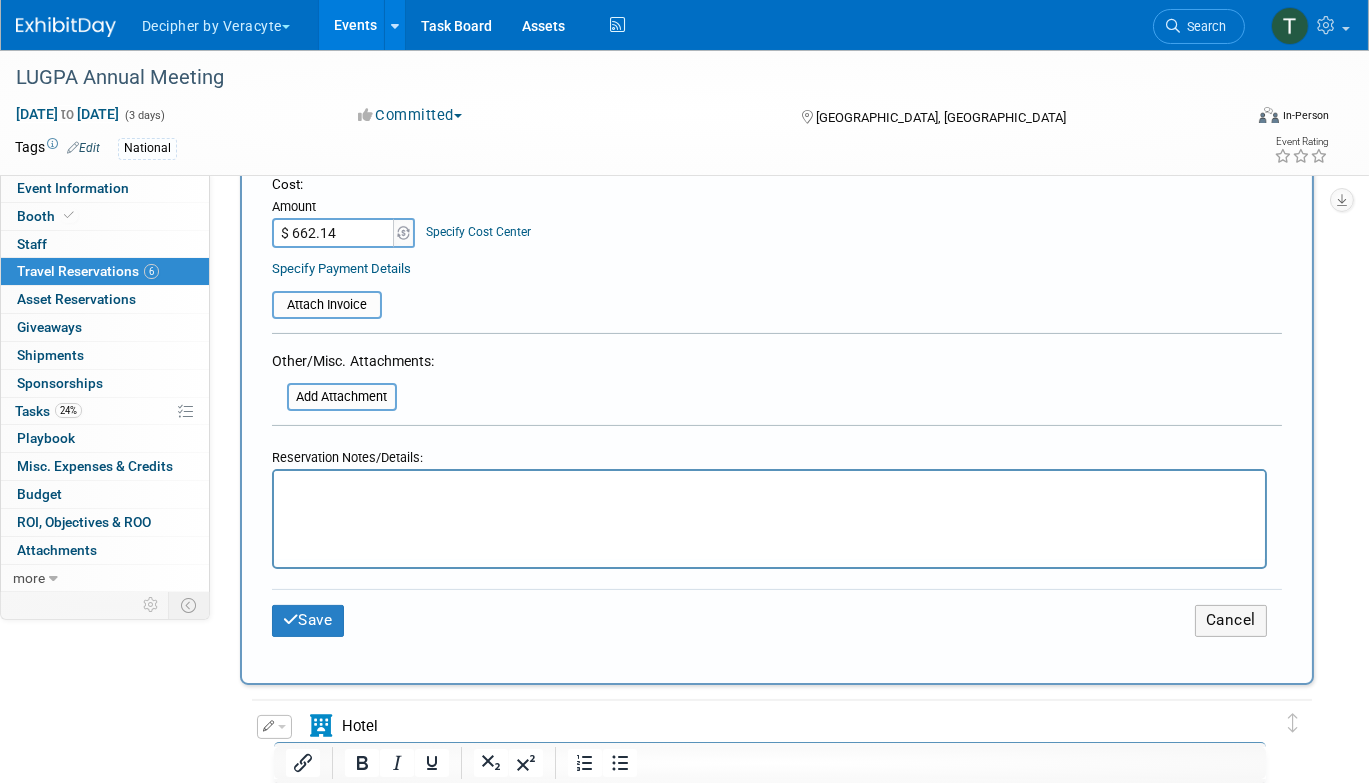 scroll, scrollTop: 814, scrollLeft: 0, axis: vertical 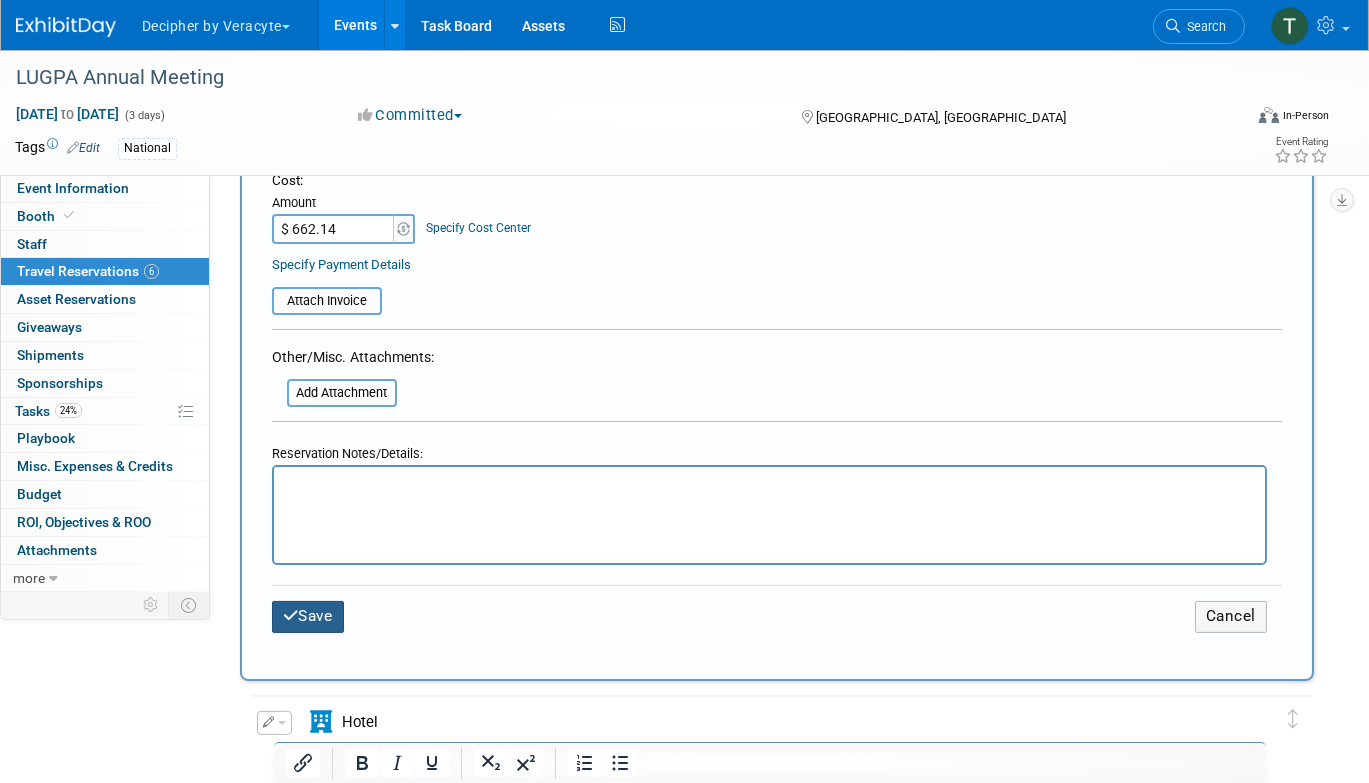 click on "Save" at bounding box center (308, 616) 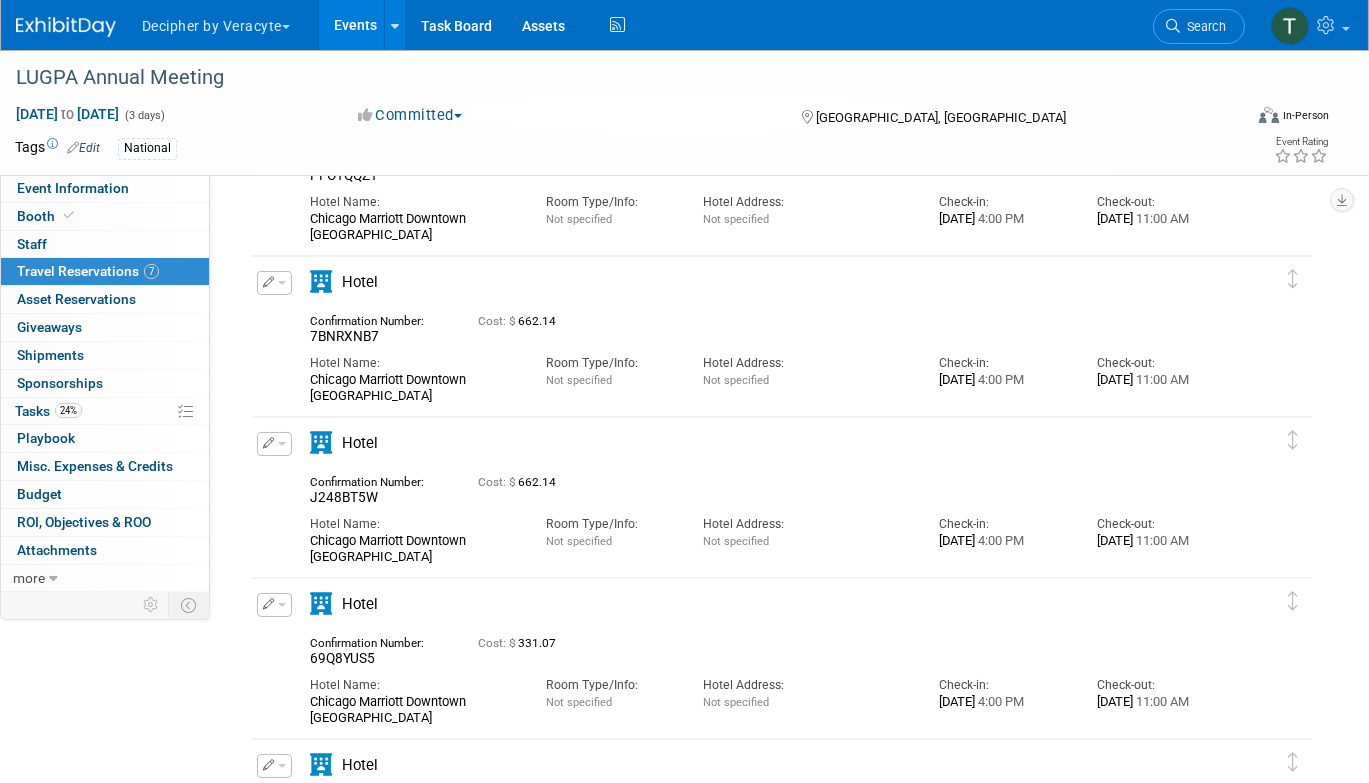 scroll, scrollTop: 306, scrollLeft: 0, axis: vertical 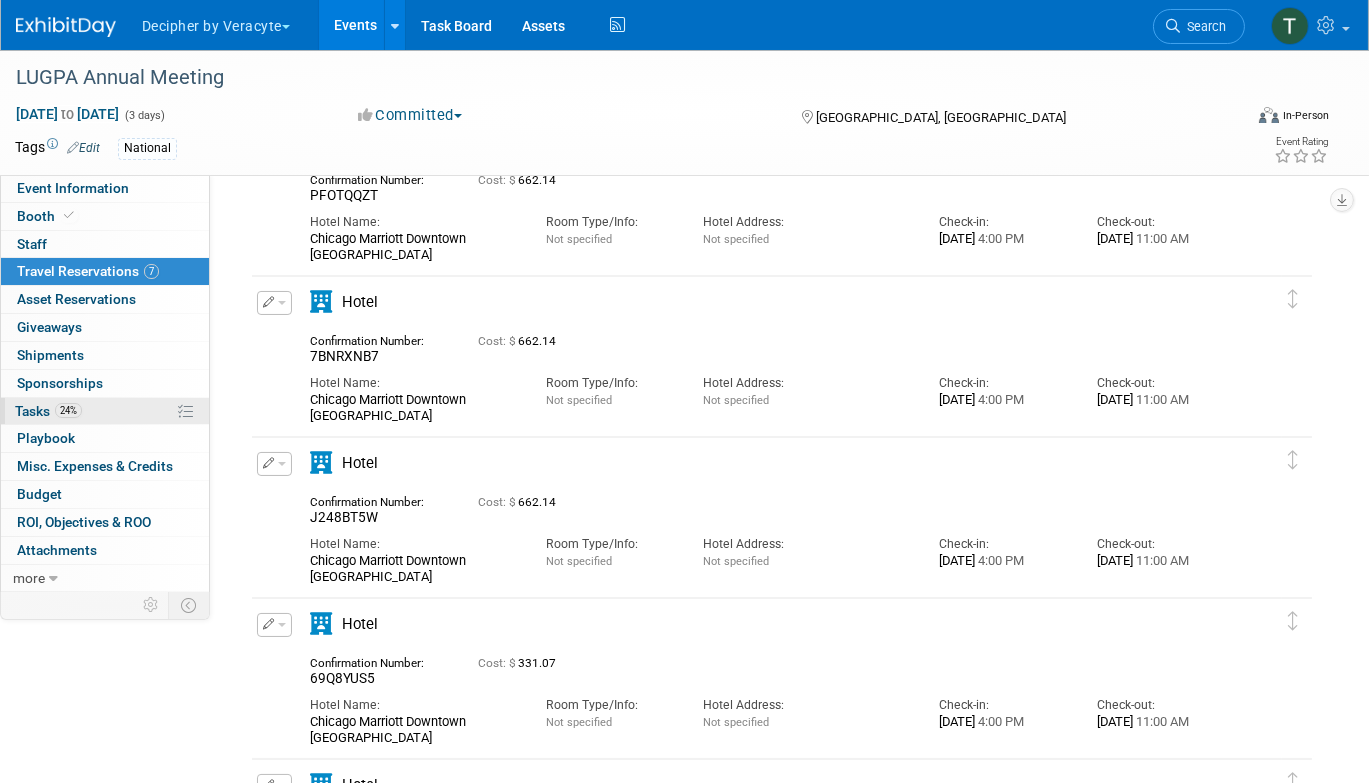 click on "24%
Tasks 24%" at bounding box center [105, 411] 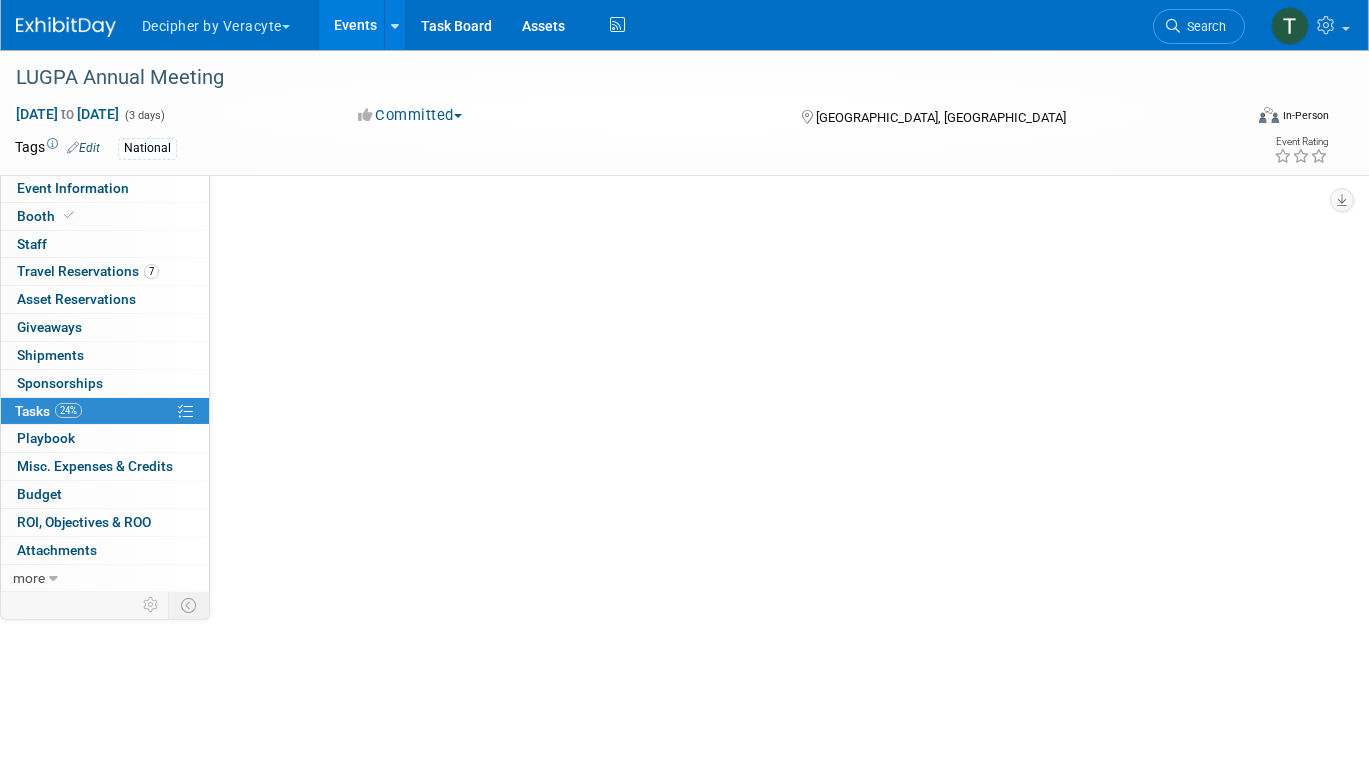 scroll, scrollTop: 0, scrollLeft: 0, axis: both 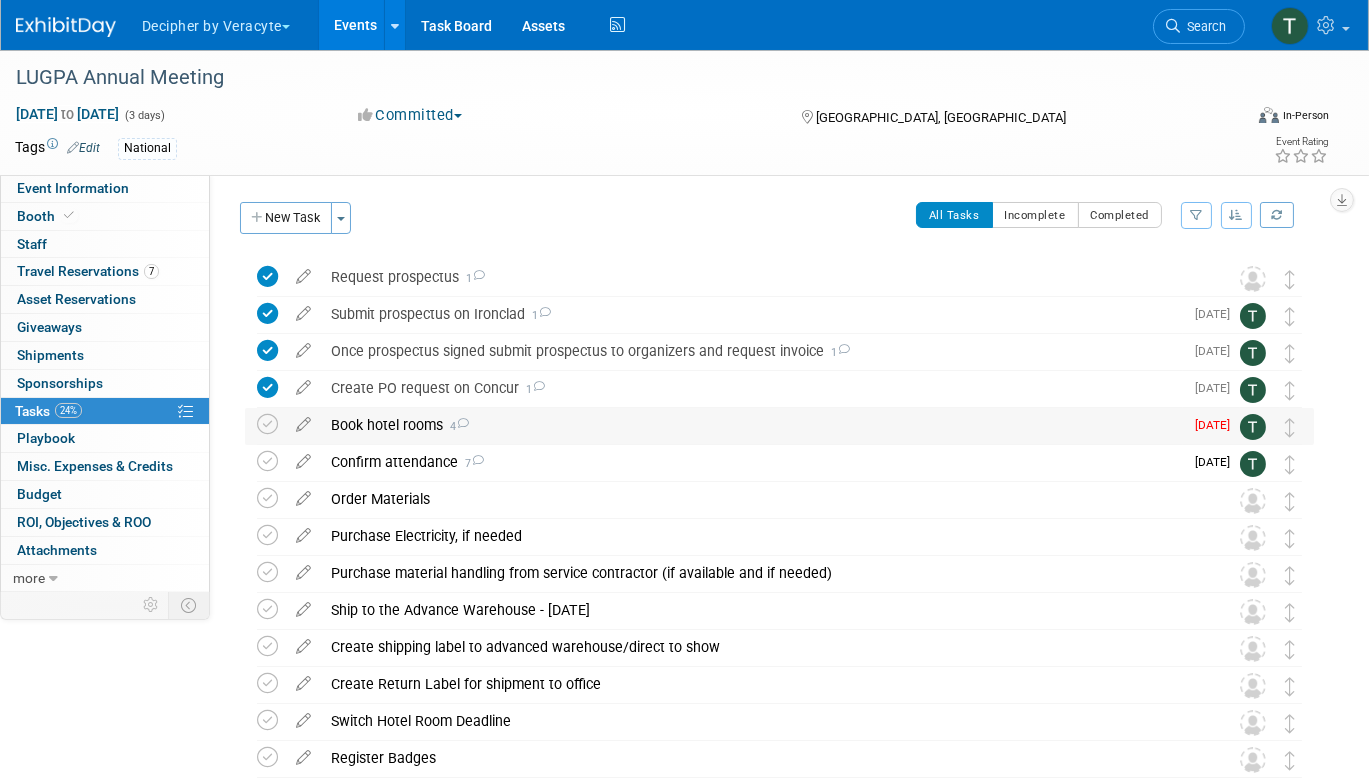 click at bounding box center [271, 426] 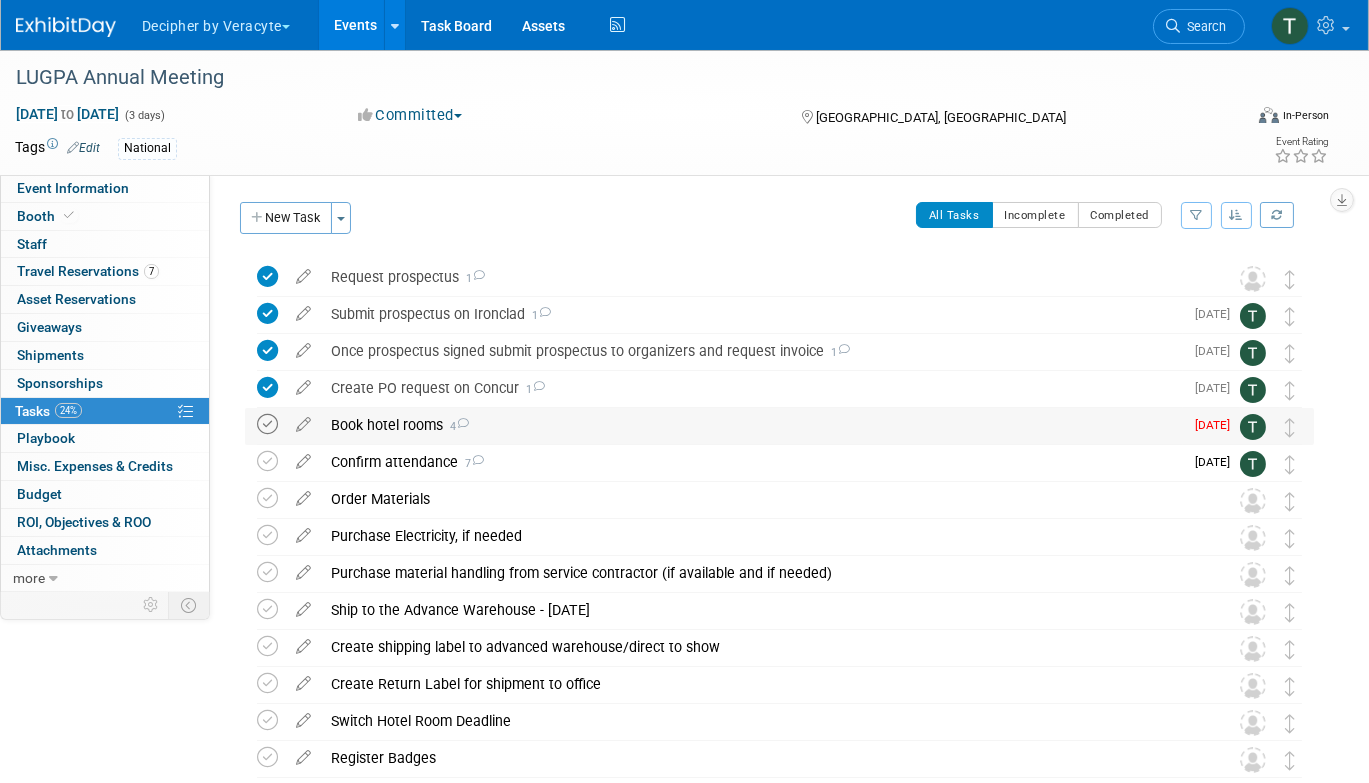 click at bounding box center [267, 424] 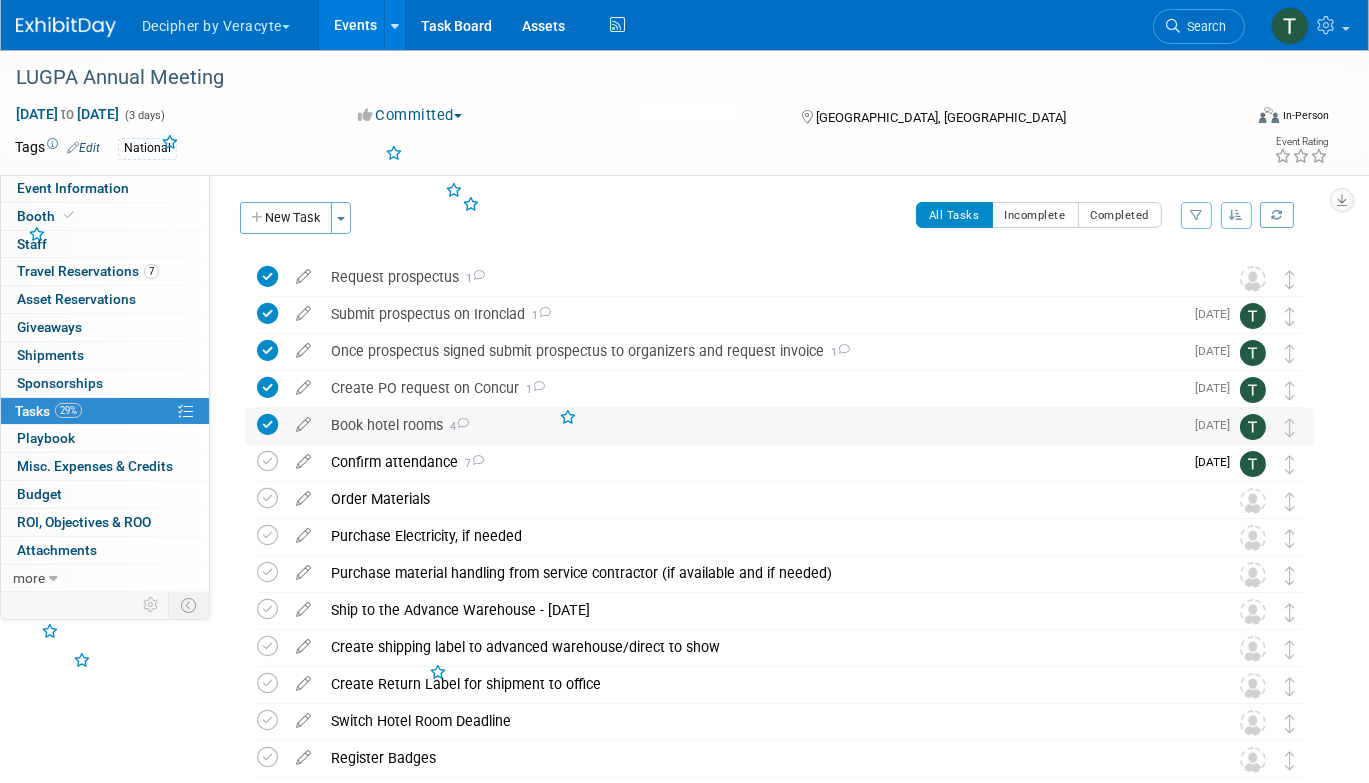 click on "Book hotel rooms
4" at bounding box center [752, 425] 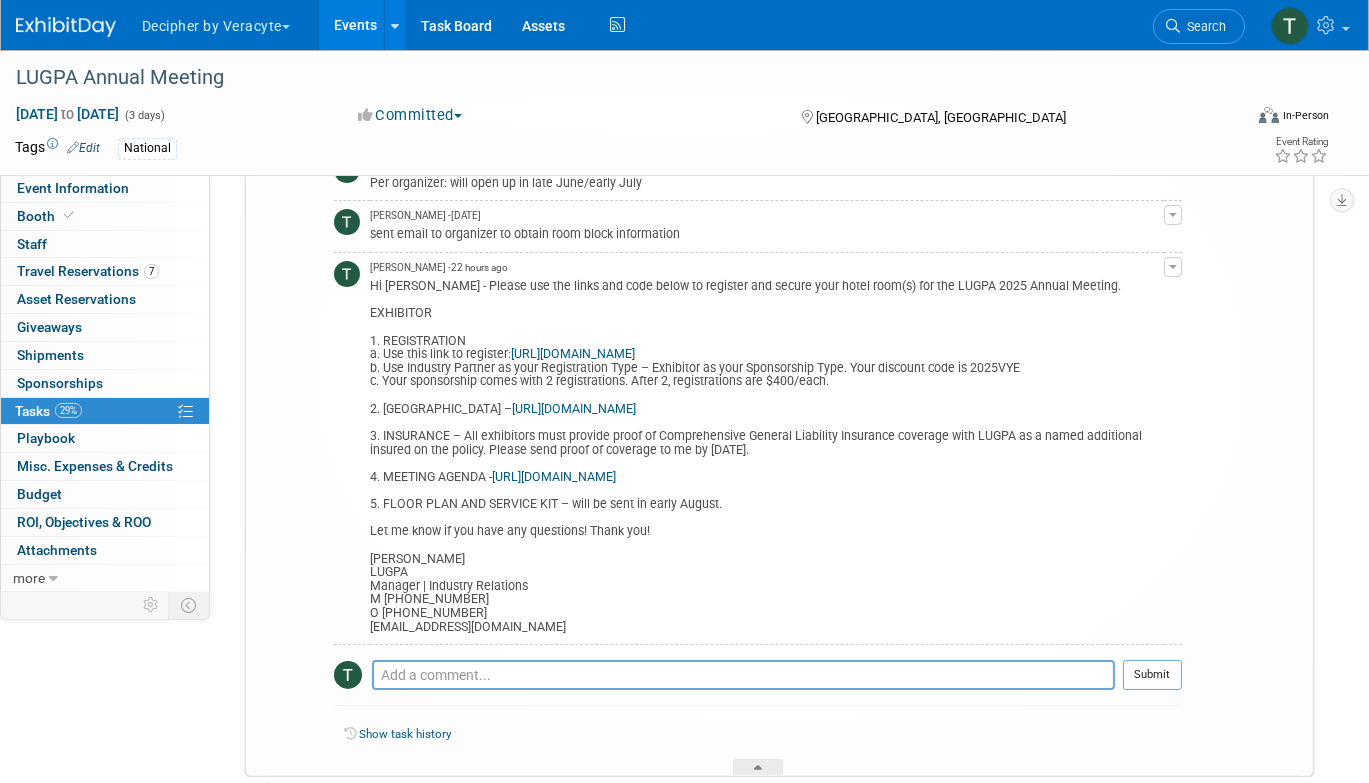 scroll, scrollTop: 459, scrollLeft: 0, axis: vertical 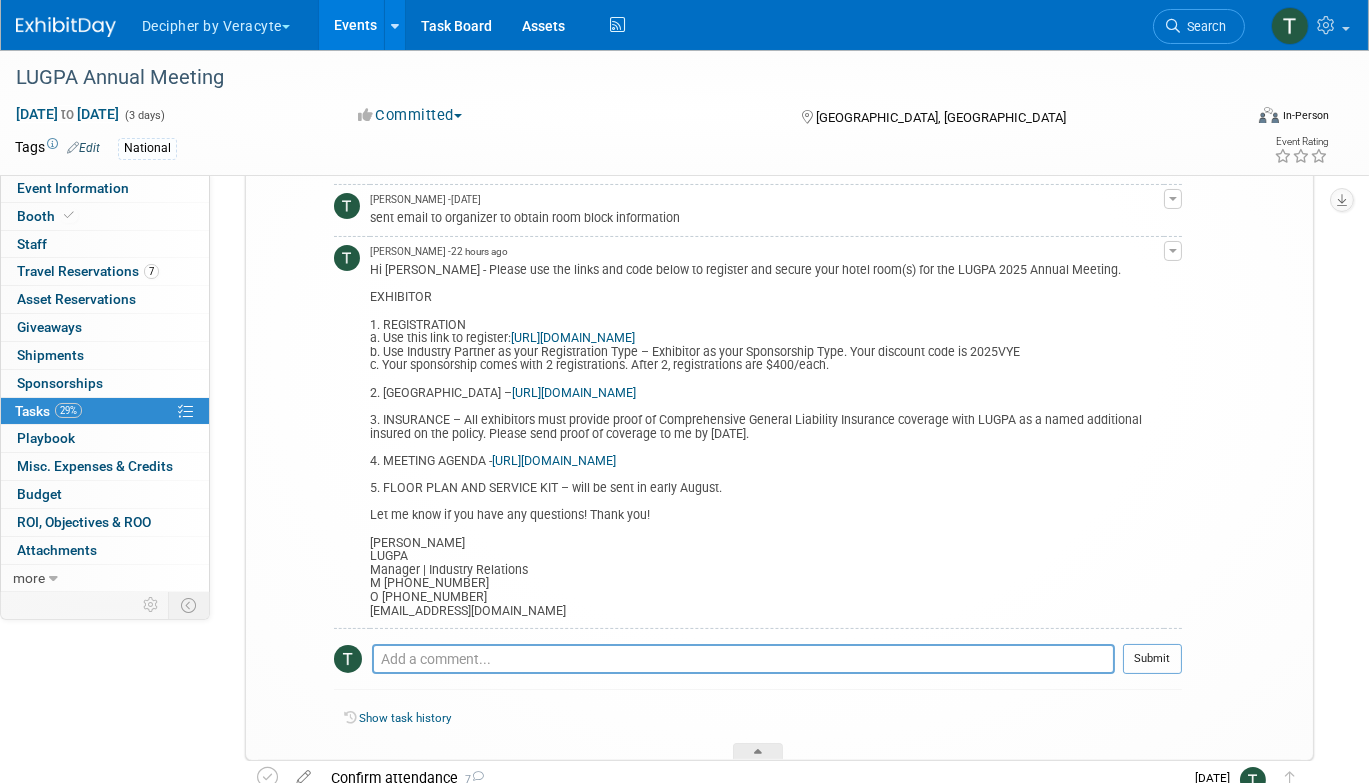 click on "Pro tip: Press Ctrl-Enter to submit comment." at bounding box center [743, 681] 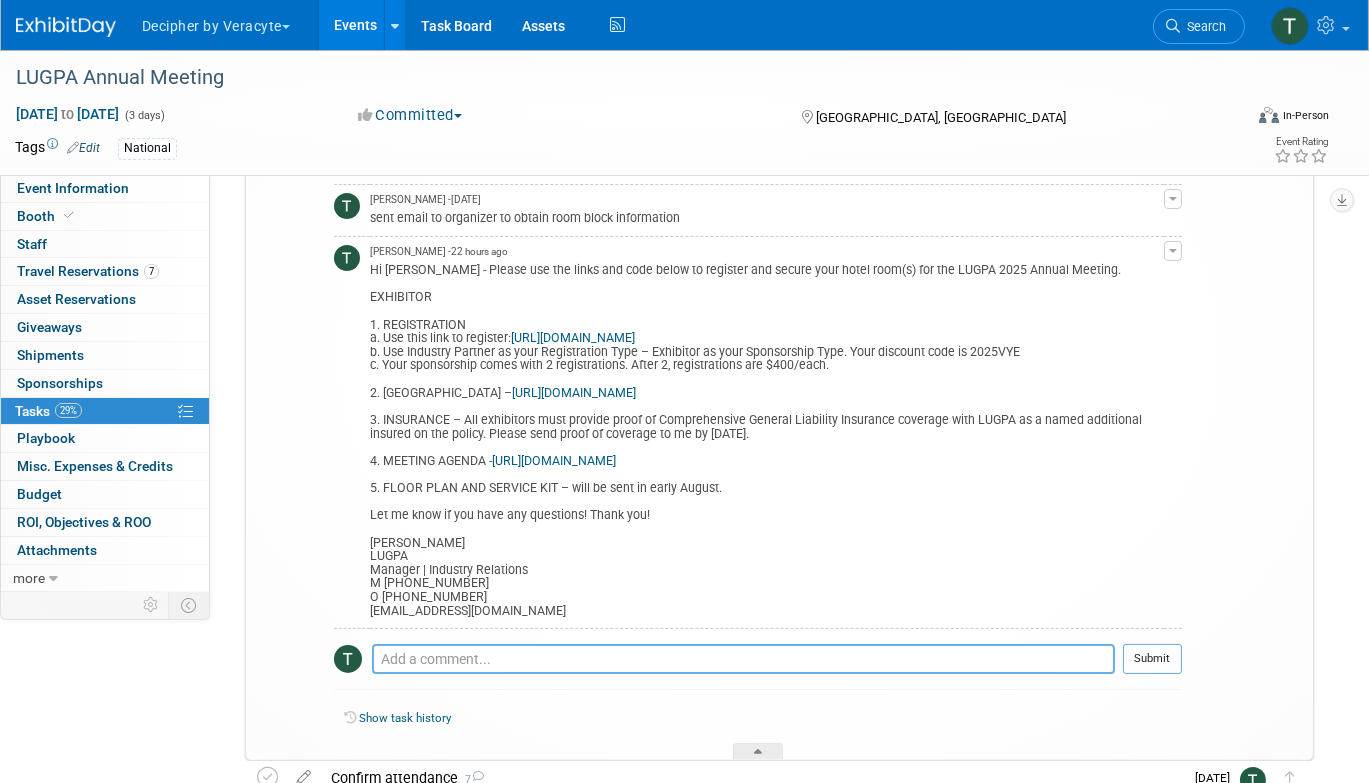 click at bounding box center [743, 659] 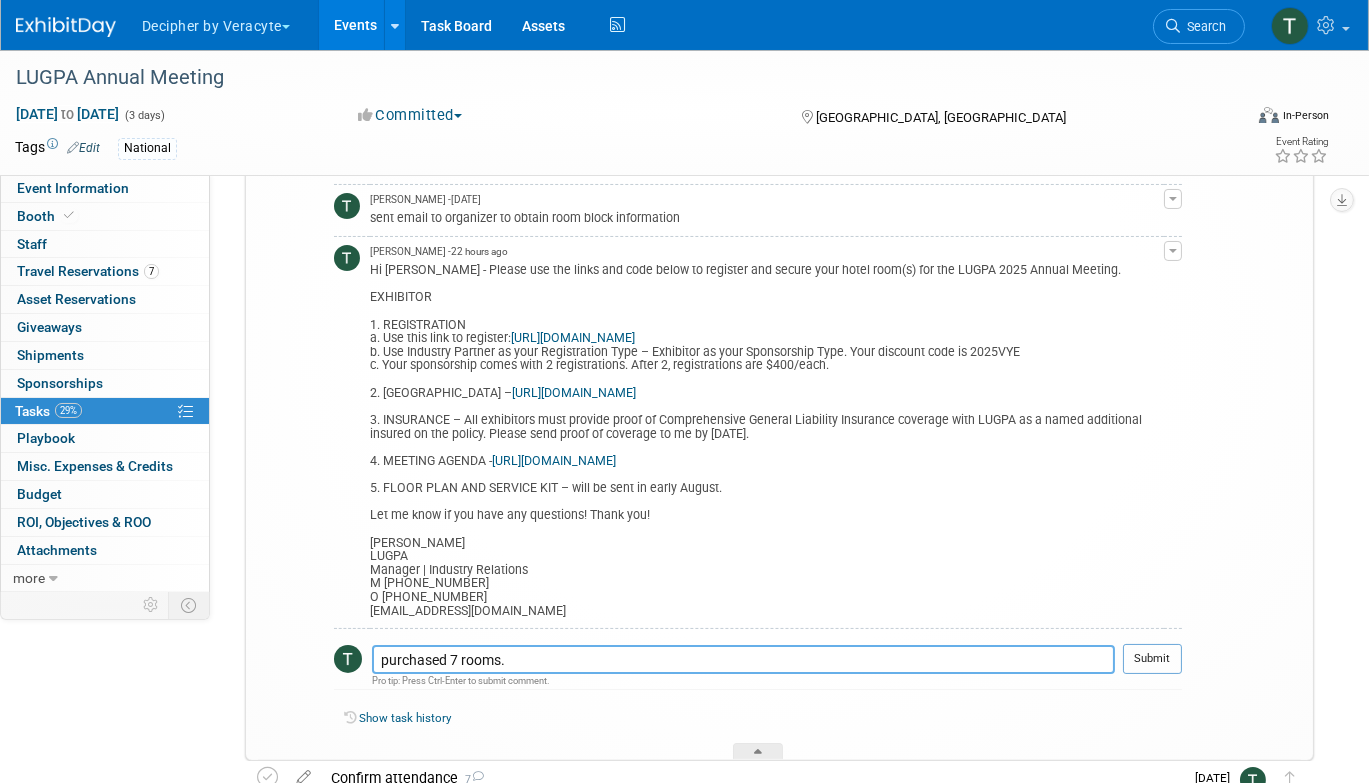type on "purchased 7 rooms." 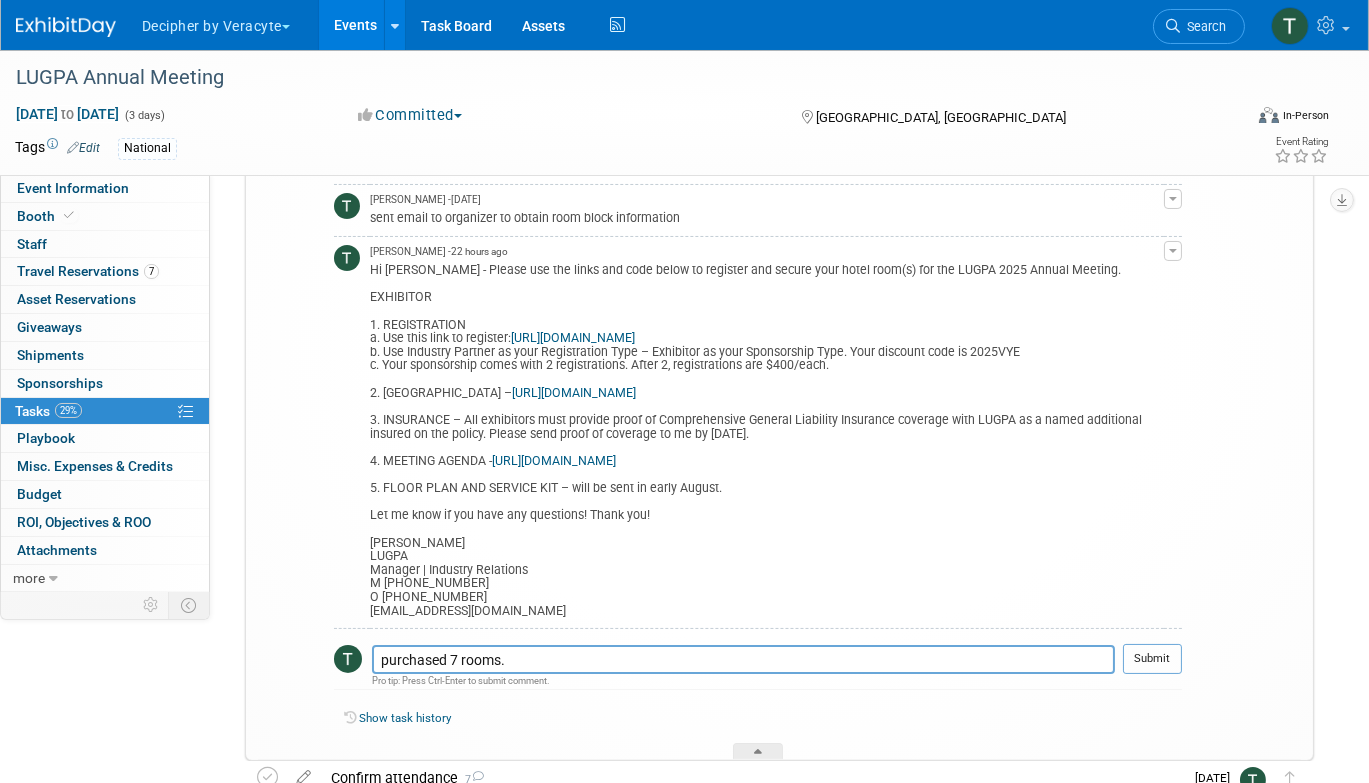 click at bounding box center [1152, 681] 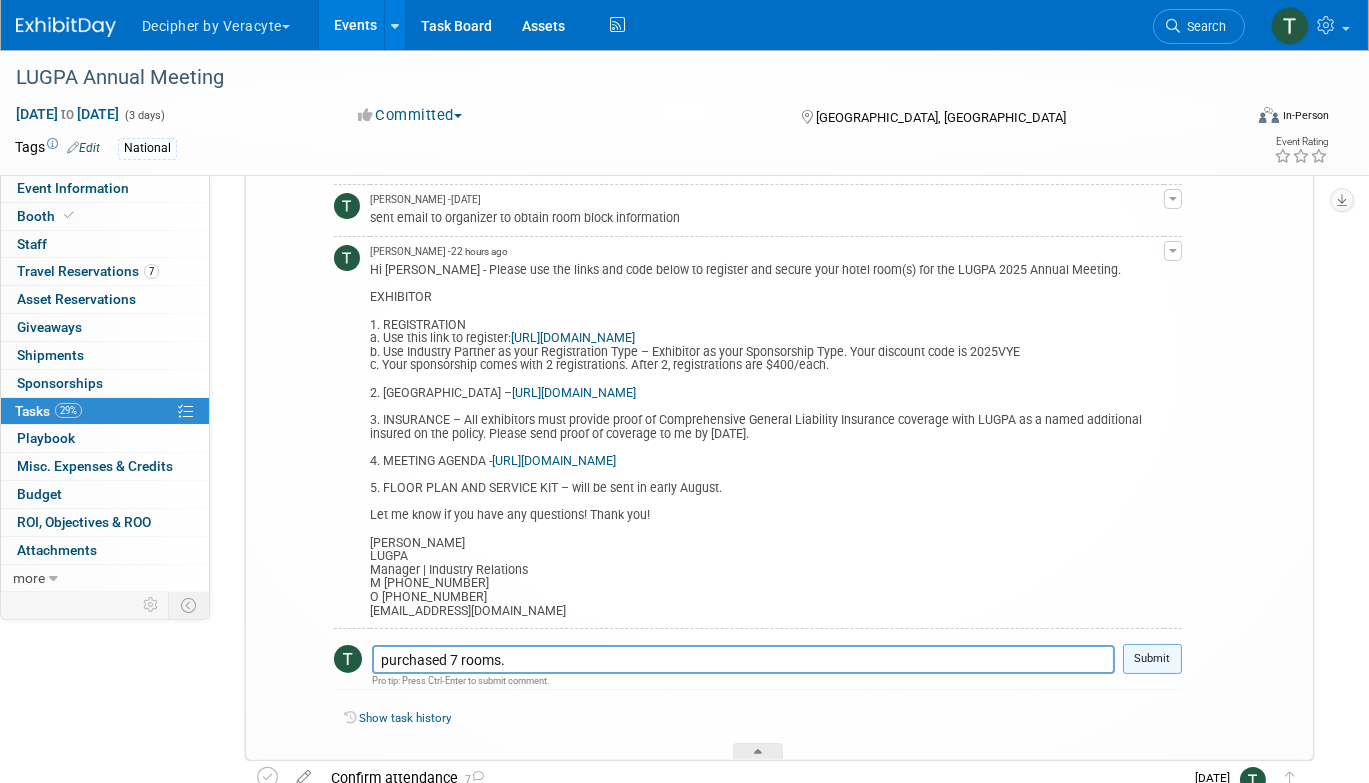 click on "Submit" at bounding box center [1152, 659] 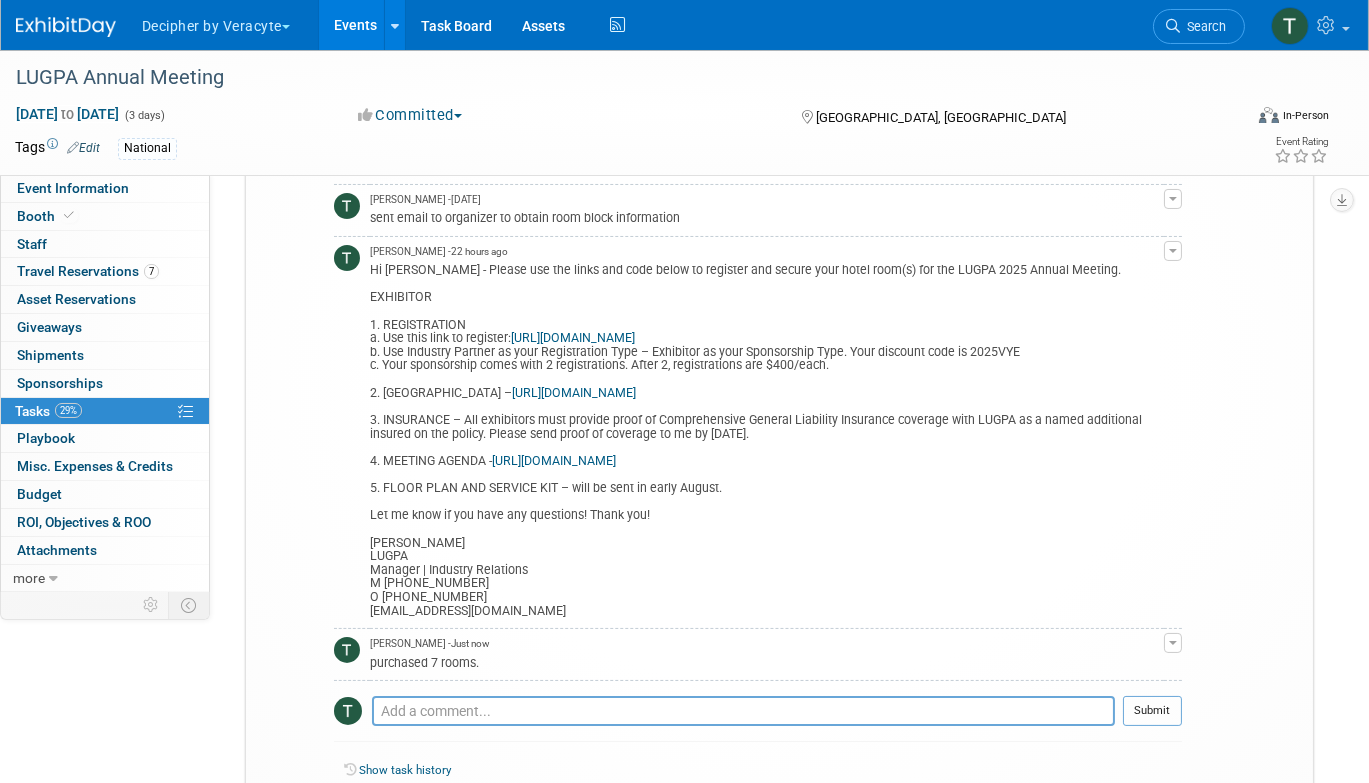 click on "Events" at bounding box center (355, 25) 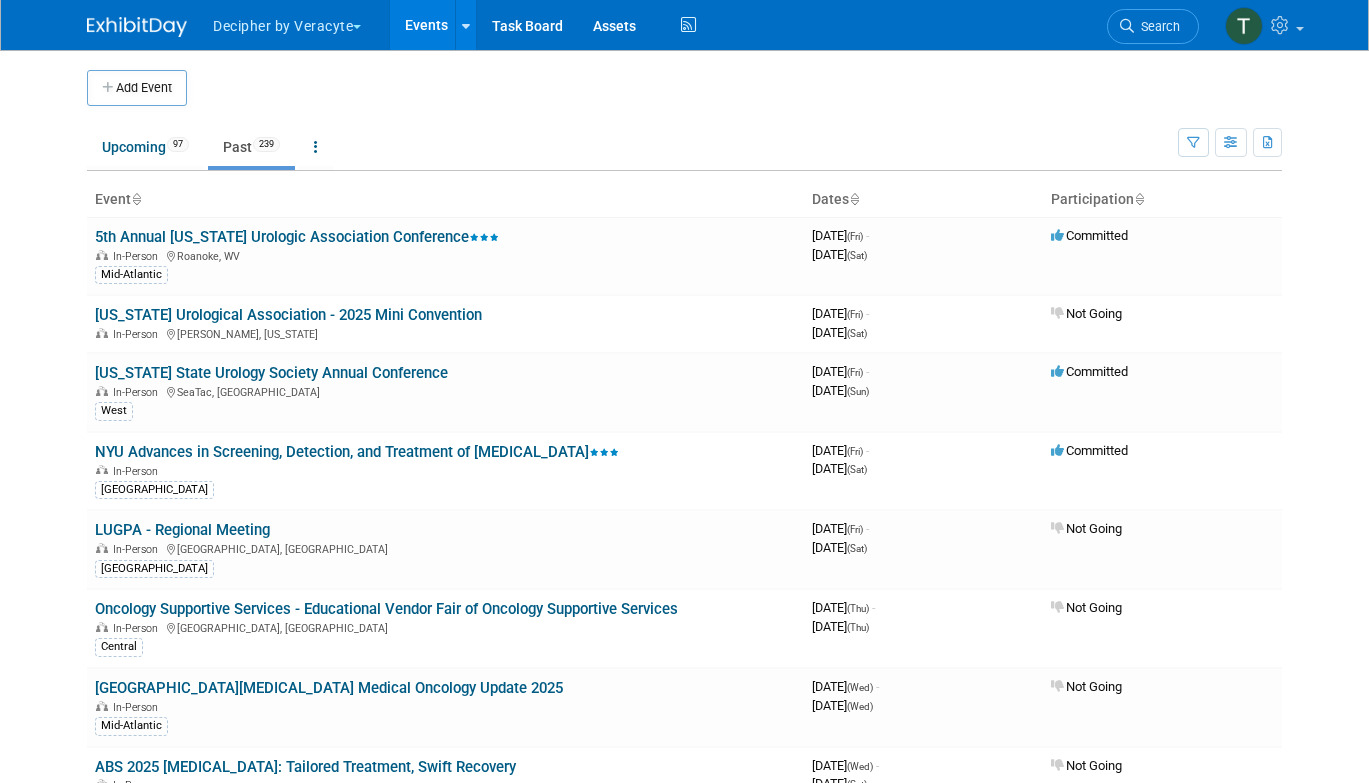 scroll, scrollTop: 0, scrollLeft: 0, axis: both 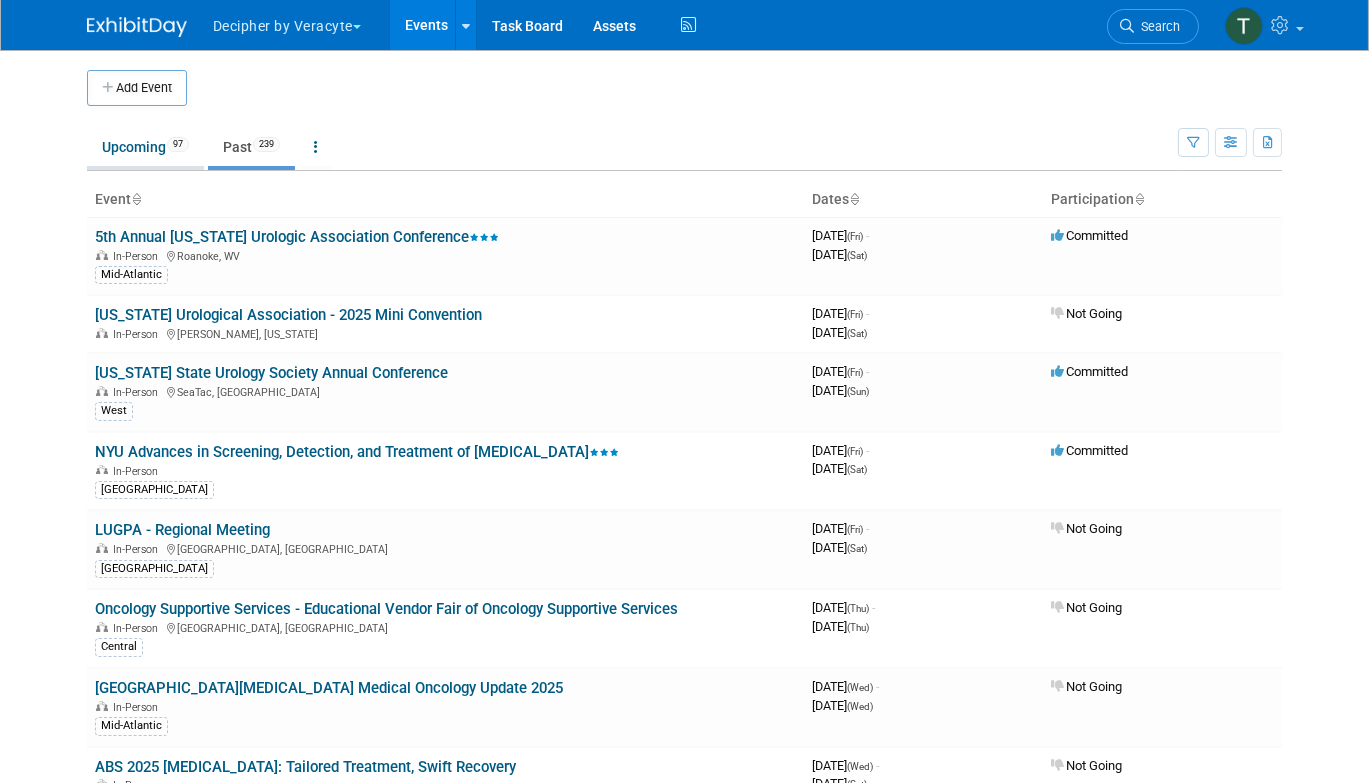 click on "Upcoming
97" at bounding box center (145, 147) 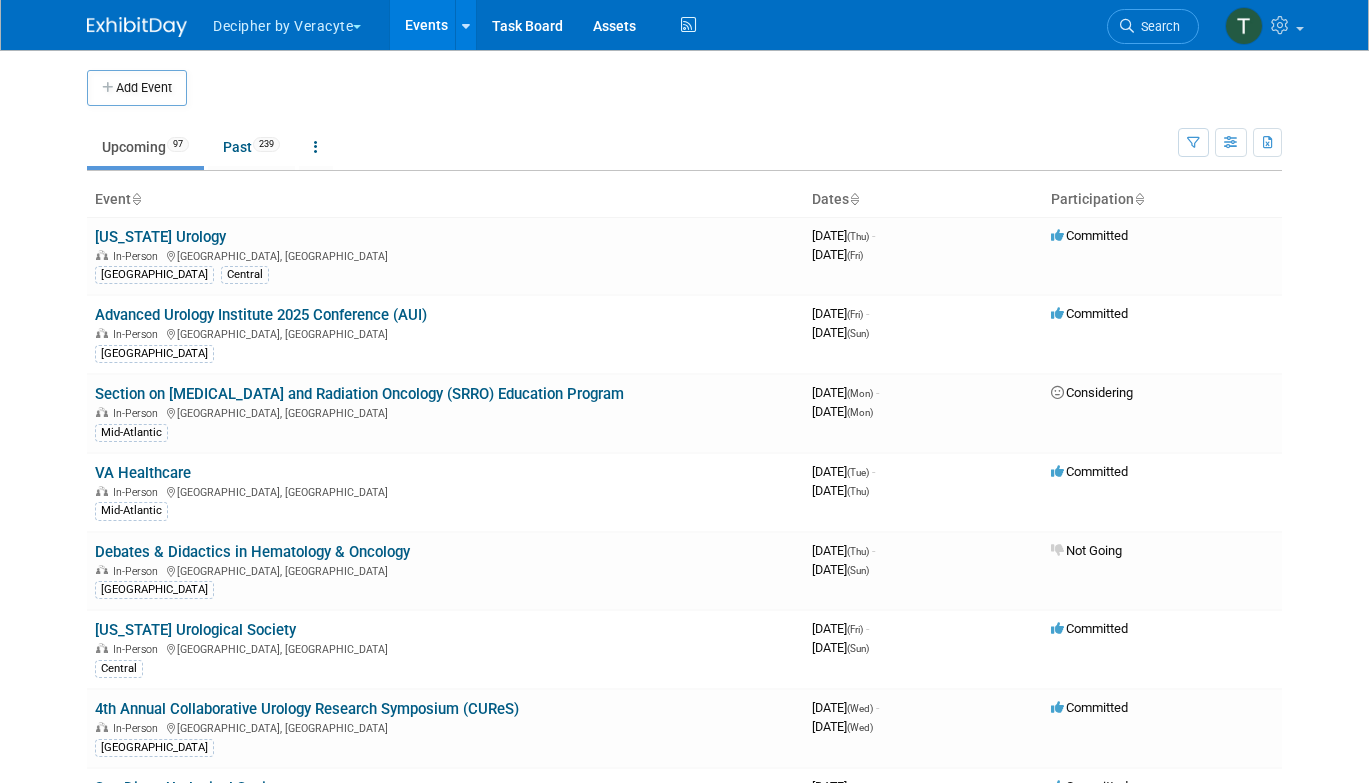 scroll, scrollTop: 0, scrollLeft: 0, axis: both 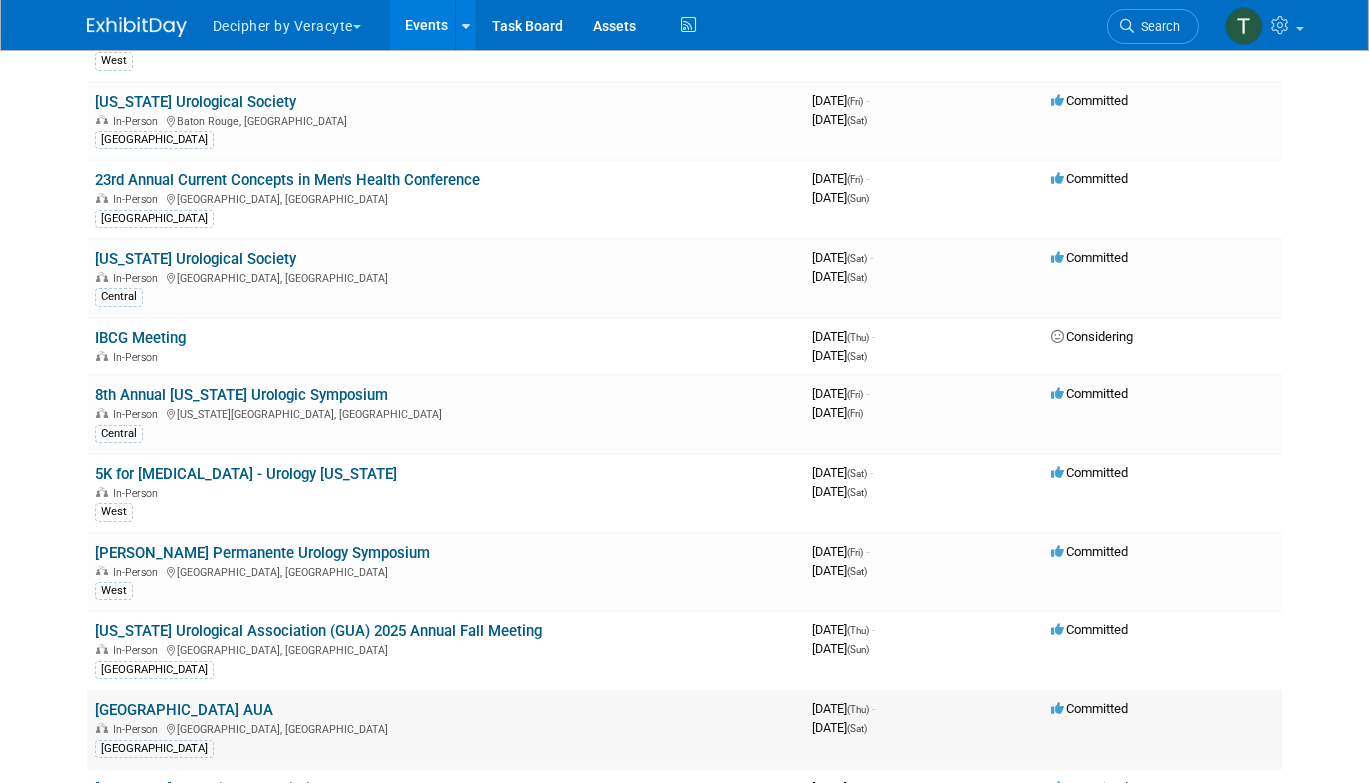 click on "[GEOGRAPHIC_DATA] AUA" at bounding box center [184, 710] 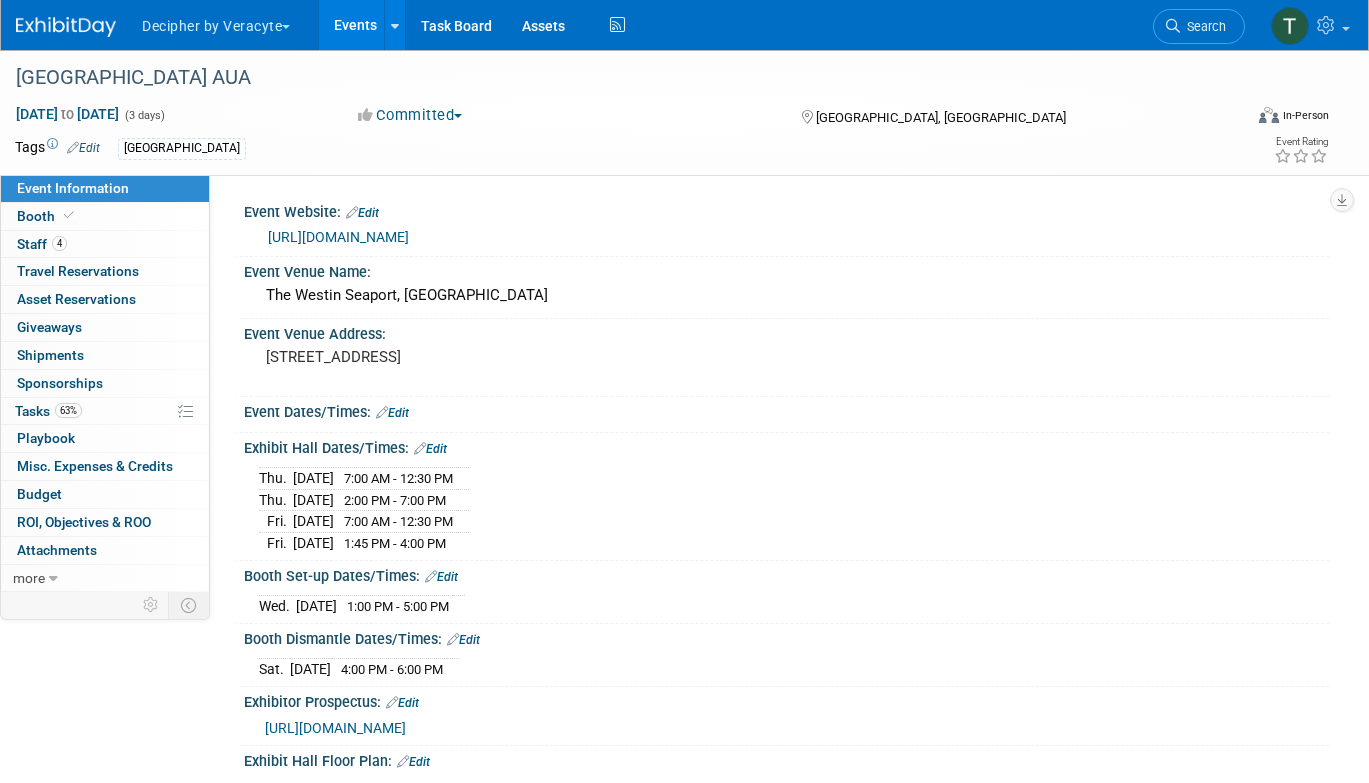 scroll, scrollTop: 0, scrollLeft: 0, axis: both 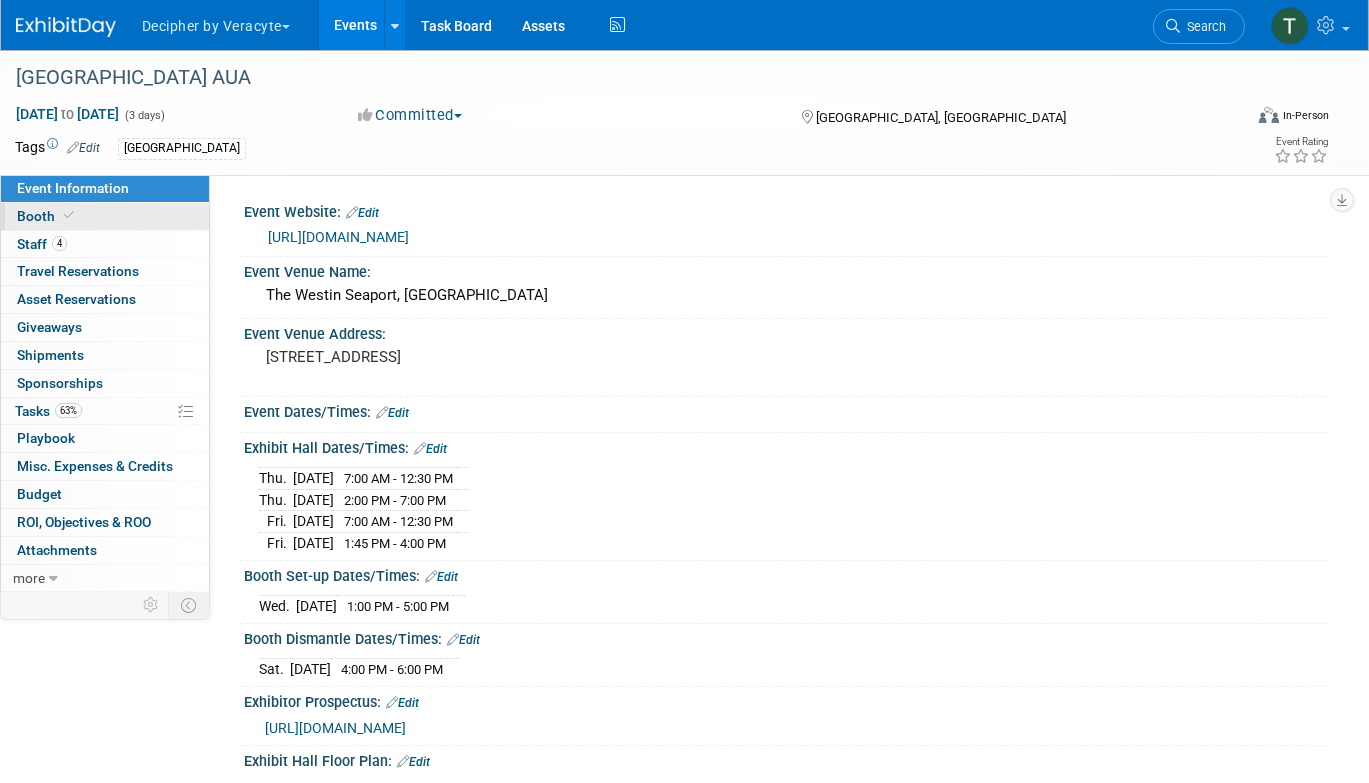 click on "Booth" at bounding box center (105, 216) 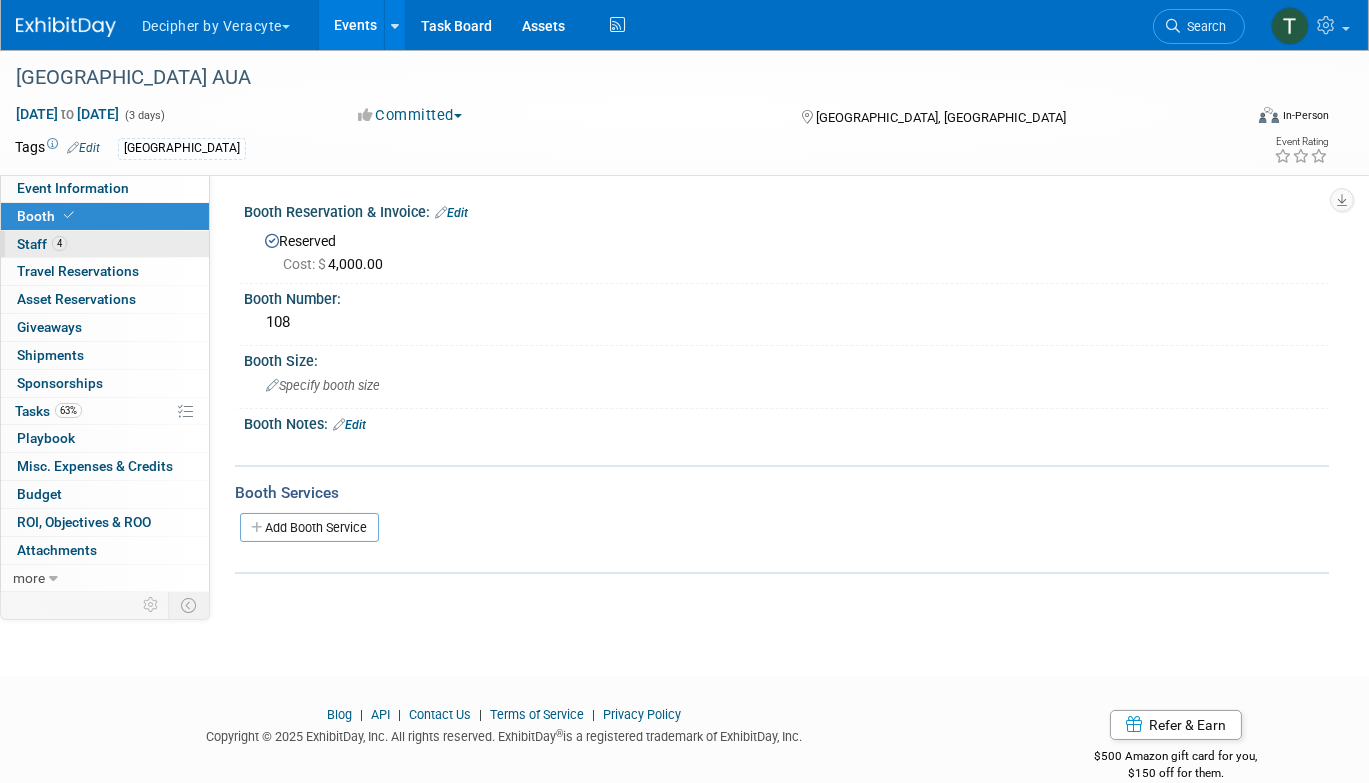click on "4
Staff 4" at bounding box center [105, 244] 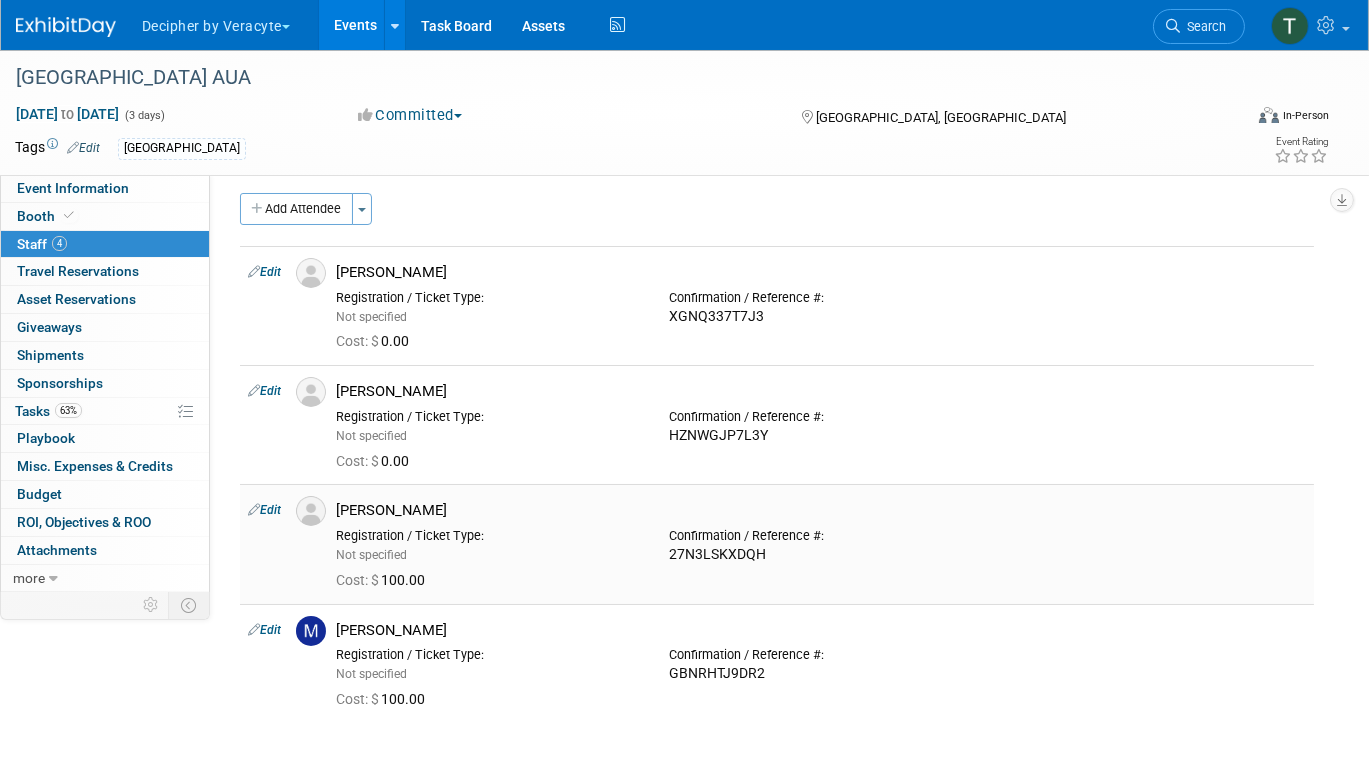 scroll, scrollTop: 14, scrollLeft: 0, axis: vertical 